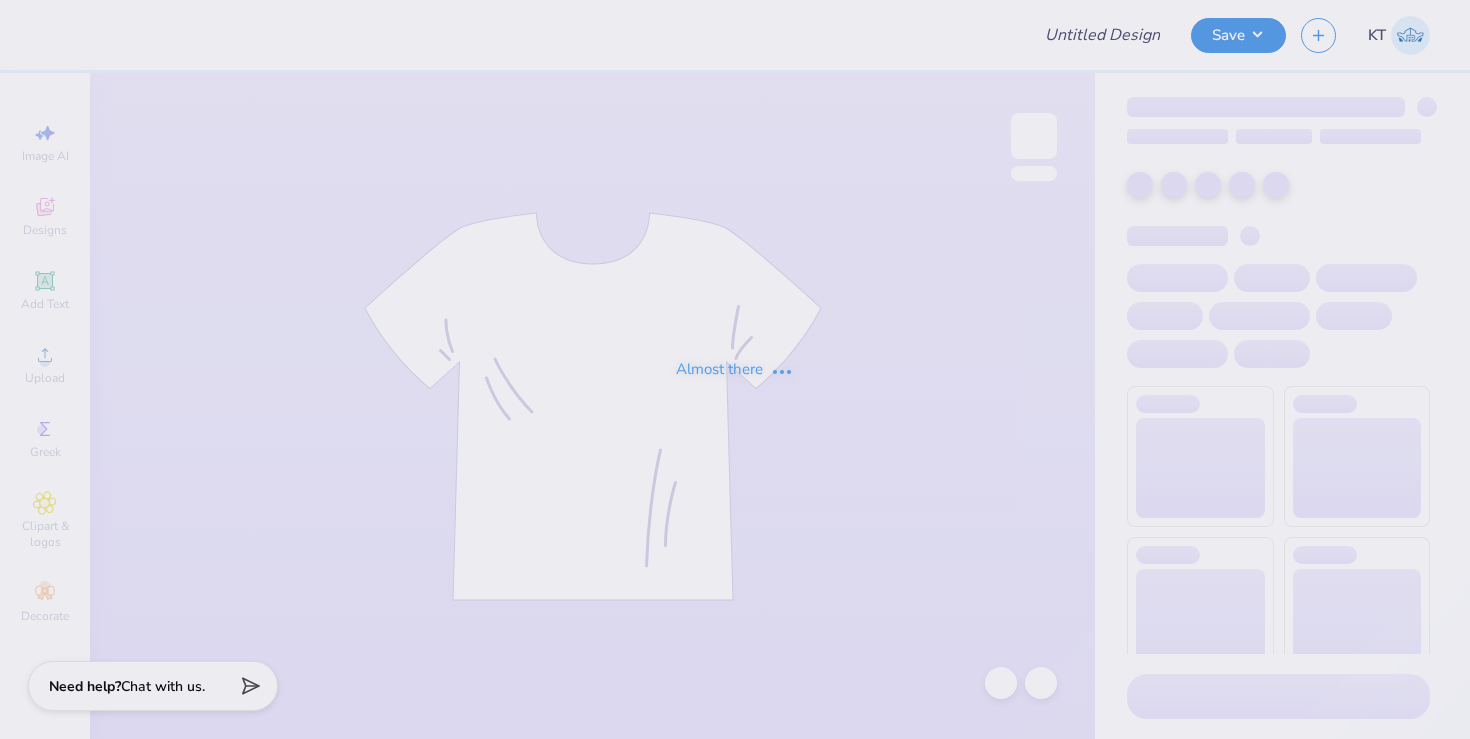 type on "Kappa Hoodie exec" 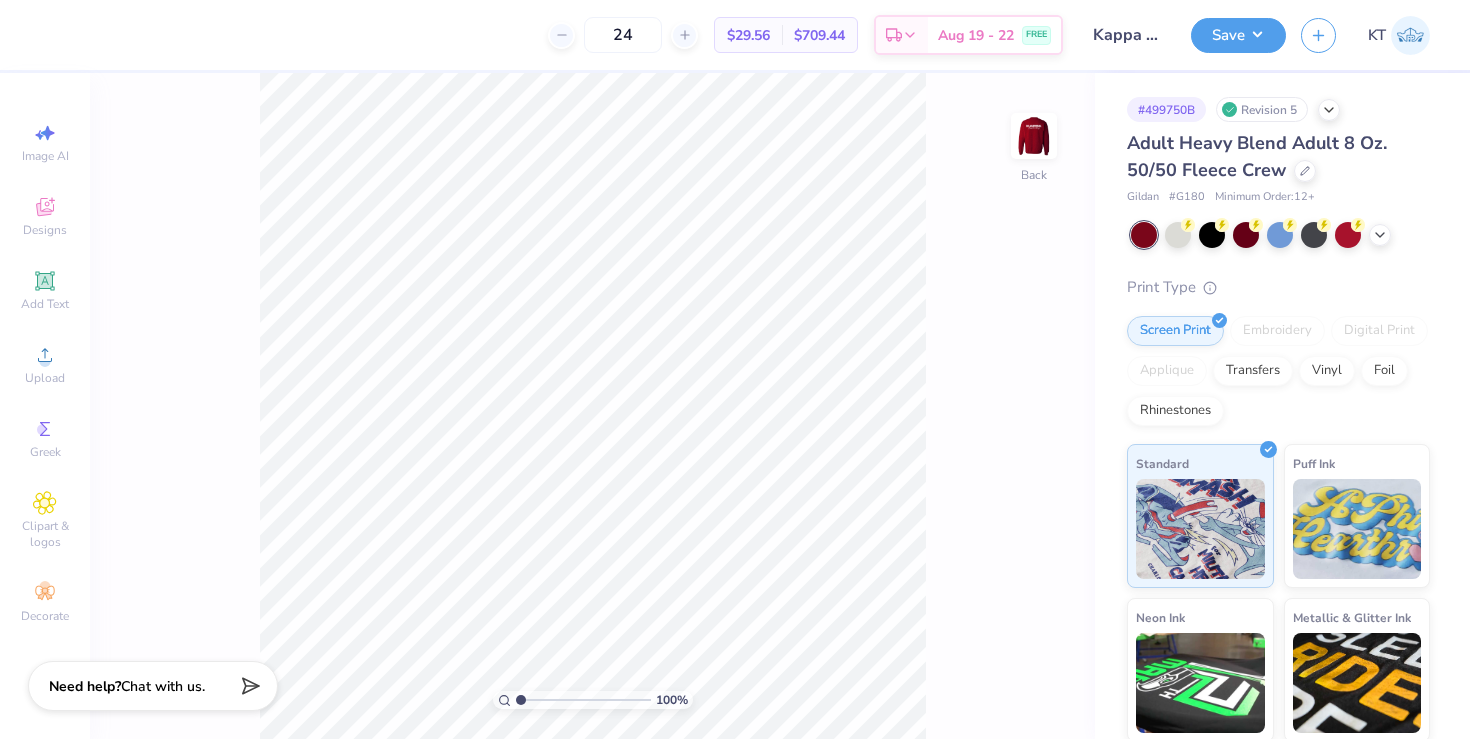 scroll, scrollTop: 0, scrollLeft: 0, axis: both 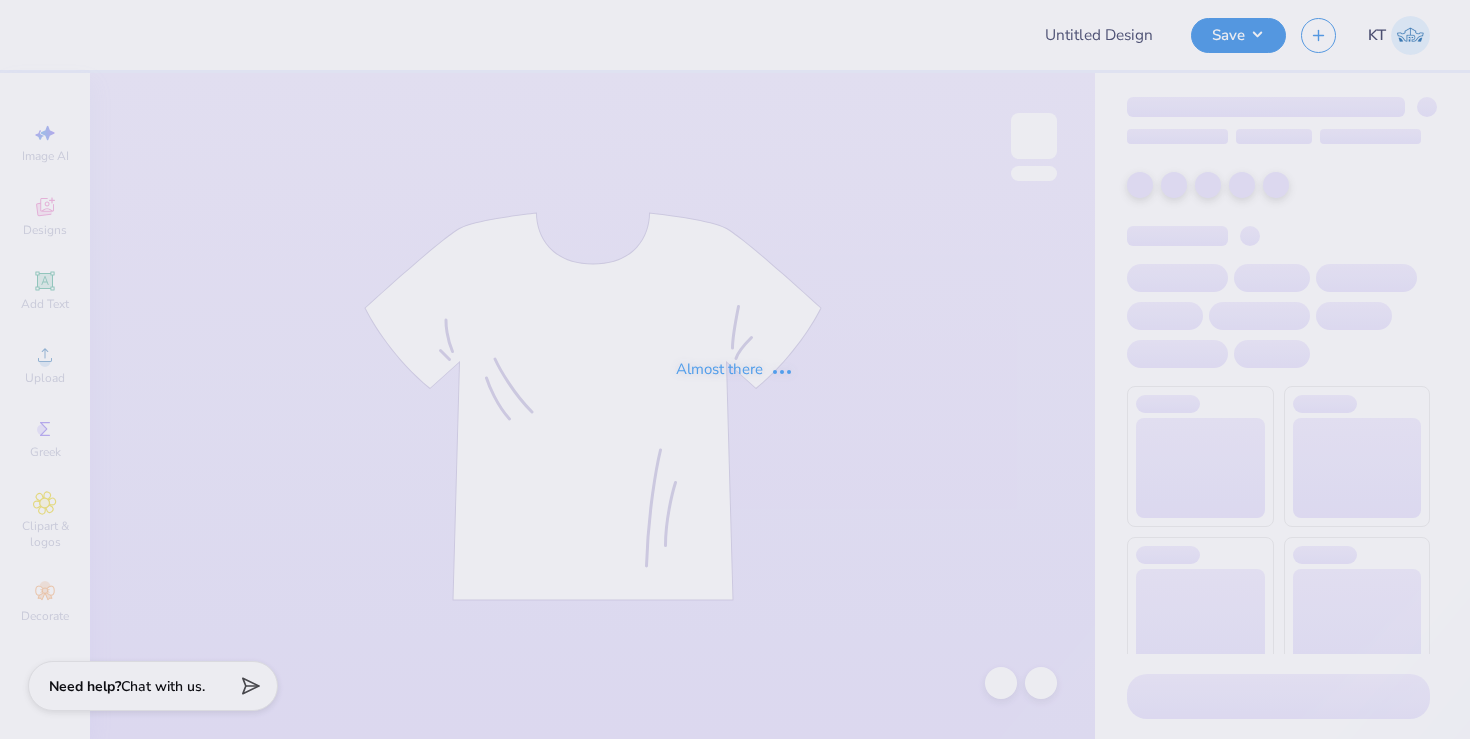 type on "Kappa Hoodie exec" 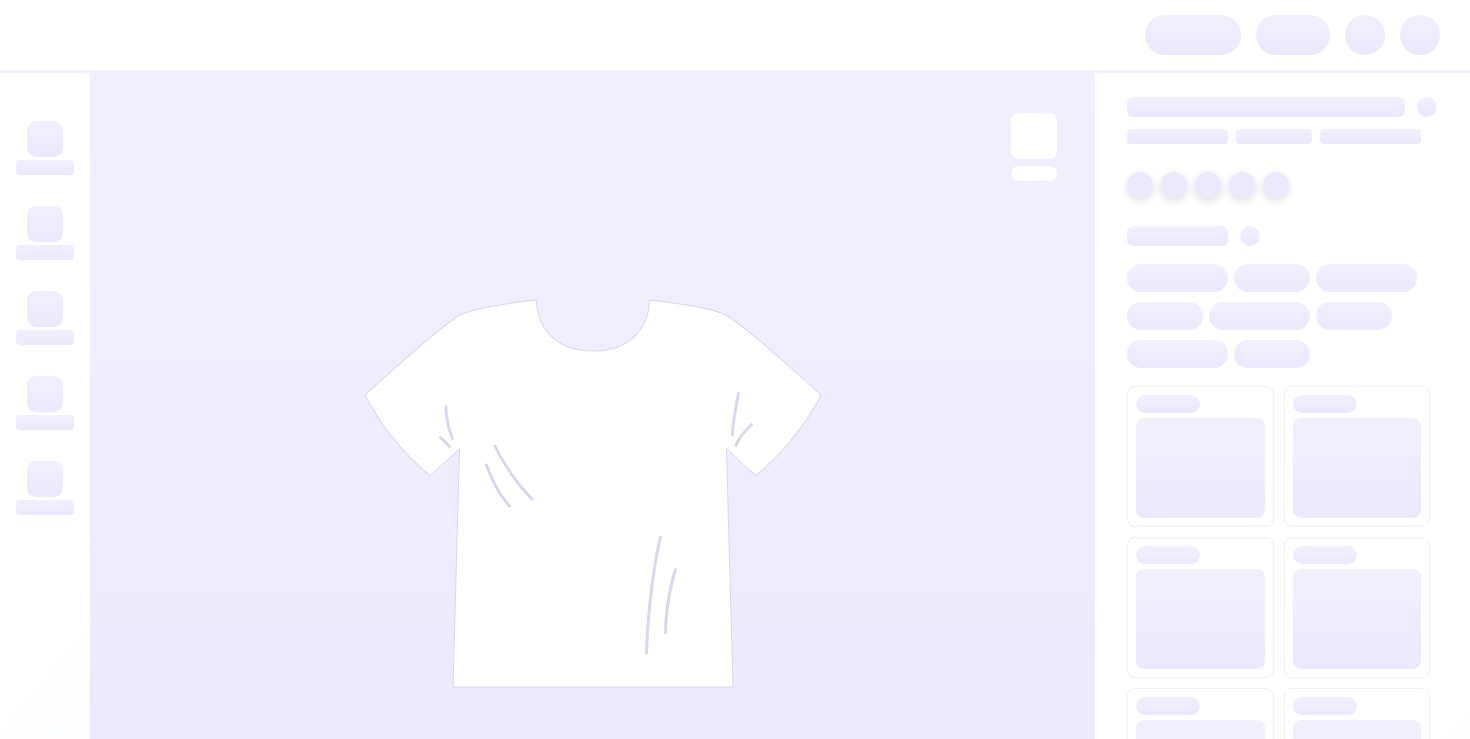 scroll, scrollTop: 0, scrollLeft: 0, axis: both 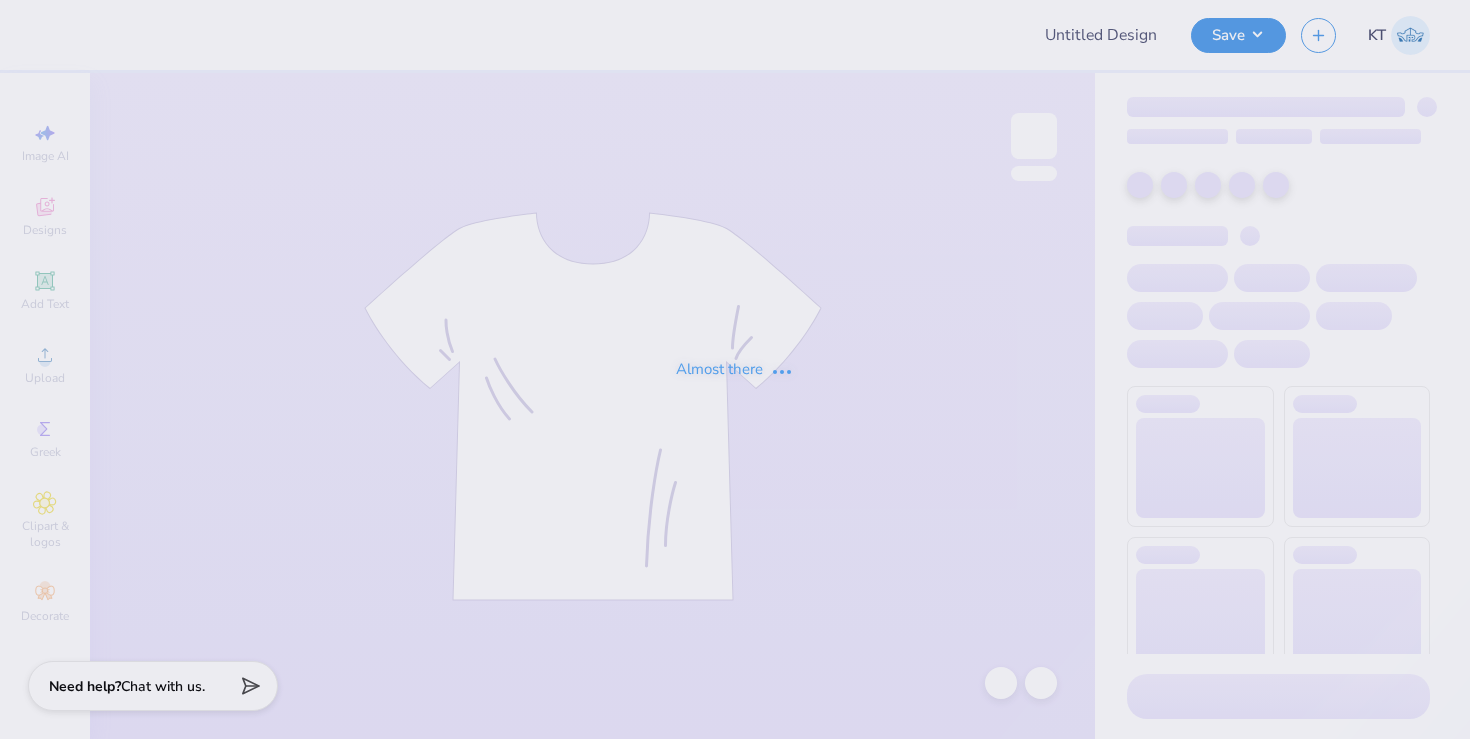 type on "Kappa Hoodie exec" 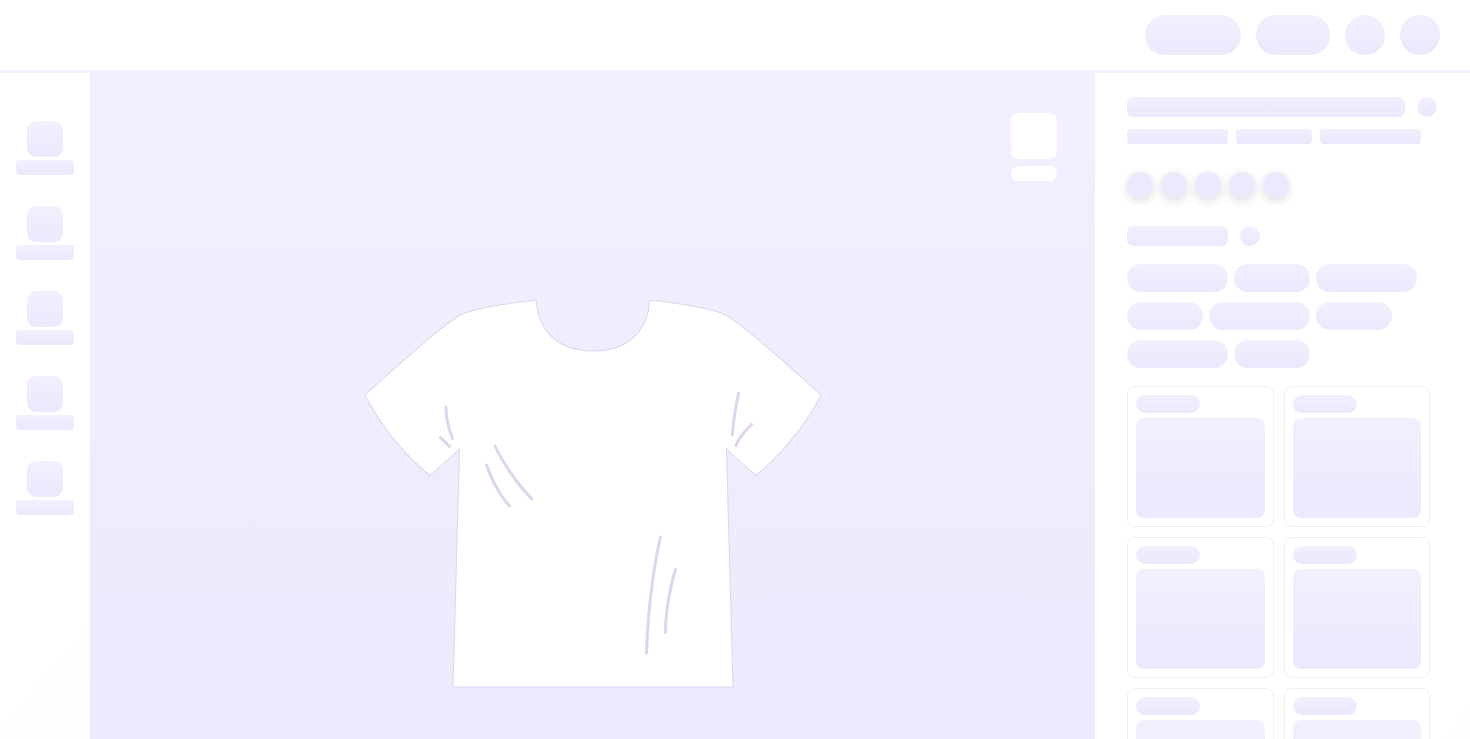 scroll, scrollTop: 0, scrollLeft: 0, axis: both 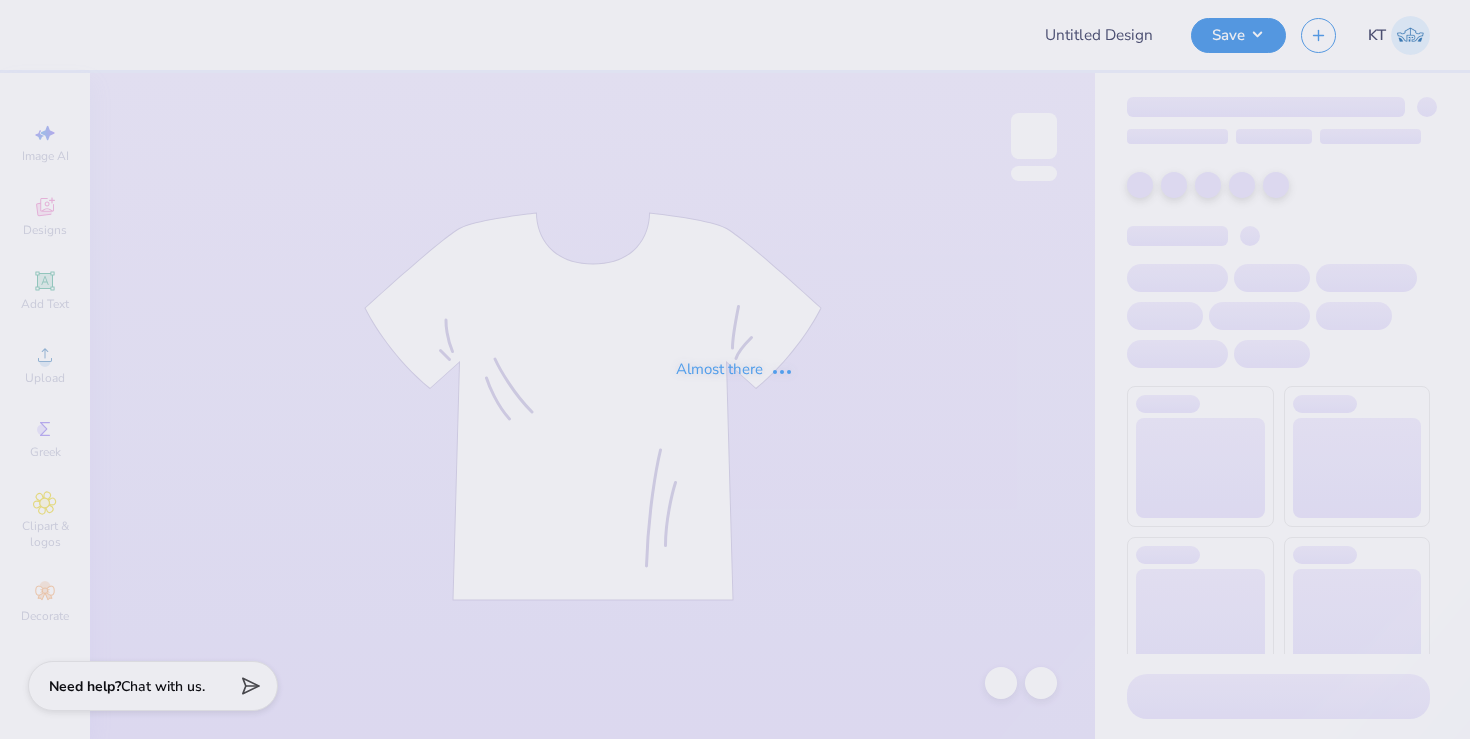 type on "Kappa Hoodie exec" 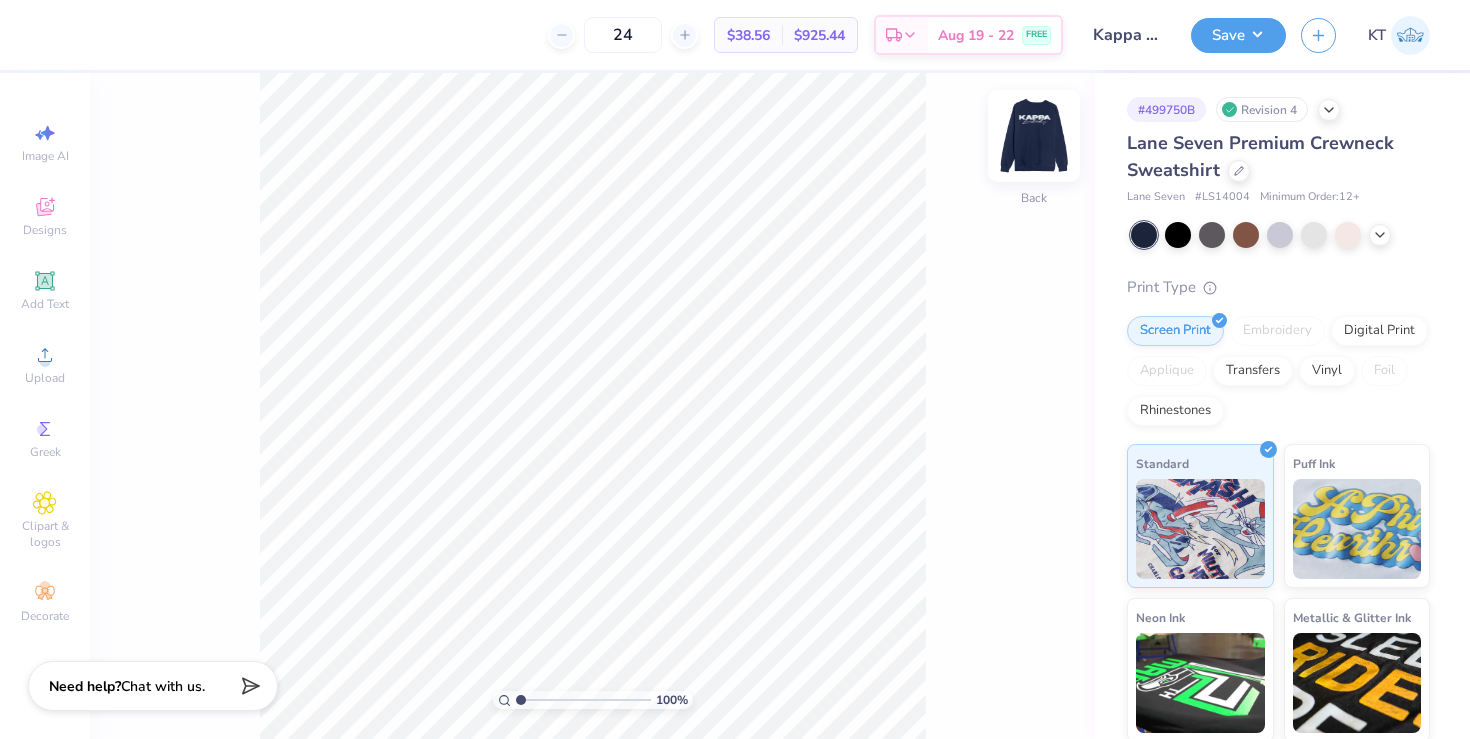 click at bounding box center [1034, 136] 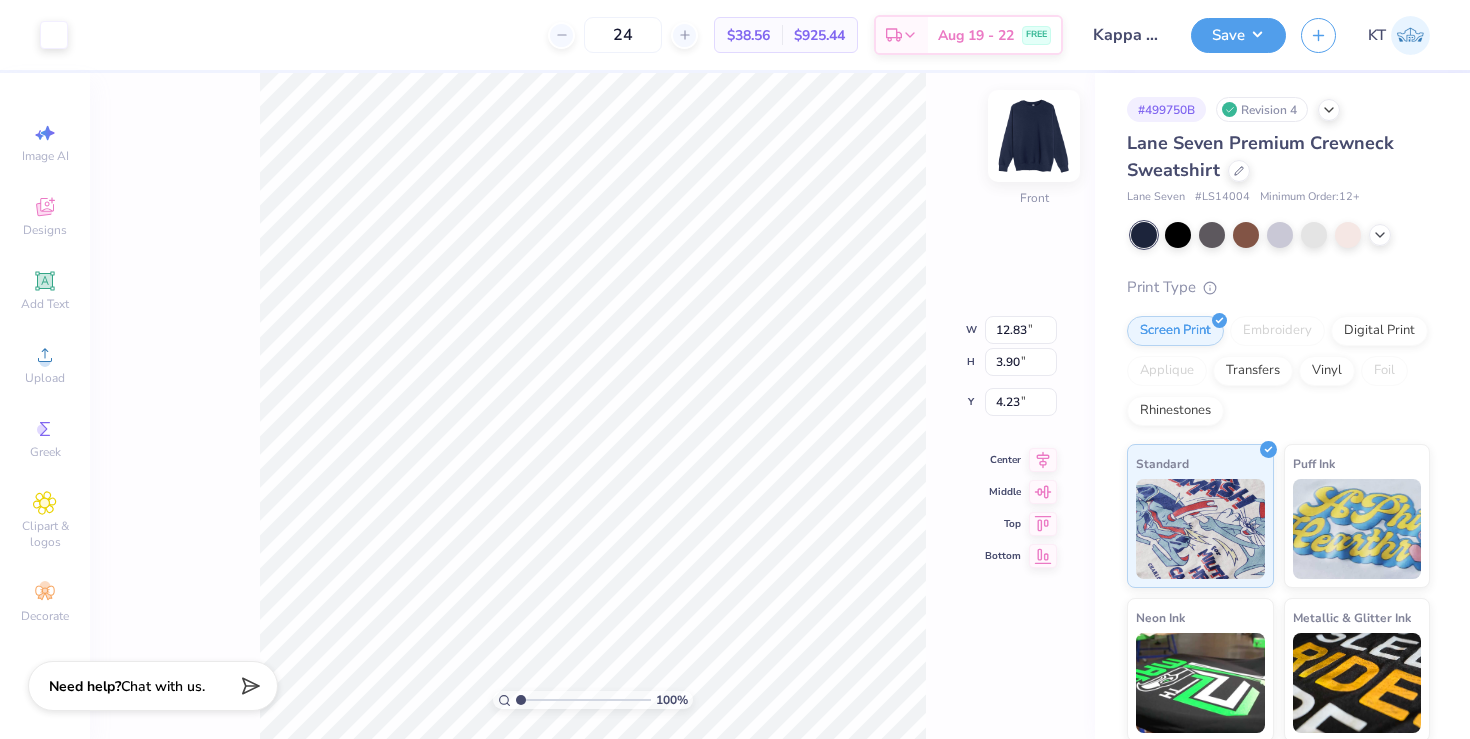 click at bounding box center (1034, 136) 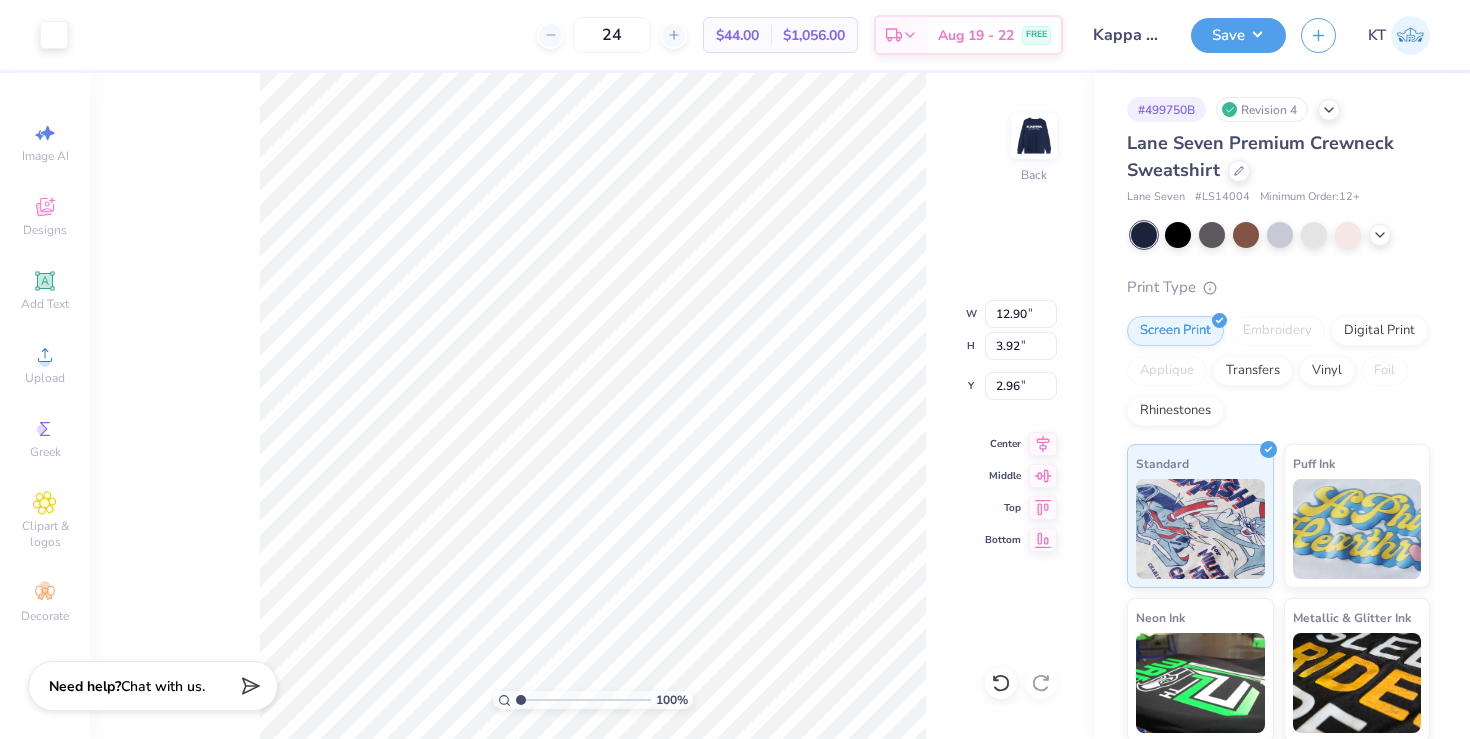 type on "3.00" 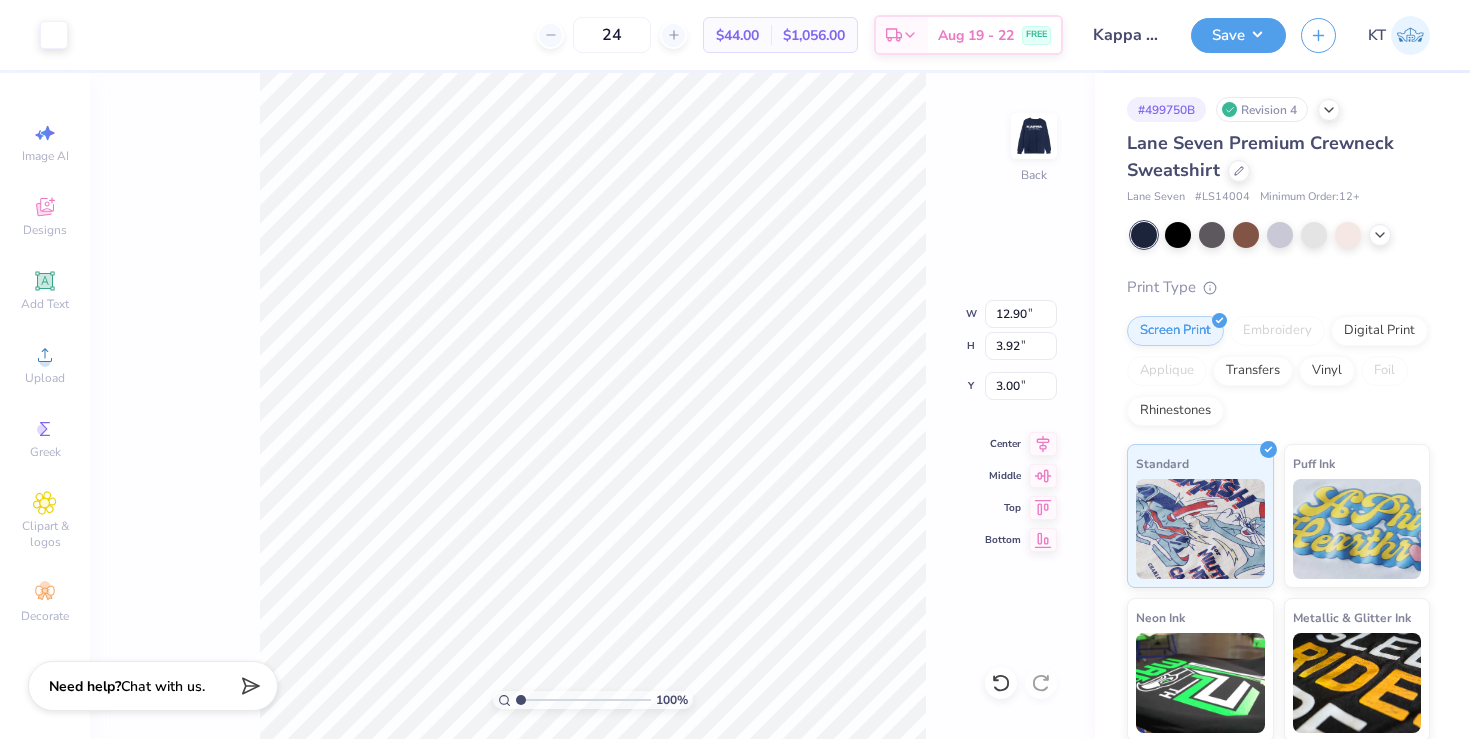 type on "10.71" 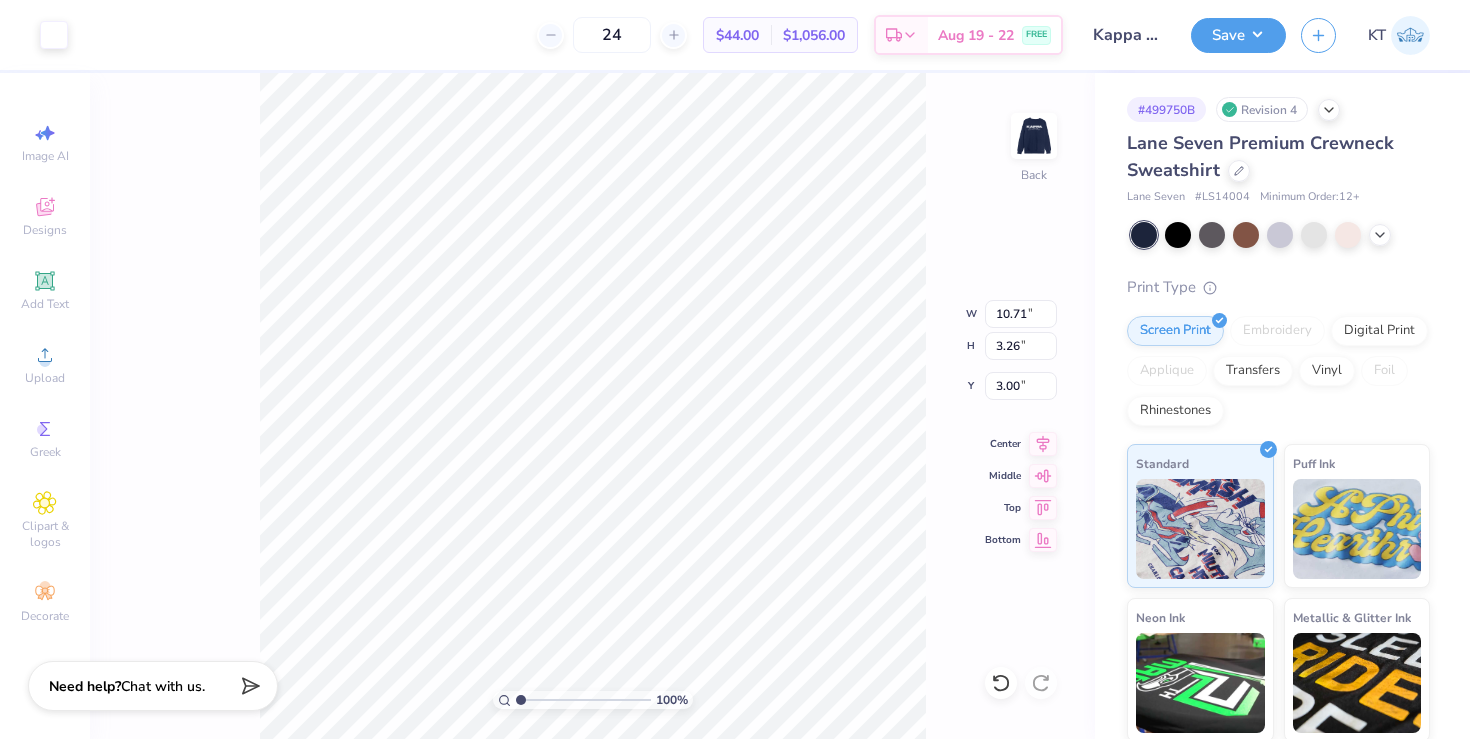 type on "4.88" 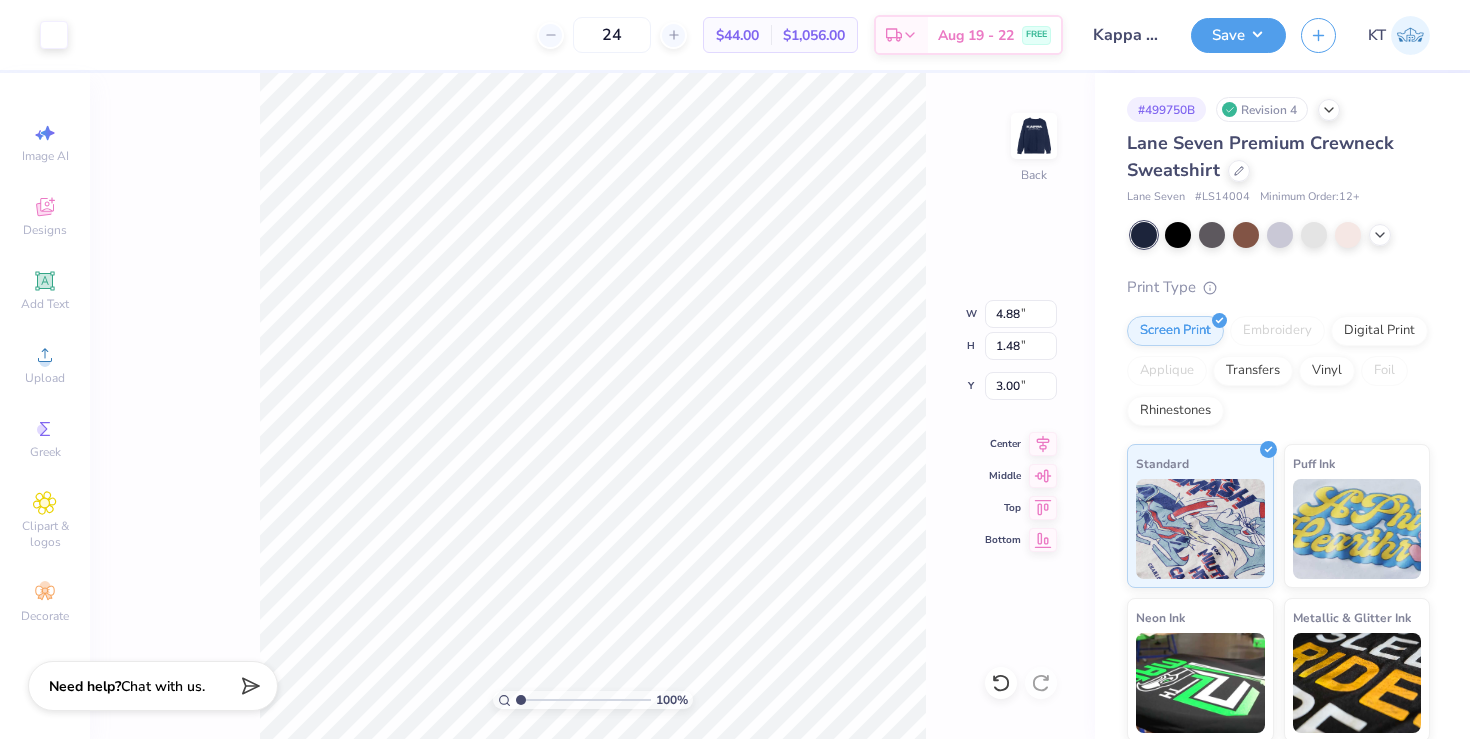 type on "4.40" 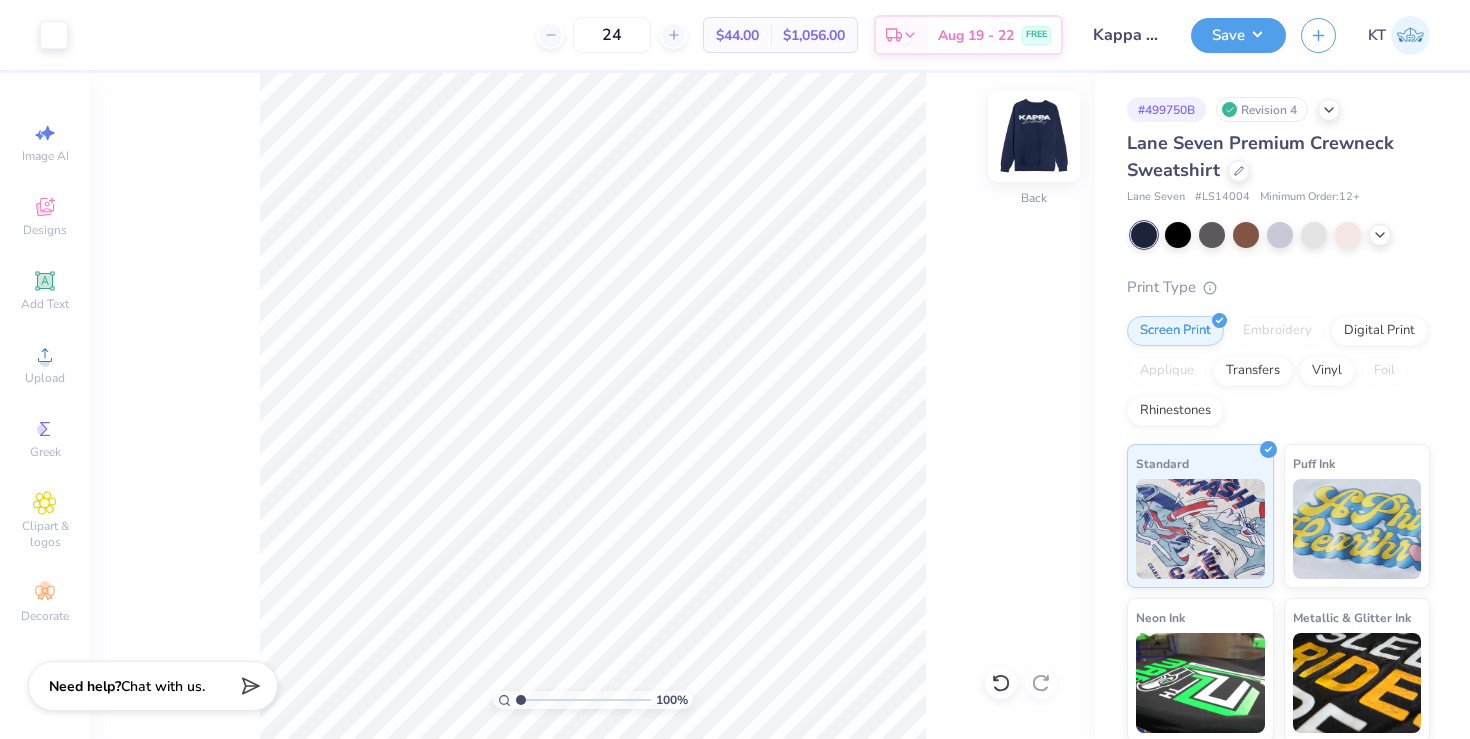 click at bounding box center (1034, 136) 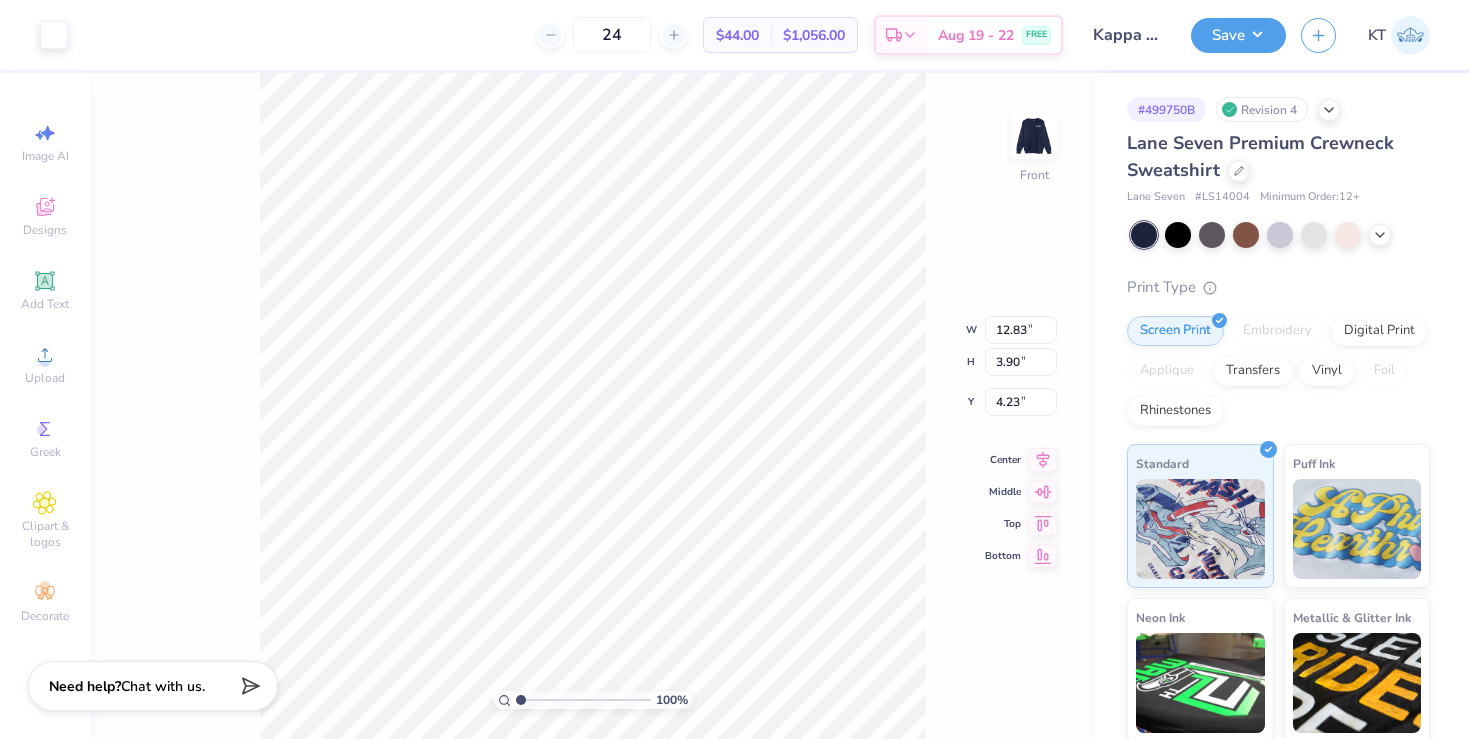type on "4.24" 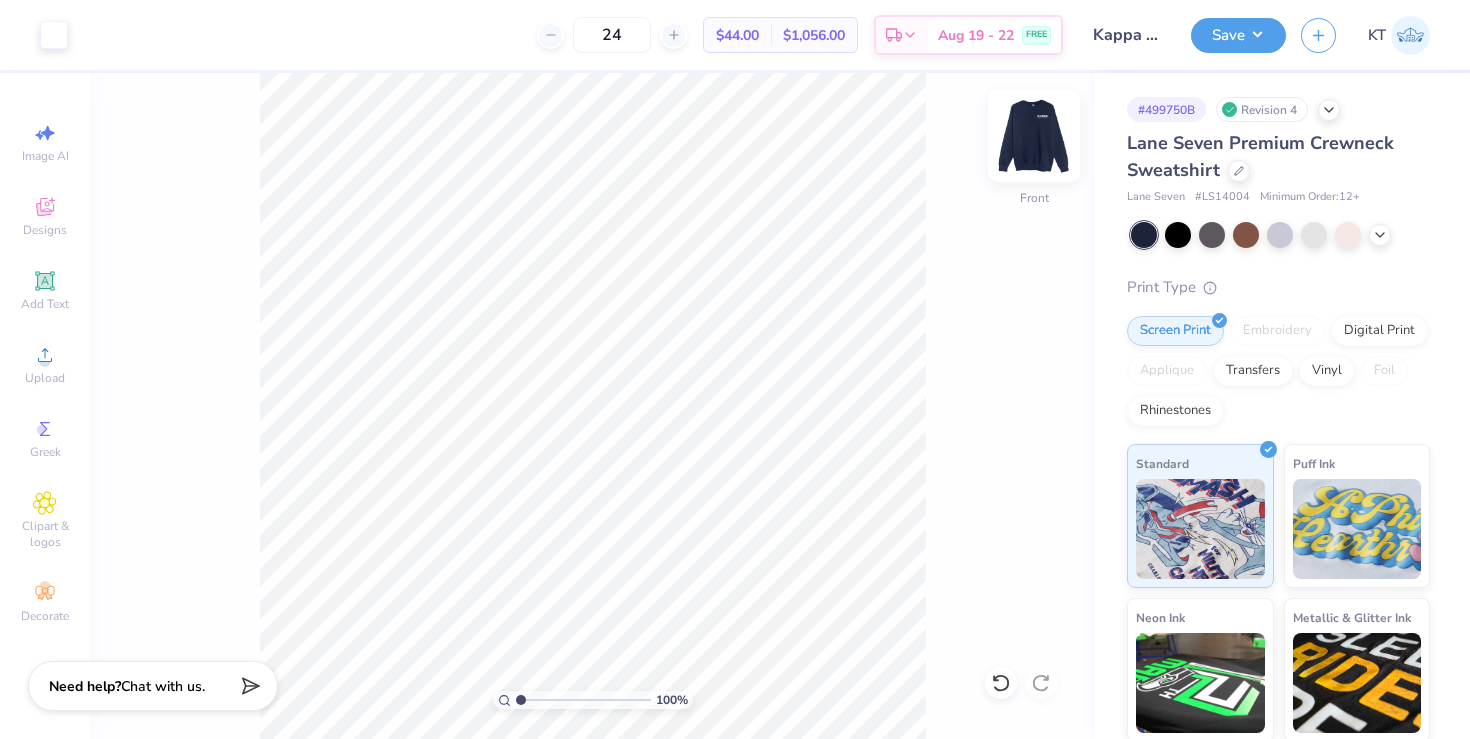 click at bounding box center (1034, 136) 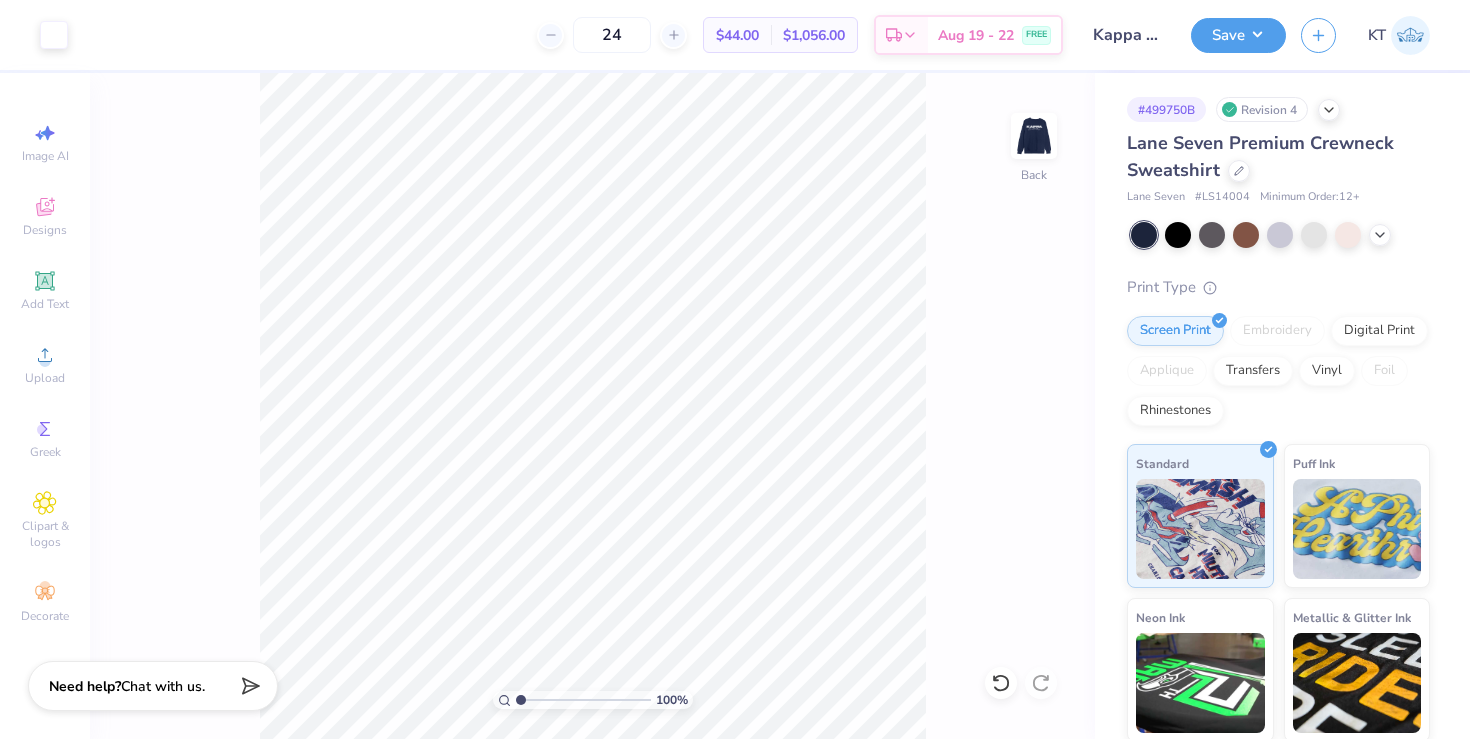 click on "100  % Back" at bounding box center (592, 406) 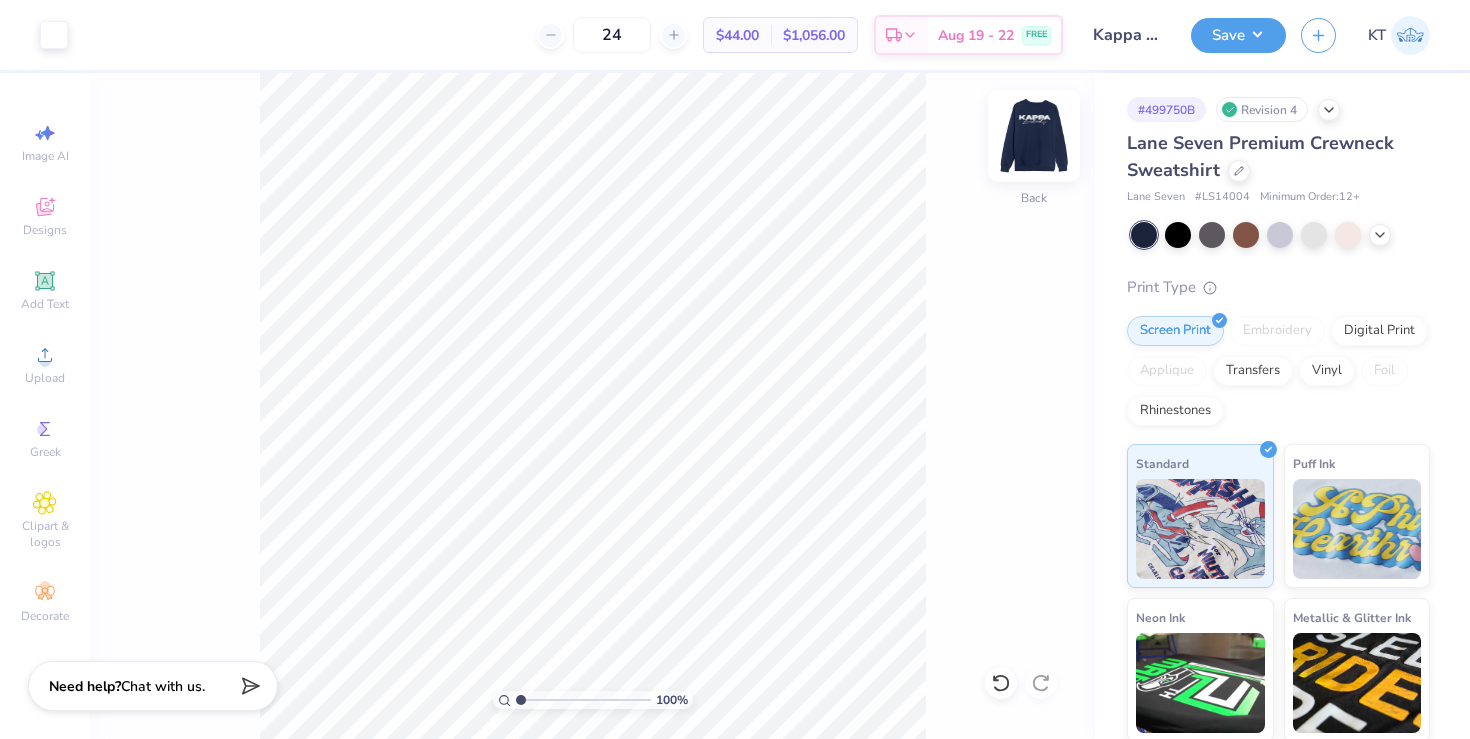 click at bounding box center [1034, 136] 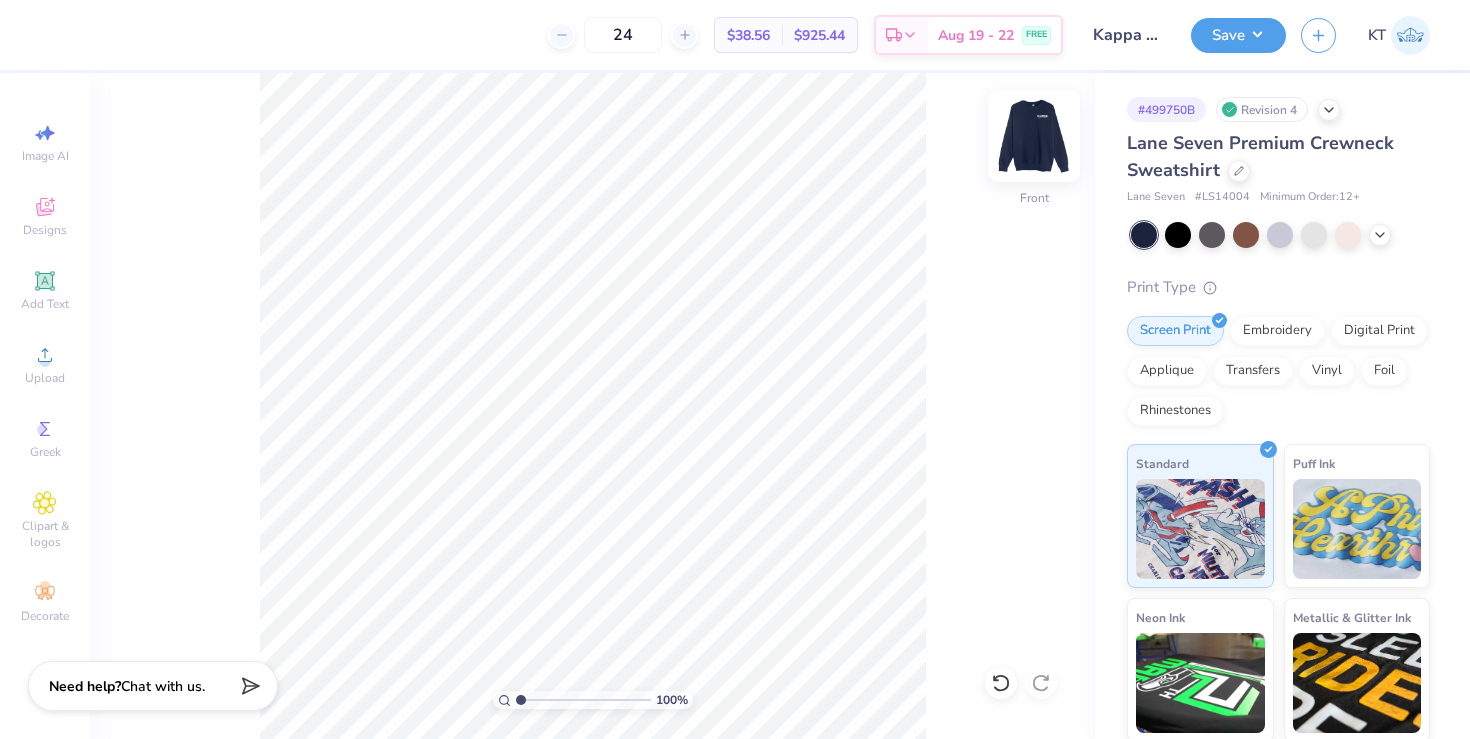 click at bounding box center (1034, 136) 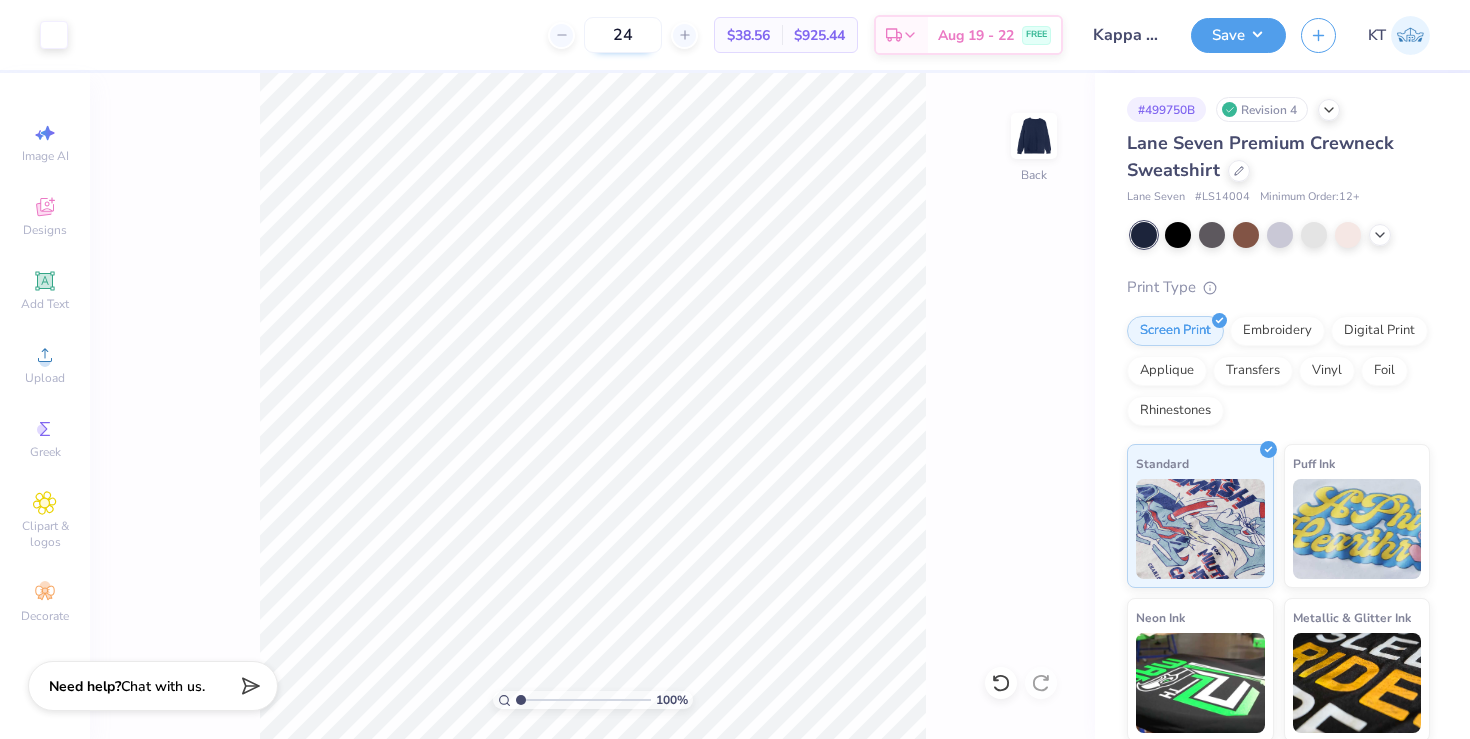 click on "24" at bounding box center (623, 35) 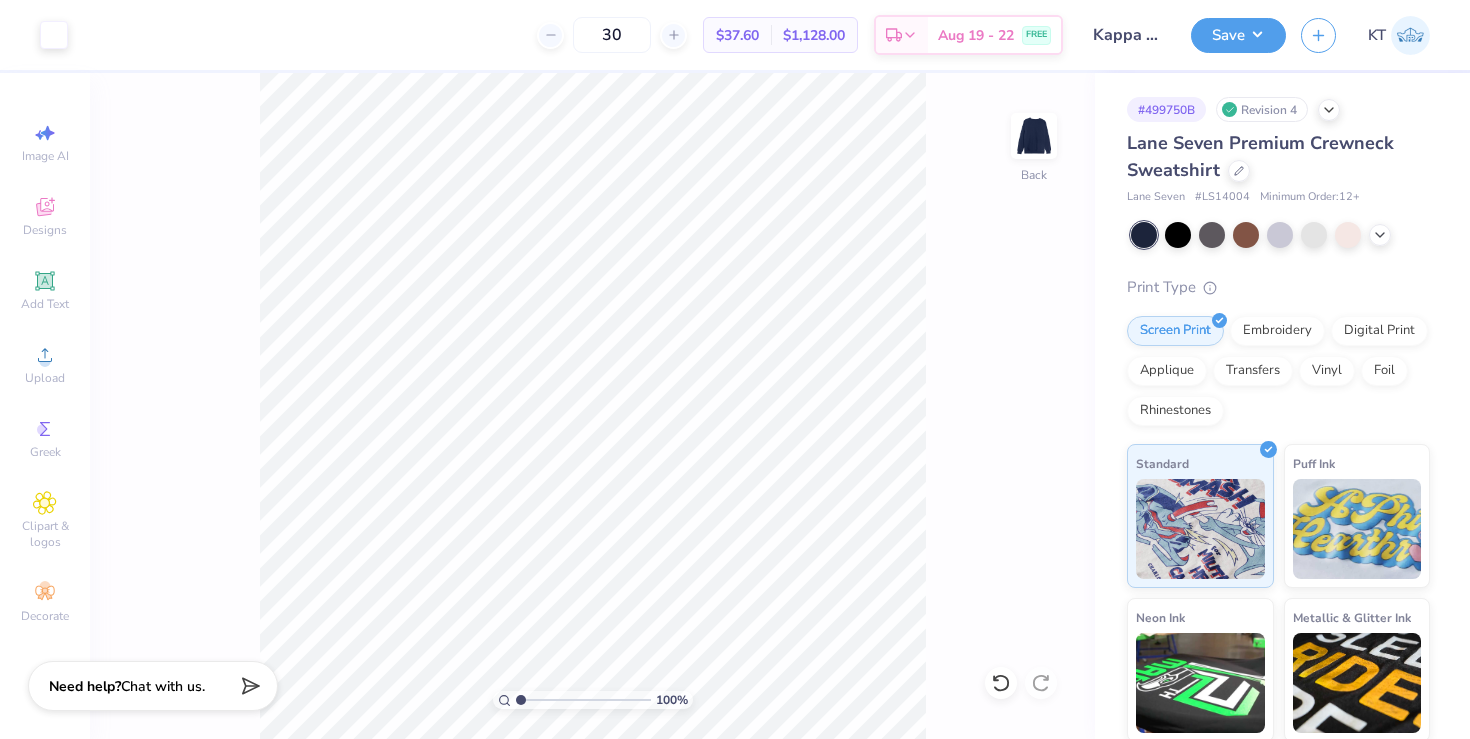 type on "30" 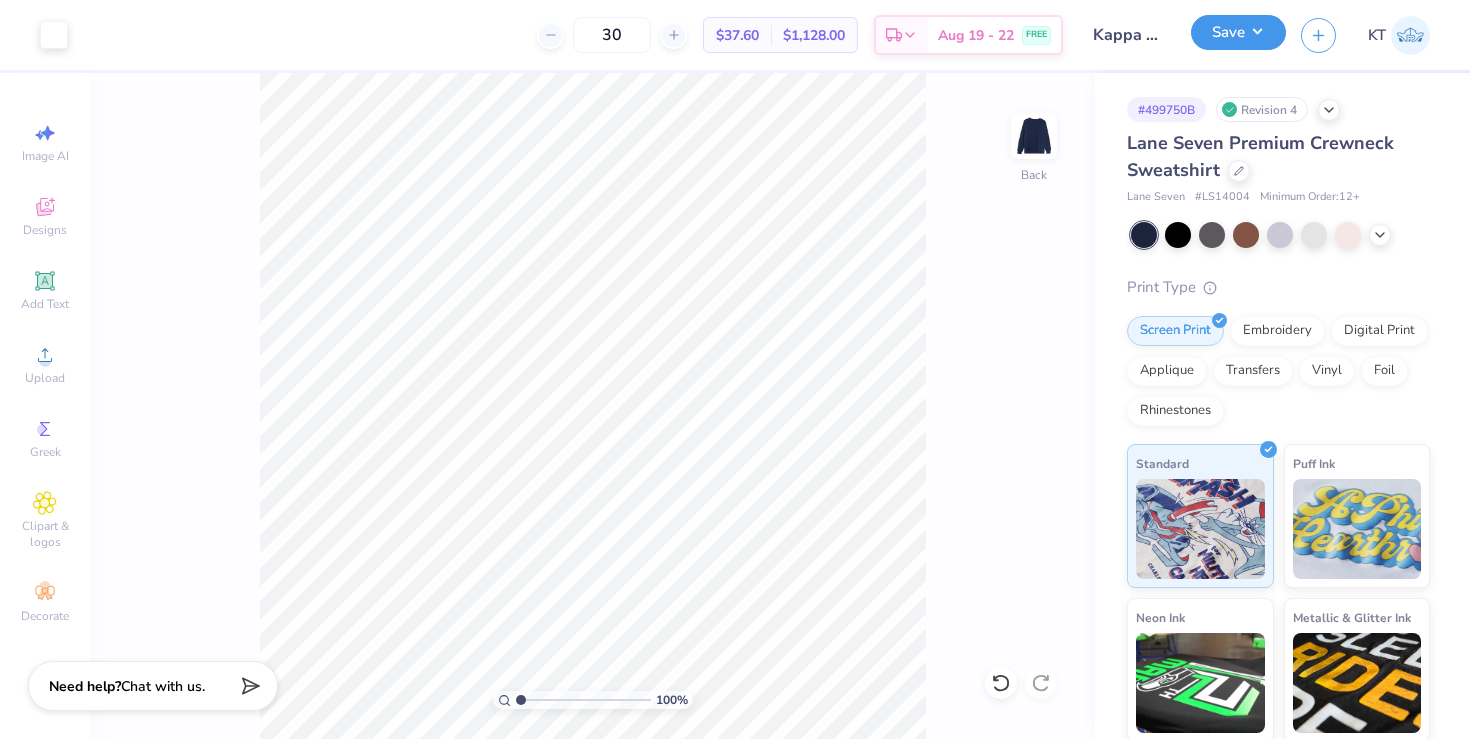 click on "Save" at bounding box center (1238, 32) 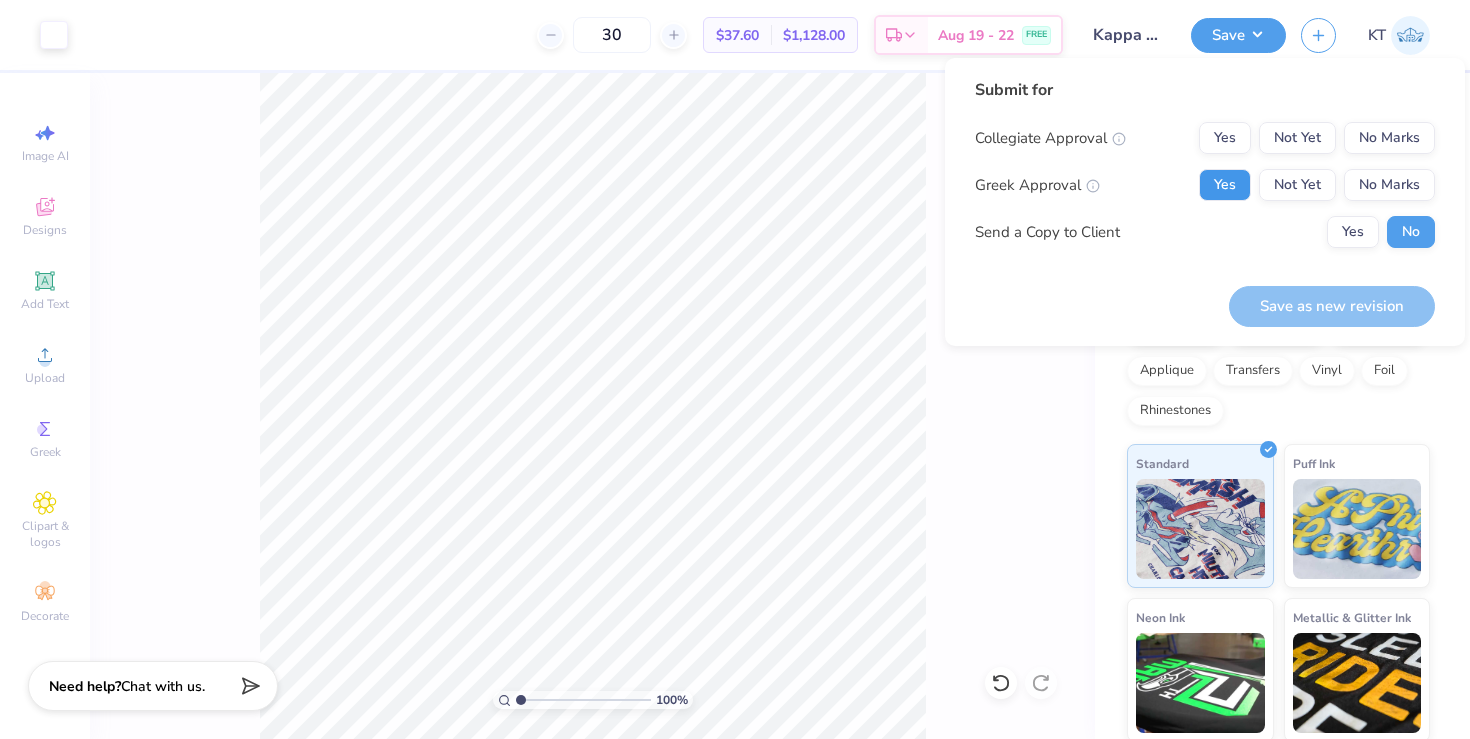 click on "Yes" at bounding box center (1225, 185) 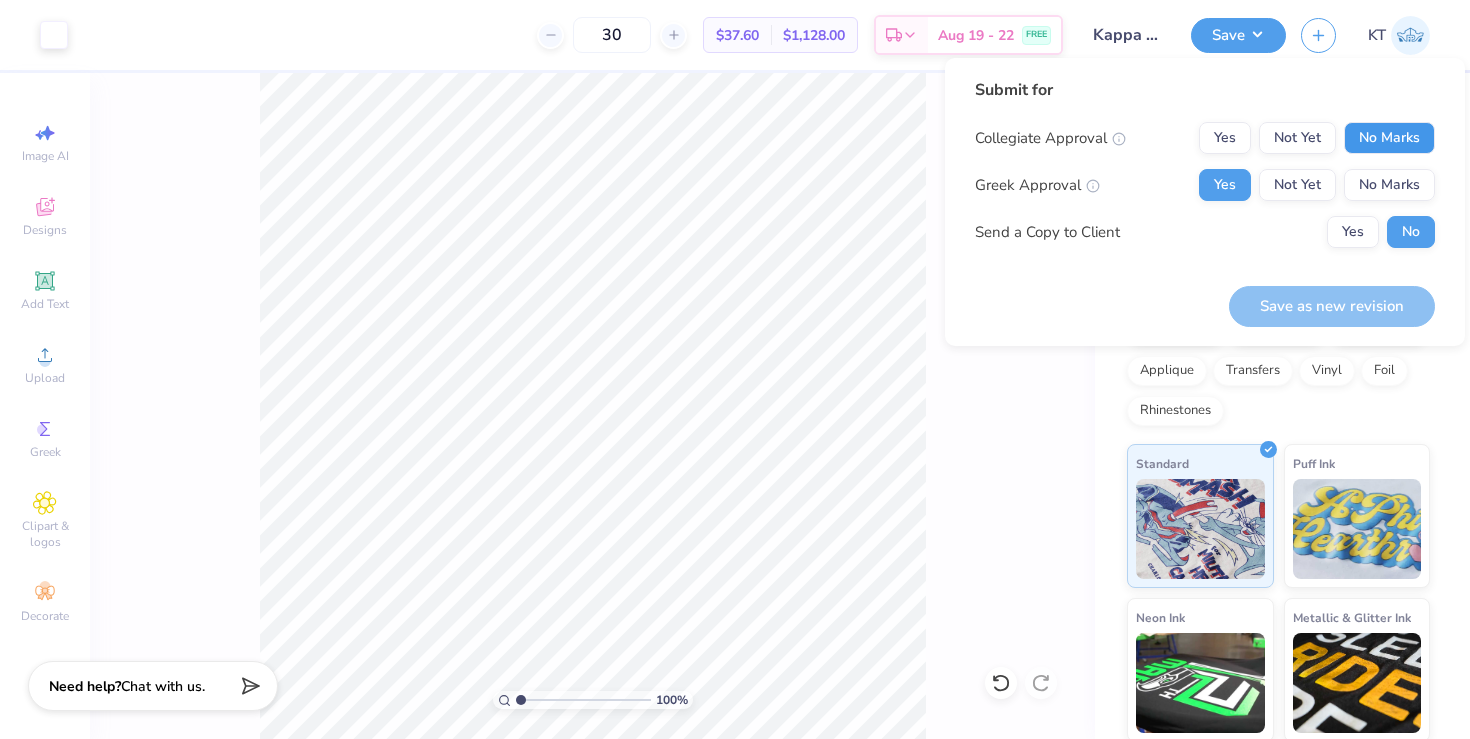 click on "No Marks" at bounding box center [1389, 138] 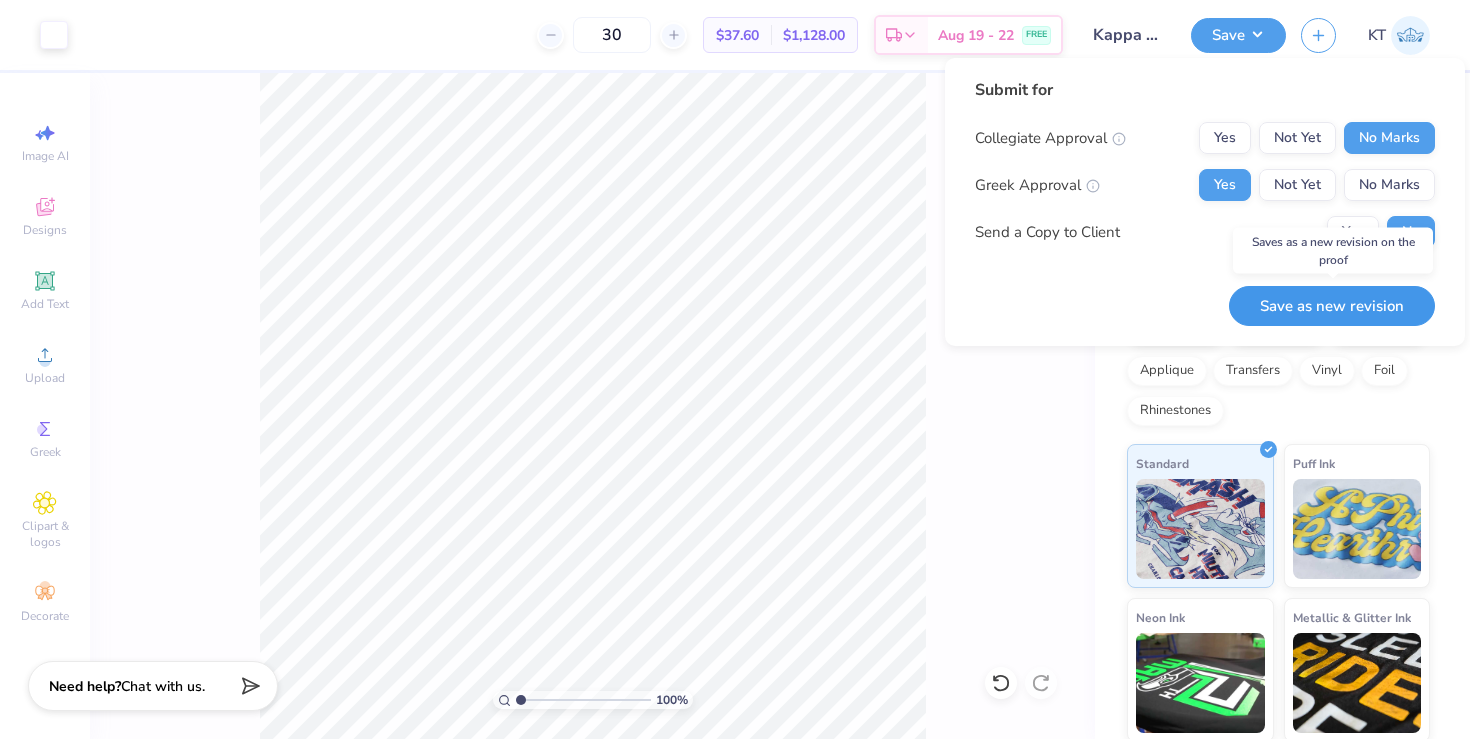 click on "Save as new revision" at bounding box center [1332, 306] 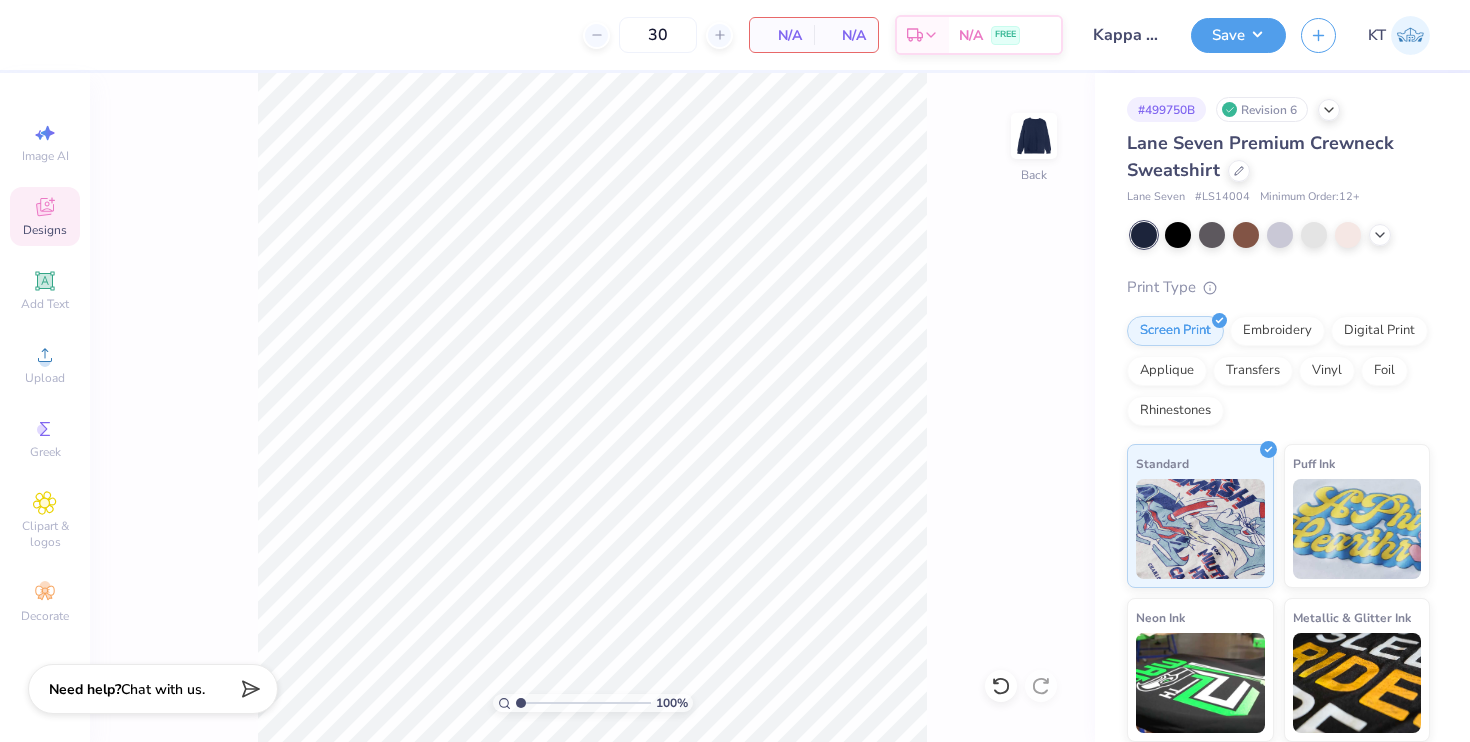 click 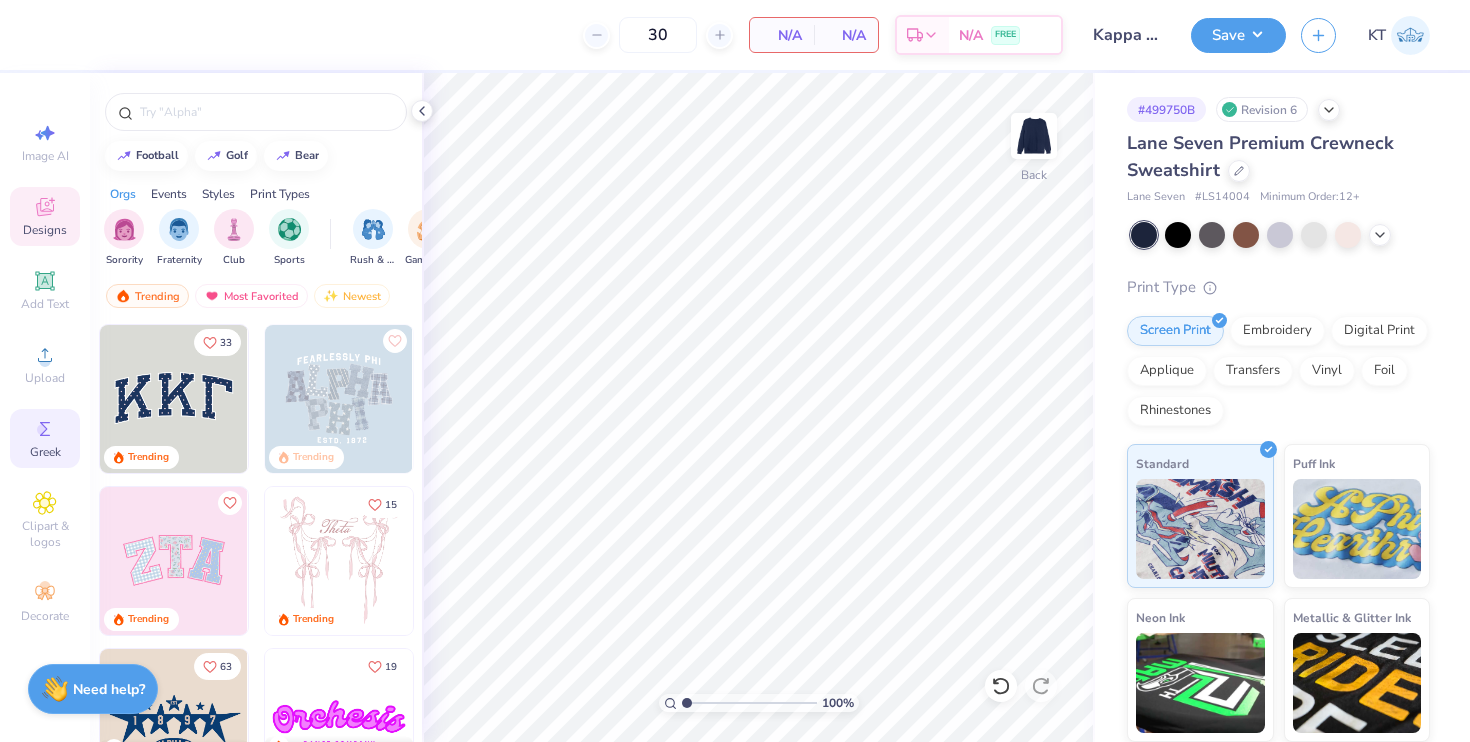 click on "Greek" at bounding box center (45, 438) 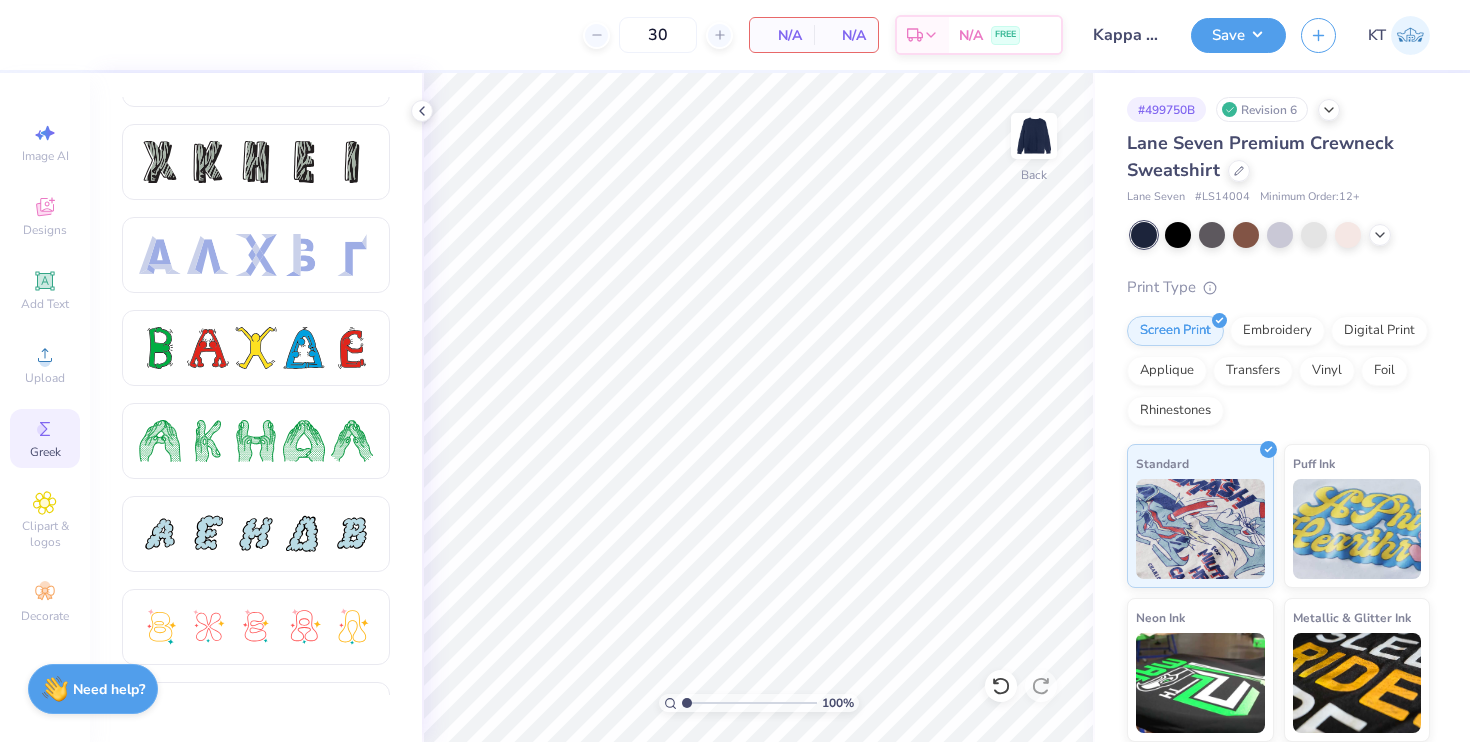 scroll, scrollTop: 96, scrollLeft: 0, axis: vertical 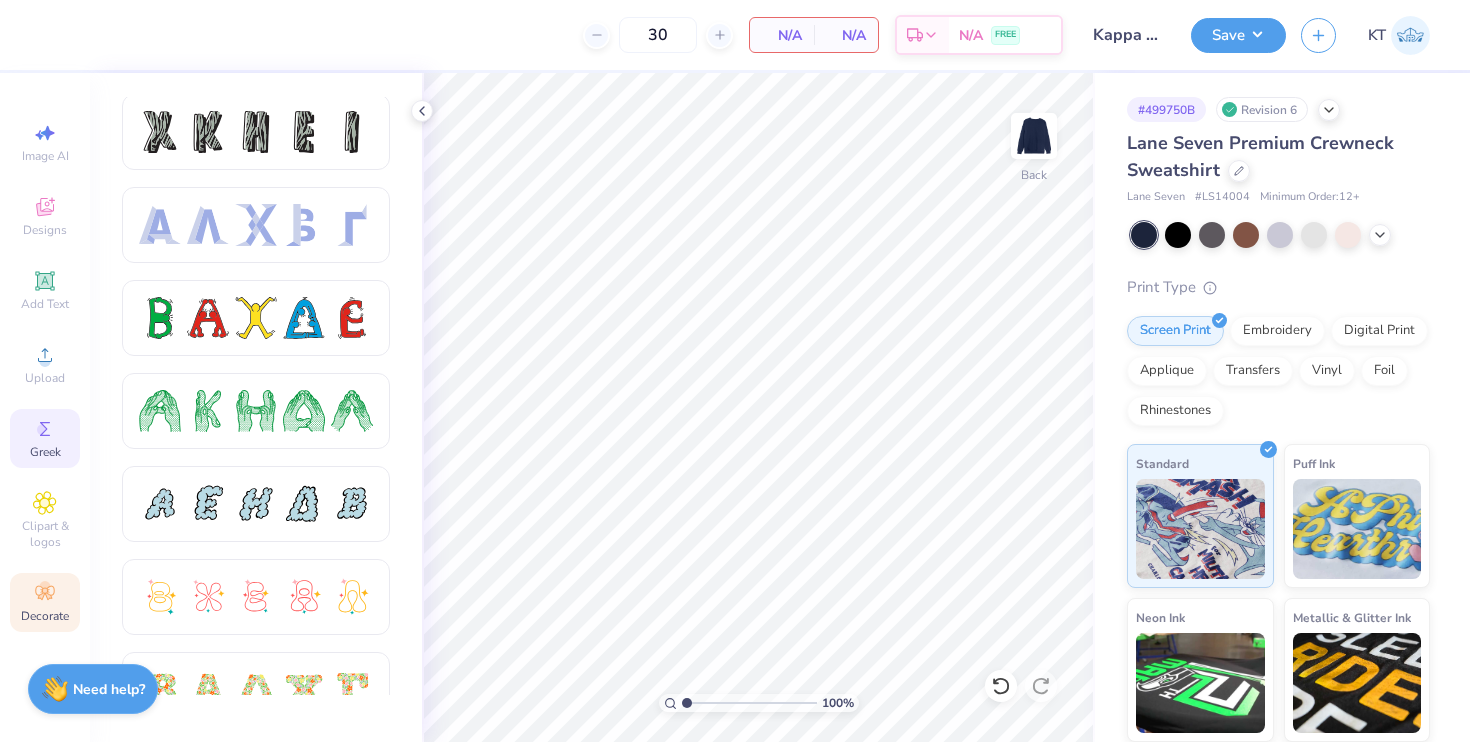 click on "Decorate" at bounding box center (45, 602) 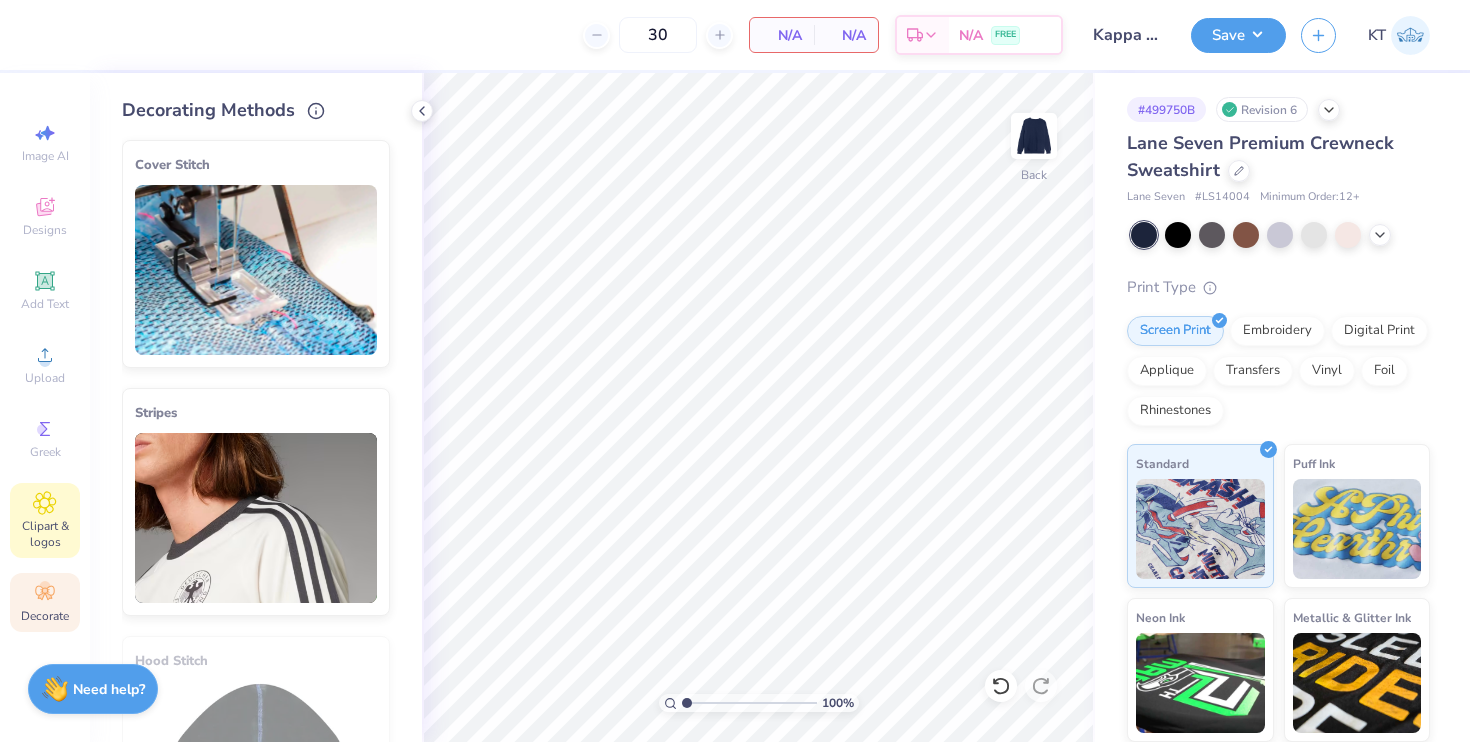 click on "Clipart & logos" at bounding box center (45, 534) 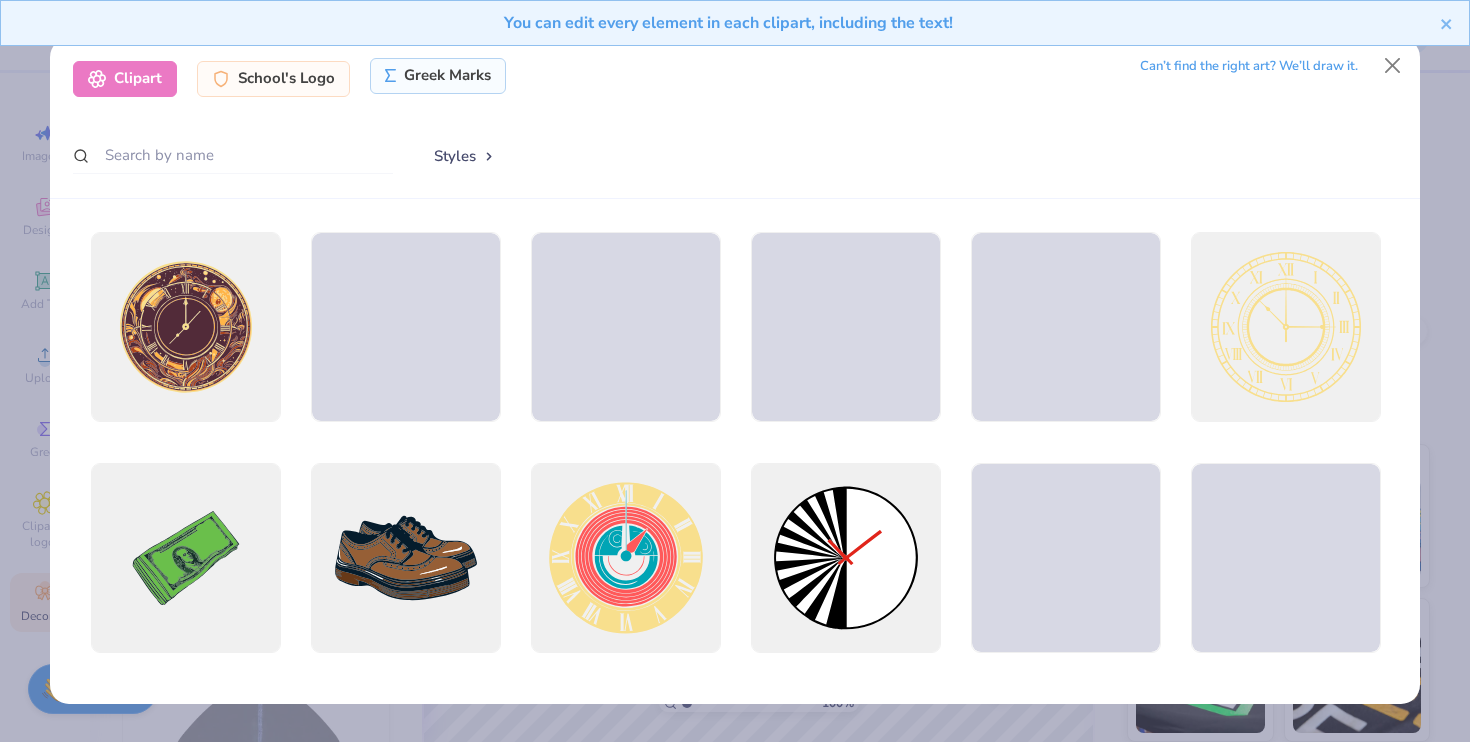 click on "Greek Marks" at bounding box center (438, 76) 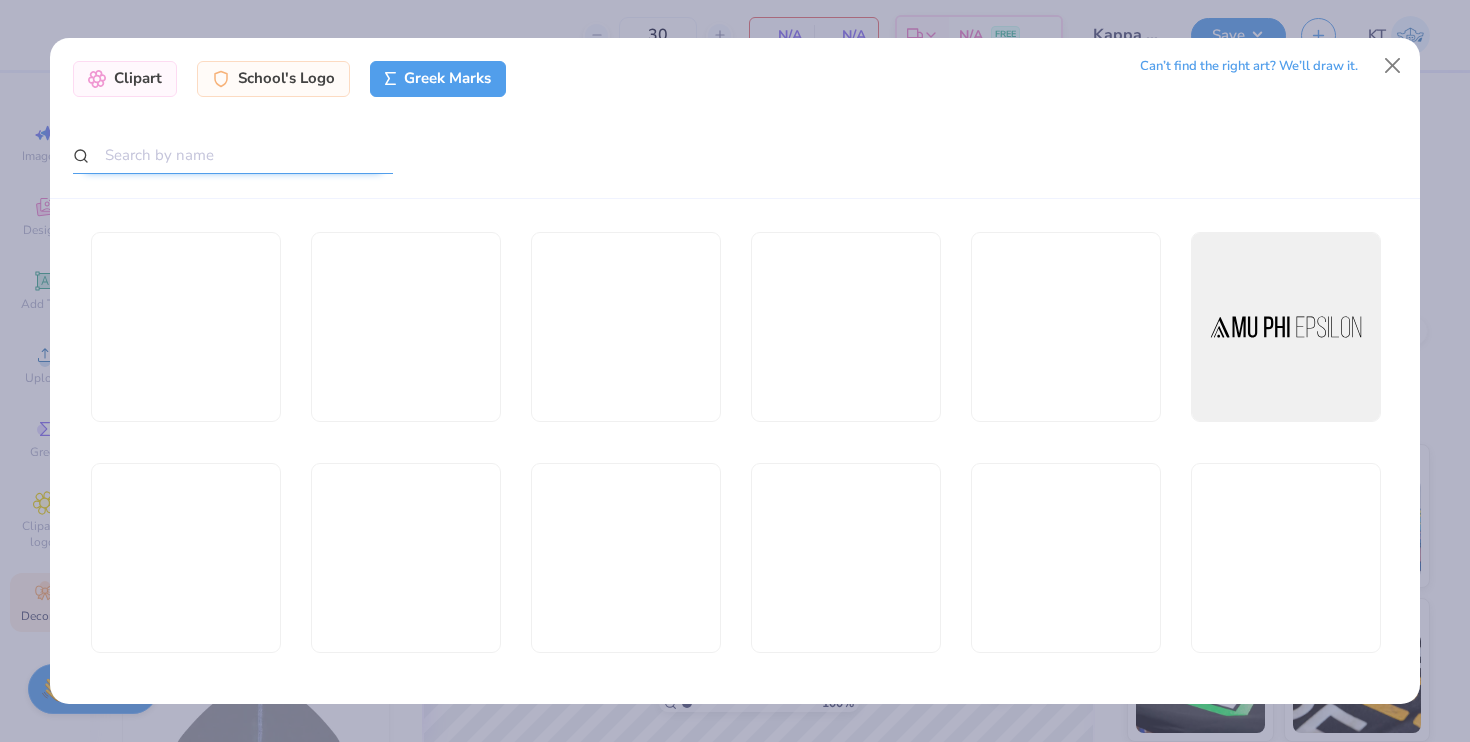 click at bounding box center [233, 155] 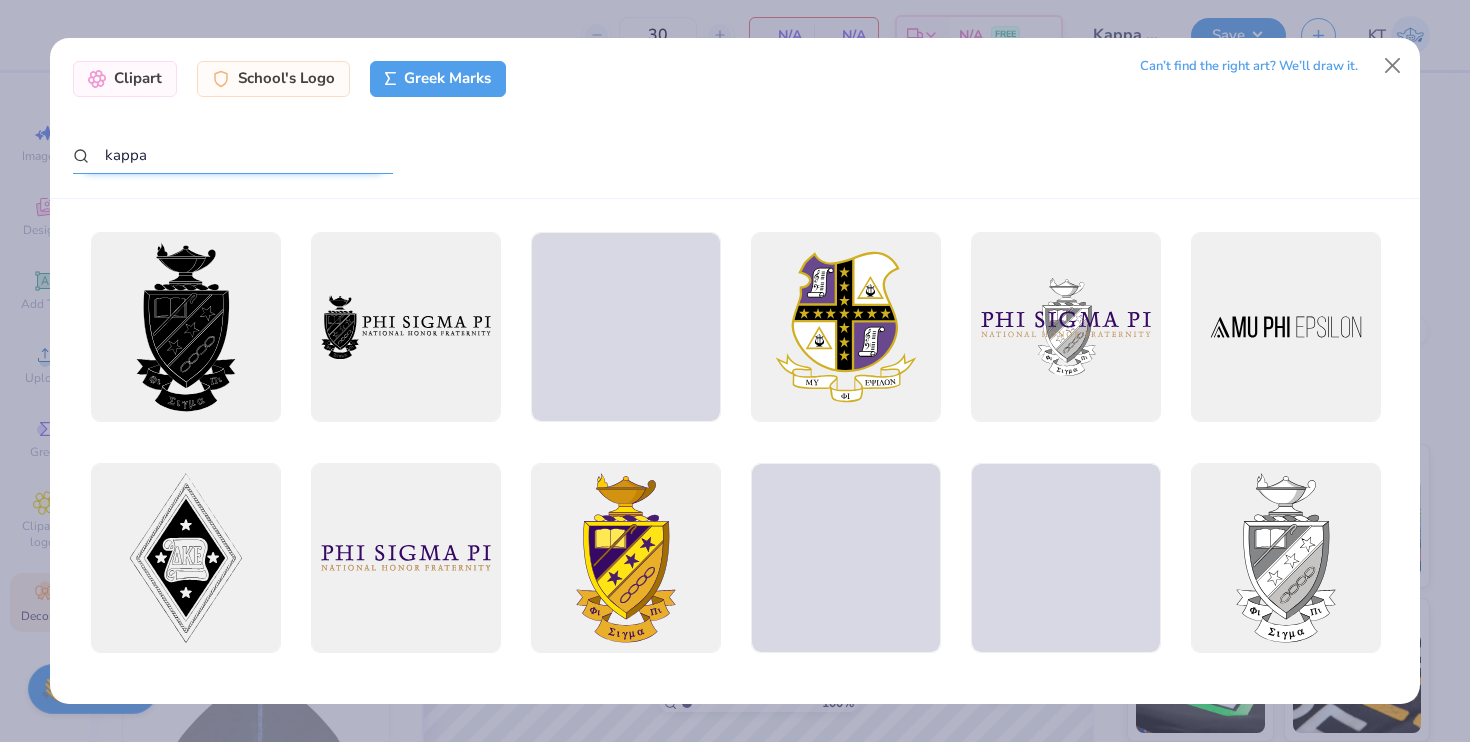 type on "kappa" 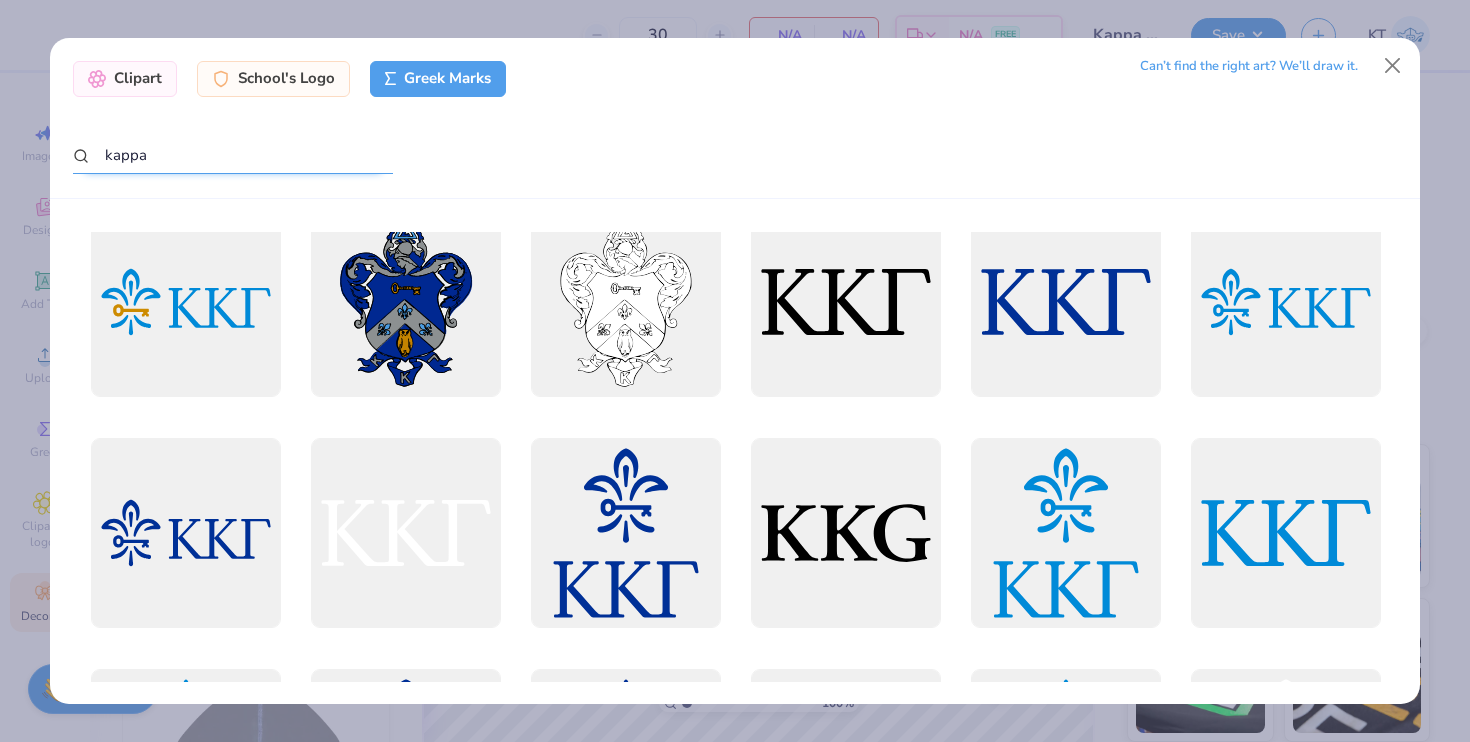 scroll, scrollTop: 27, scrollLeft: 0, axis: vertical 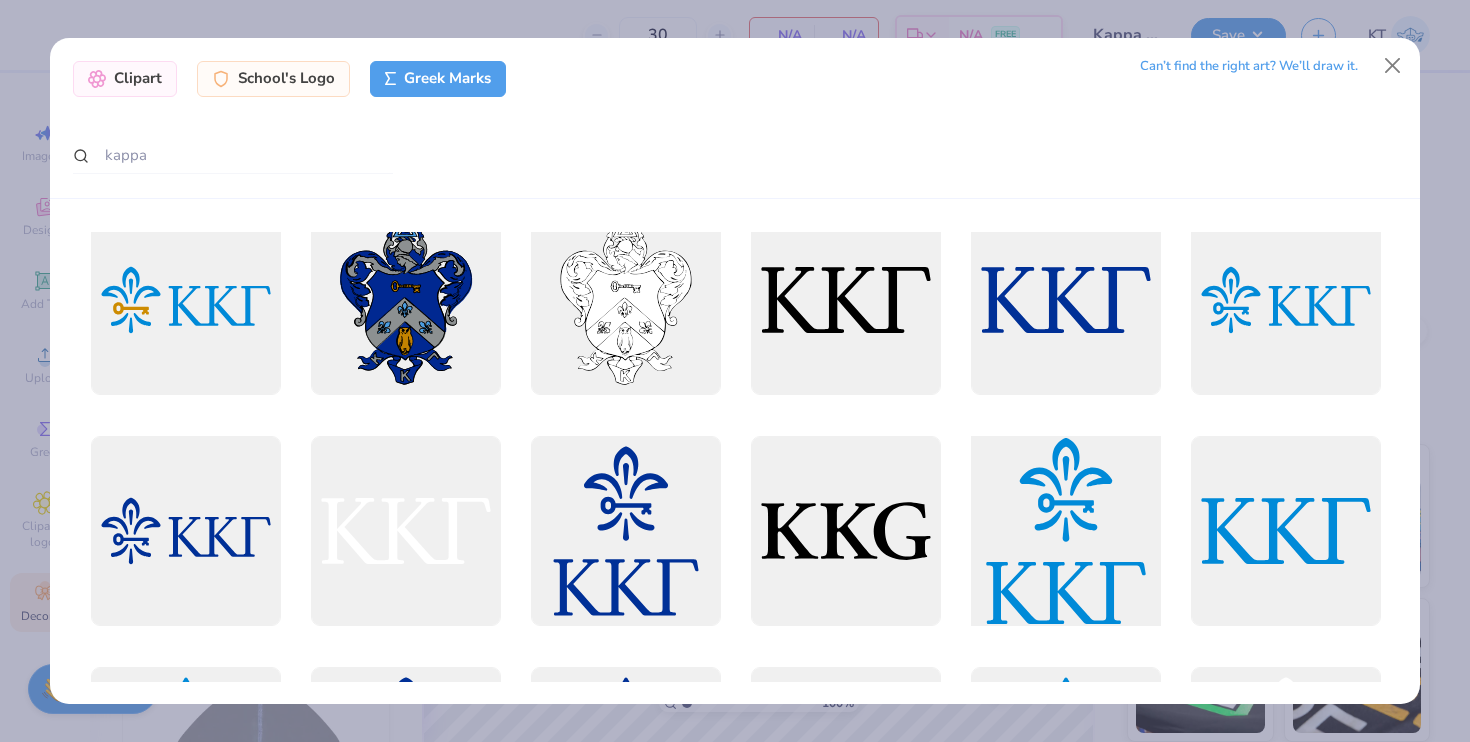 click at bounding box center [1065, 530] 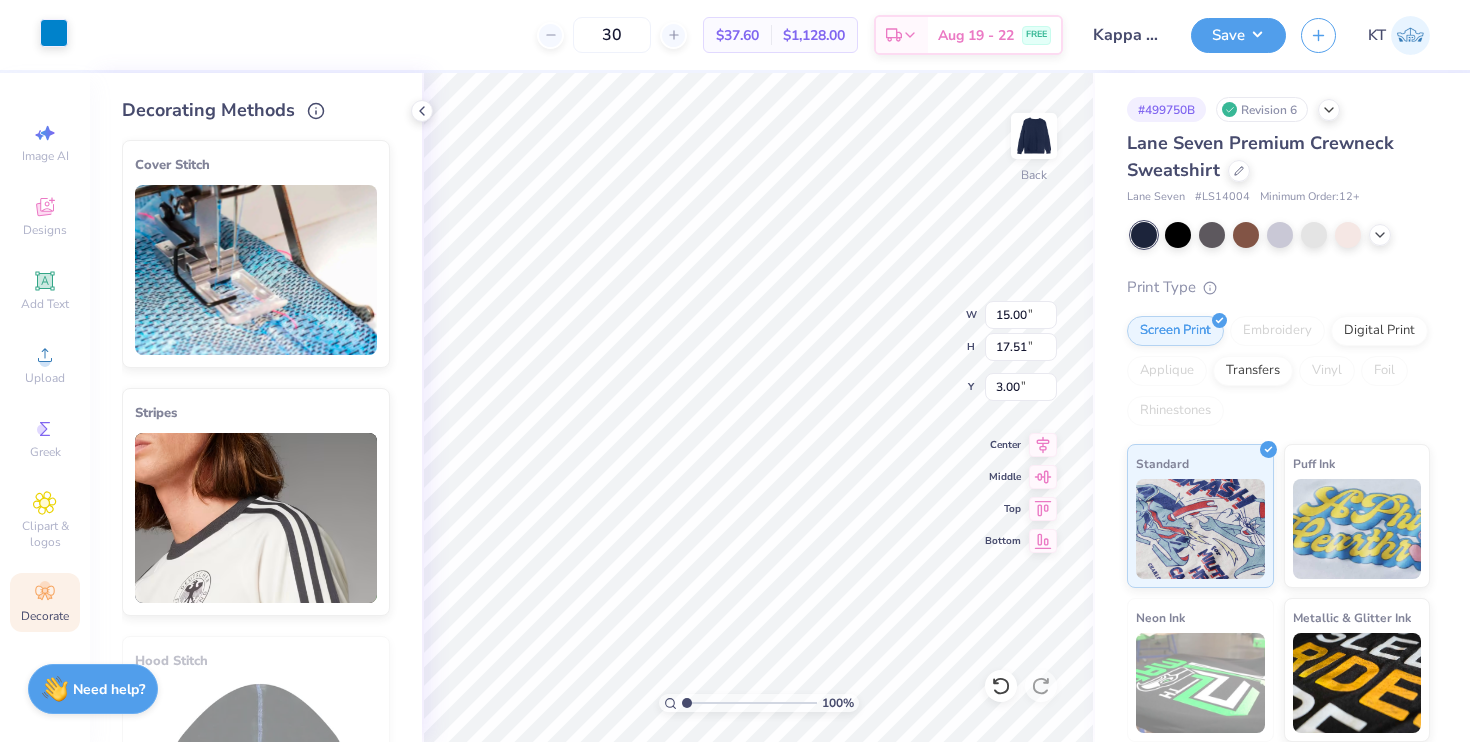 click on "Art colors" at bounding box center (34, 35) 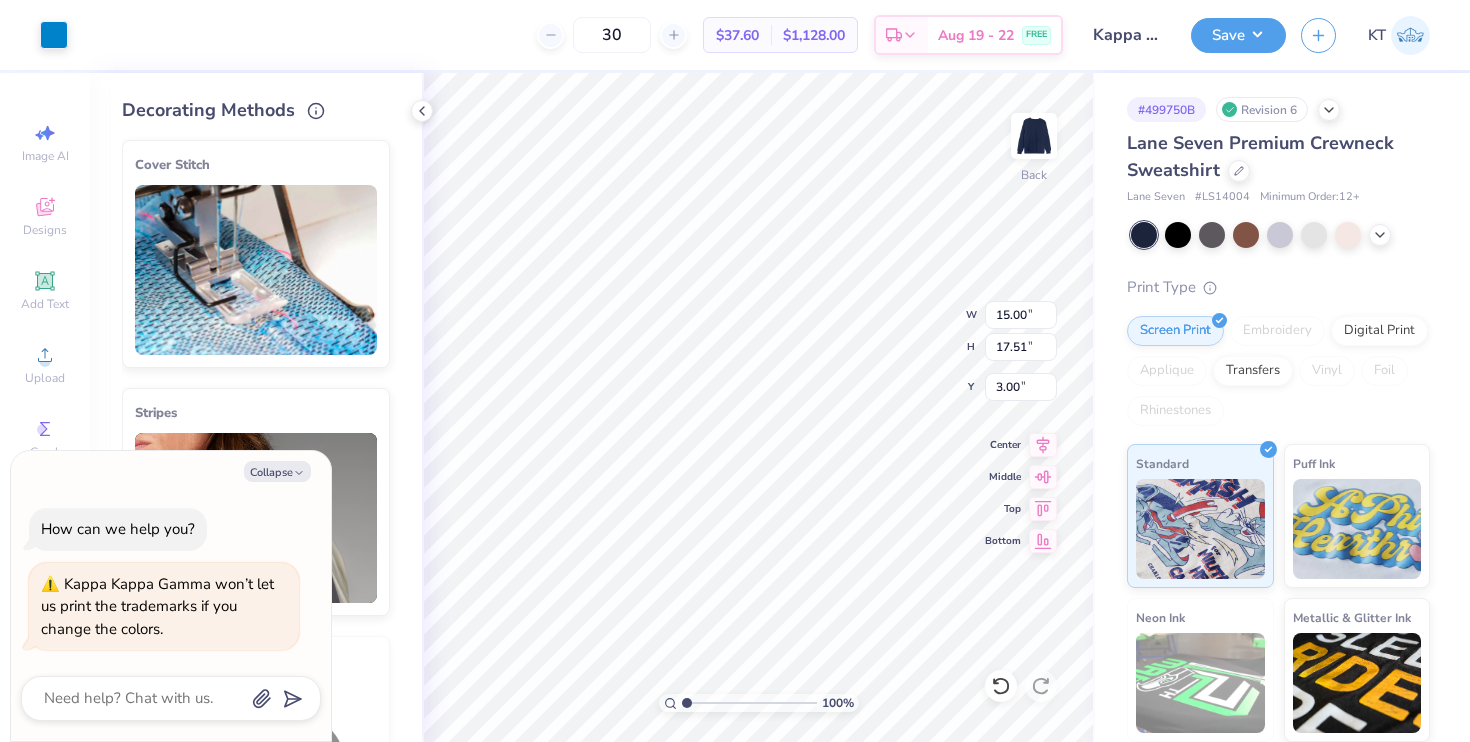 type on "x" 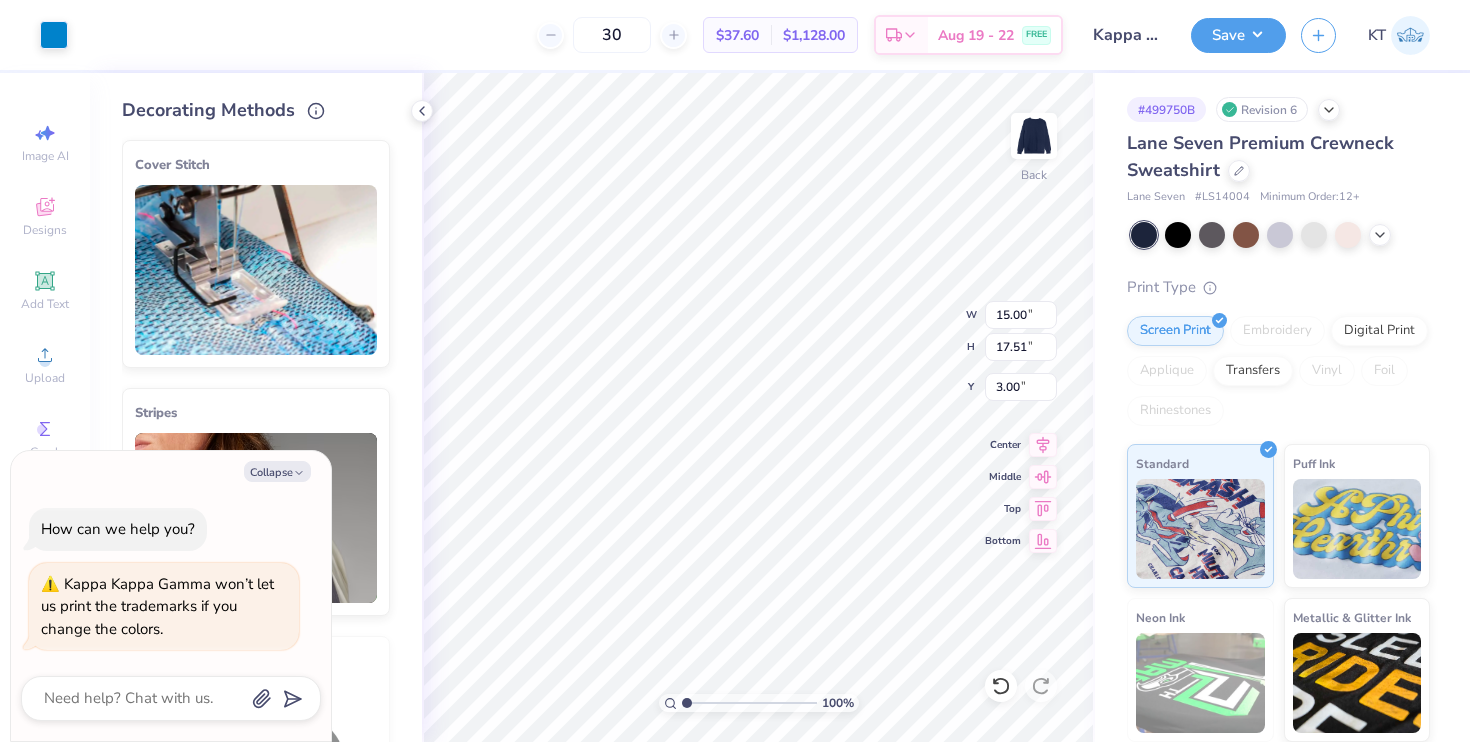 type on "2.20" 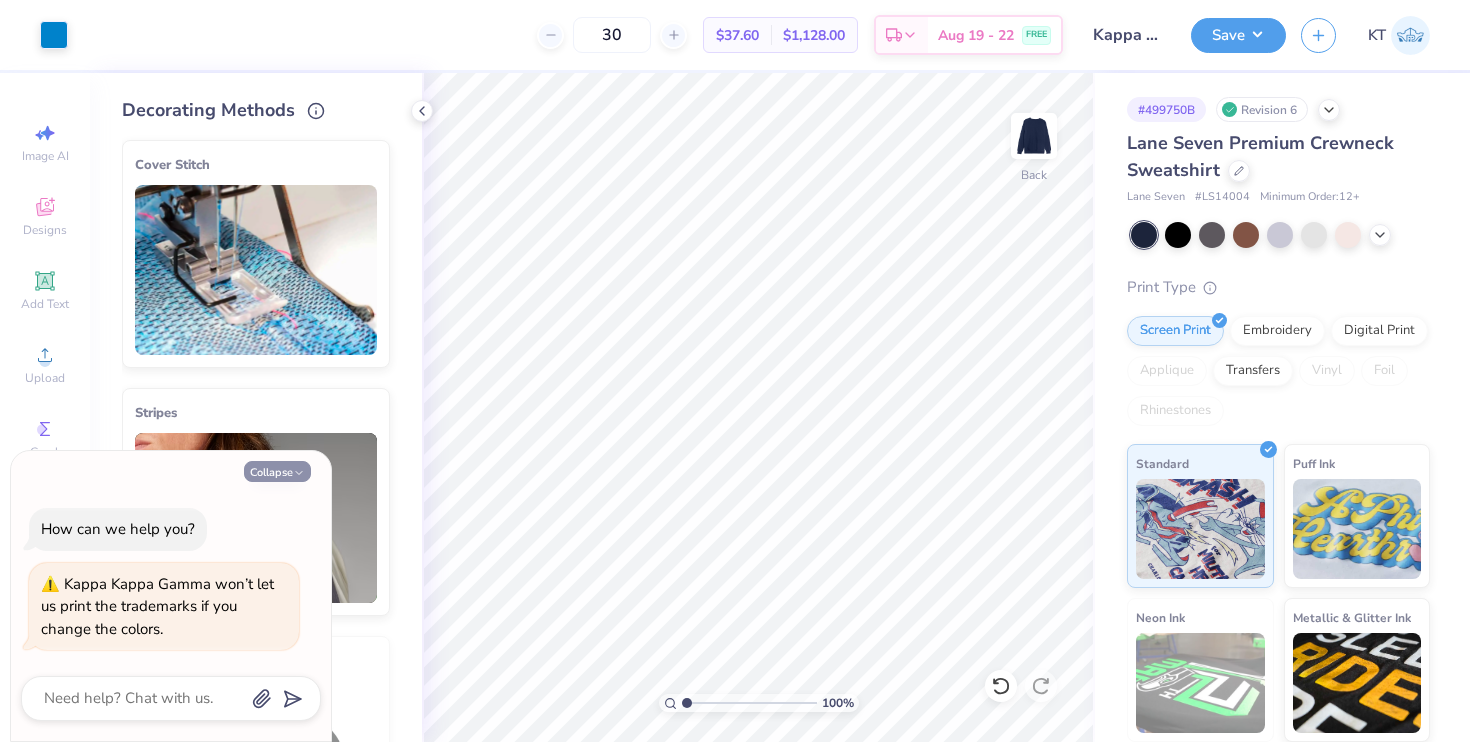 click on "Collapse" at bounding box center [277, 471] 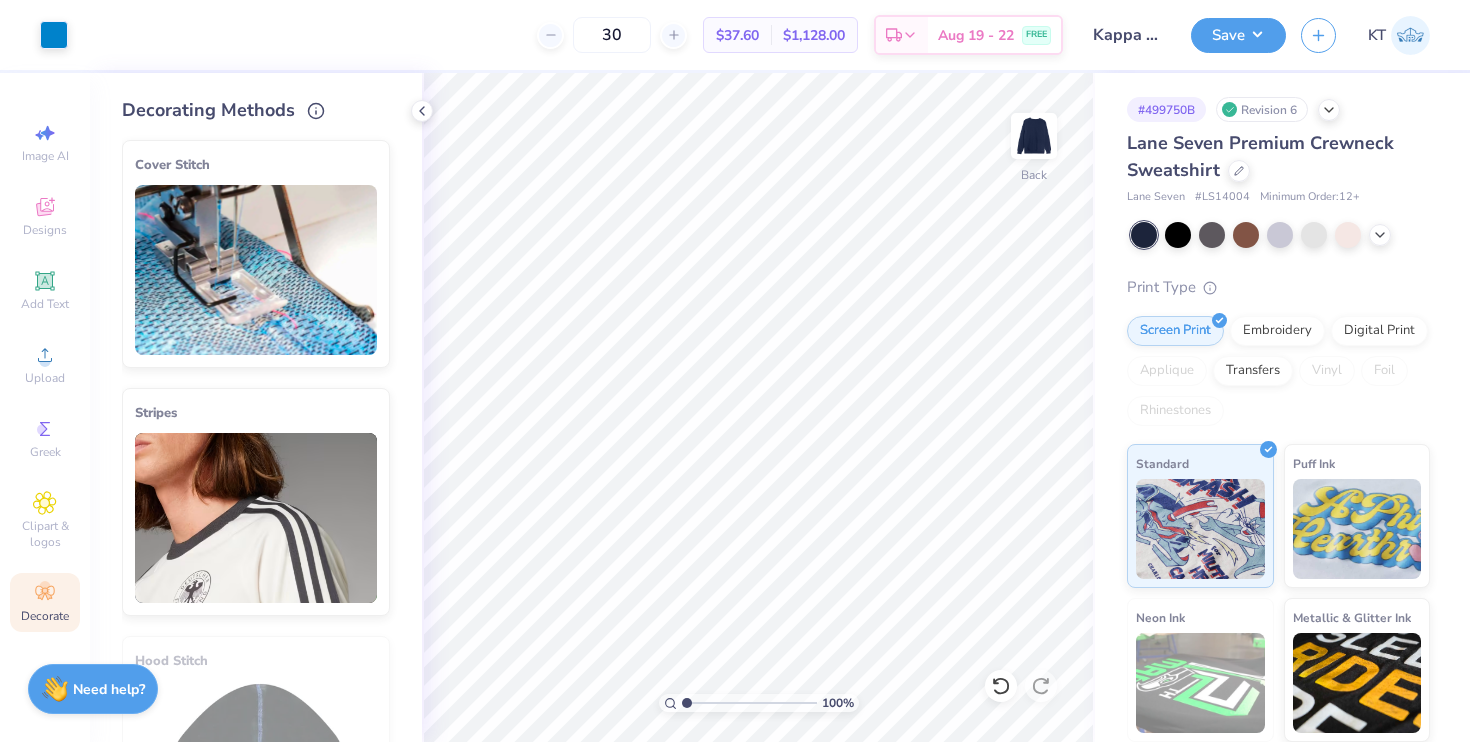 click on "Save KT" at bounding box center (1330, 35) 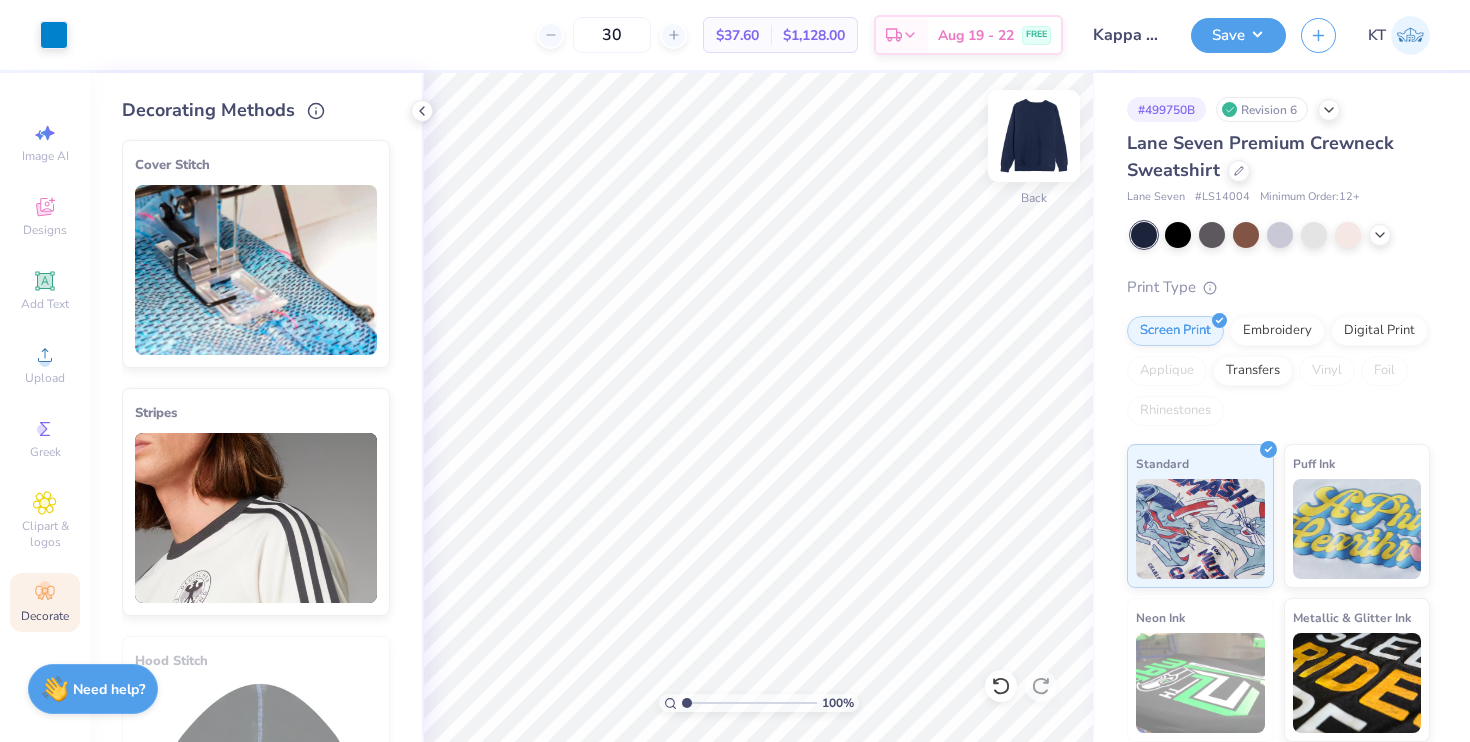 click at bounding box center [1034, 136] 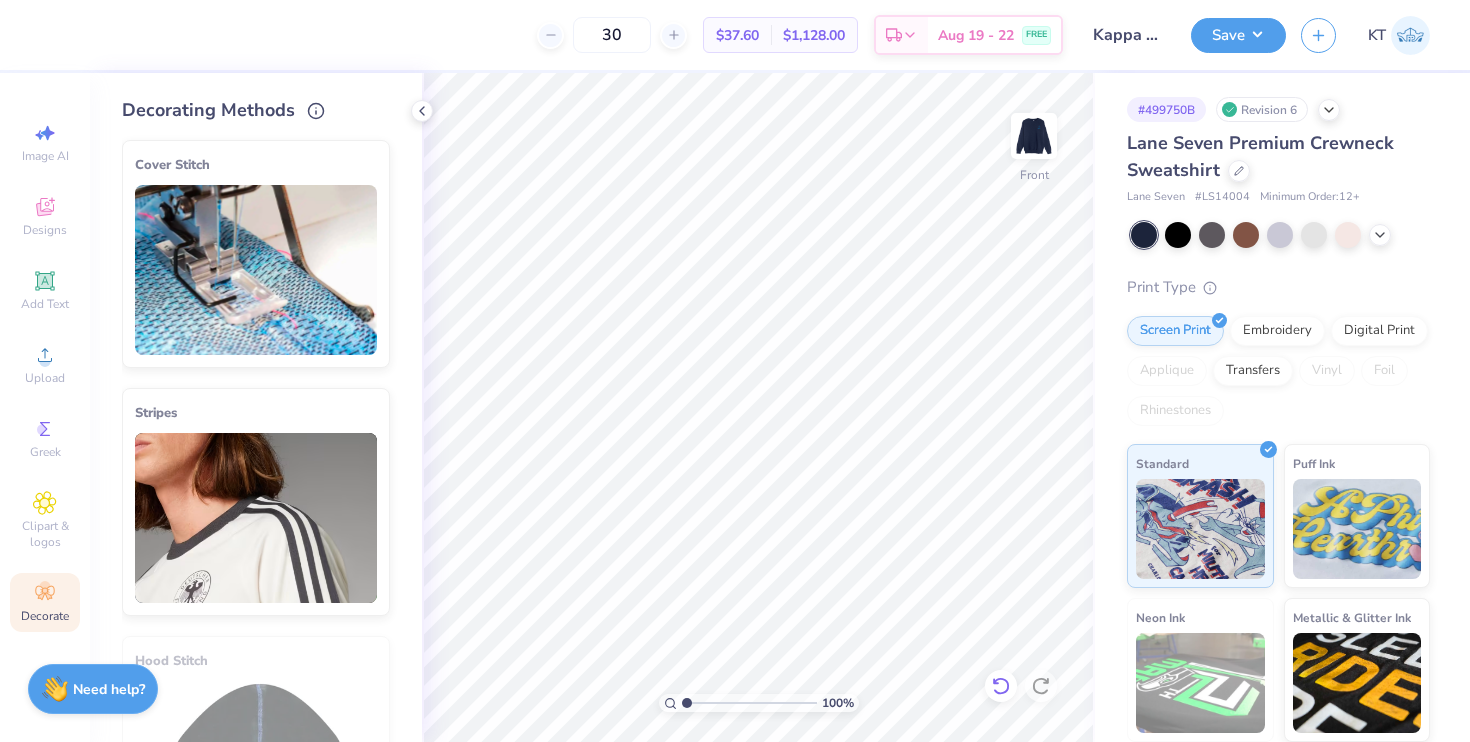 click 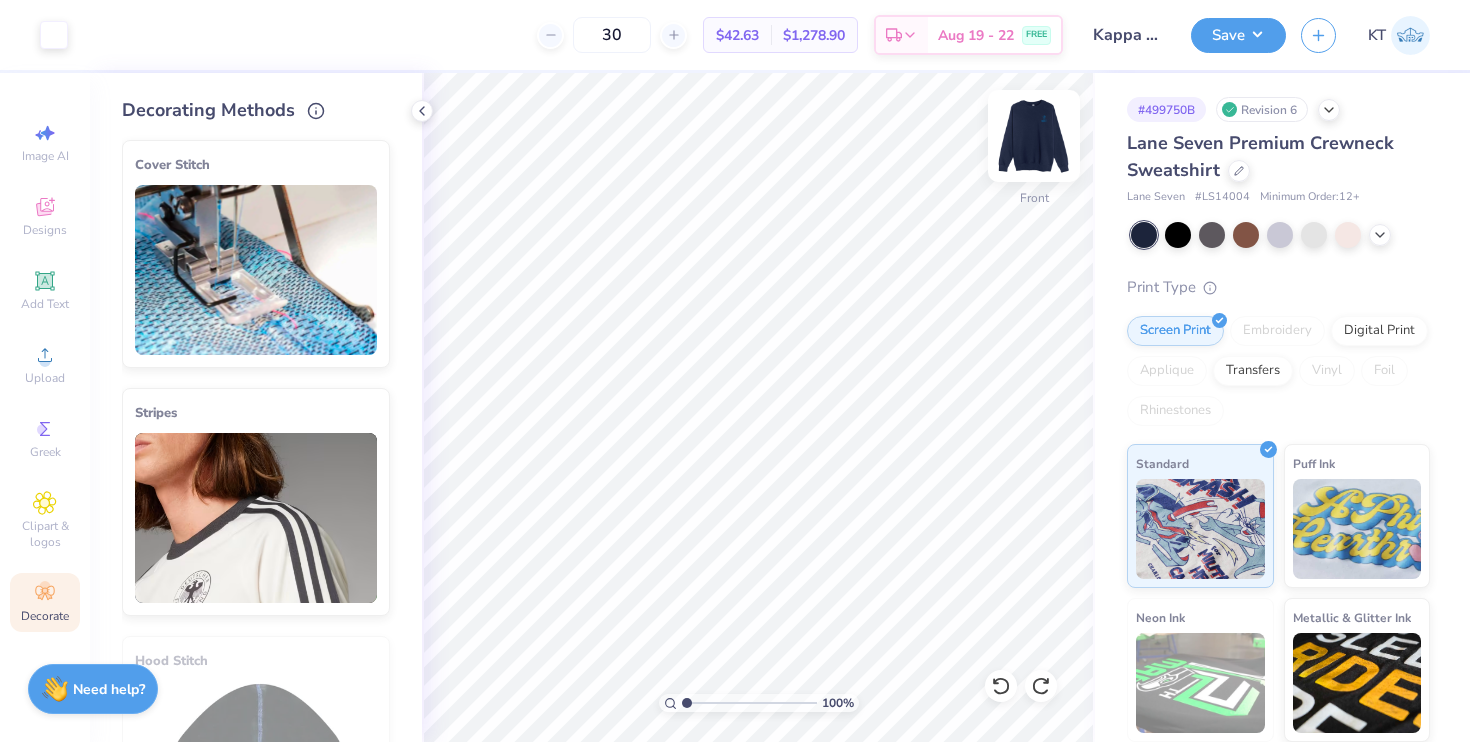 click at bounding box center [1034, 136] 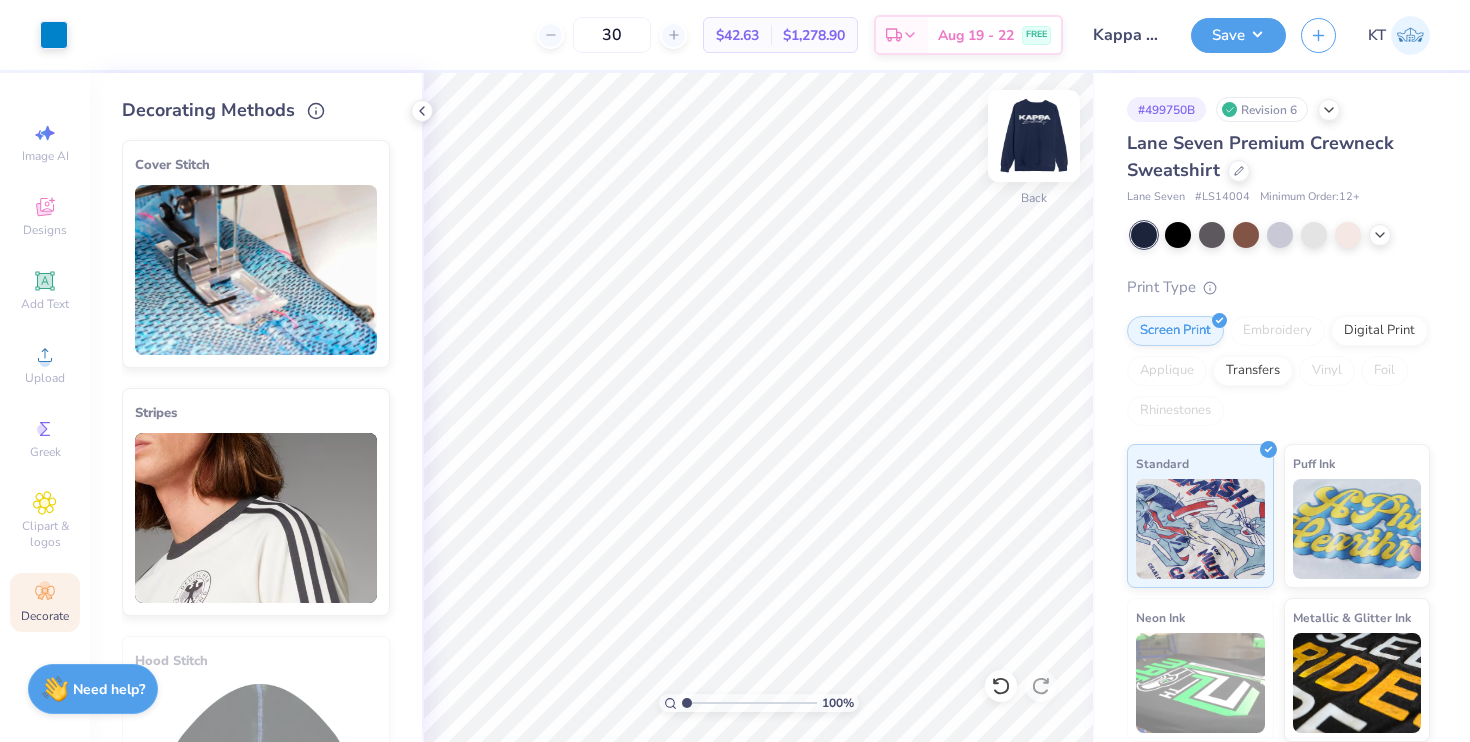 click at bounding box center [1034, 136] 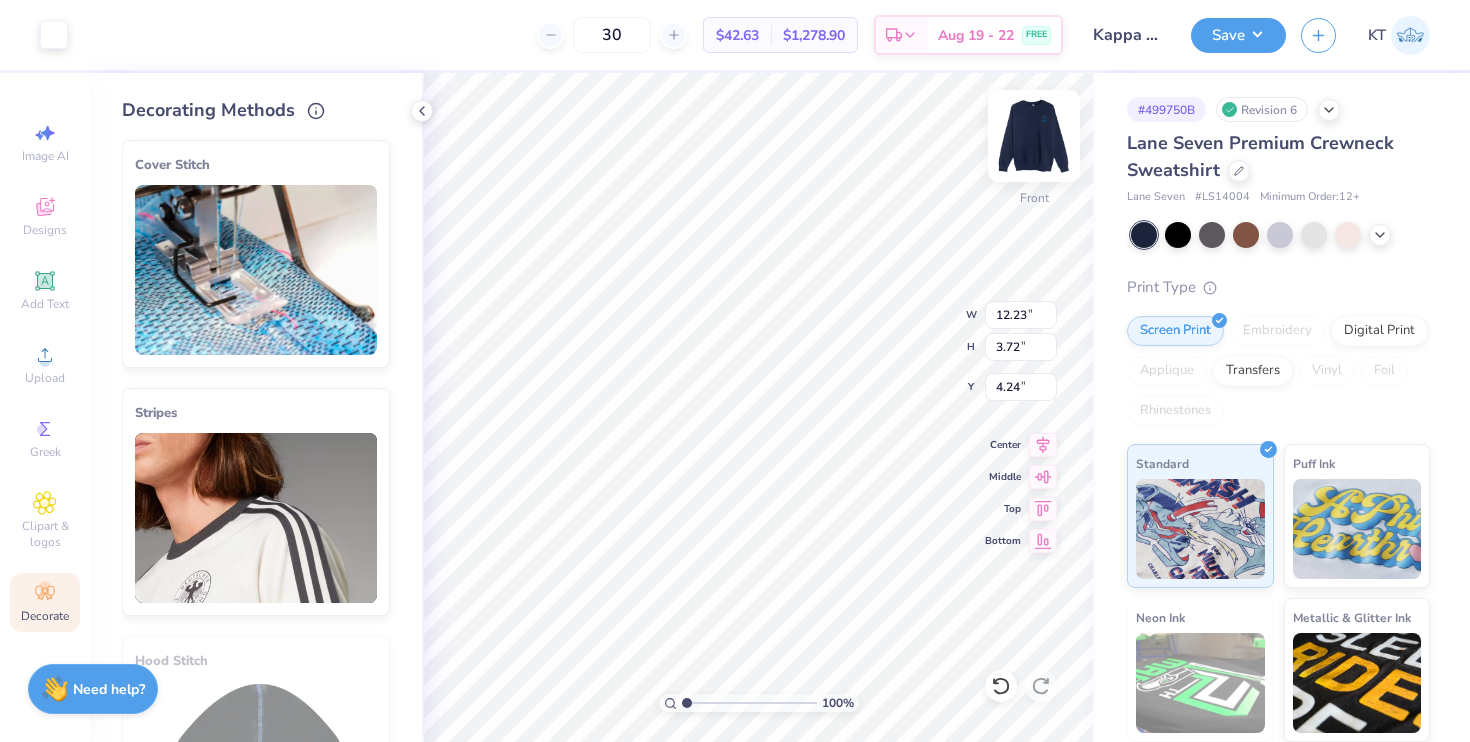 type on "12.23" 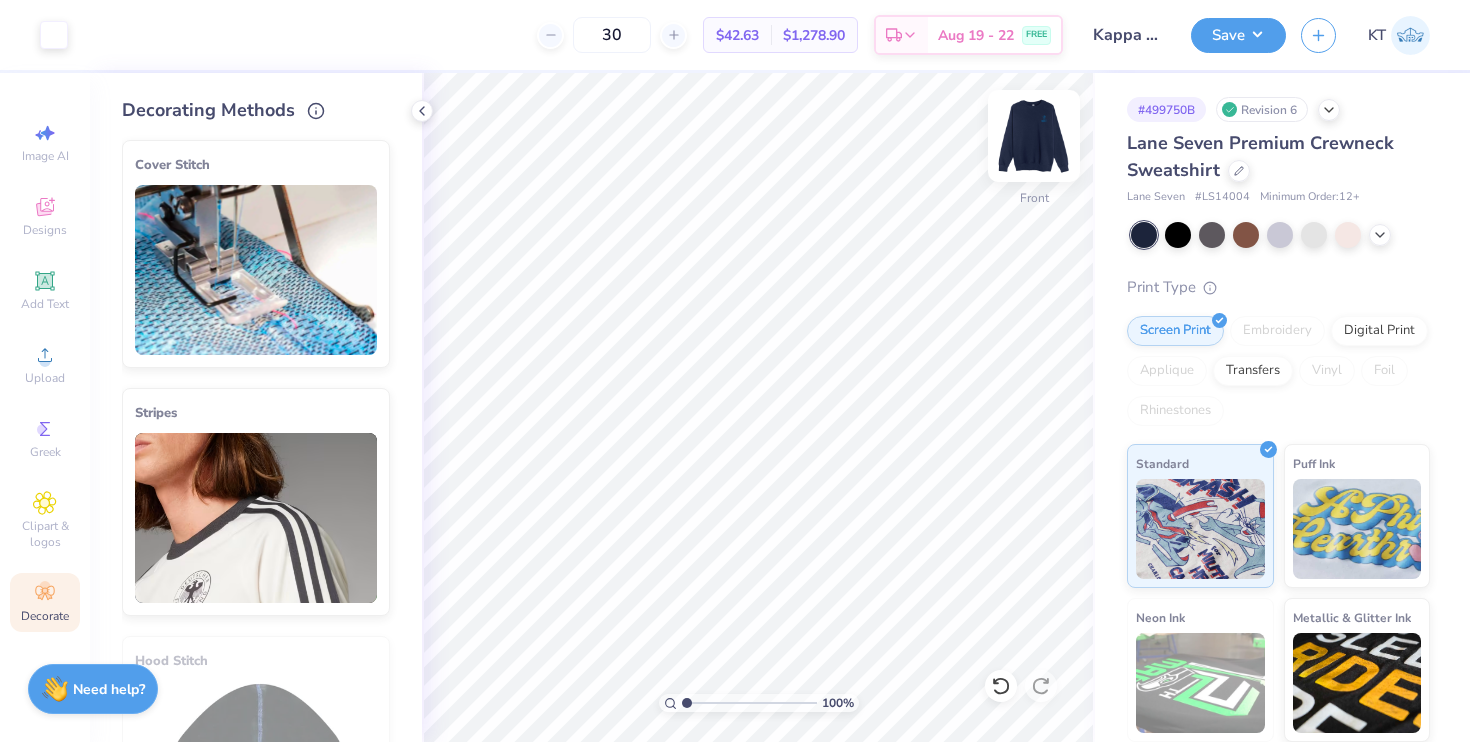 click on "Front" at bounding box center [1034, 198] 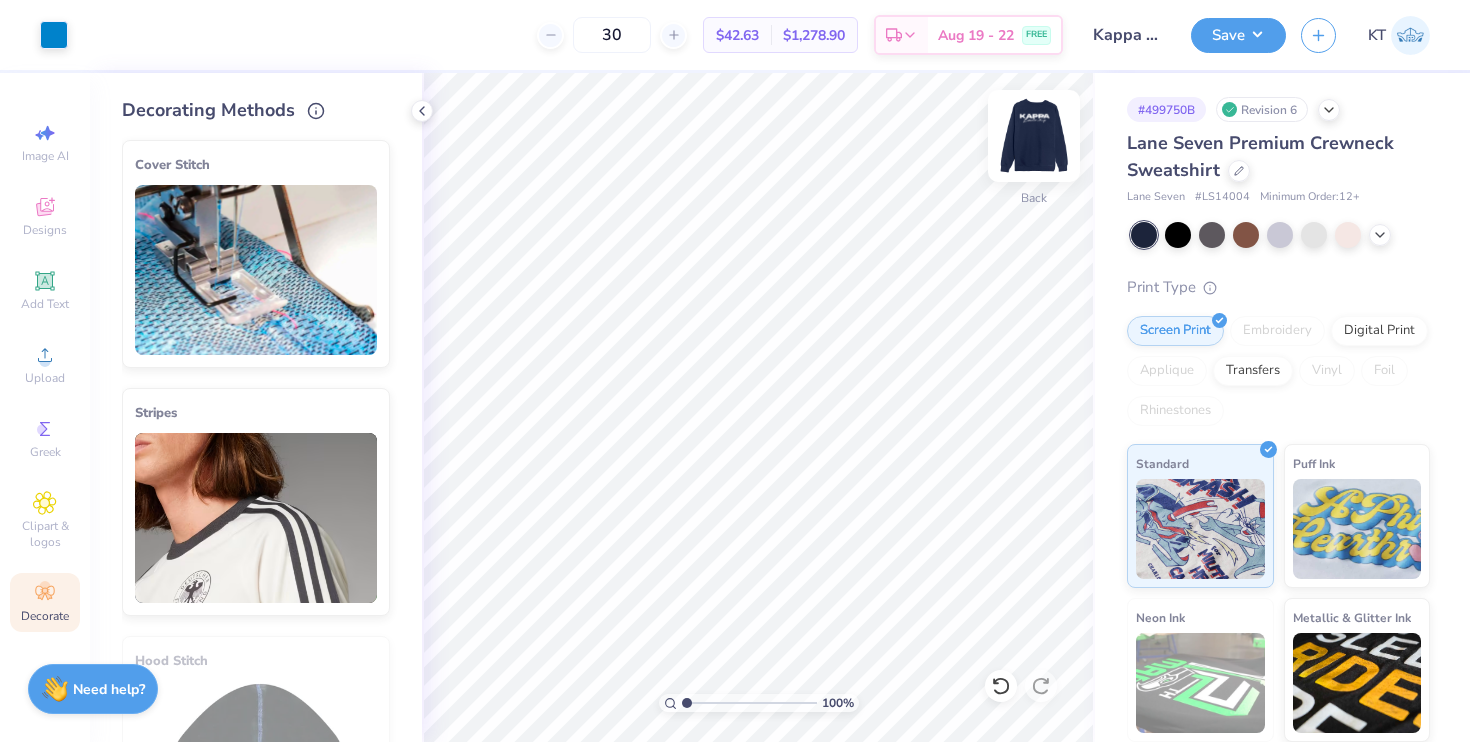 click at bounding box center [1034, 136] 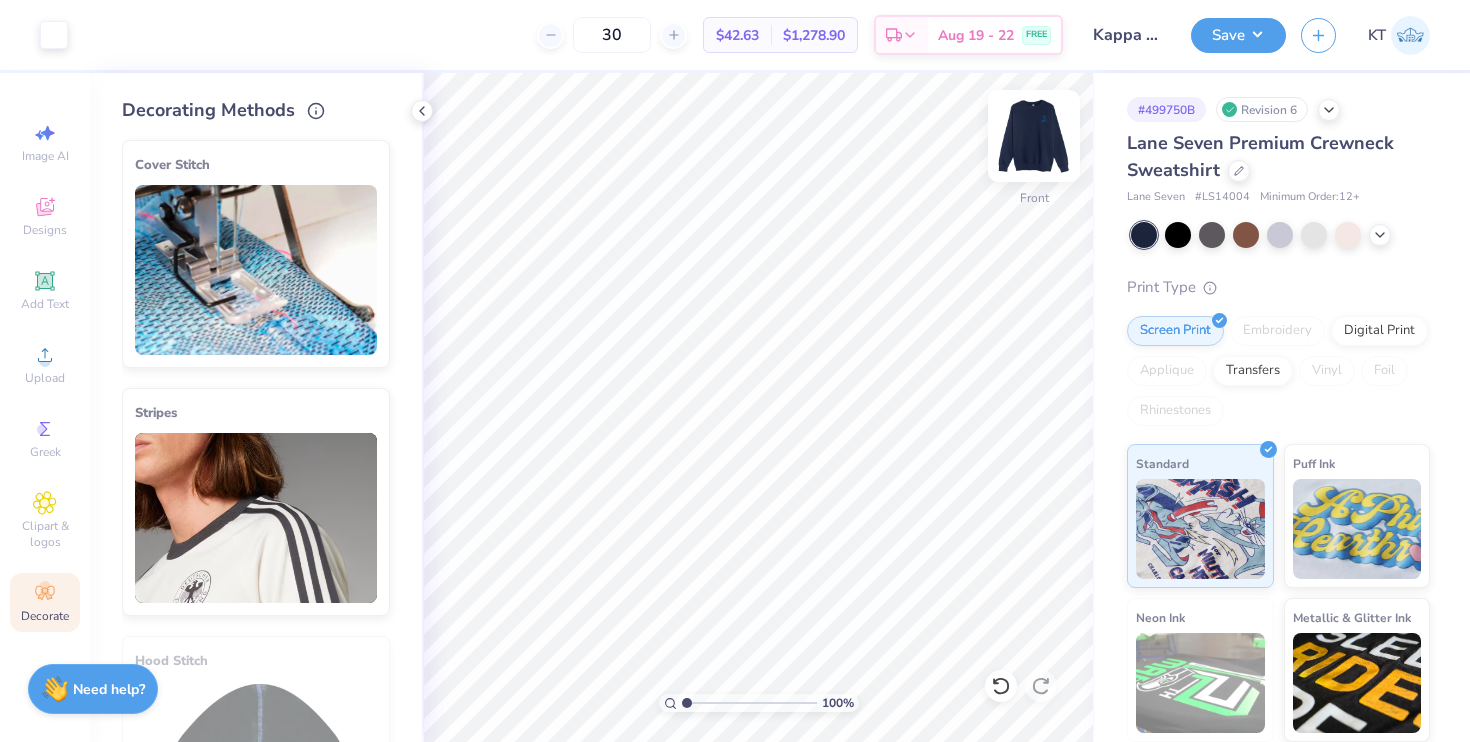 click at bounding box center [1034, 136] 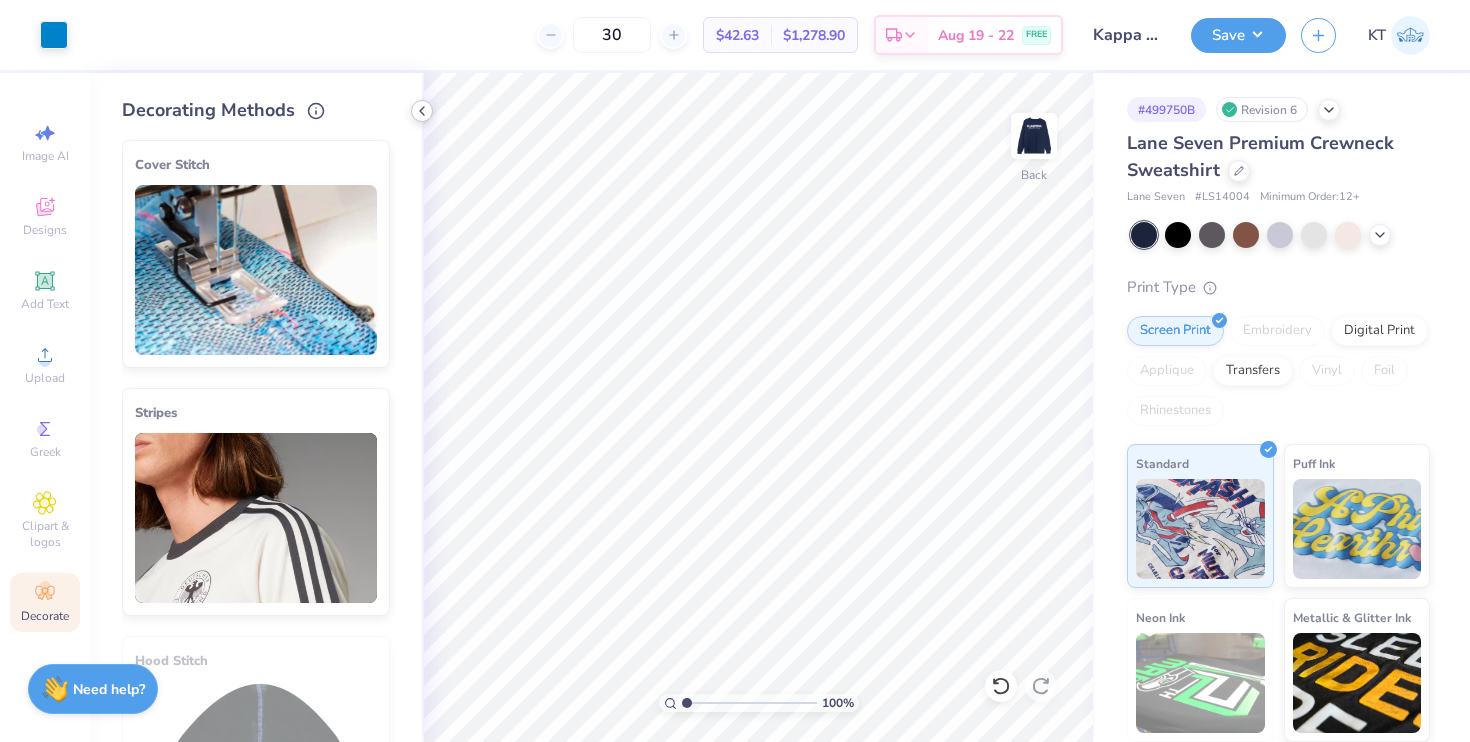 click 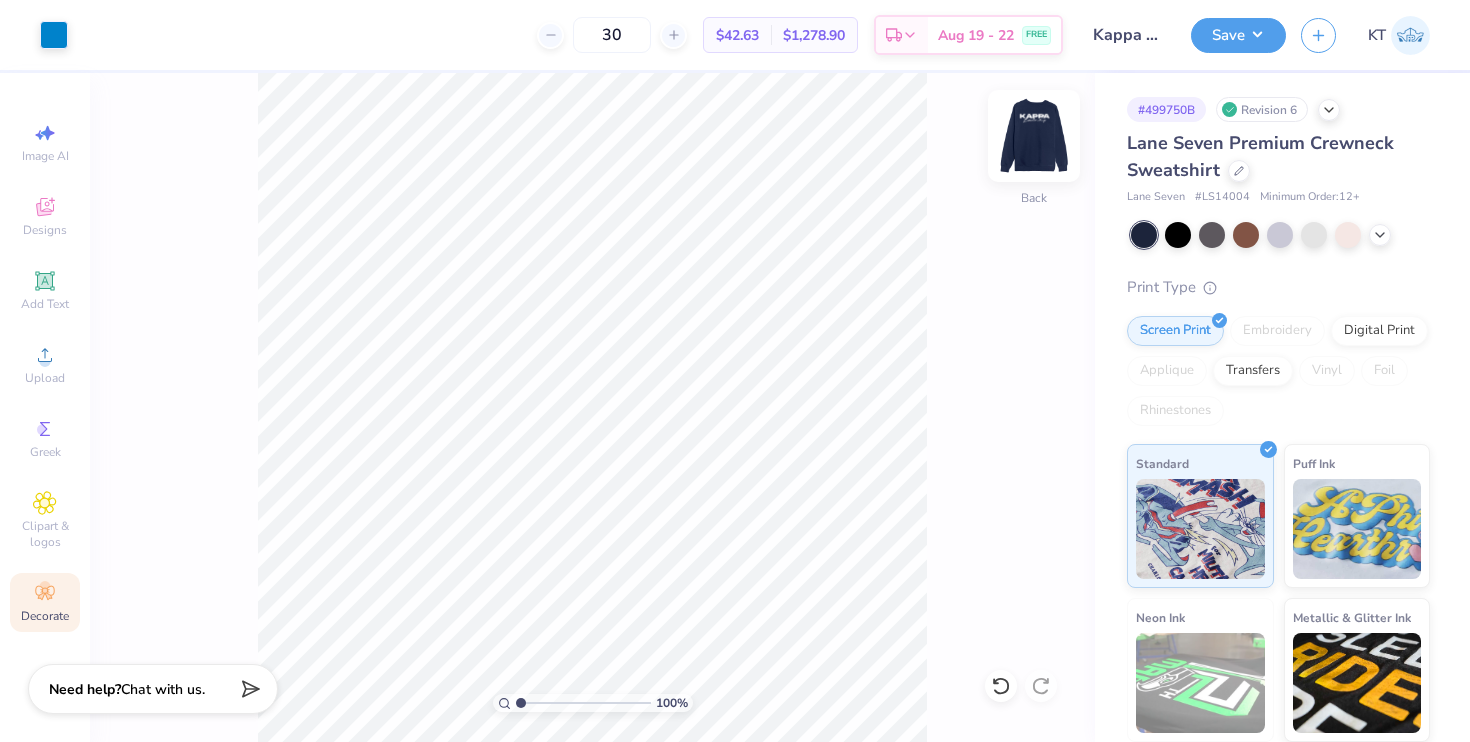 click at bounding box center [1034, 136] 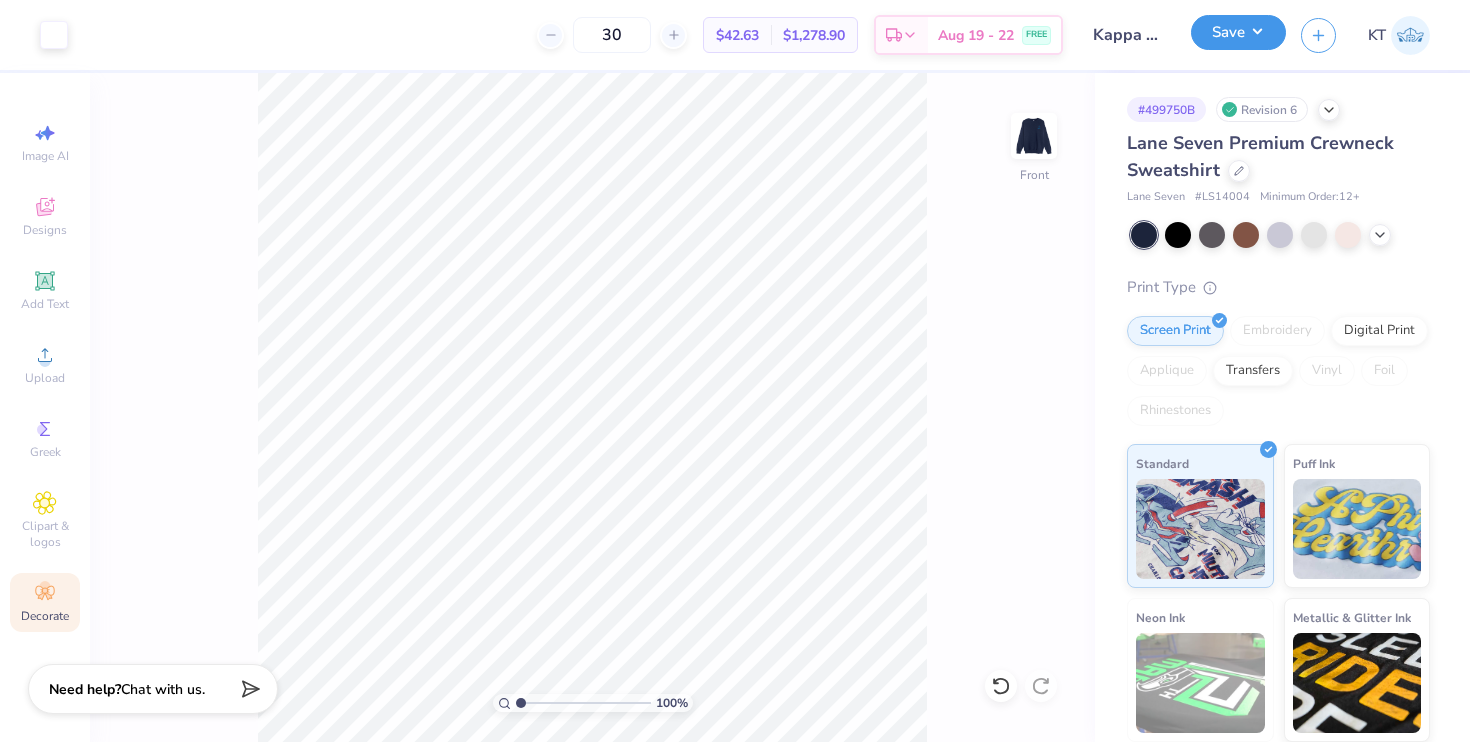click on "Save" at bounding box center [1238, 32] 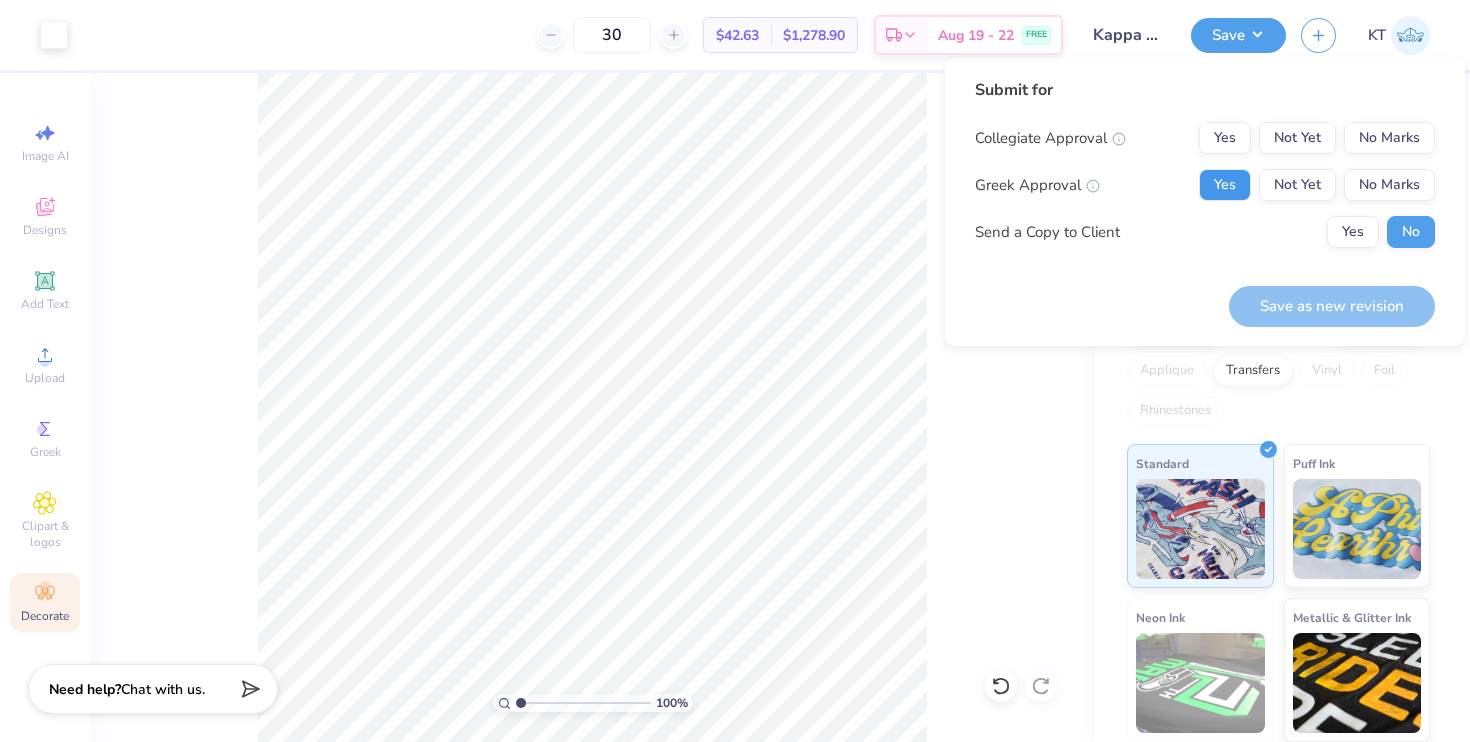 click on "Yes" at bounding box center [1225, 185] 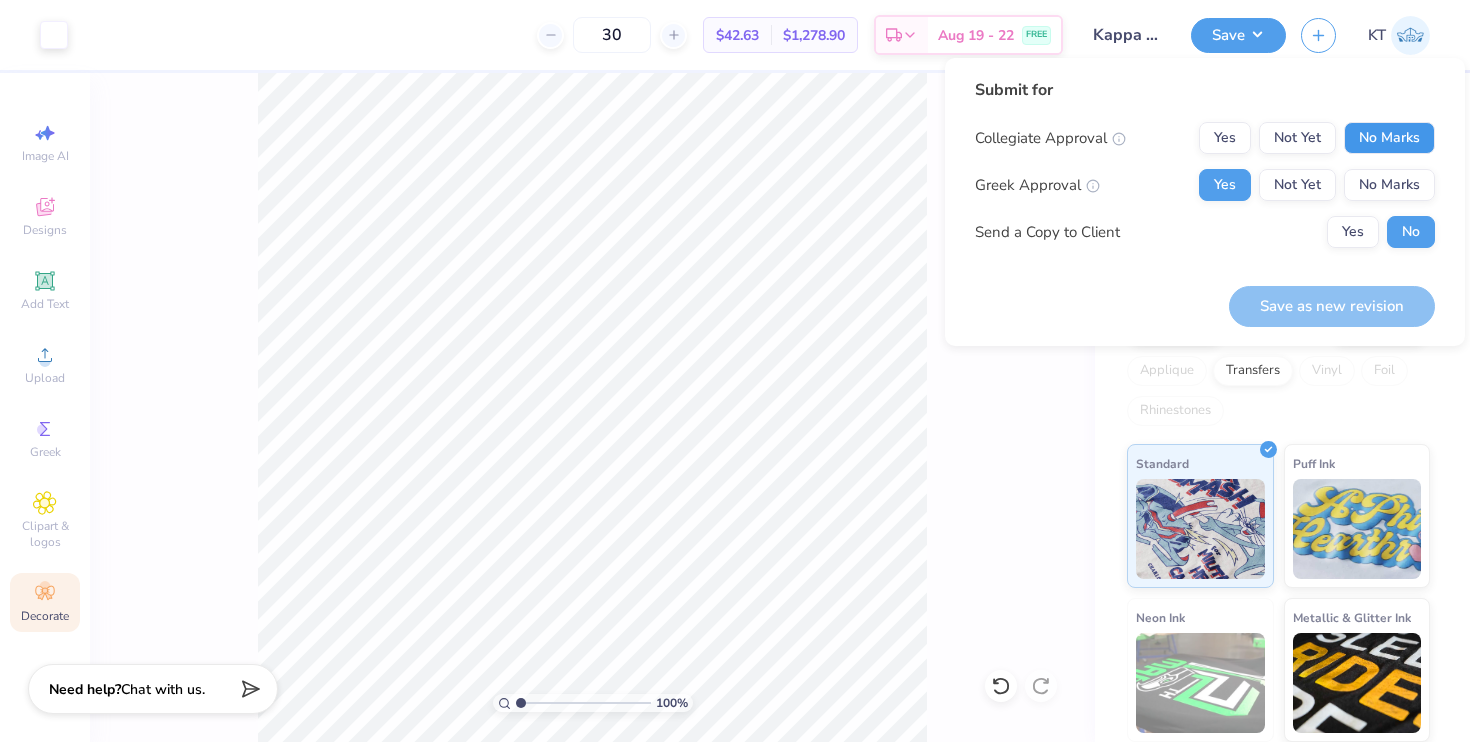 click on "No Marks" at bounding box center (1389, 138) 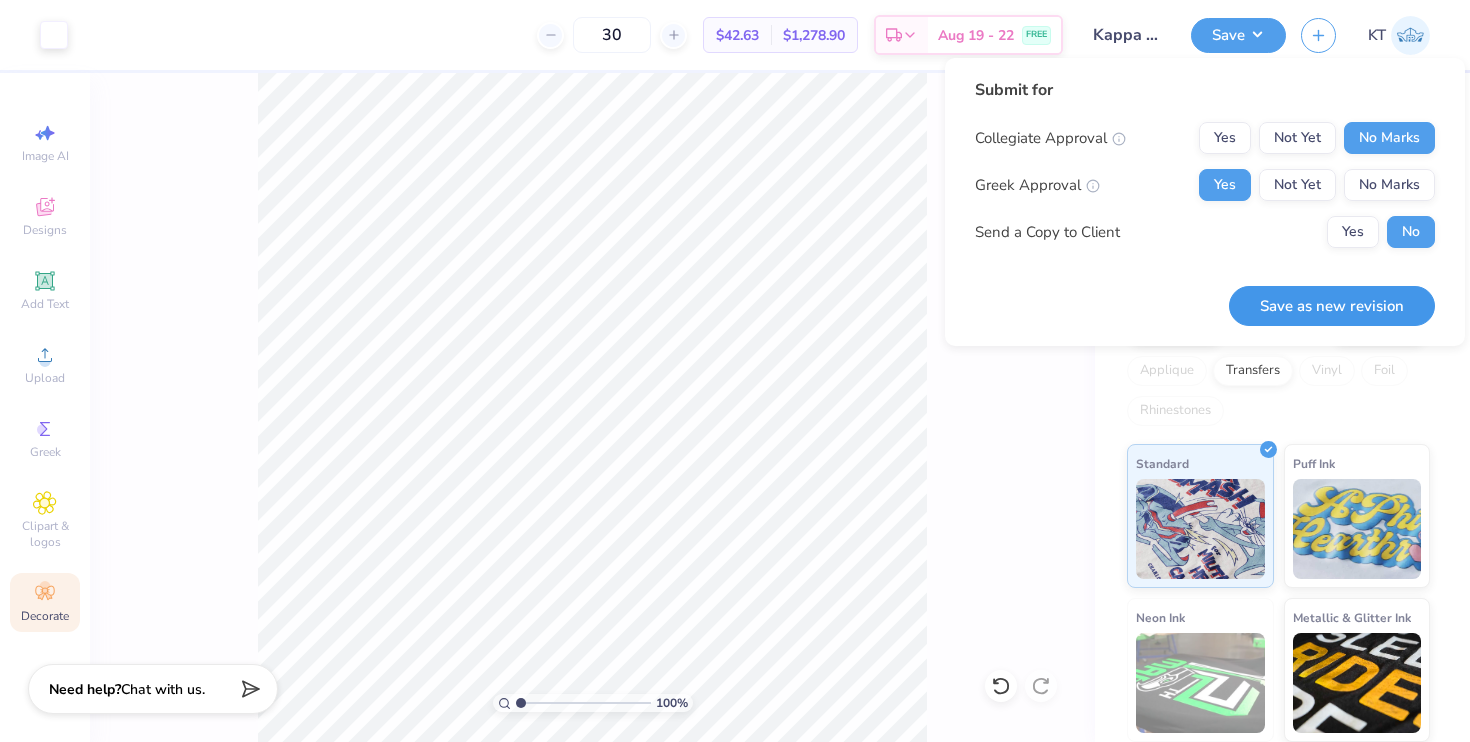 click on "Save as new revision" at bounding box center [1332, 306] 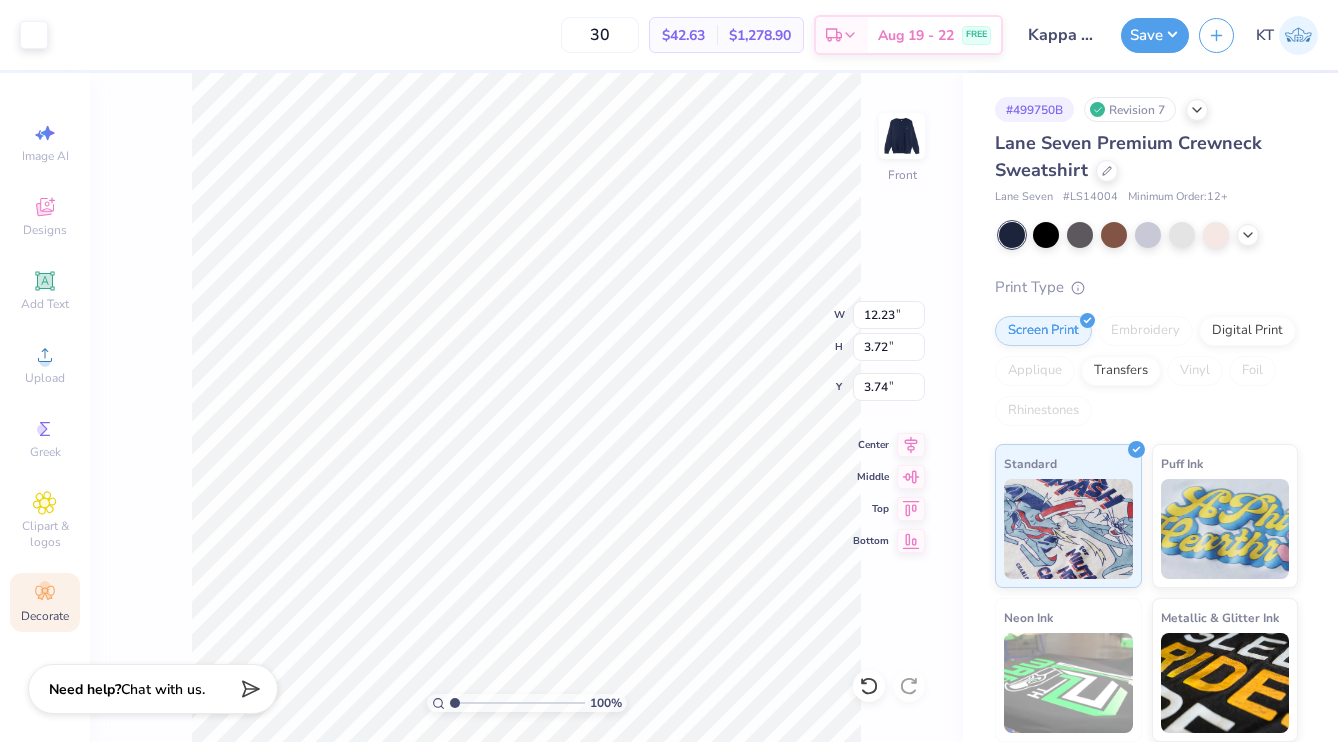 type on "3.68" 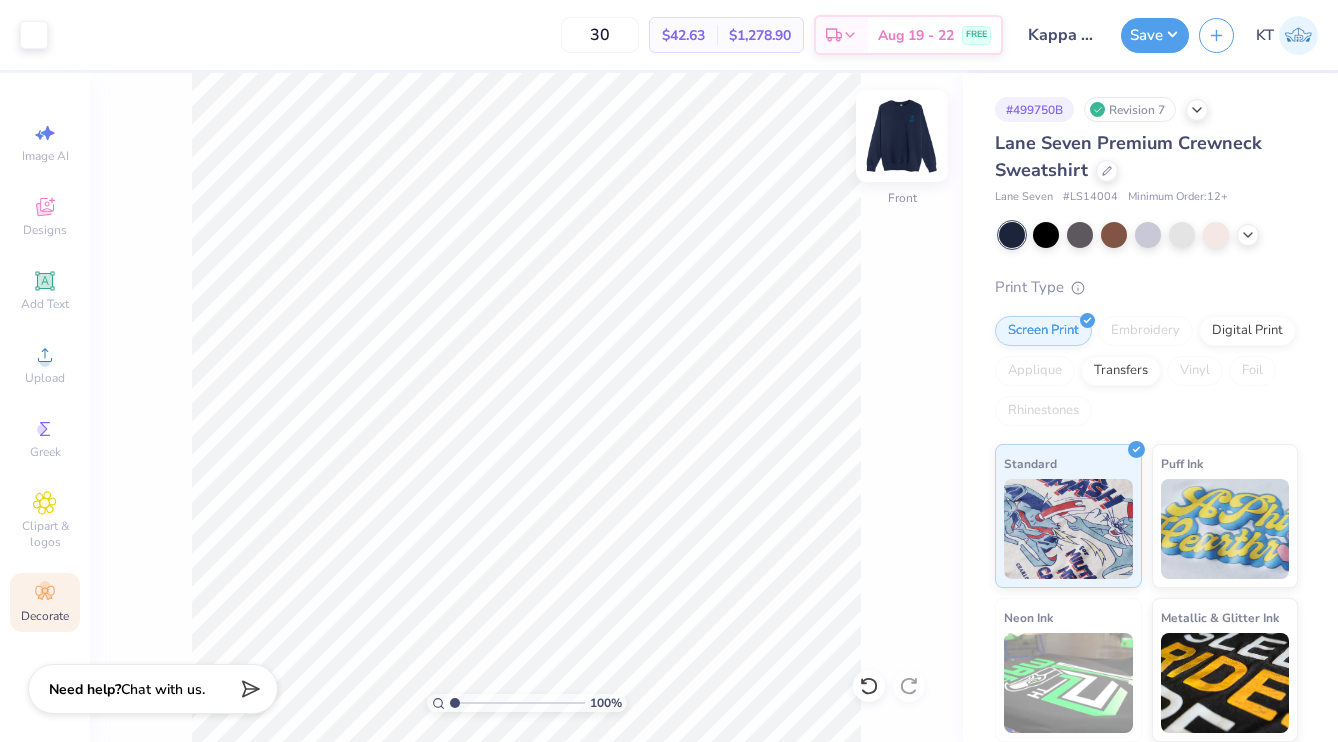 click at bounding box center [902, 136] 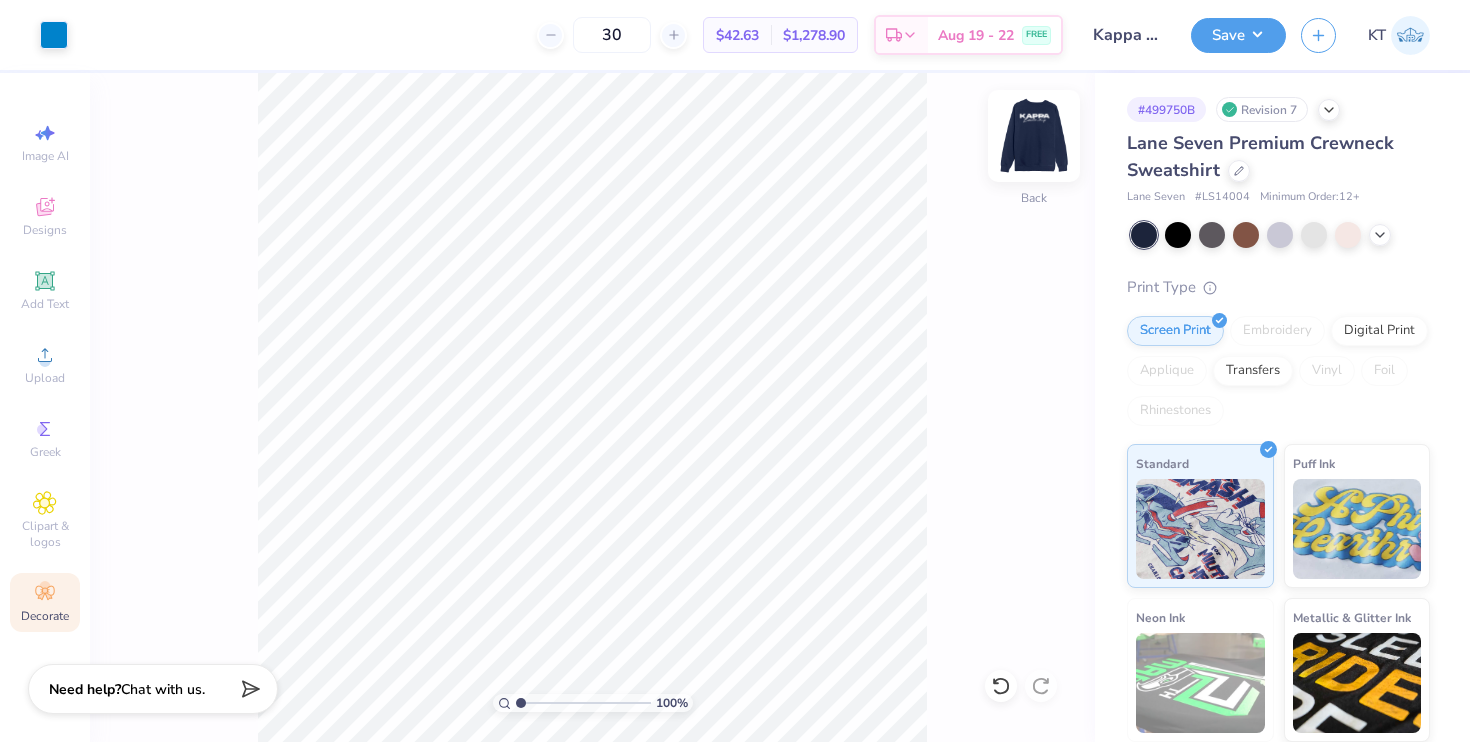 click at bounding box center (1034, 136) 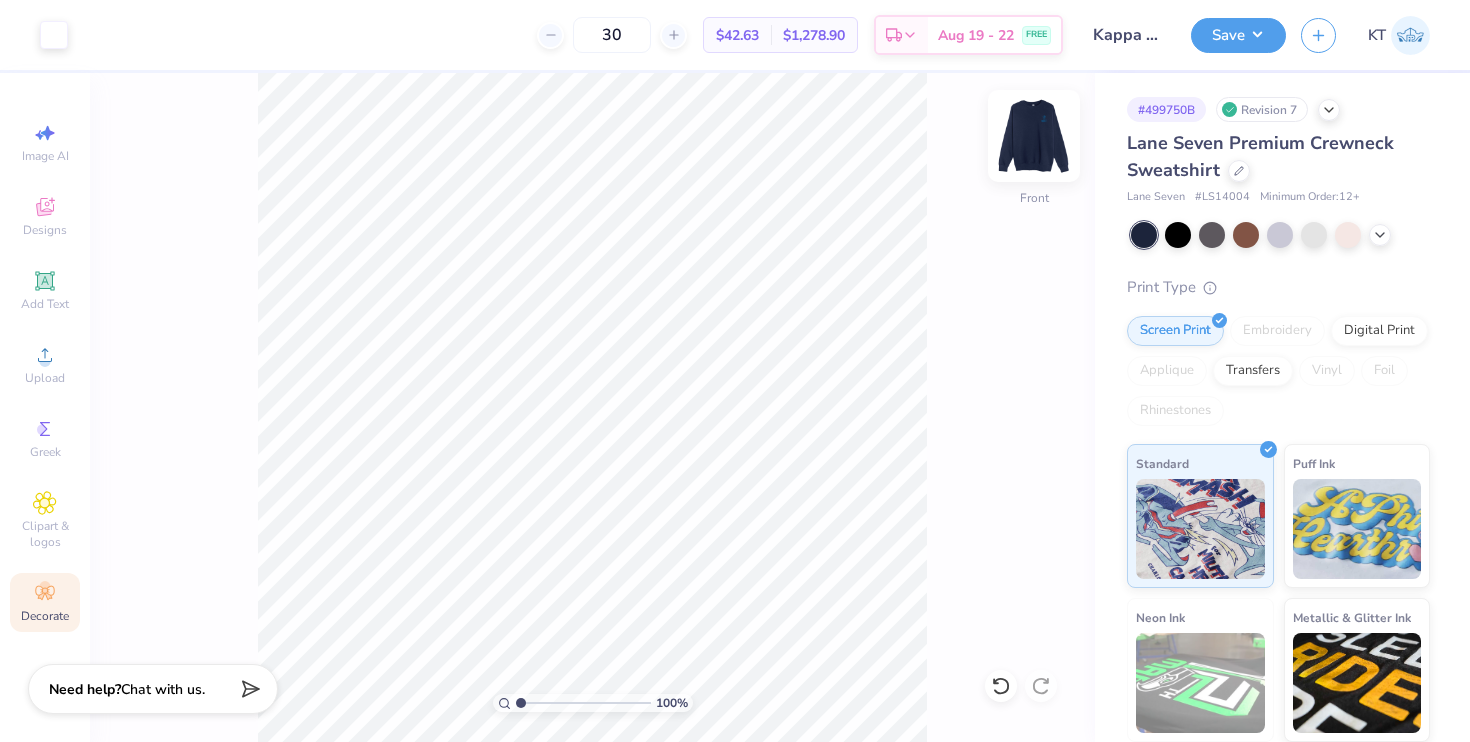 click at bounding box center (1034, 136) 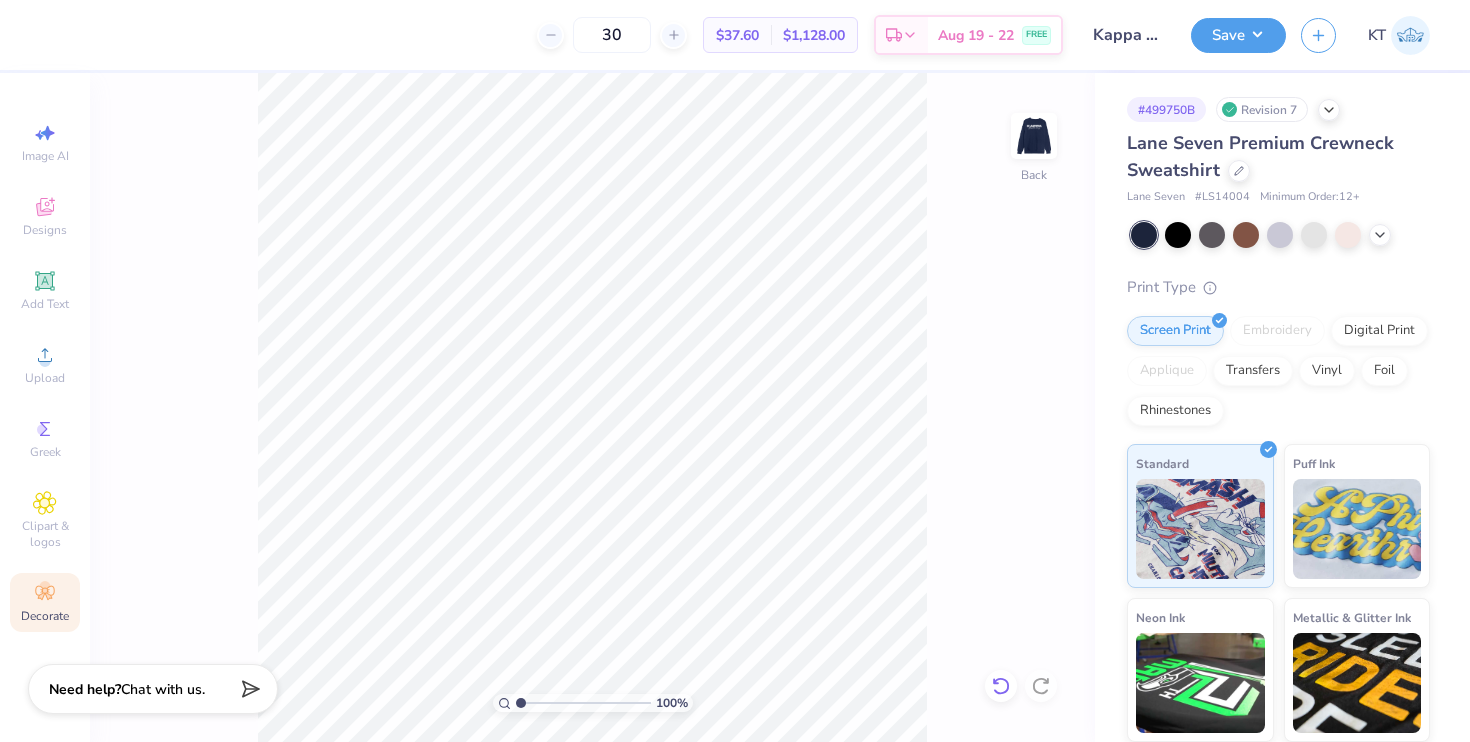 click at bounding box center [1001, 686] 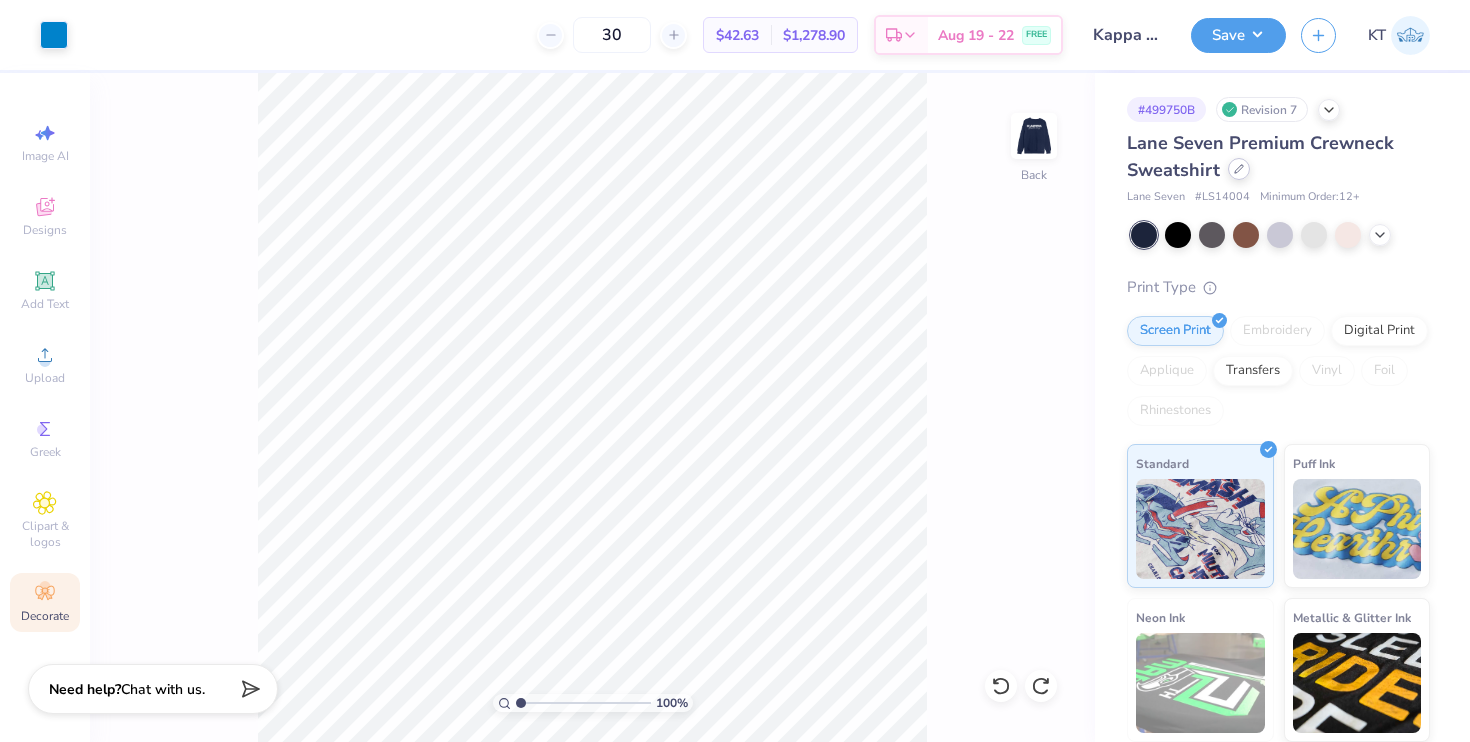 click at bounding box center [1239, 169] 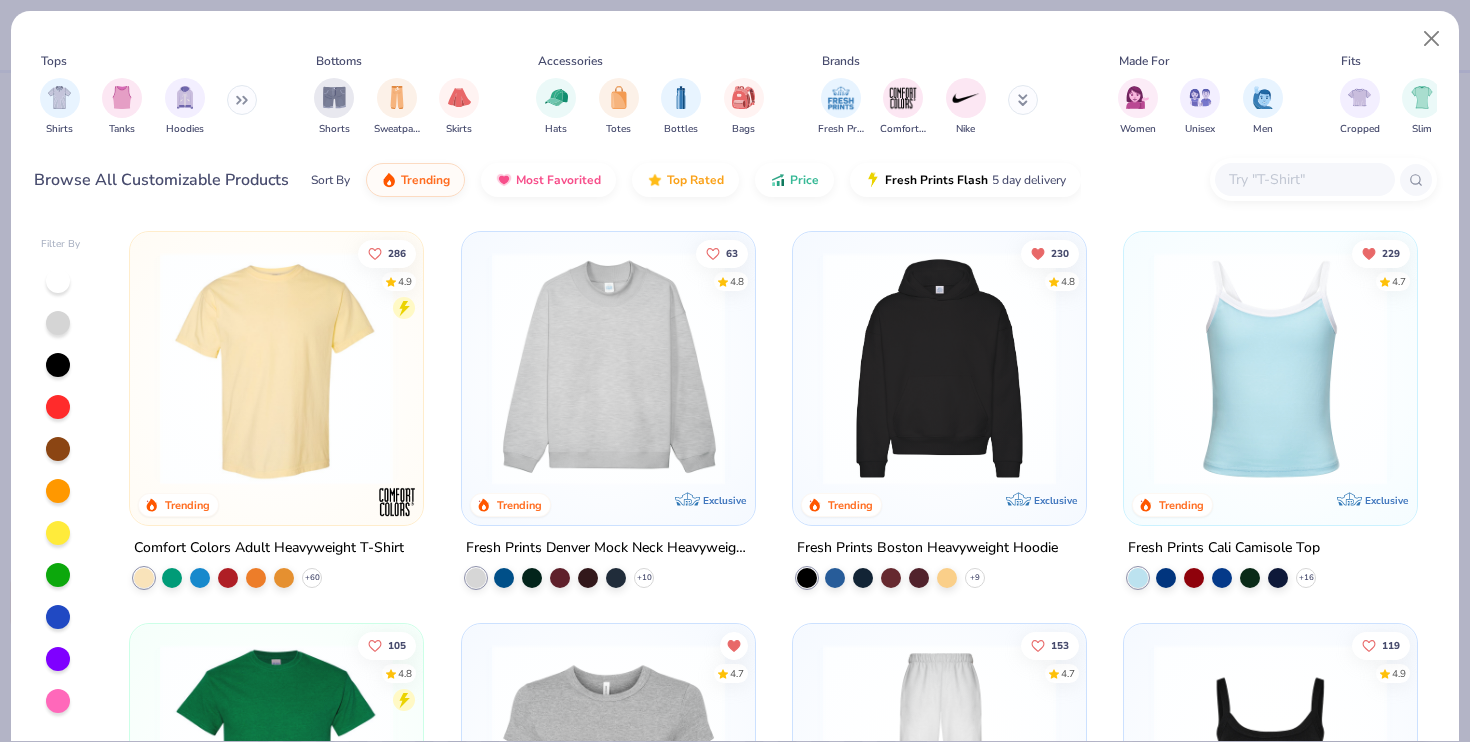 click at bounding box center [1304, 179] 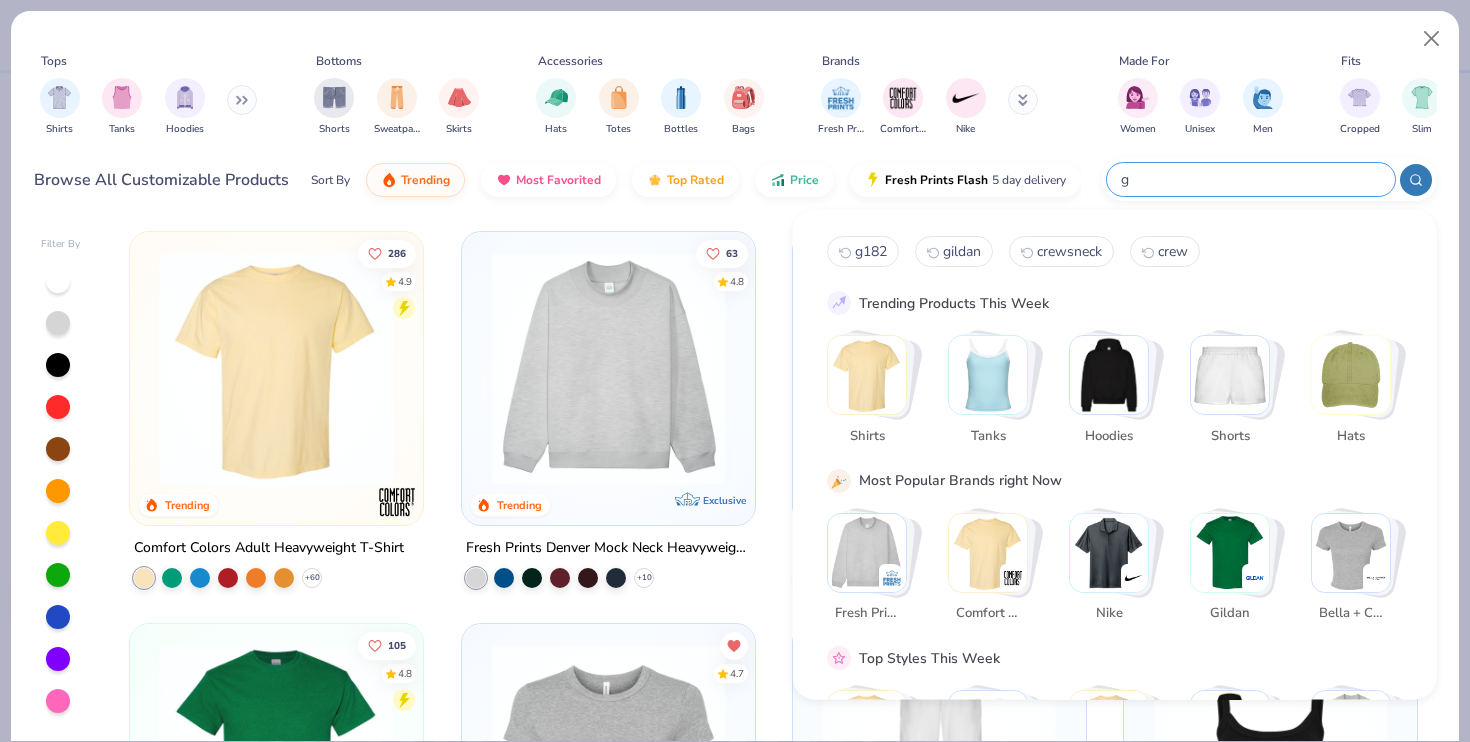 type on "g" 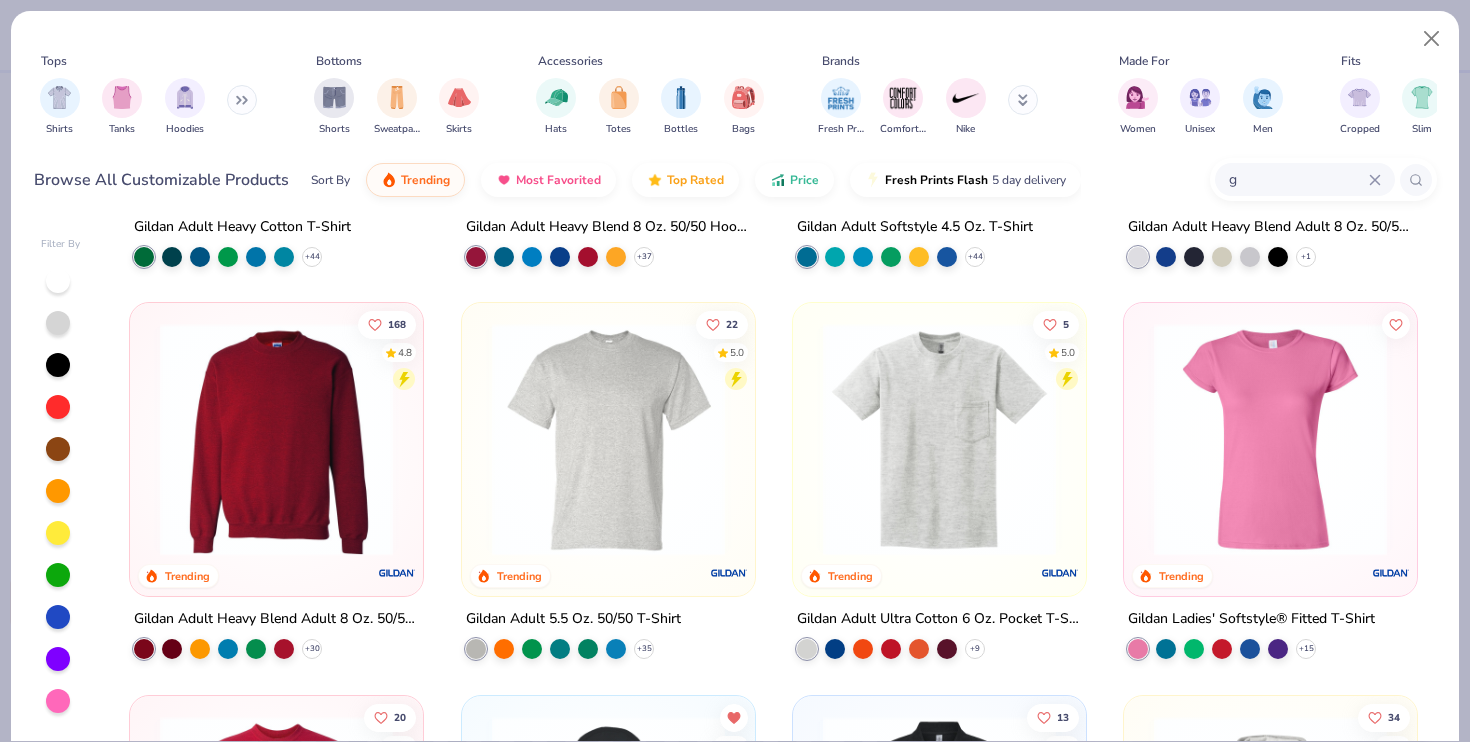 scroll, scrollTop: 326, scrollLeft: 0, axis: vertical 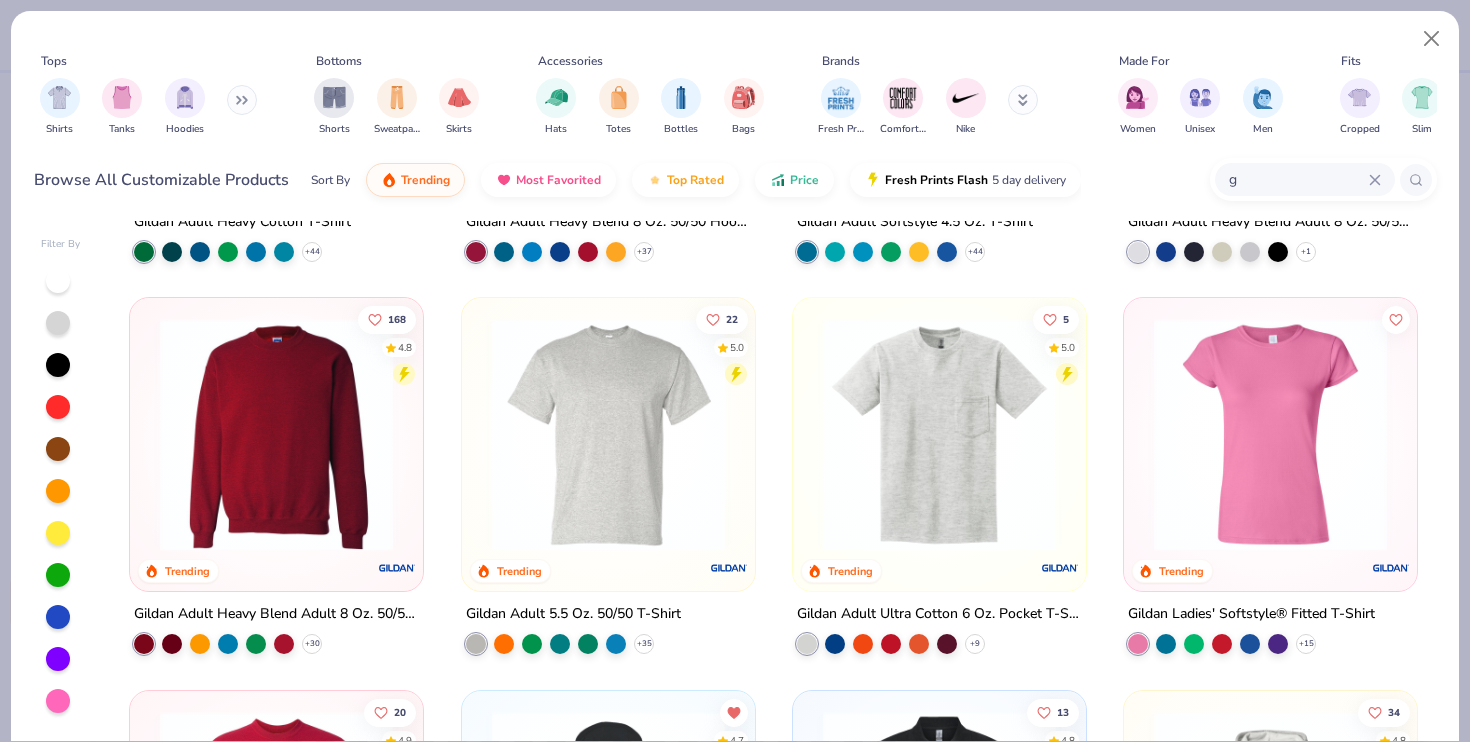 click at bounding box center (276, 434) 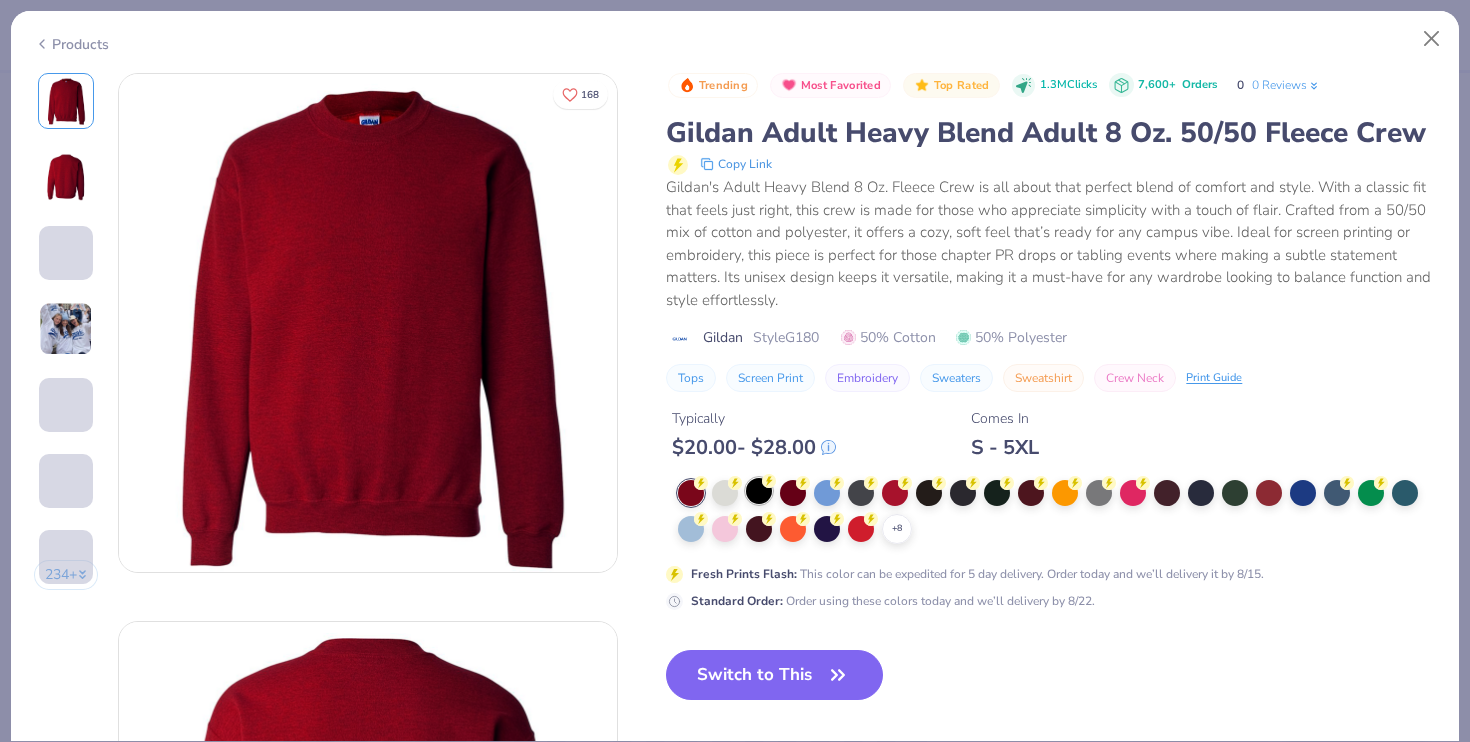 click at bounding box center [759, 491] 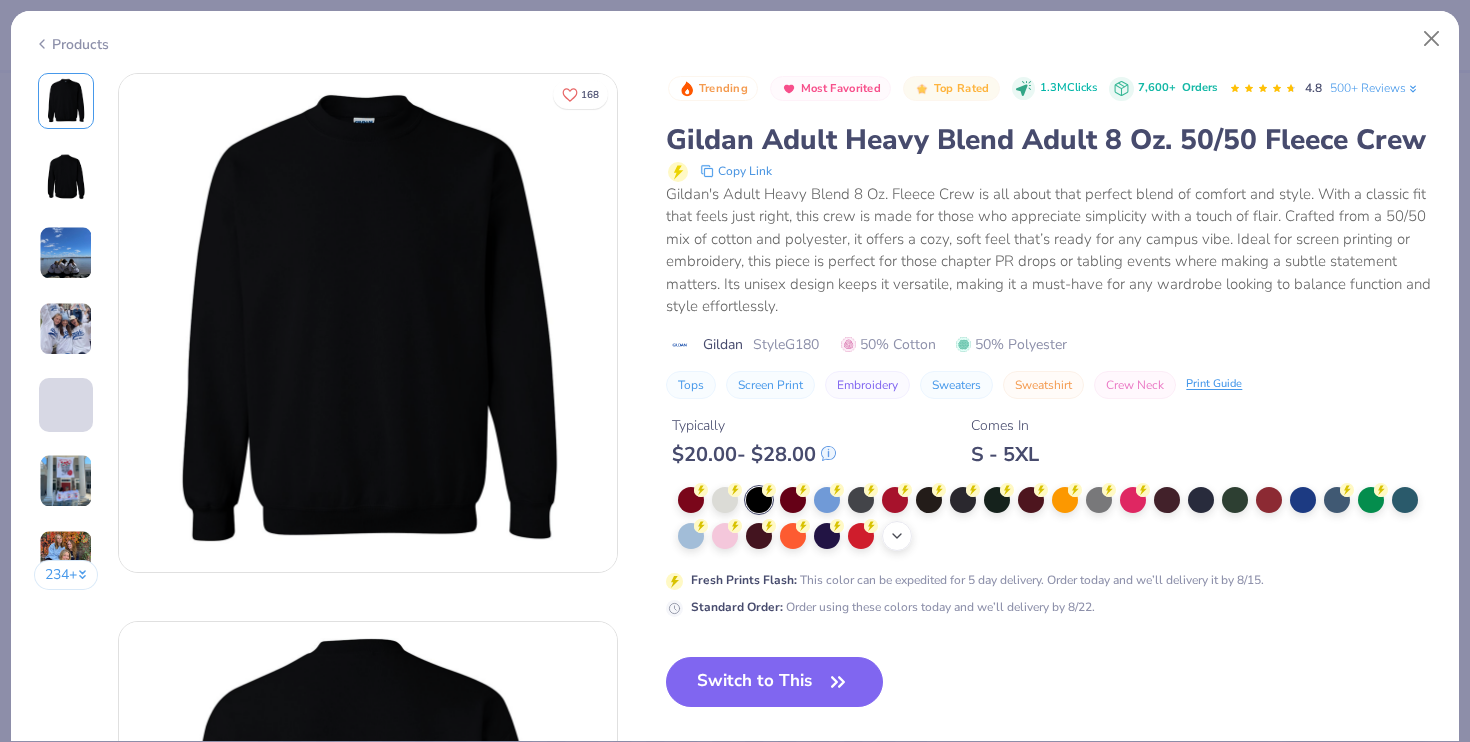 click 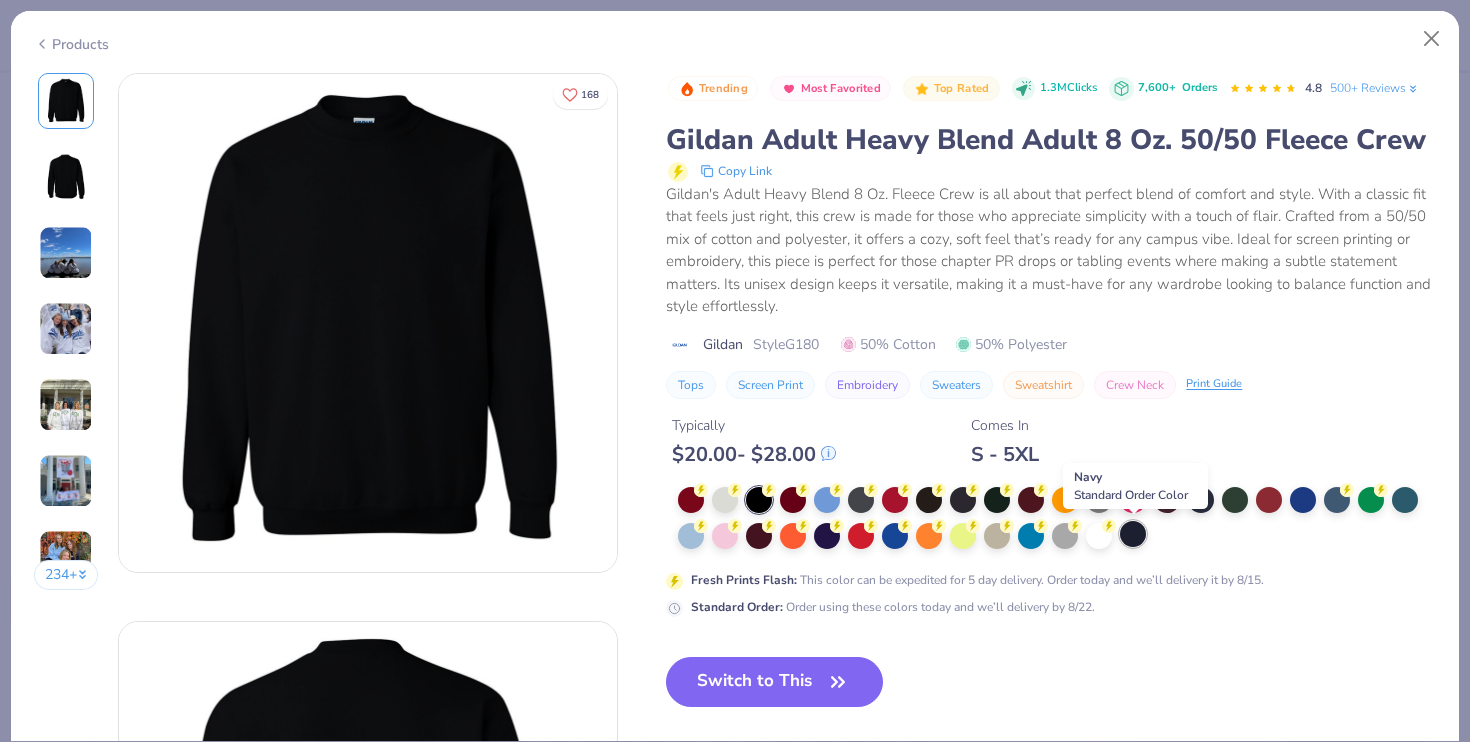 click at bounding box center (1133, 534) 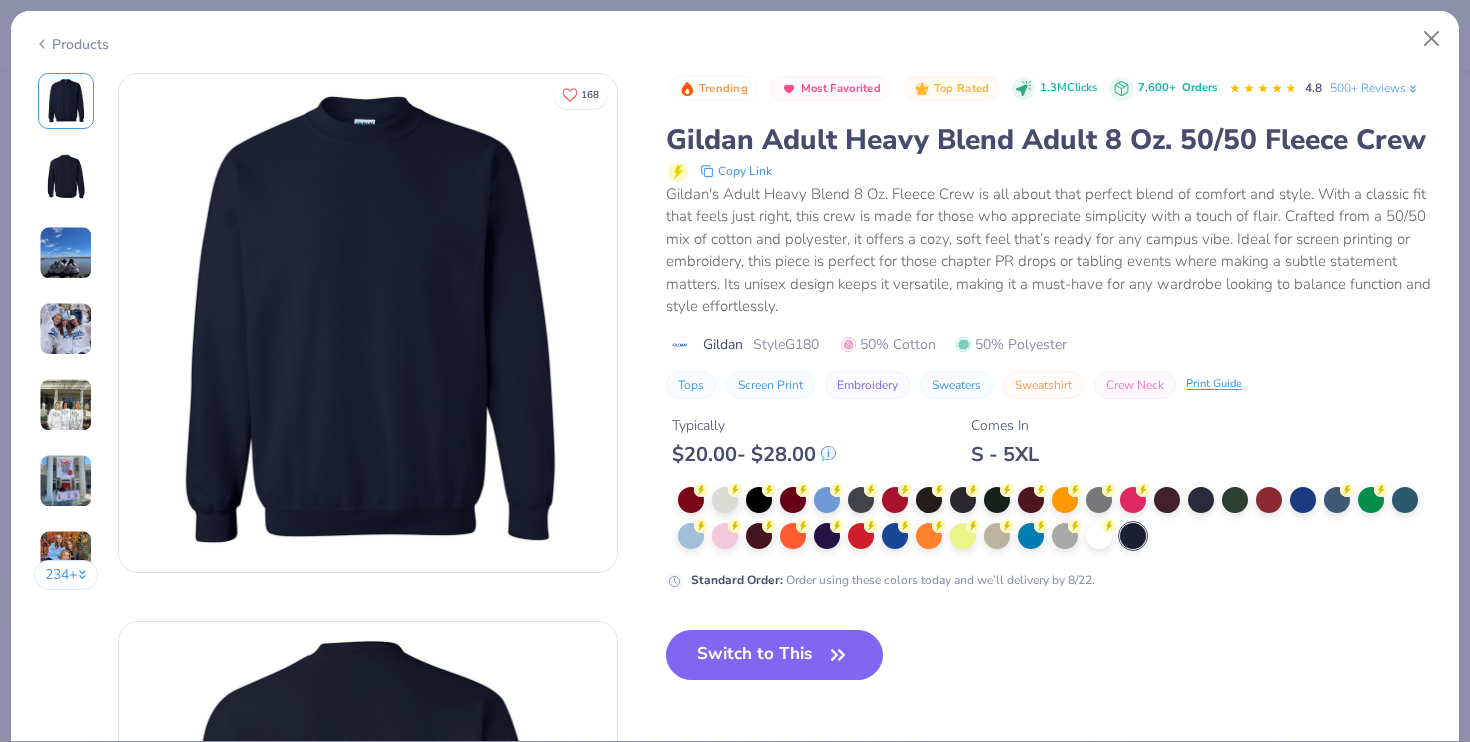 click on "Switch to This" at bounding box center [774, 671] 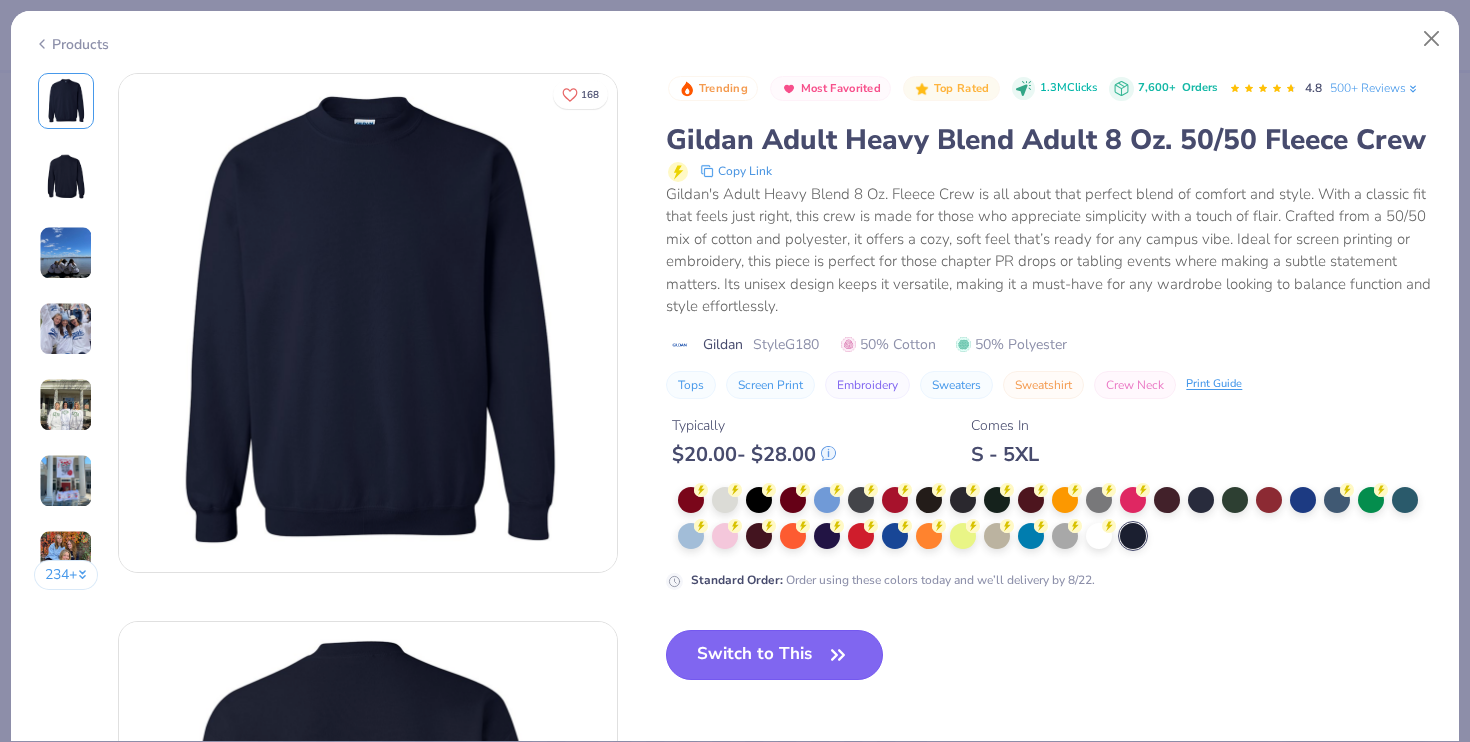 click on "Switch to This" at bounding box center [774, 655] 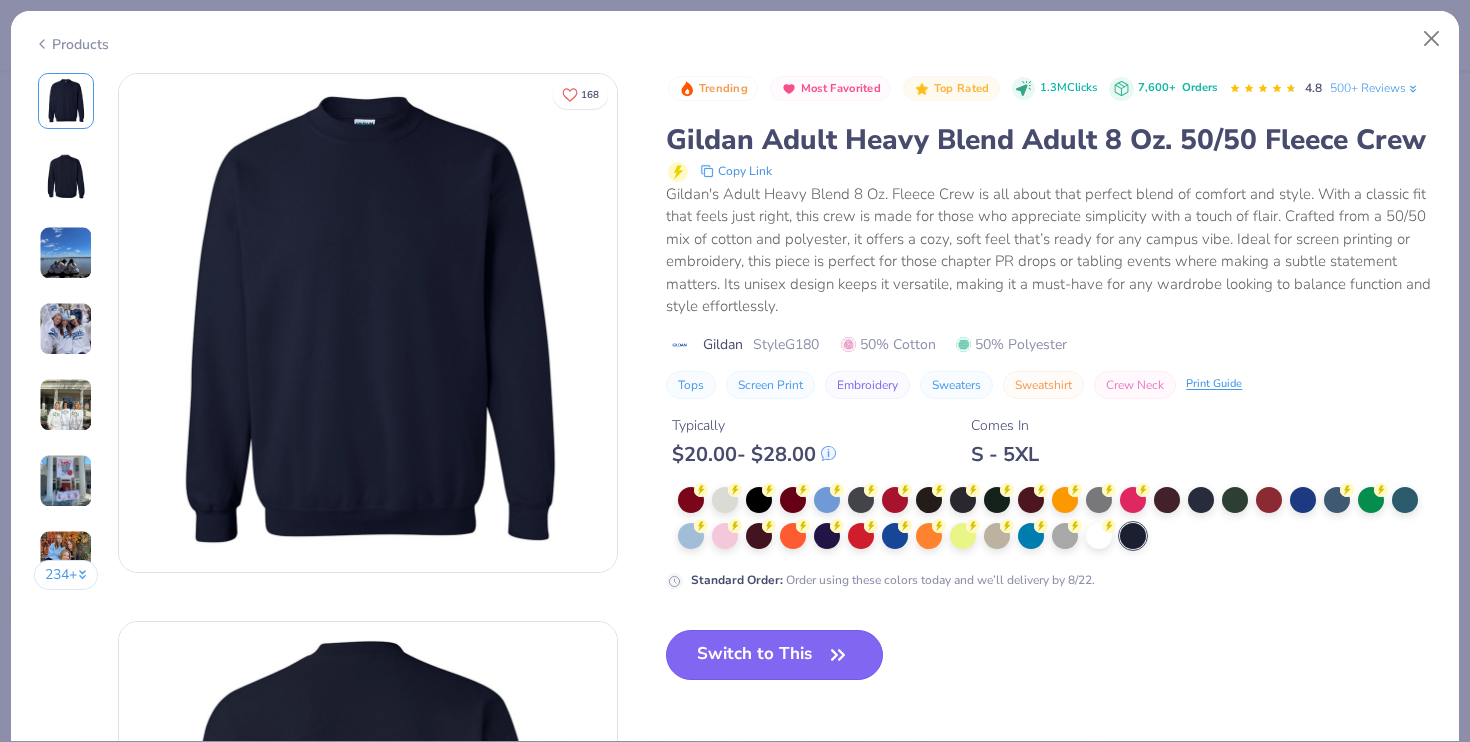 click on "Switch to This" at bounding box center (774, 655) 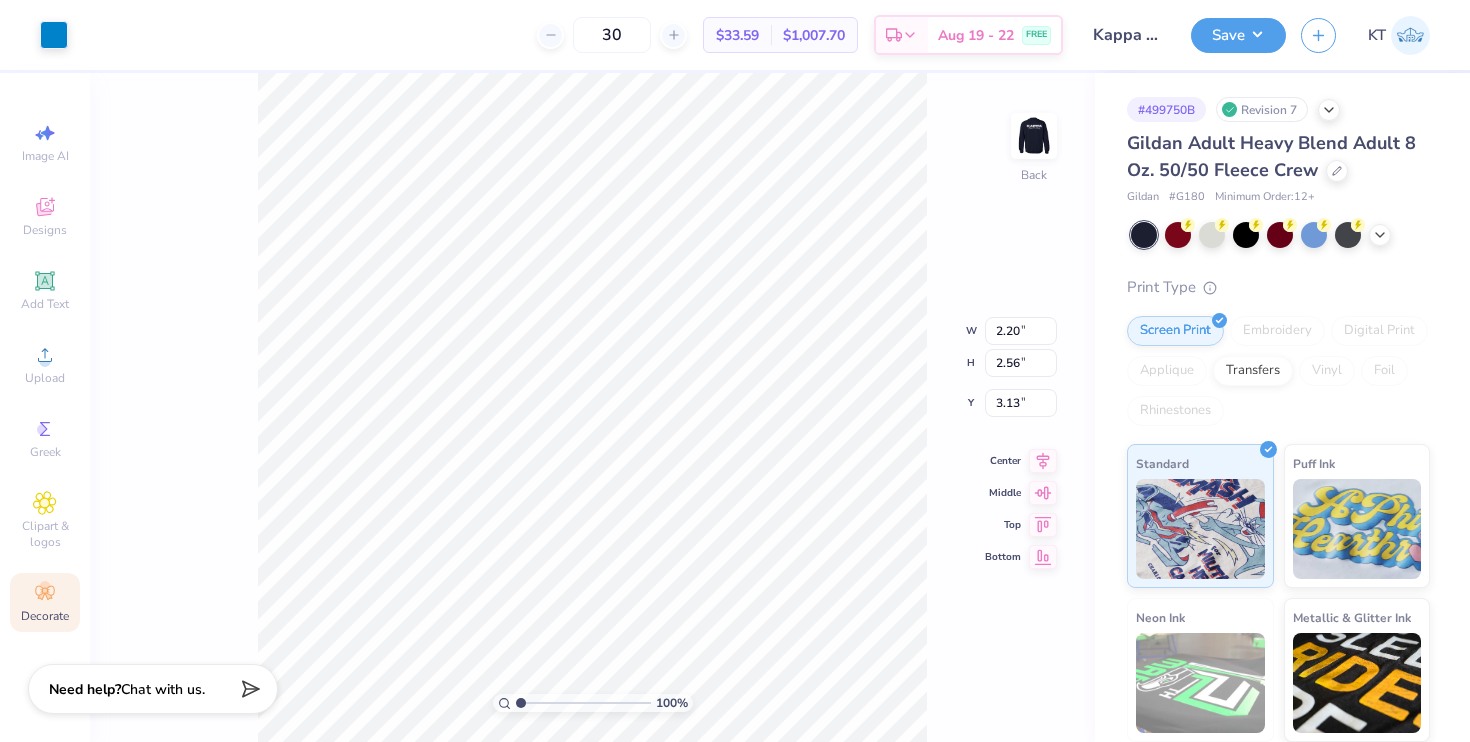 type on "3.00" 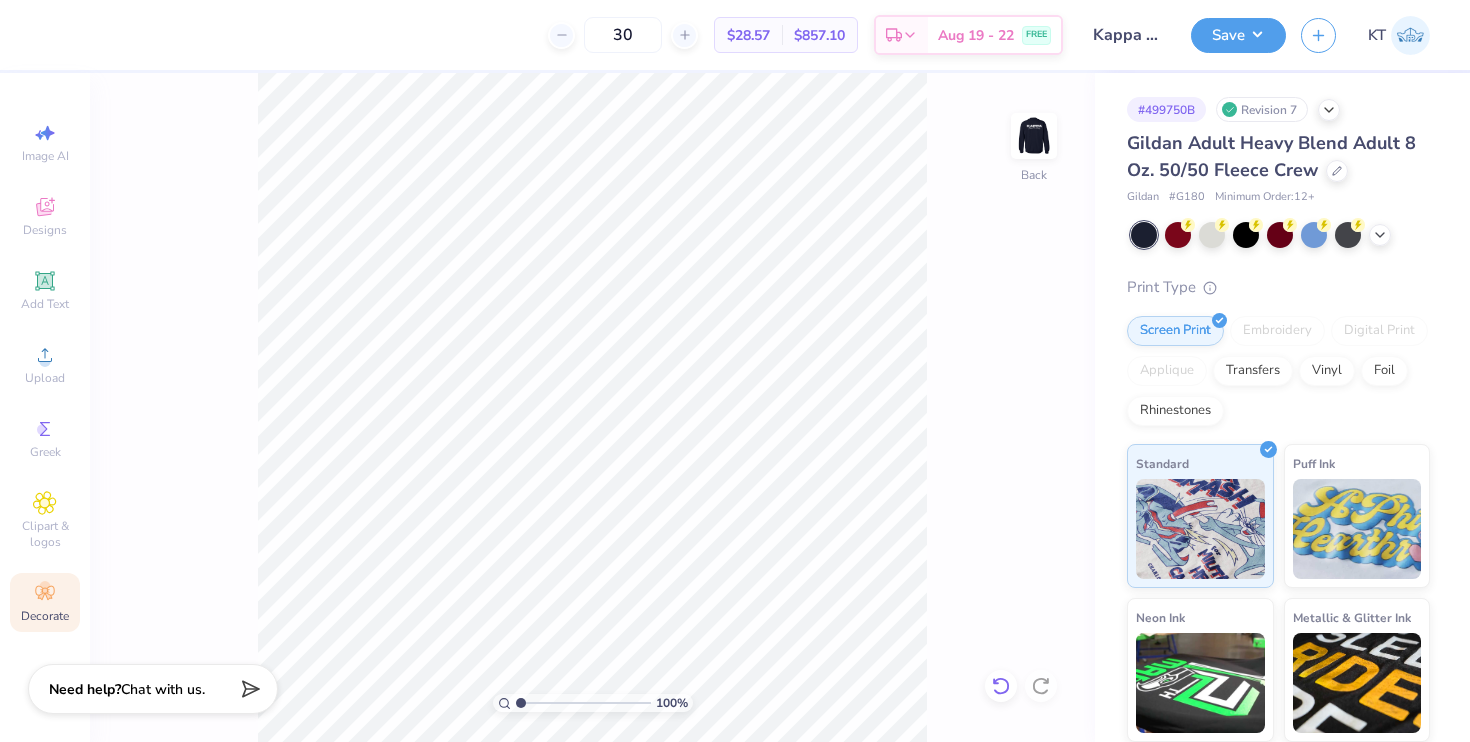 click at bounding box center [1001, 686] 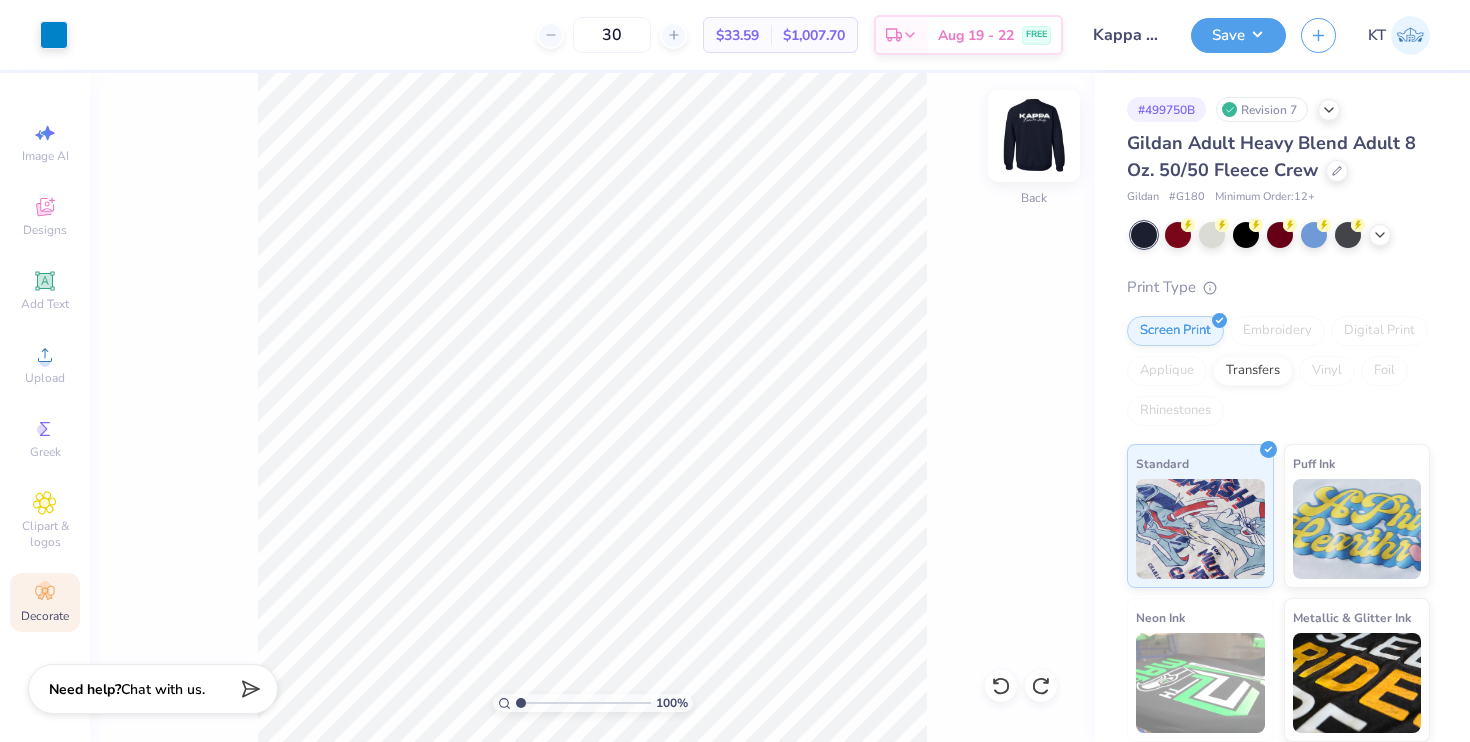 click at bounding box center (1034, 136) 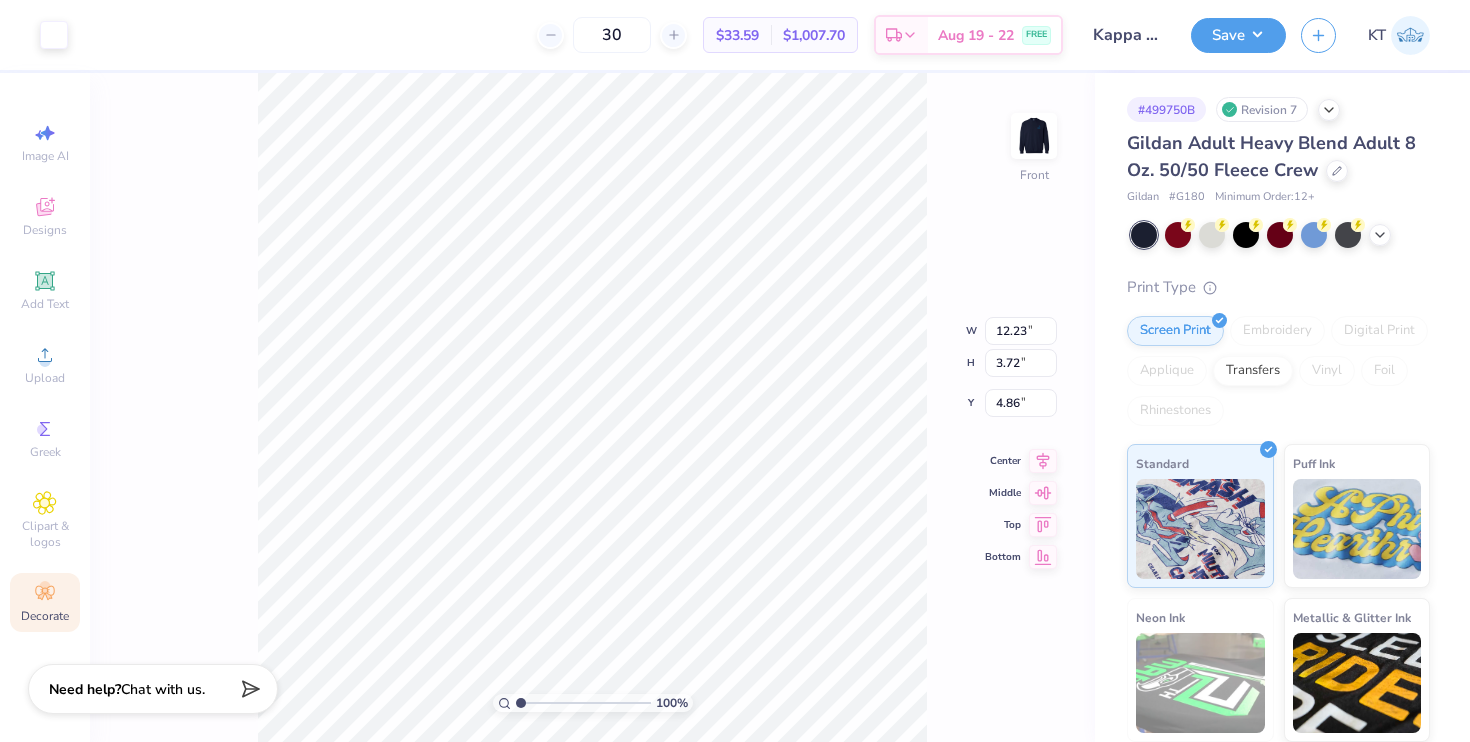 type on "4.87" 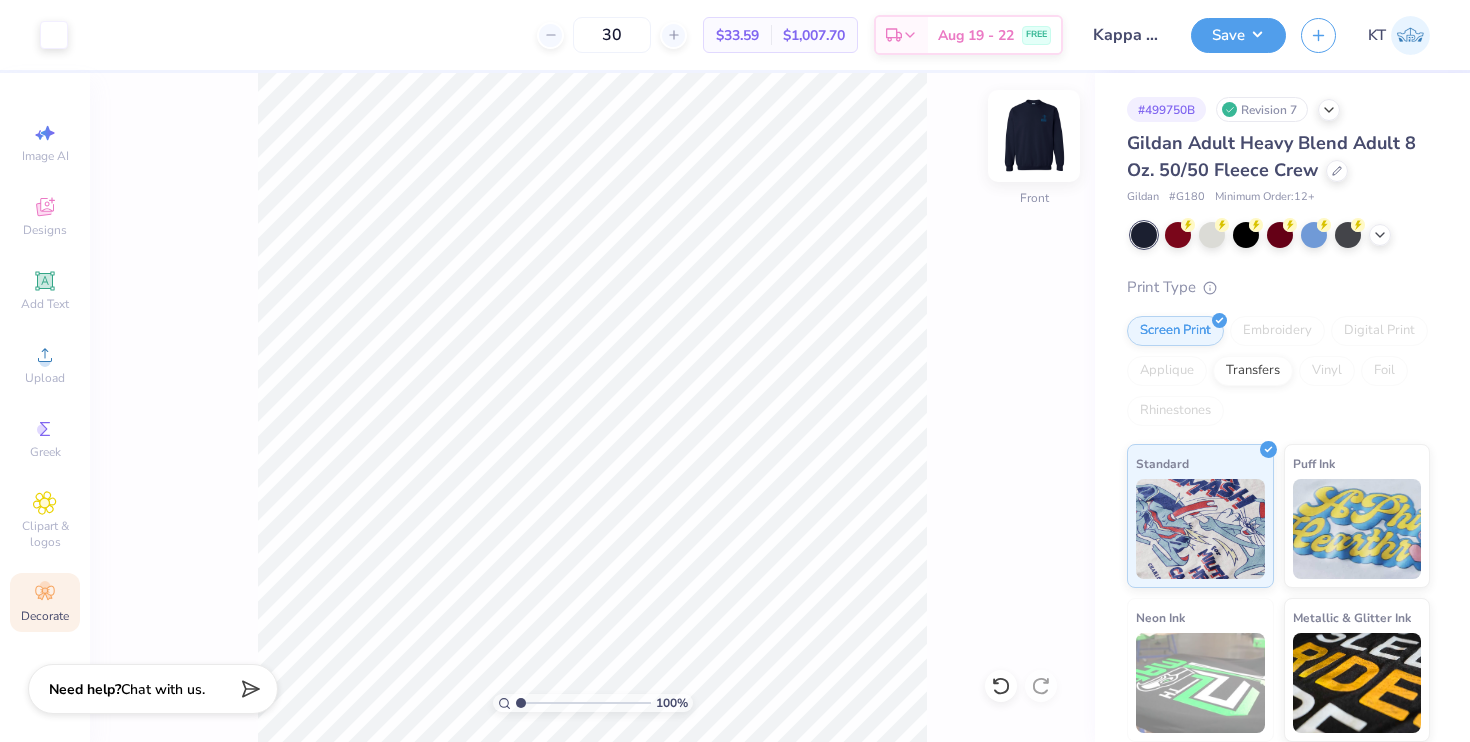 click at bounding box center (1034, 136) 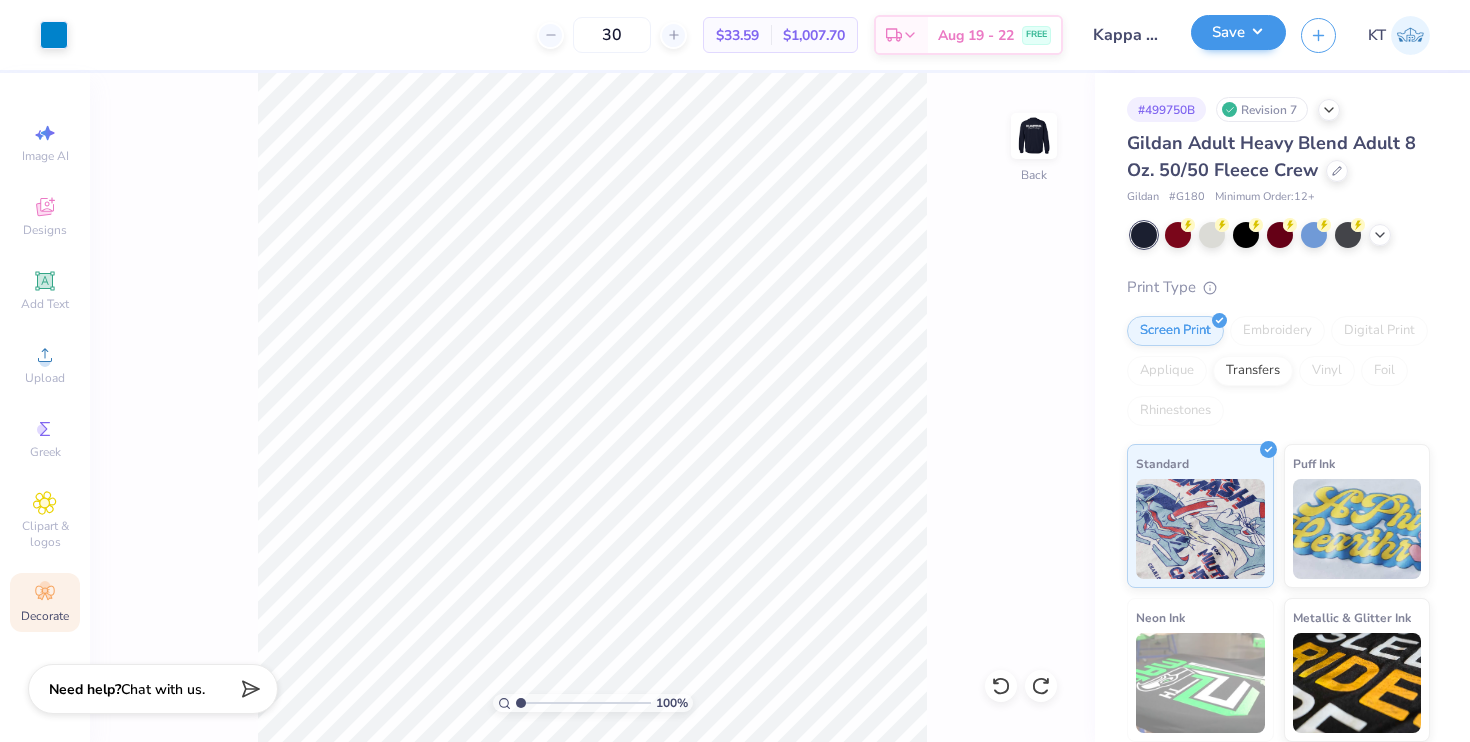 click on "Save" at bounding box center (1238, 35) 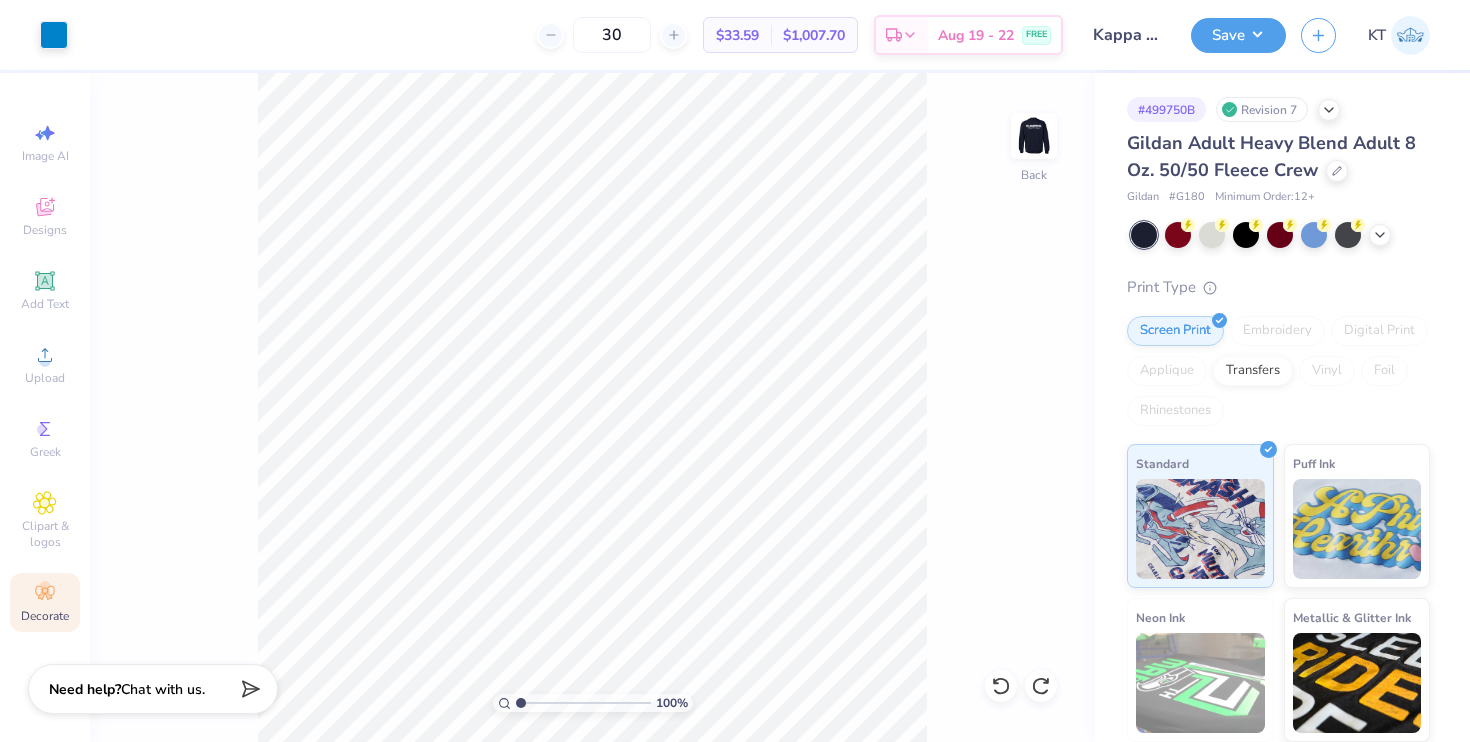 click on "Art colors 30 $37.60 Per Item $1,128.00 Total Est. Delivery Aug 19 - 22 FREE Design Title Kappa Hoodie exec Save KT" at bounding box center (735, 35) 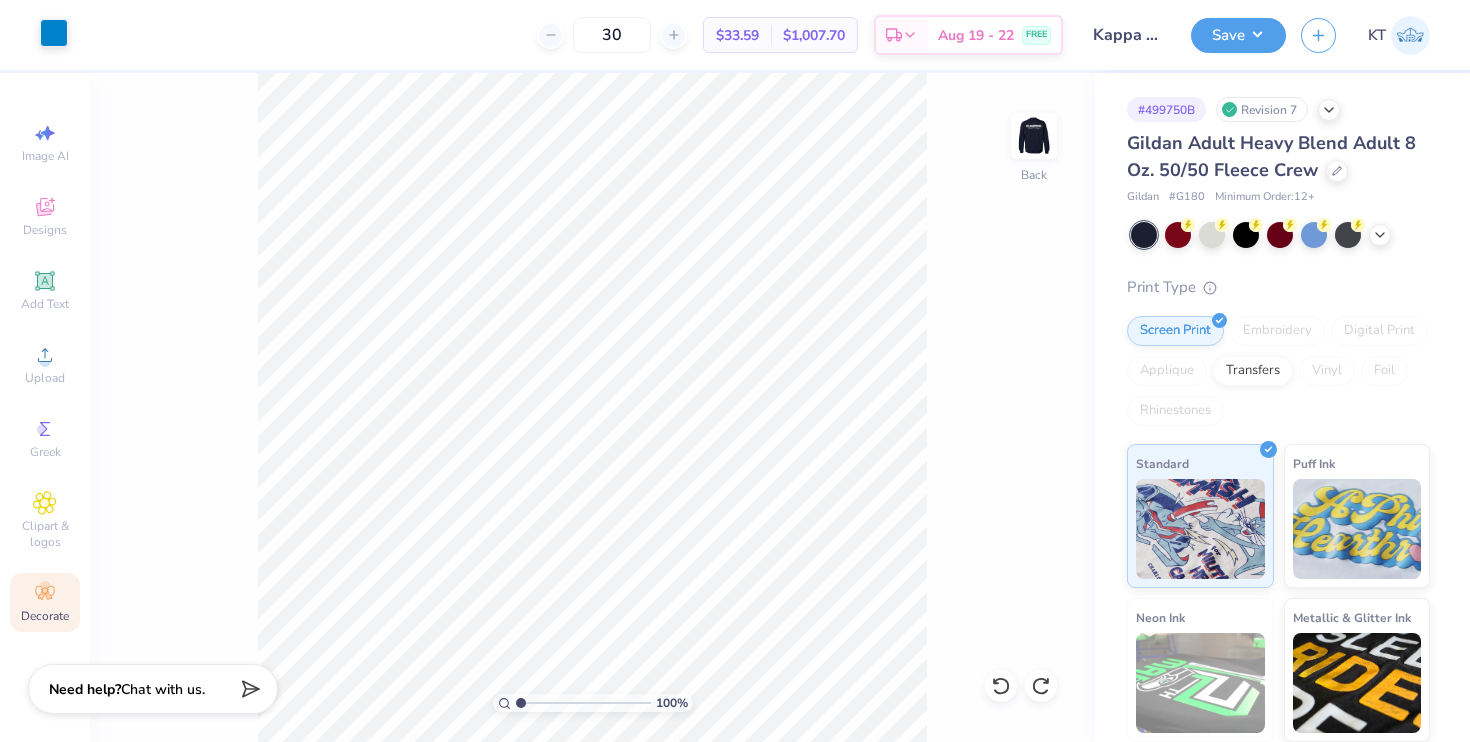 click at bounding box center (54, 33) 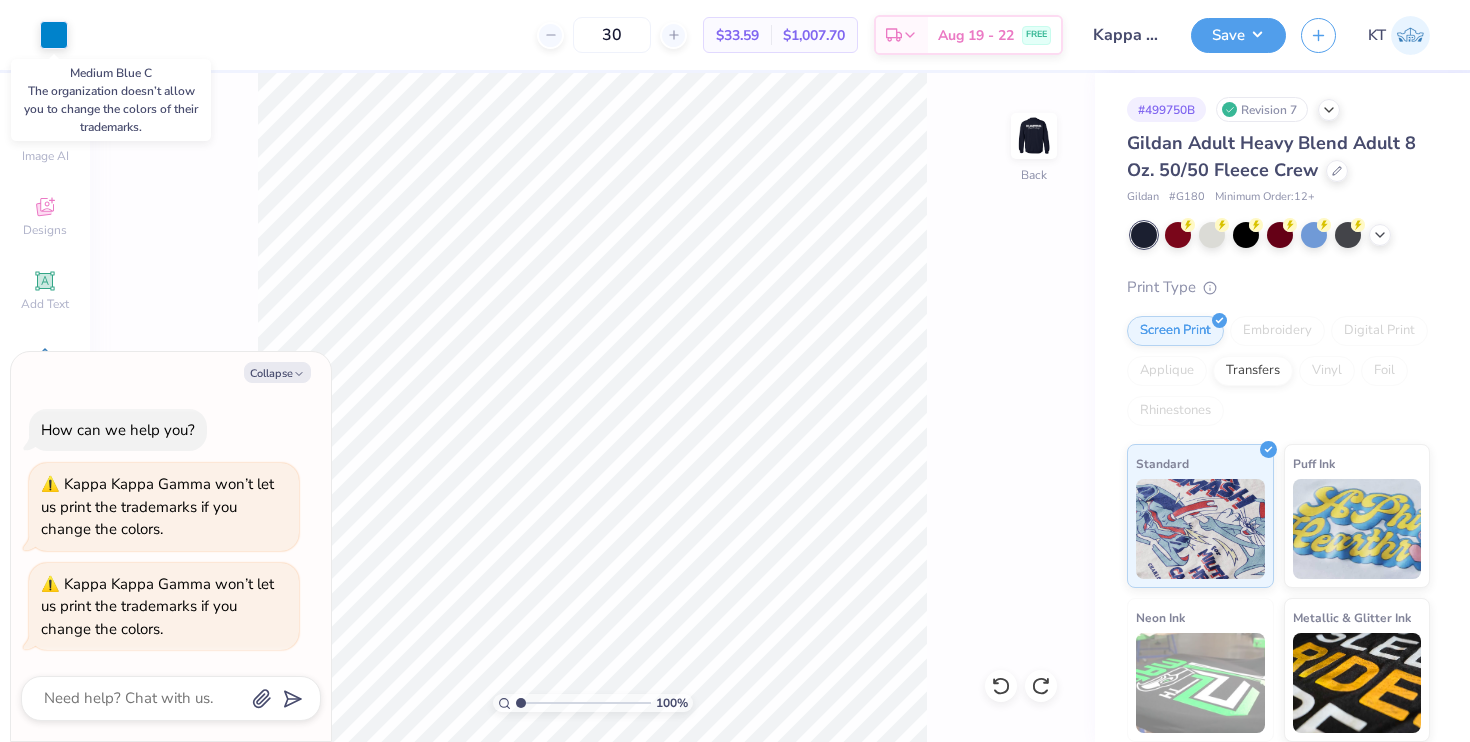 drag, startPoint x: 60, startPoint y: 39, endPoint x: 1000, endPoint y: 10, distance: 940.4472 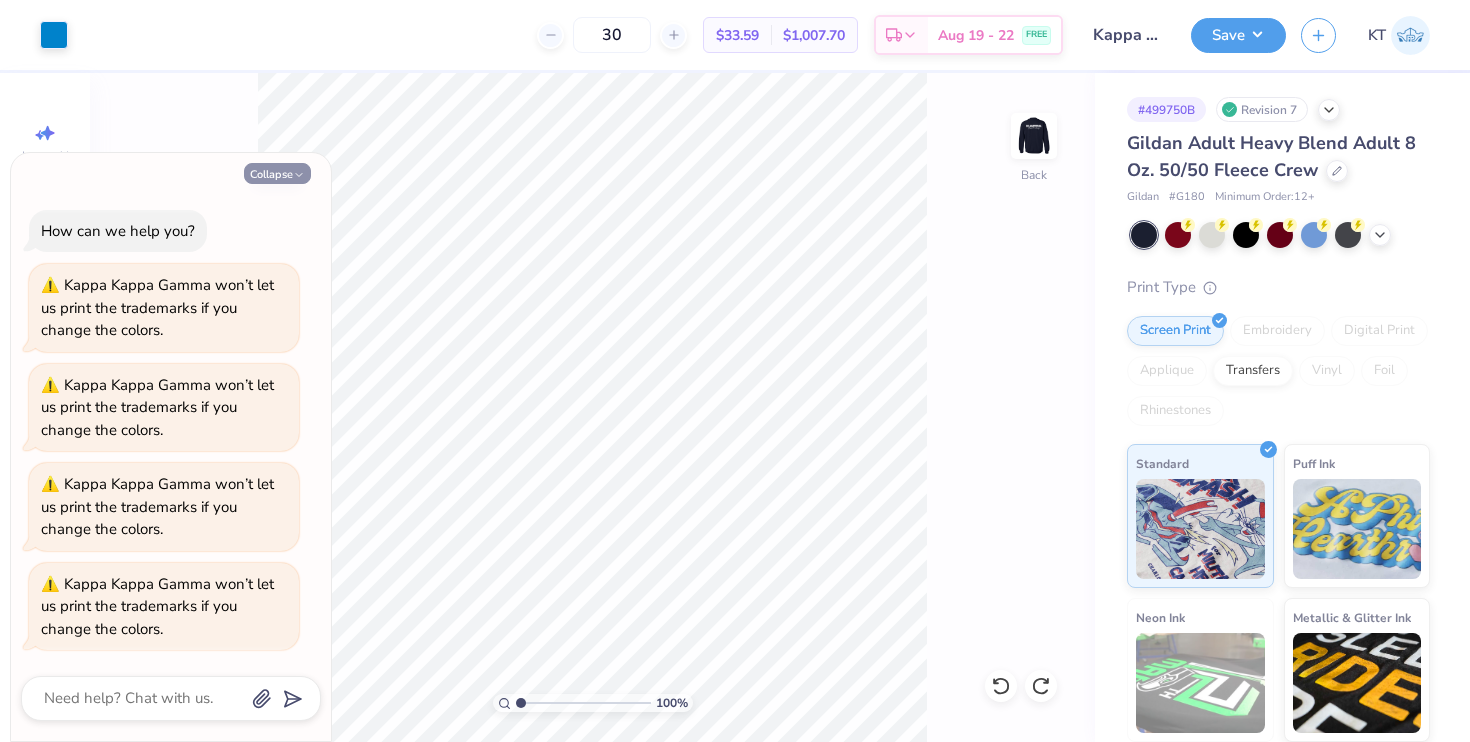 click on "Collapse" at bounding box center (277, 173) 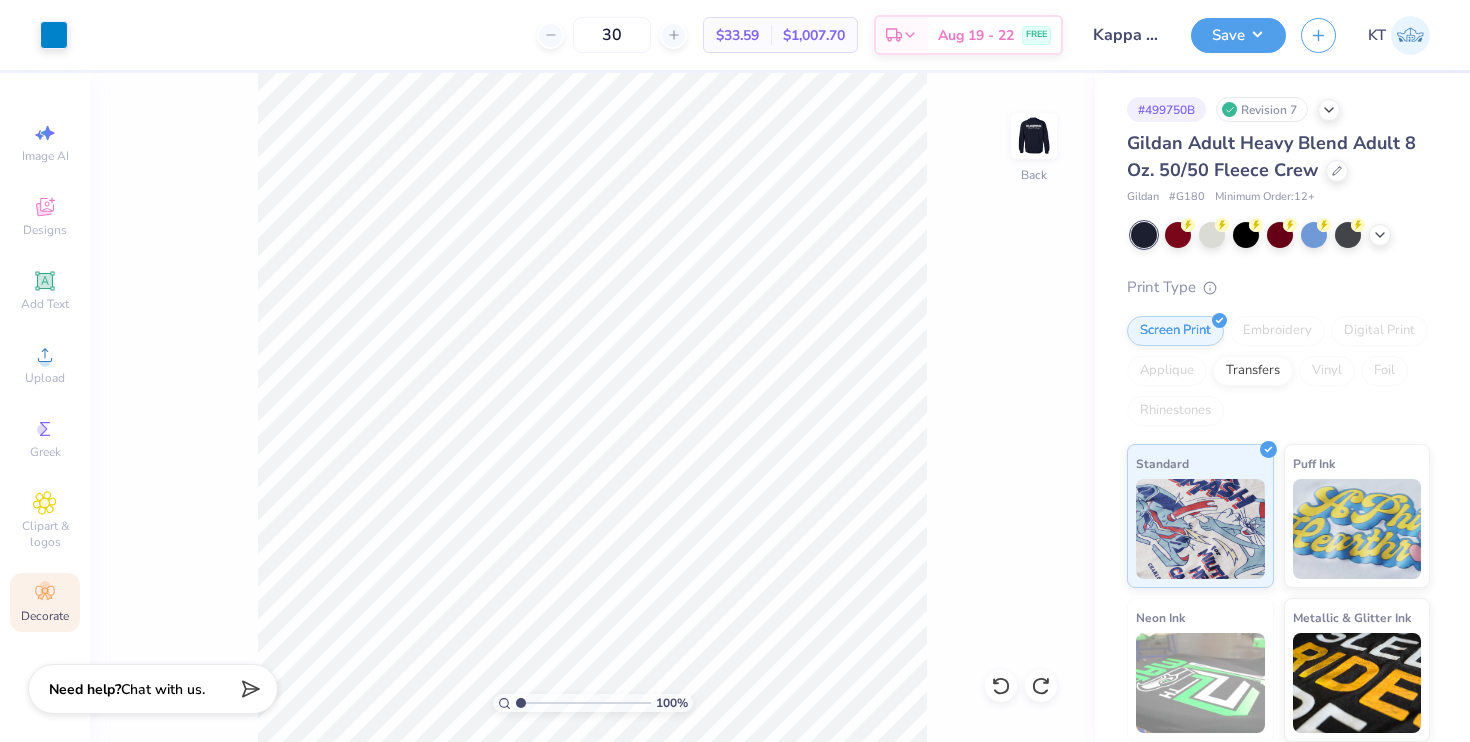 click on "Save KT" at bounding box center [1330, 35] 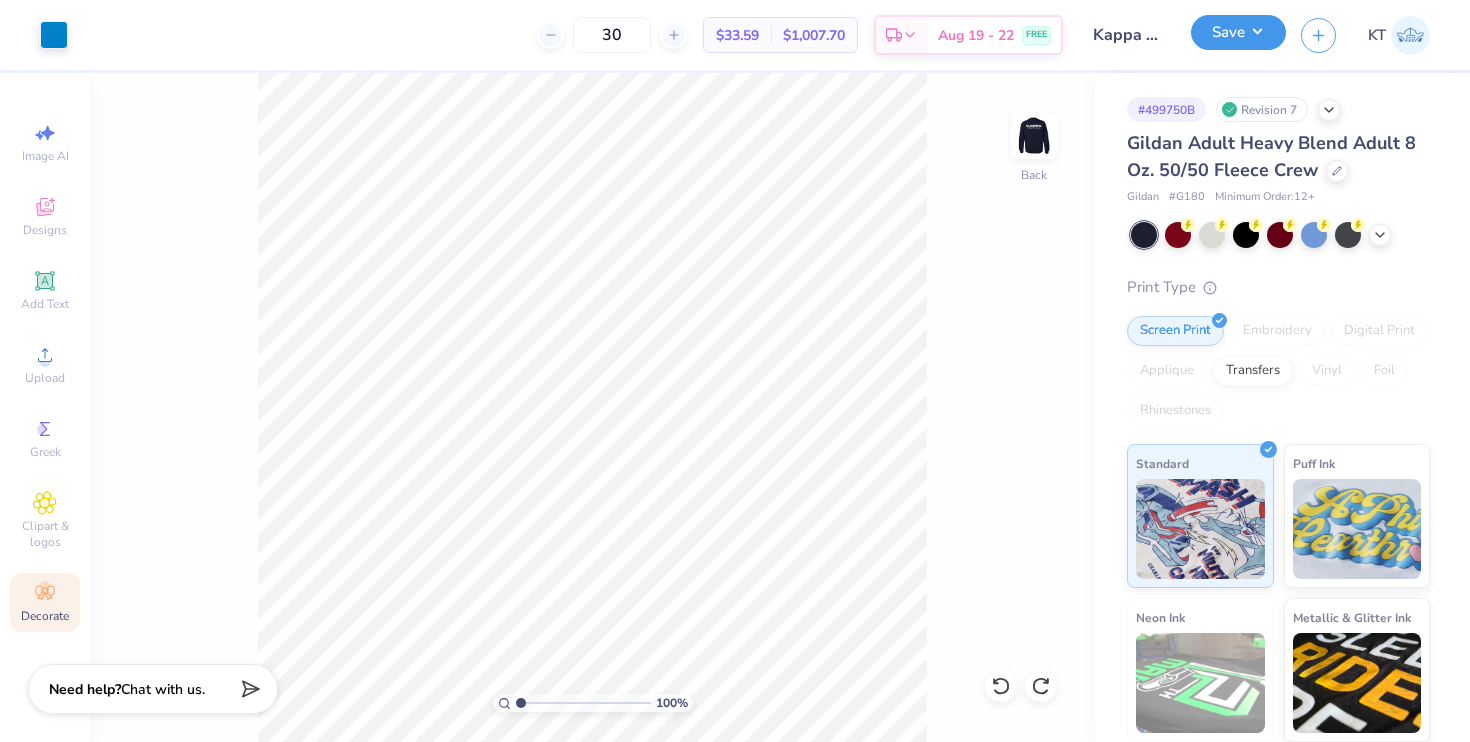 click on "Save" at bounding box center (1238, 32) 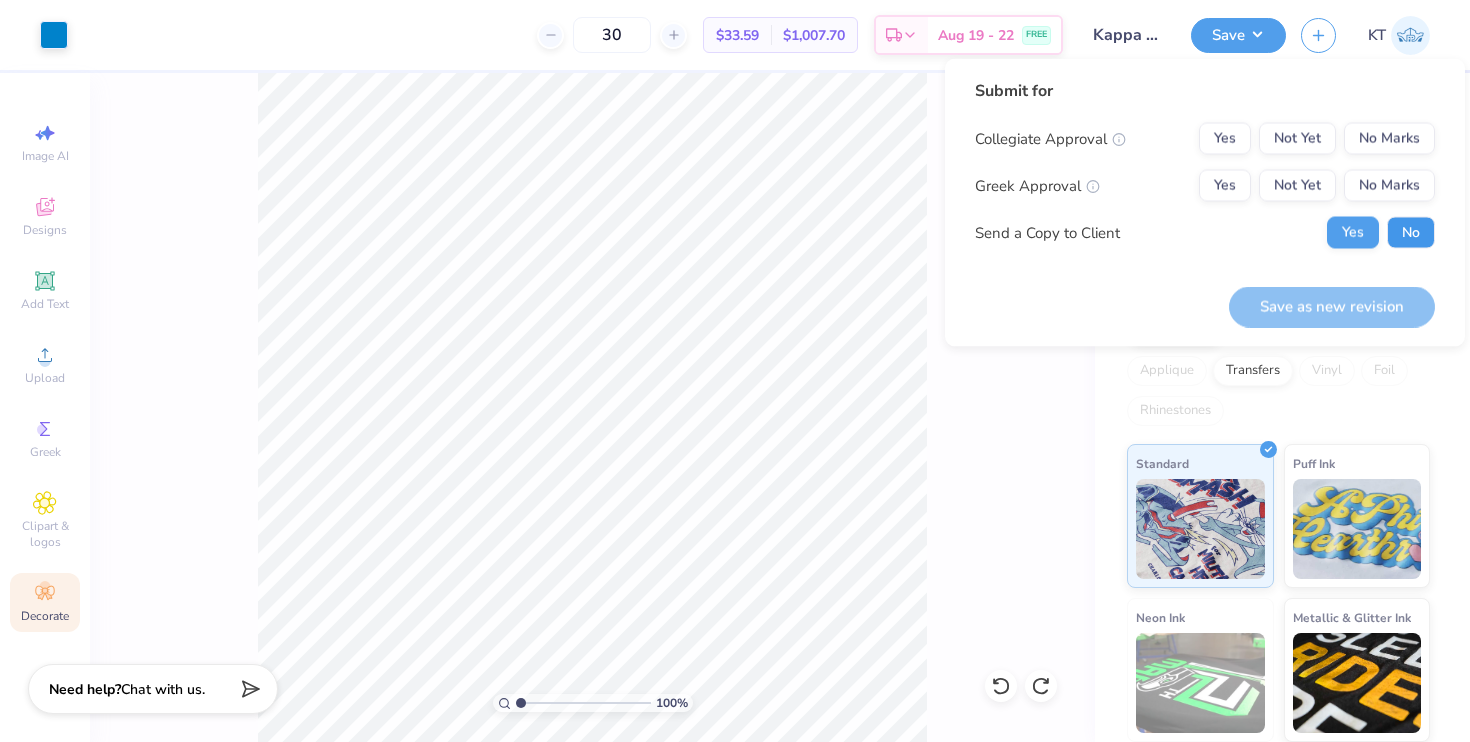 click on "No" at bounding box center [1411, 233] 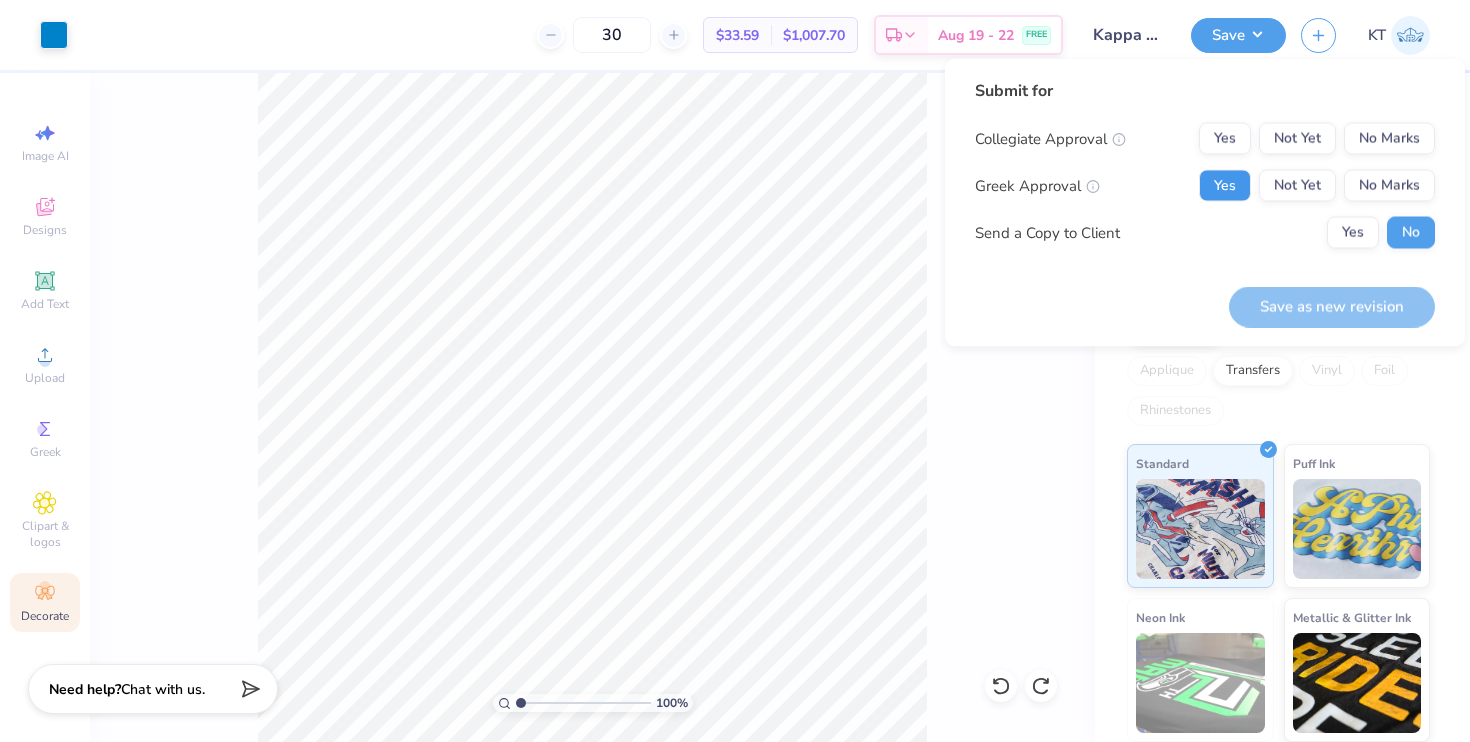 click on "Yes" at bounding box center [1225, 186] 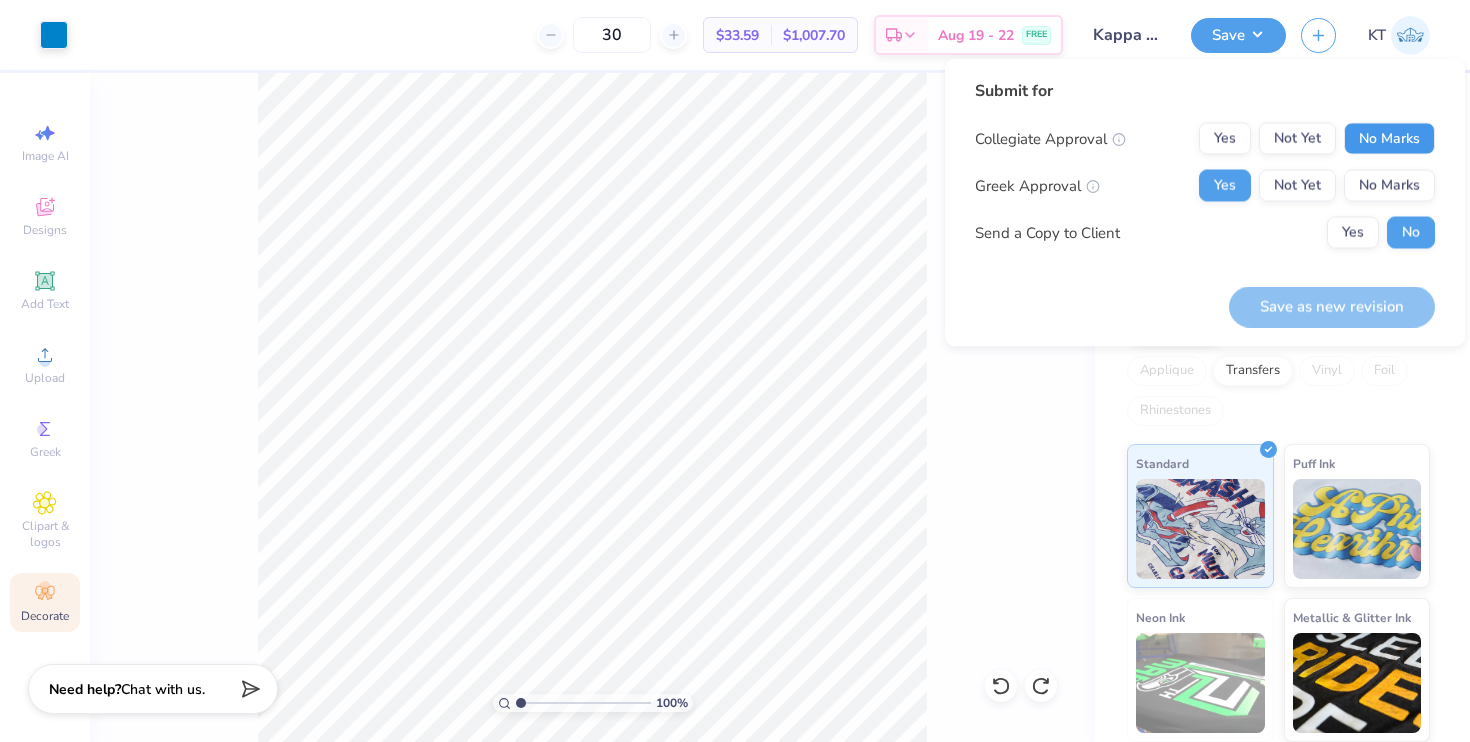 click on "No Marks" at bounding box center [1389, 139] 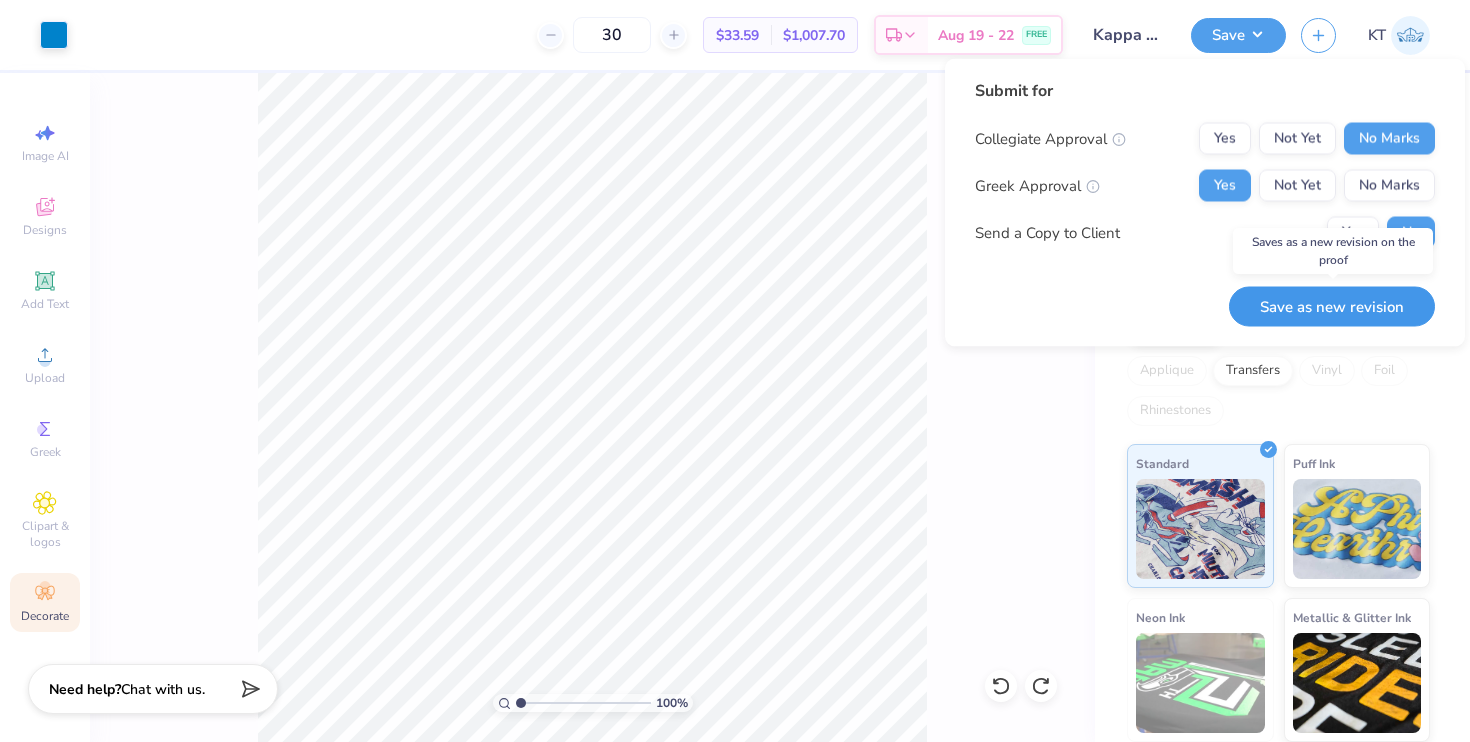 click on "Save as new revision" at bounding box center [1332, 306] 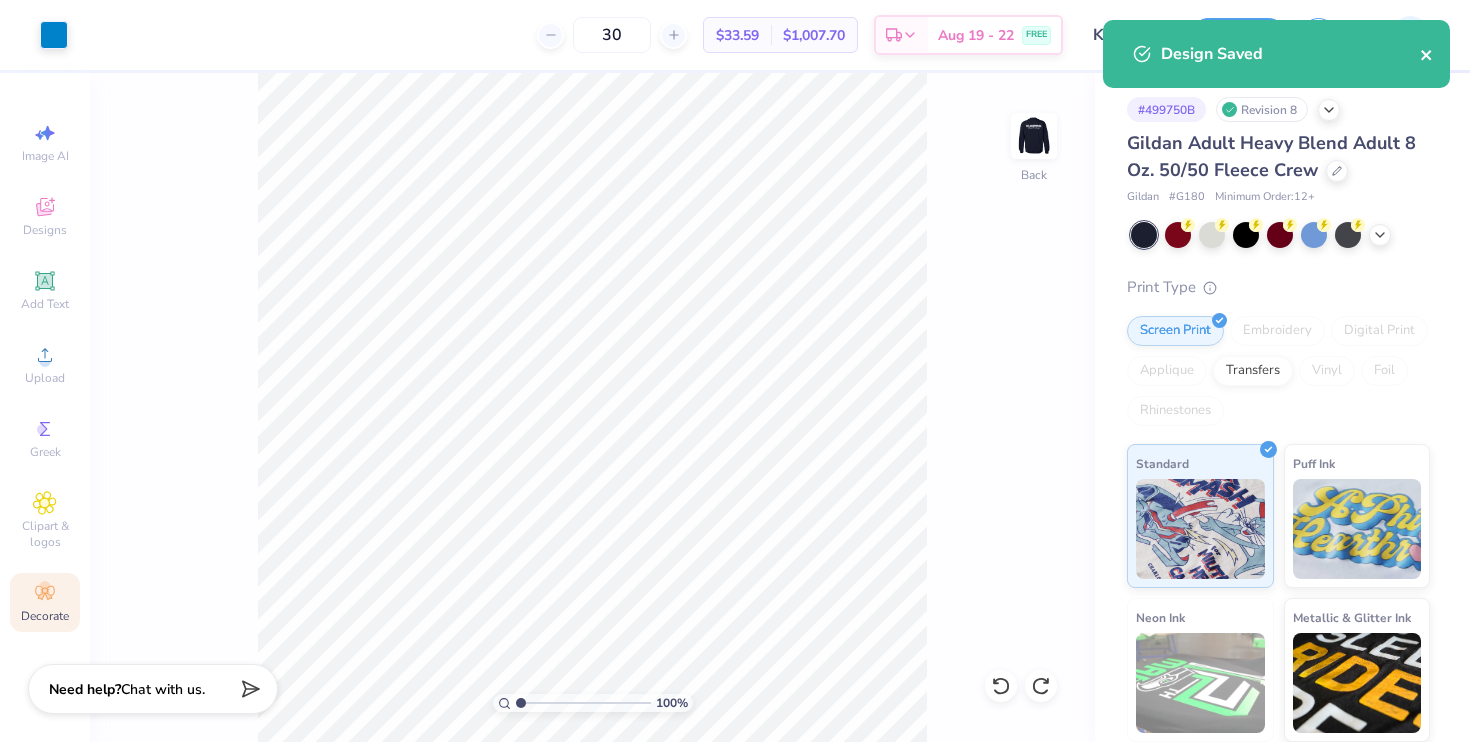 click 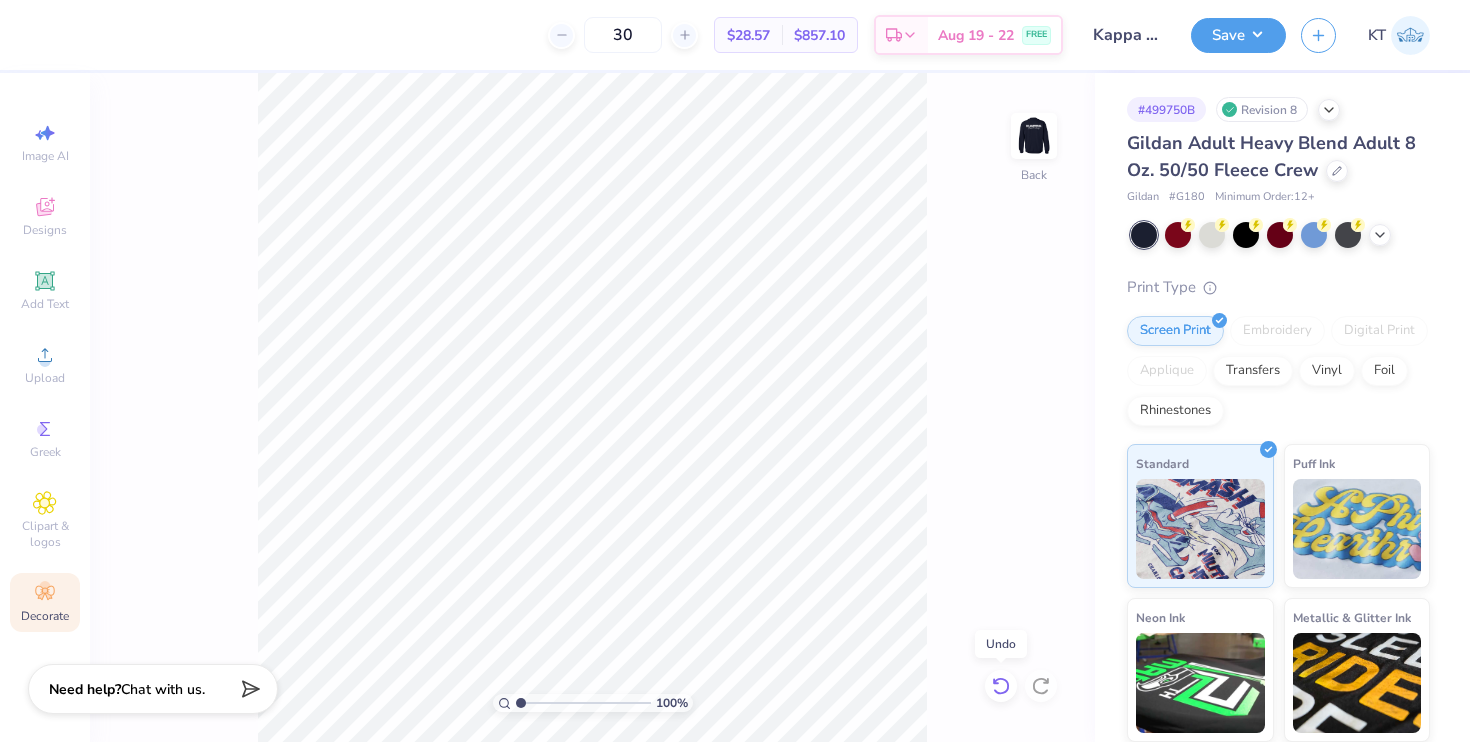 click 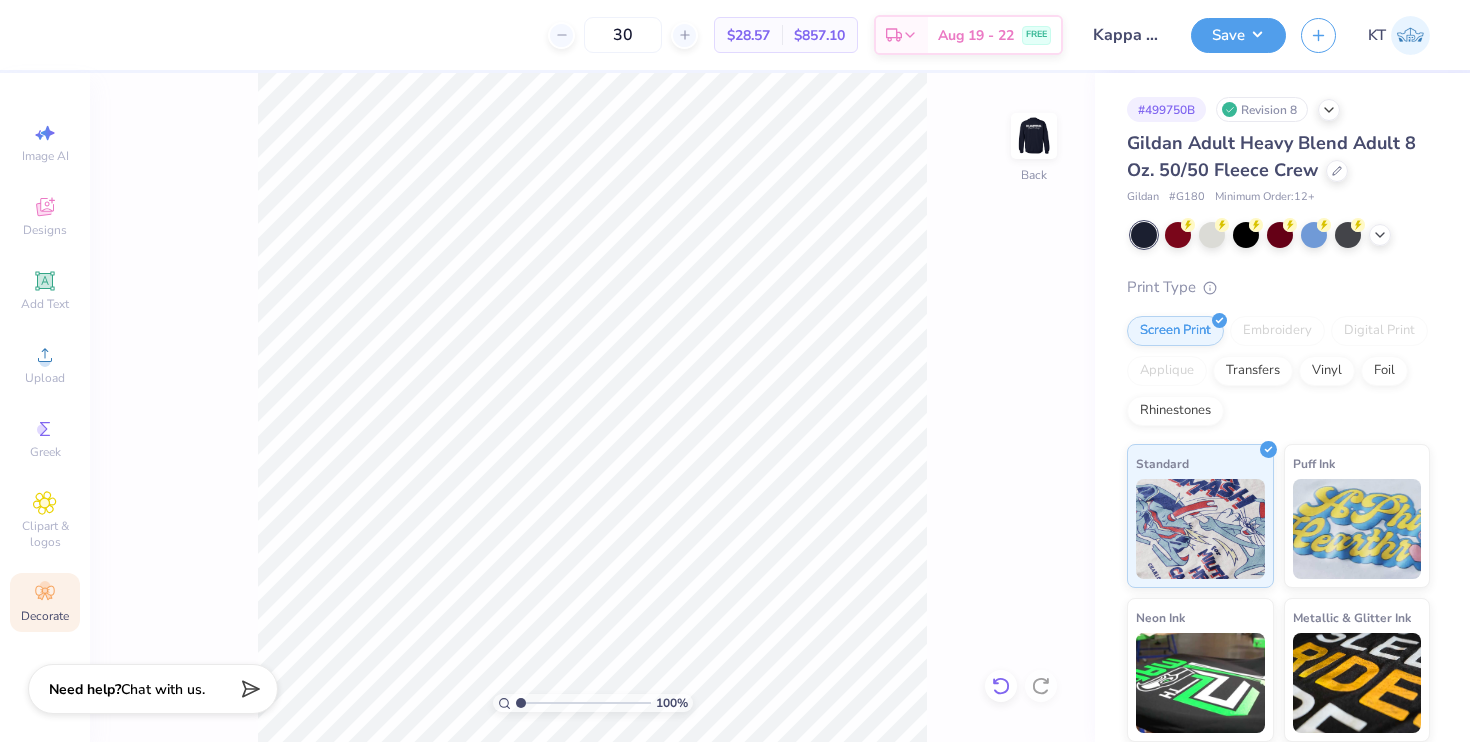 click 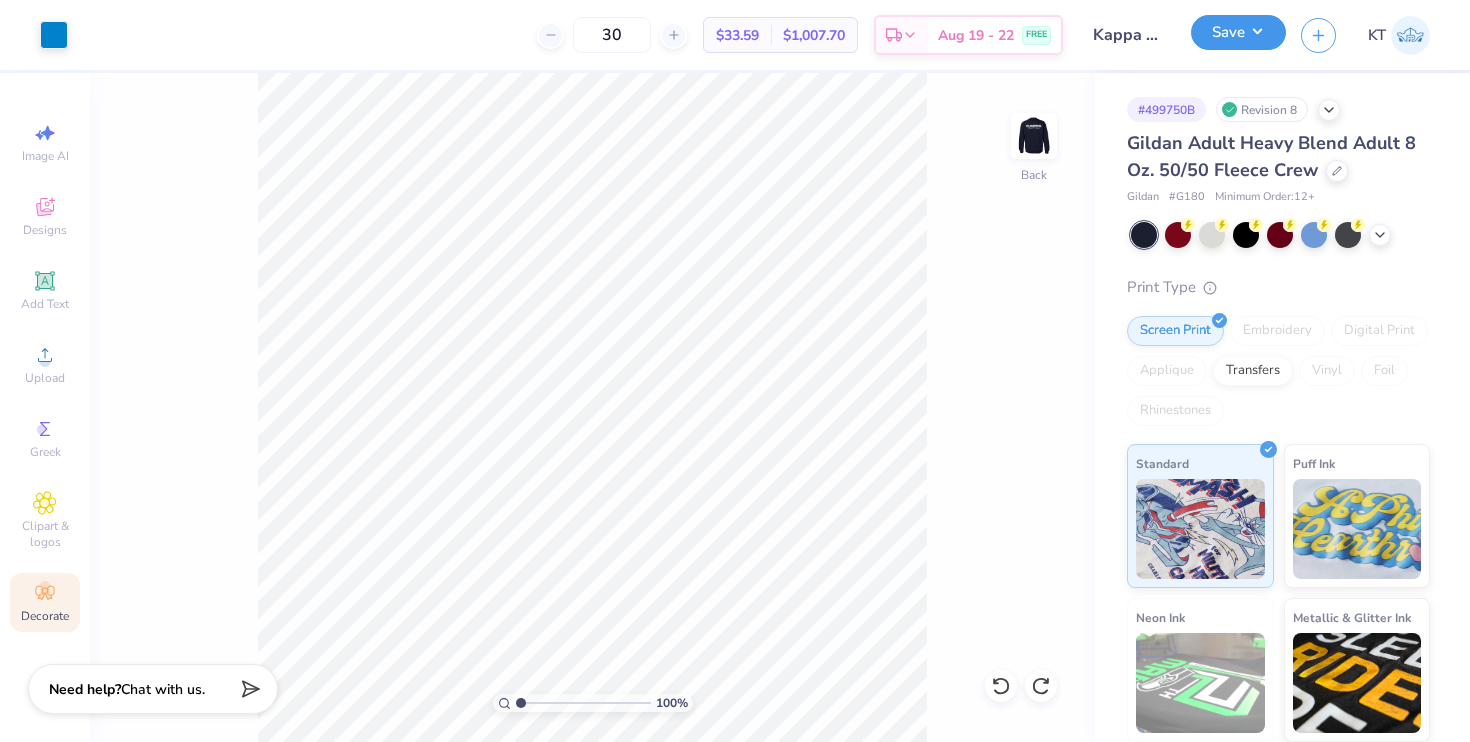 click on "Save" at bounding box center [1238, 32] 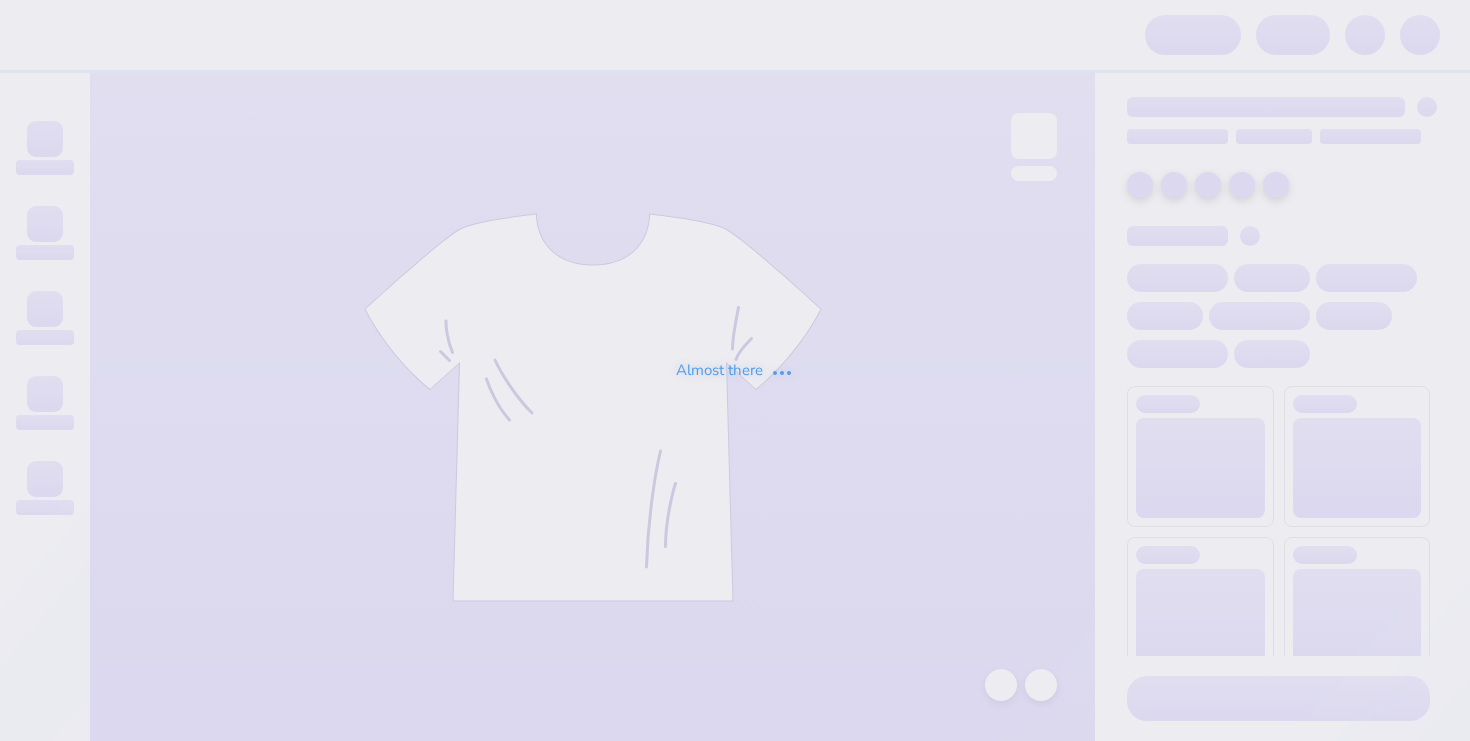 scroll, scrollTop: 0, scrollLeft: 0, axis: both 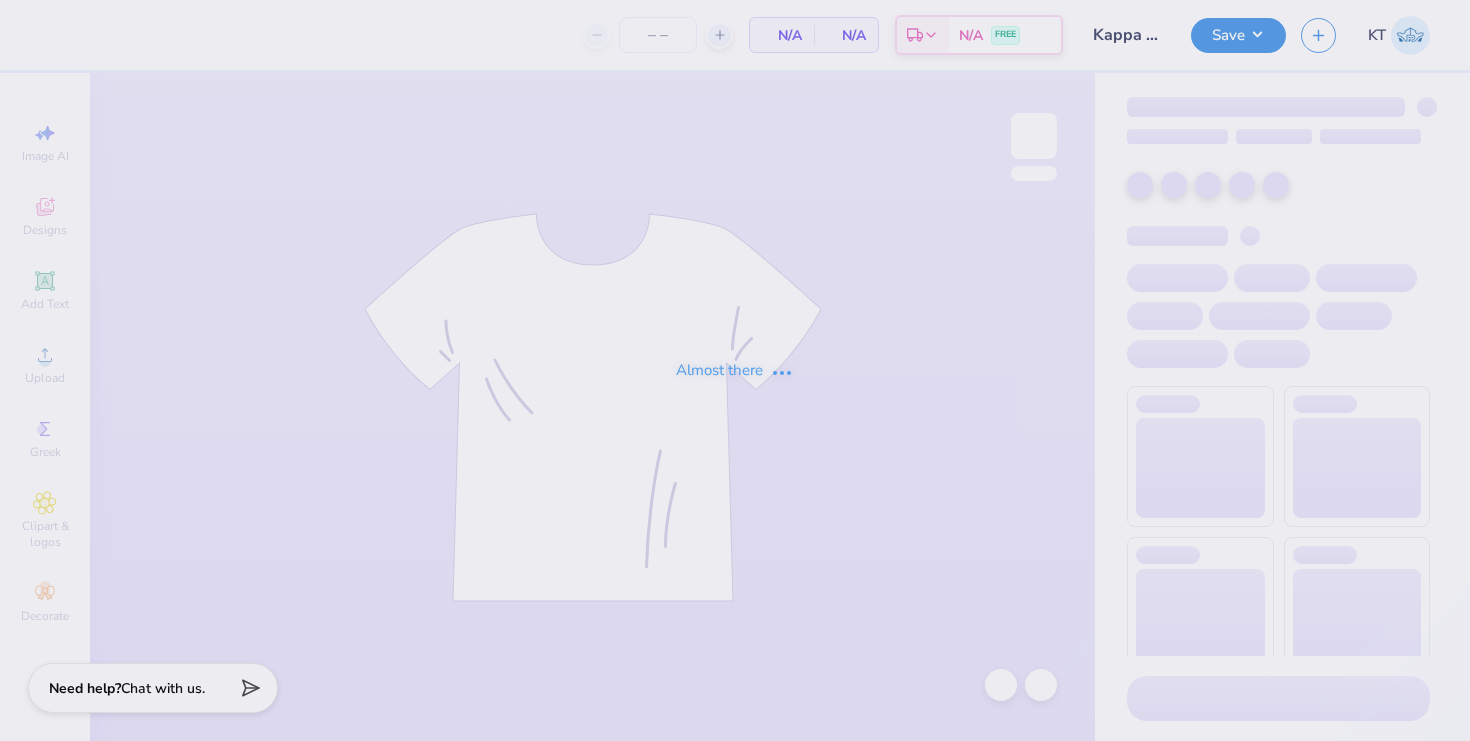 type on "30" 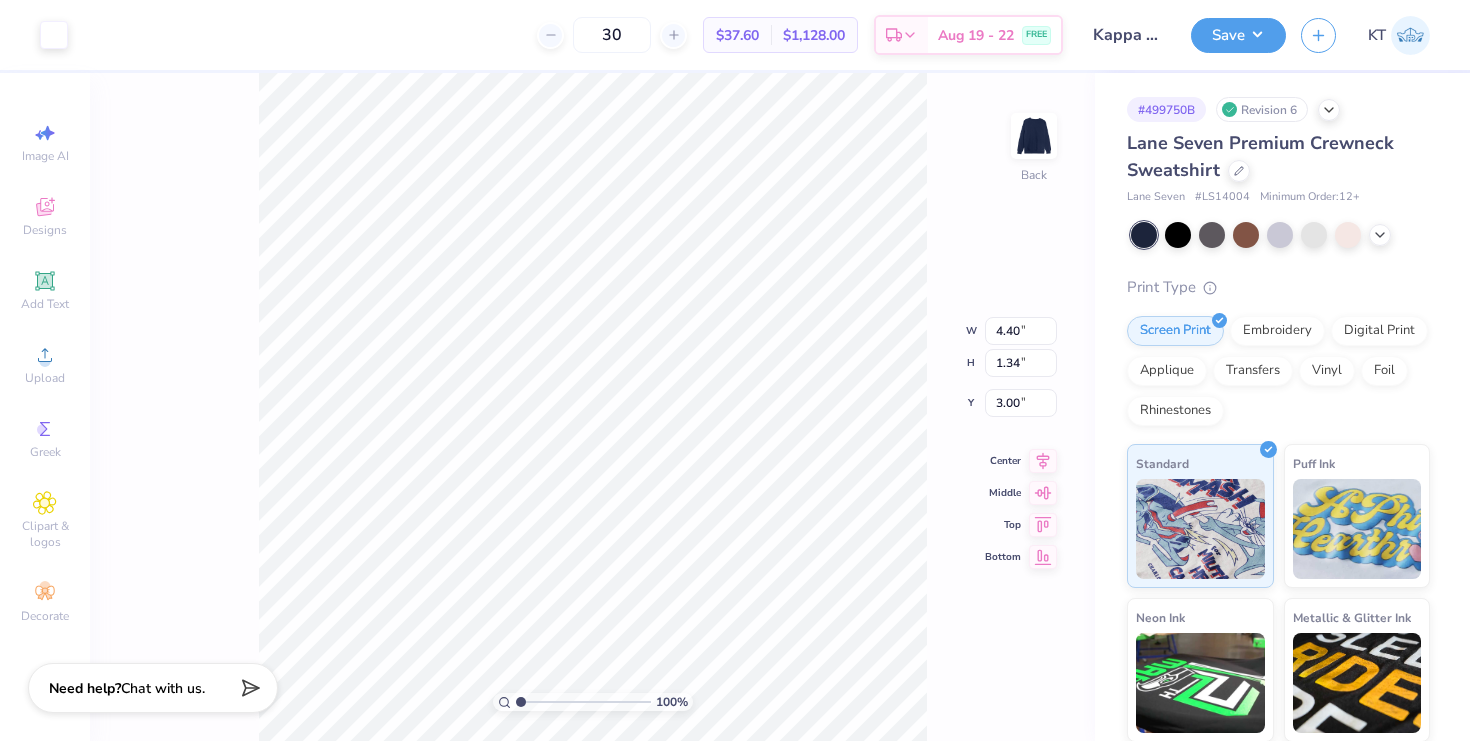 type on "6.22" 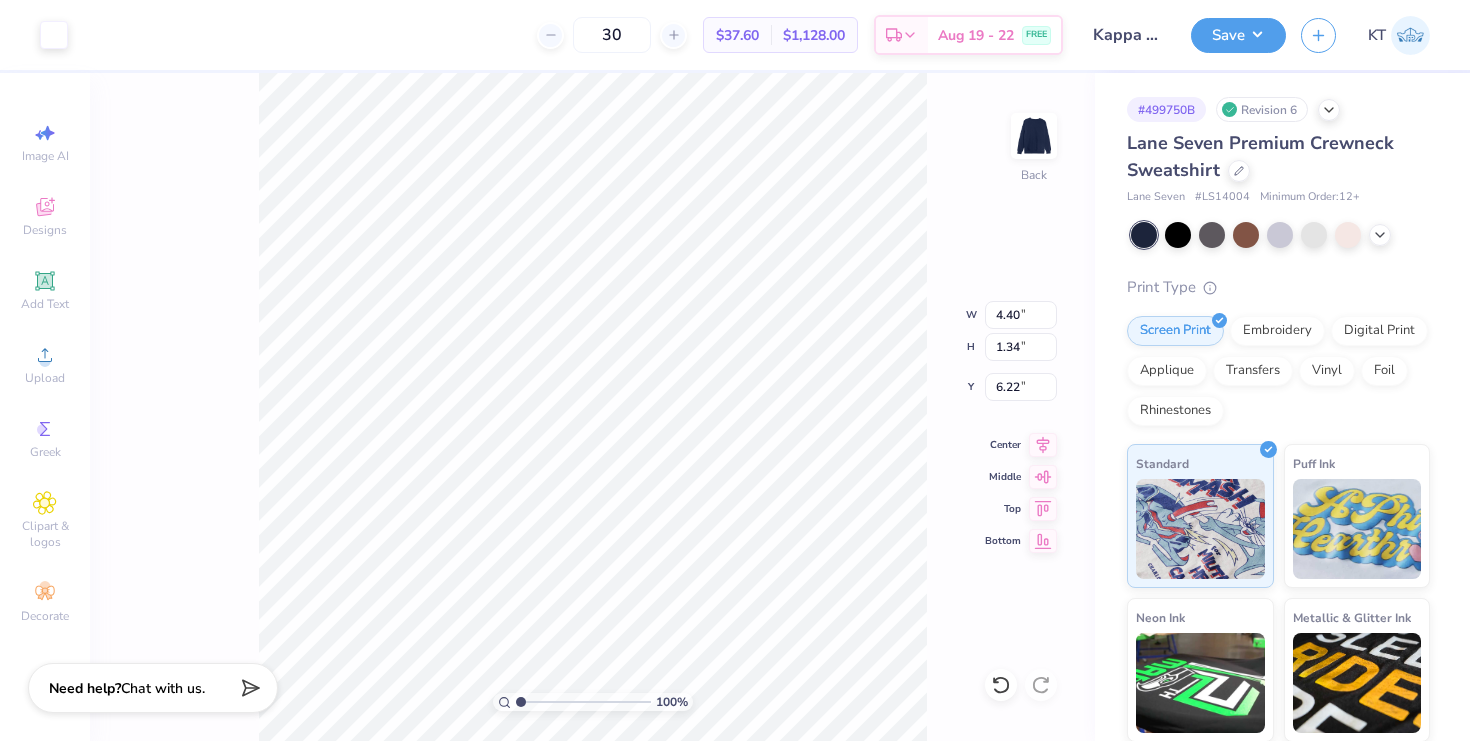 type on "9.23" 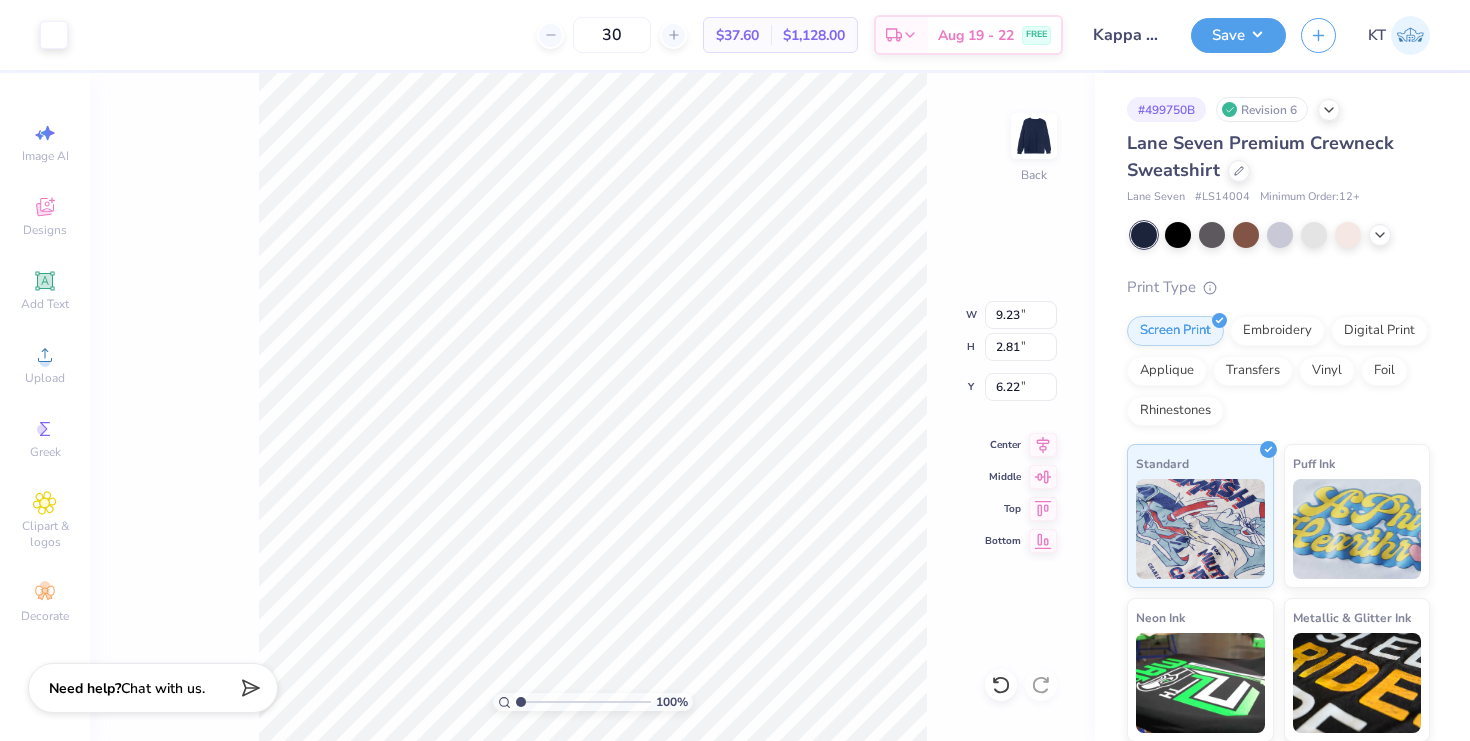 type on "13.56" 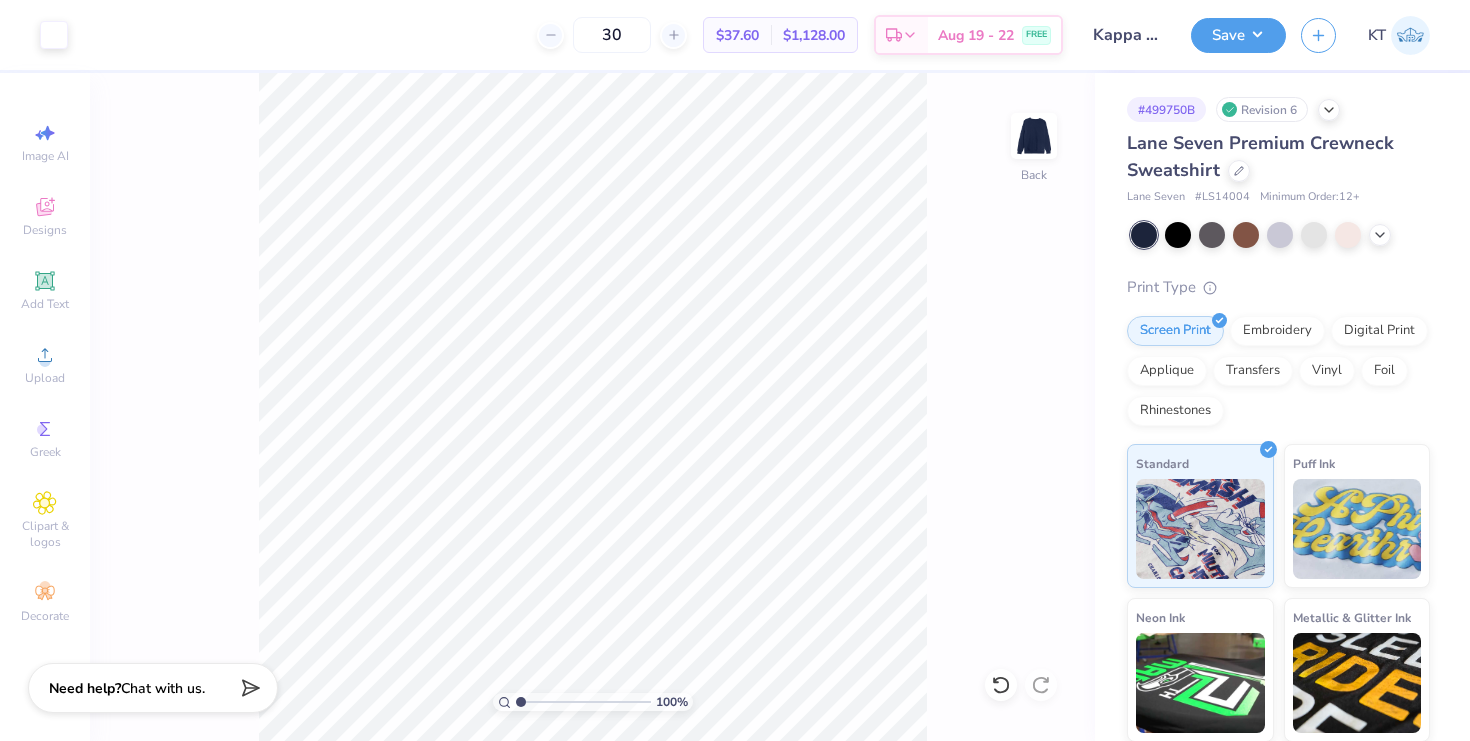 click 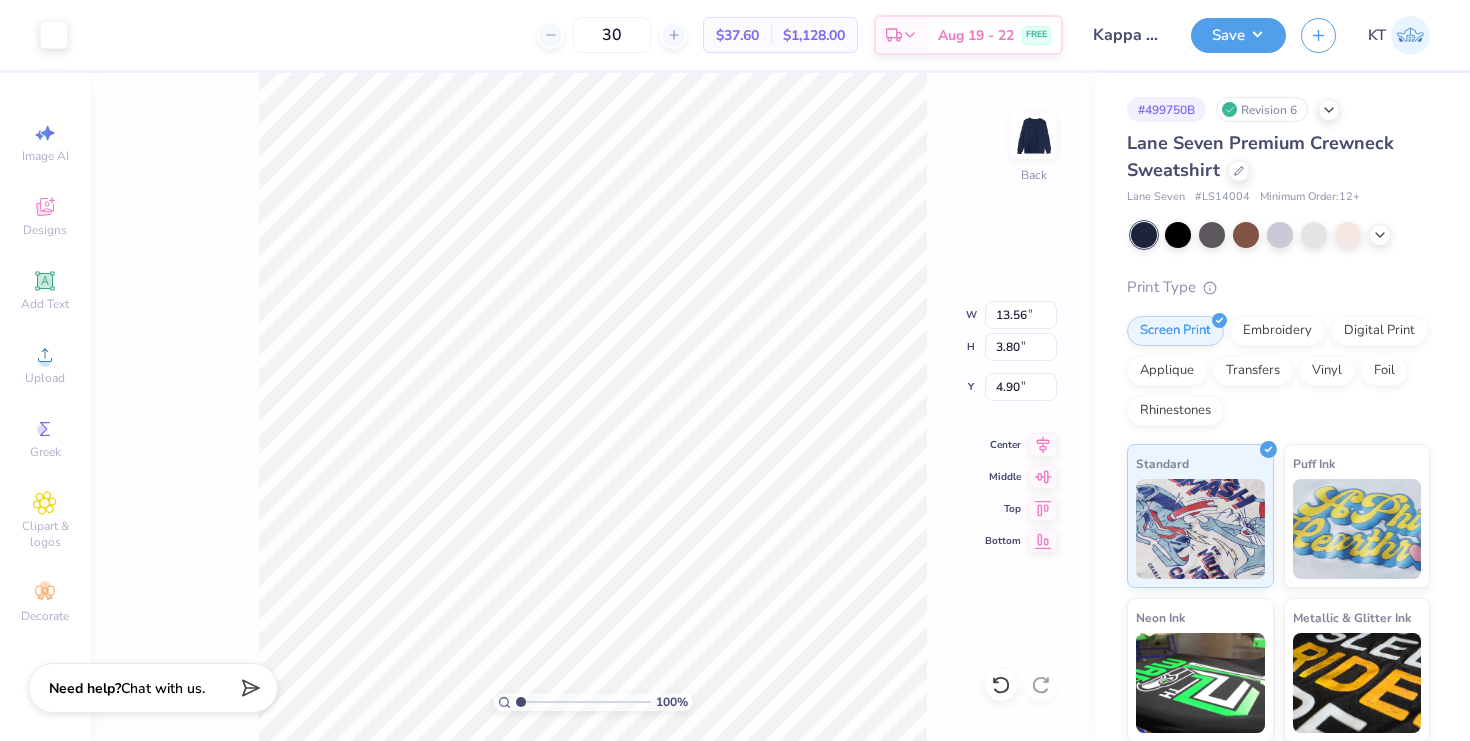 type on "4.91" 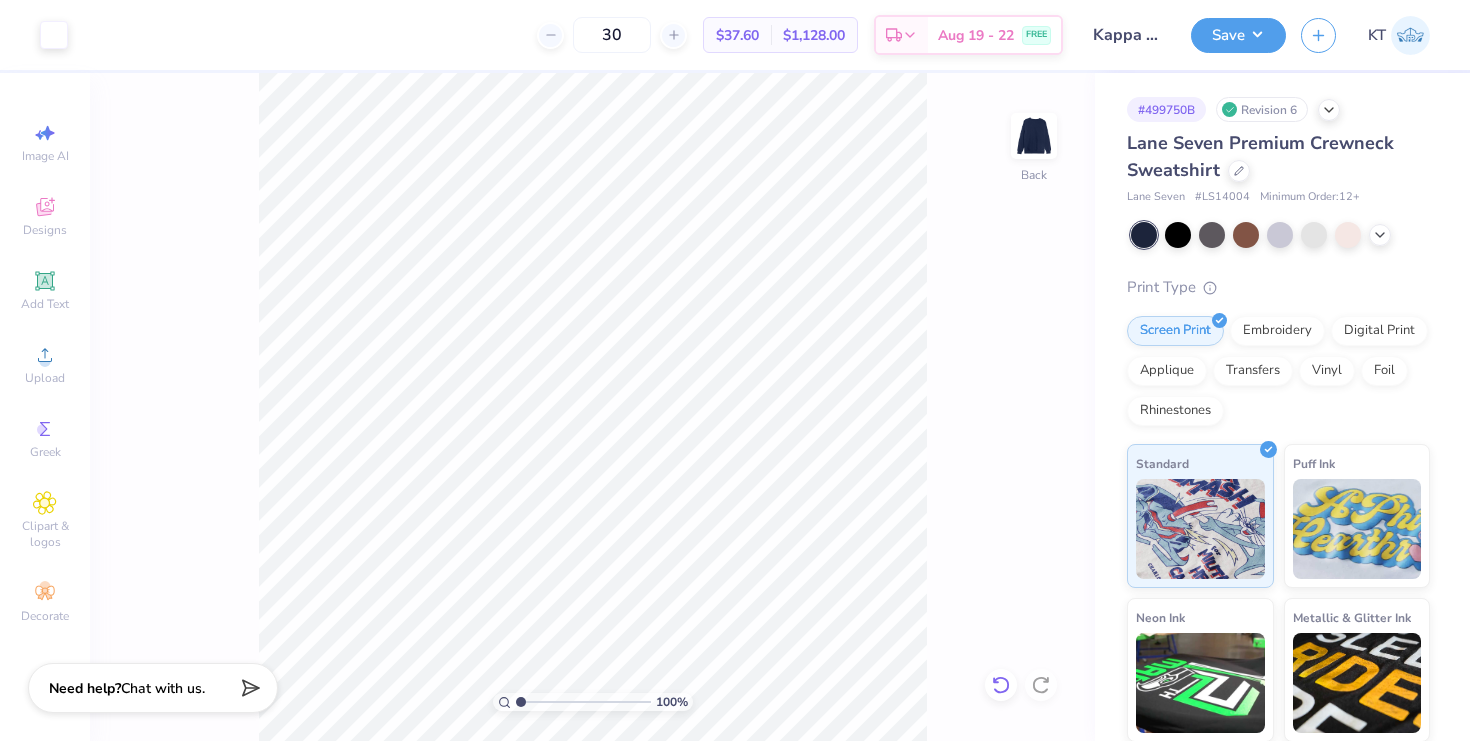 click 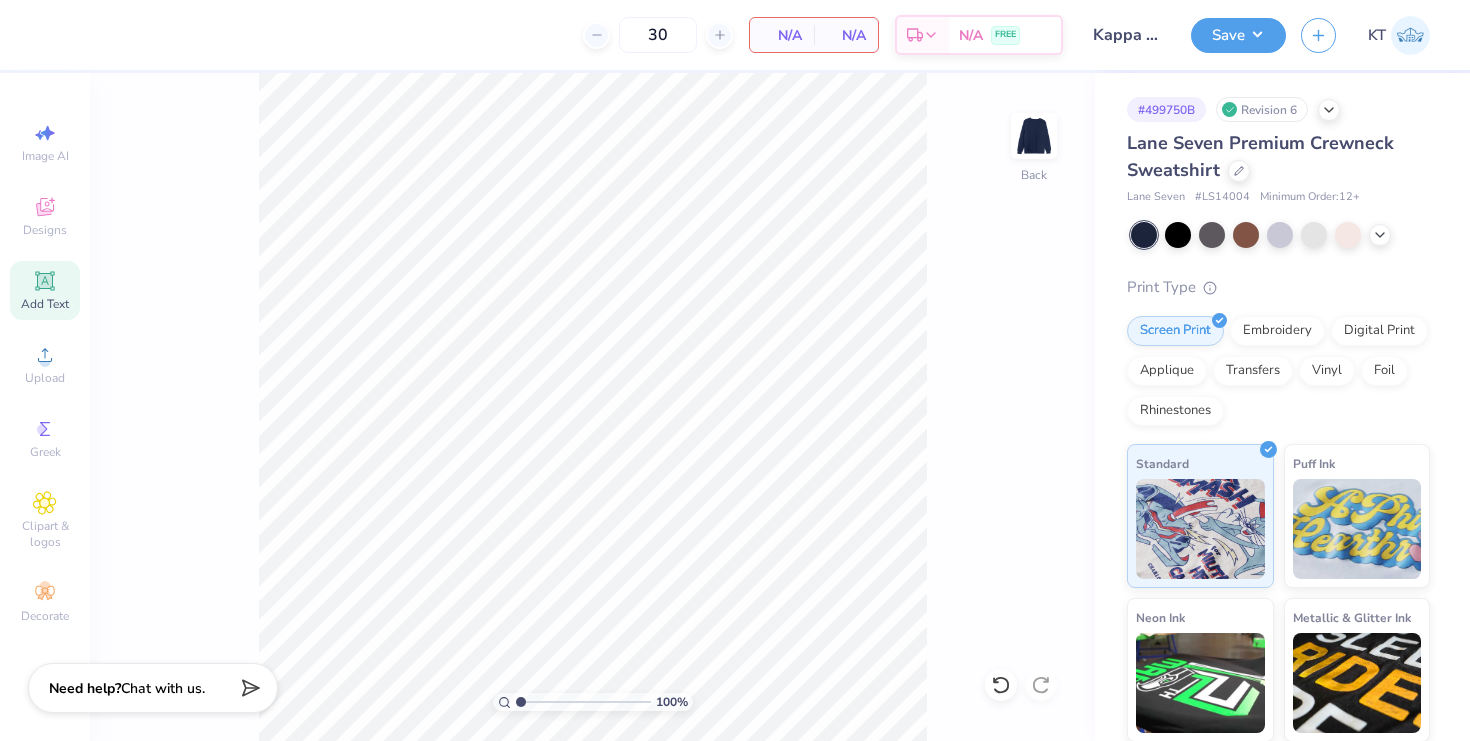 click on "Add Text" at bounding box center [45, 304] 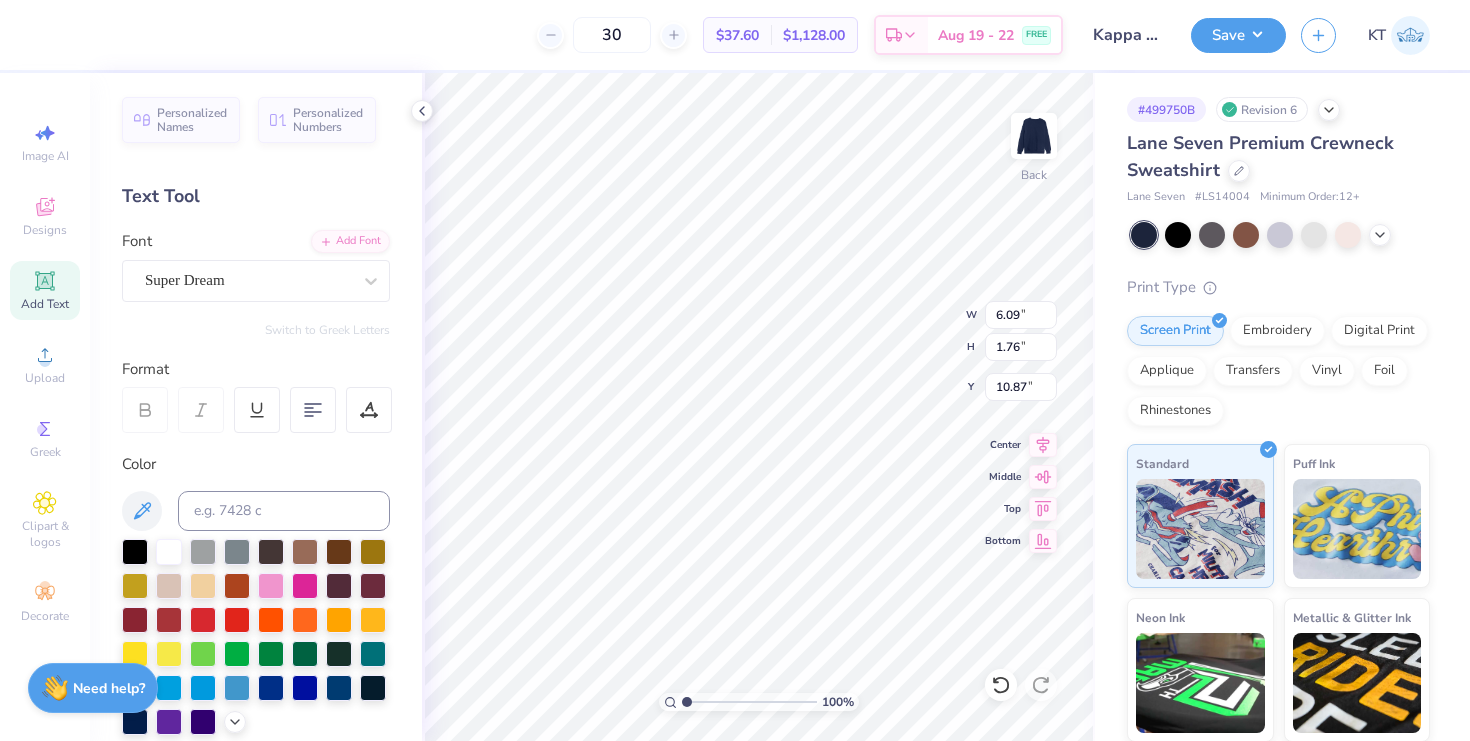 scroll, scrollTop: 0, scrollLeft: 1, axis: horizontal 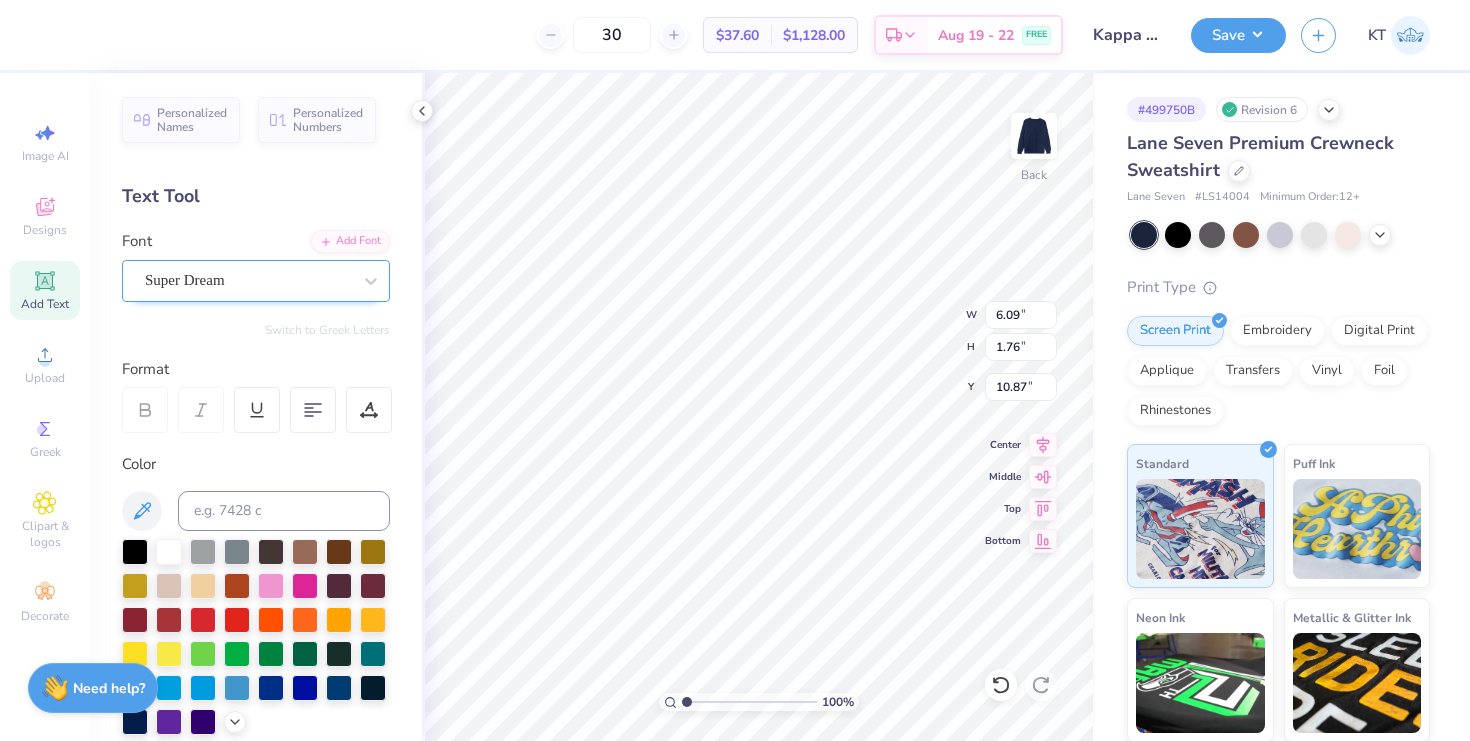 type on "KAPPA" 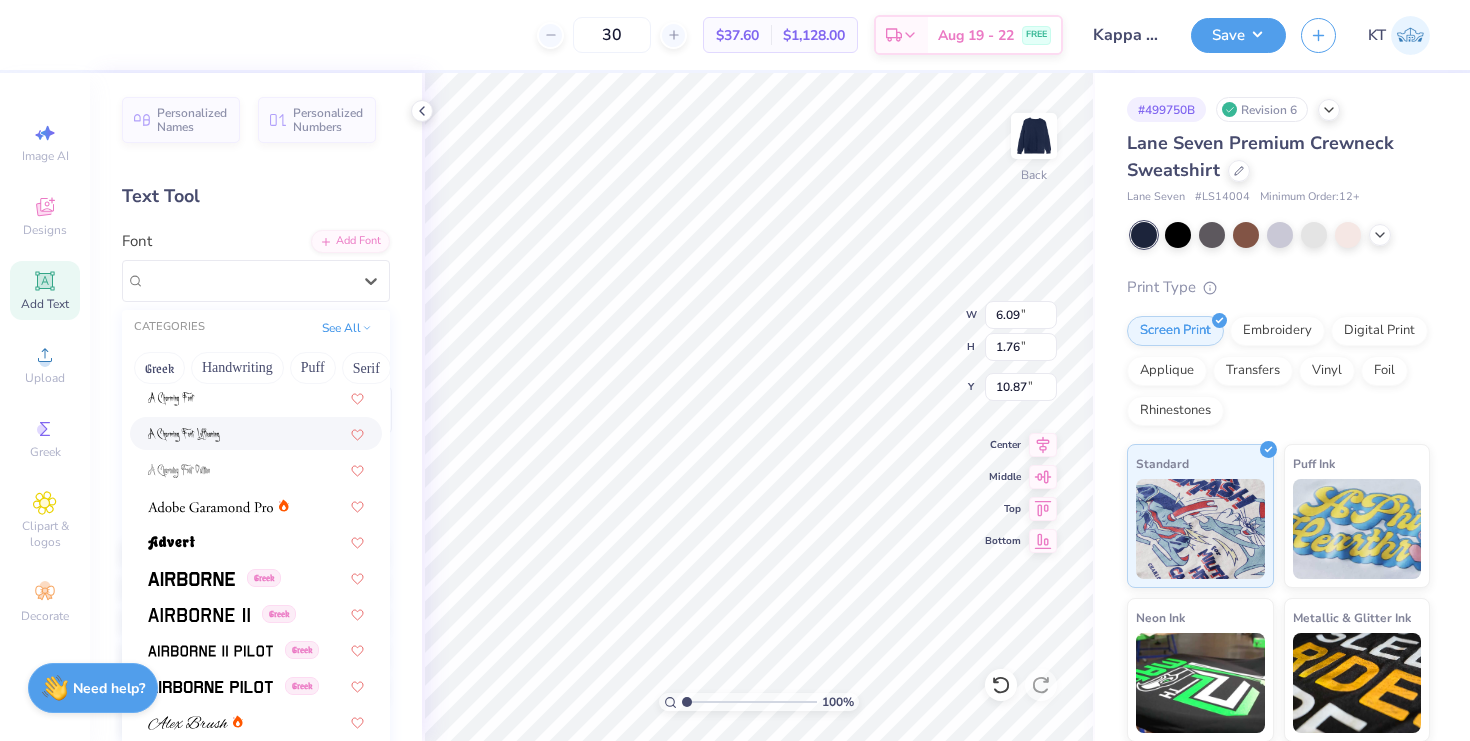 scroll, scrollTop: 317, scrollLeft: 0, axis: vertical 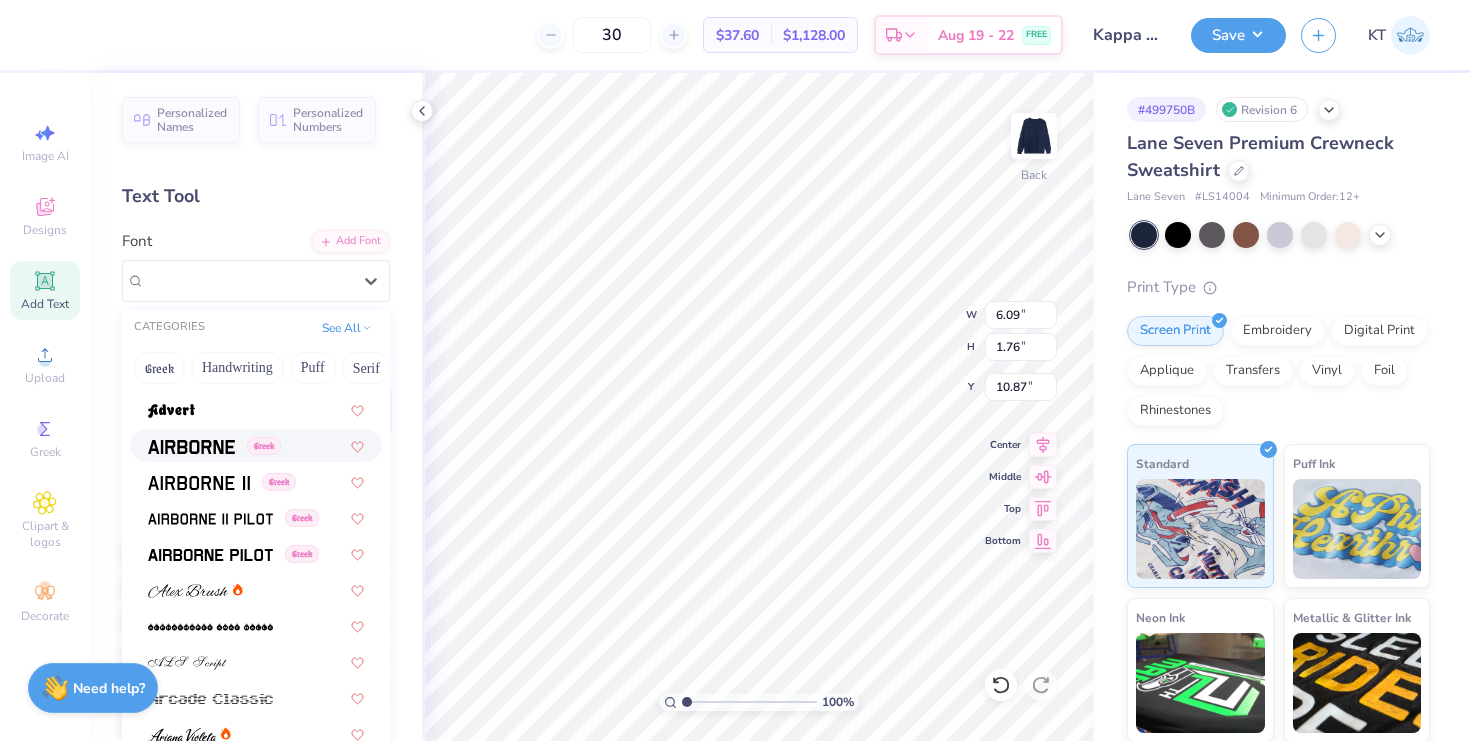 click on "Greek" at bounding box center (264, 446) 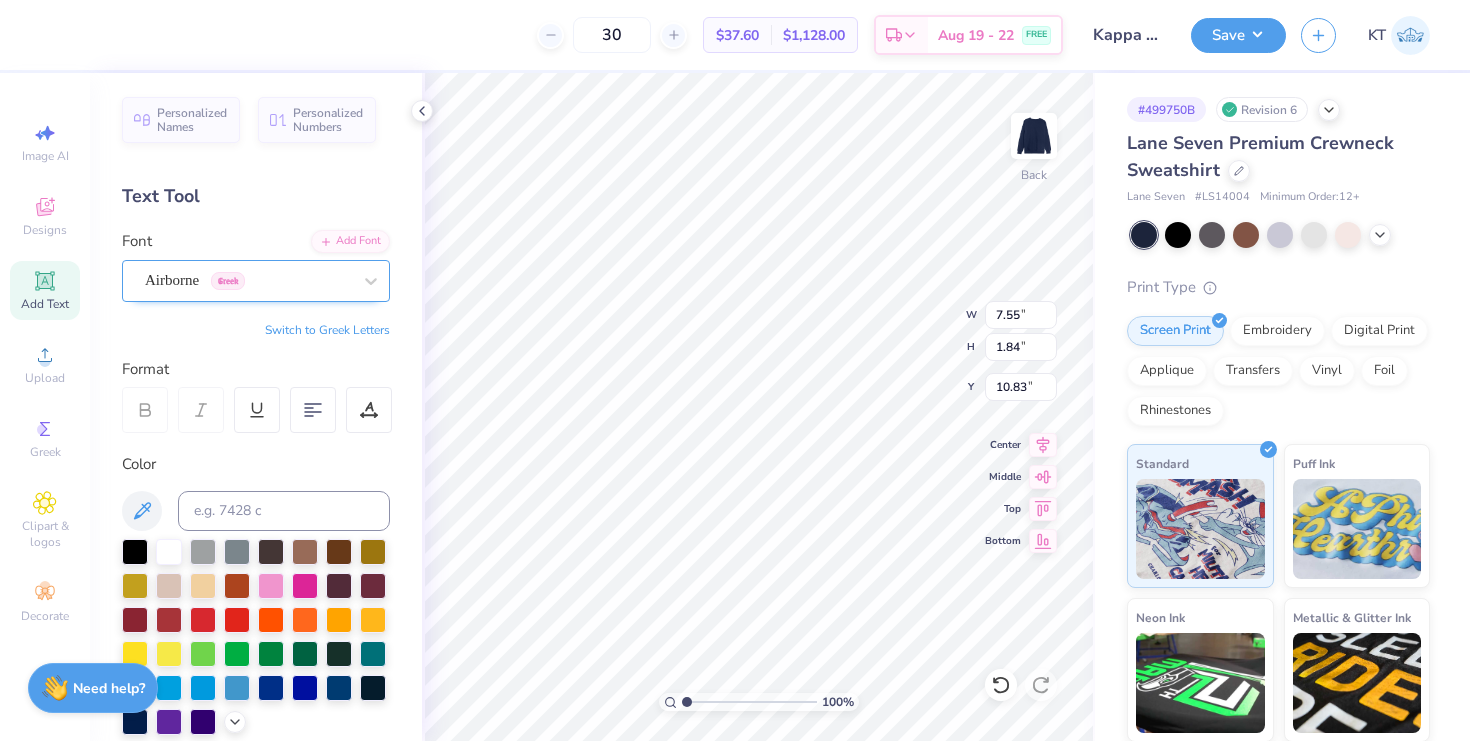 click on "Airborne Greek" at bounding box center [248, 280] 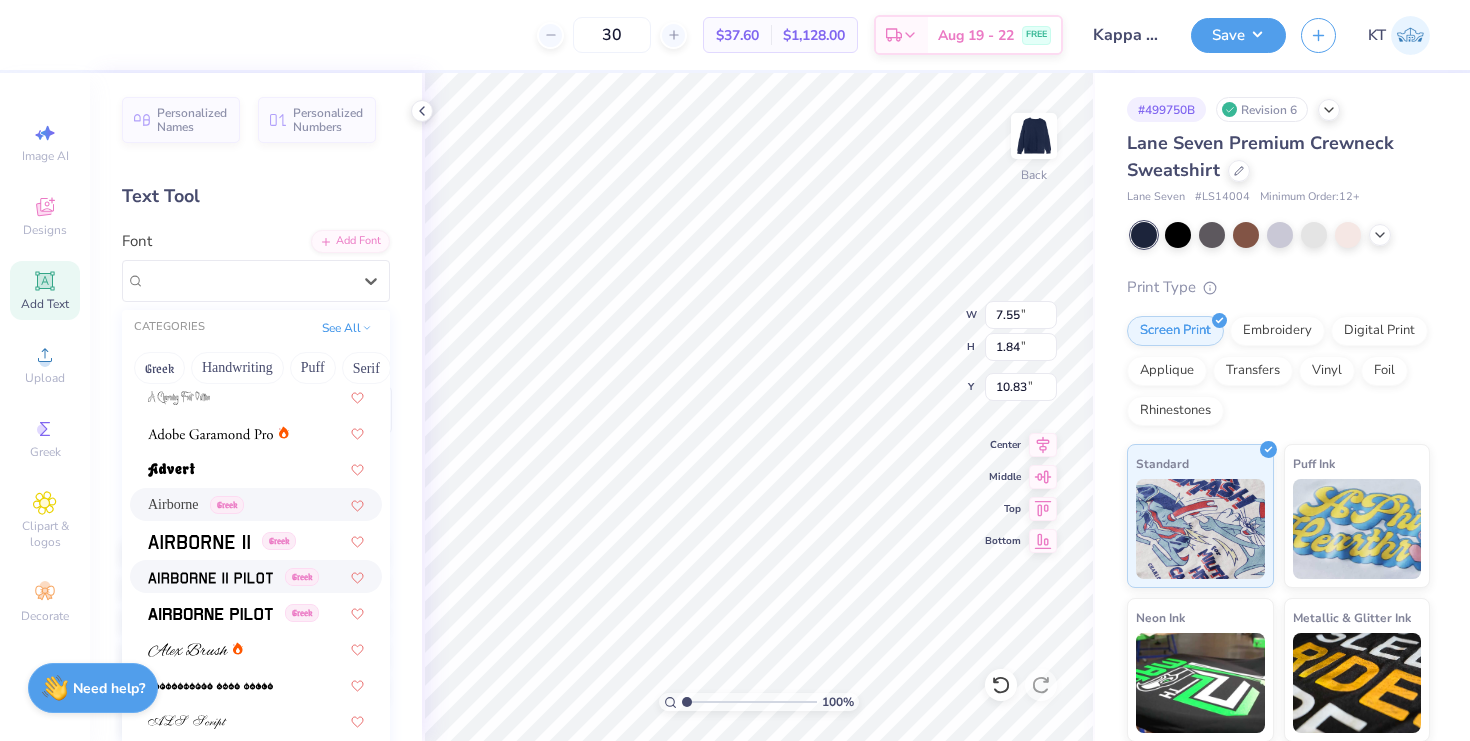 scroll, scrollTop: 283, scrollLeft: 0, axis: vertical 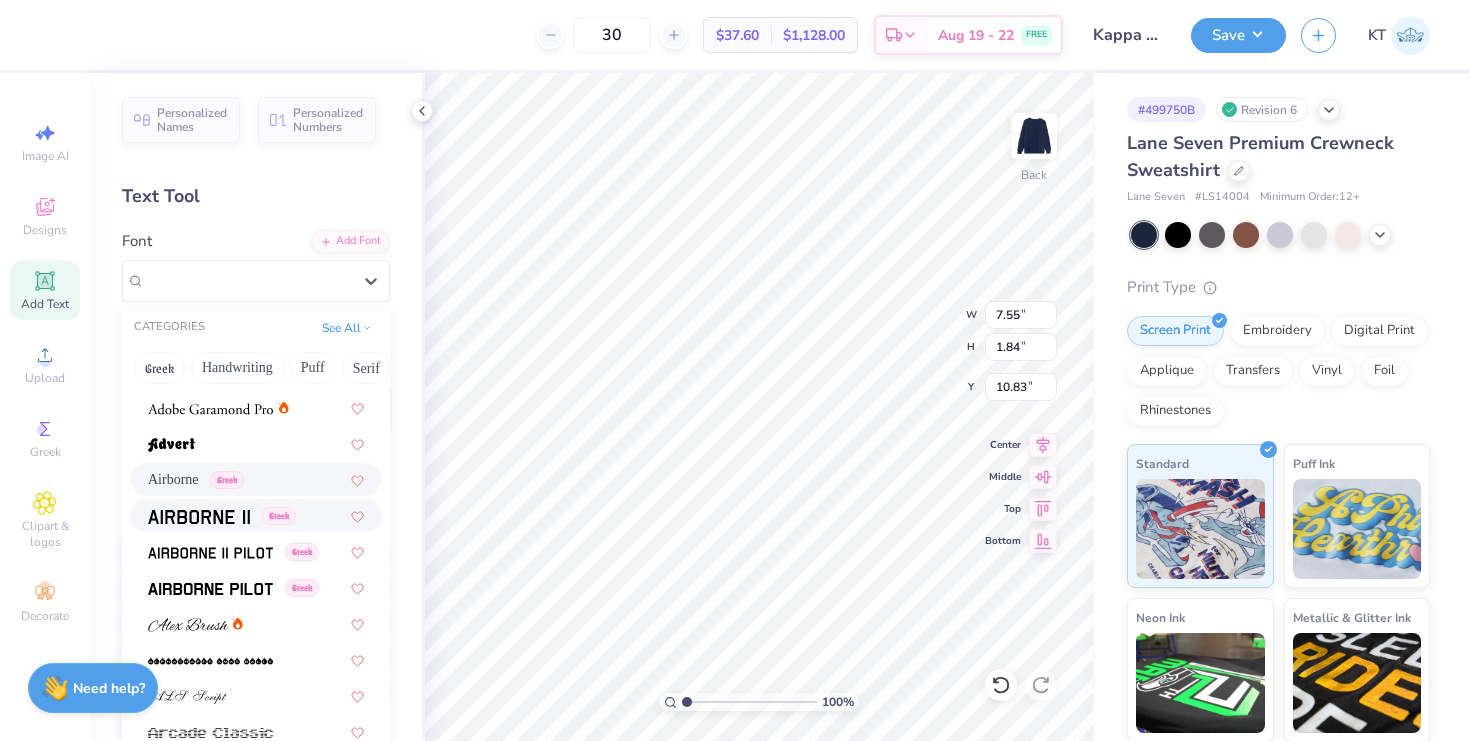 click on "Greek" at bounding box center [222, 515] 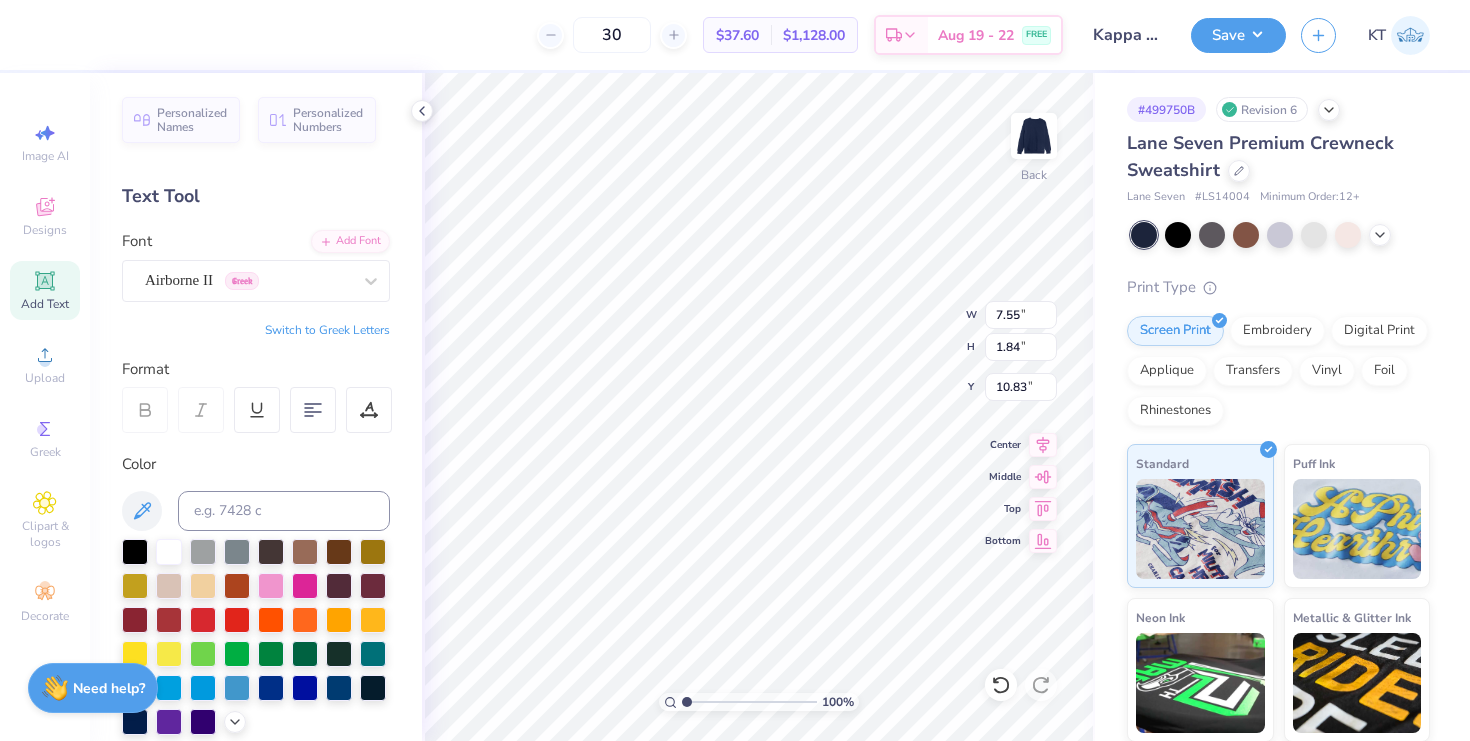 type on "7.40" 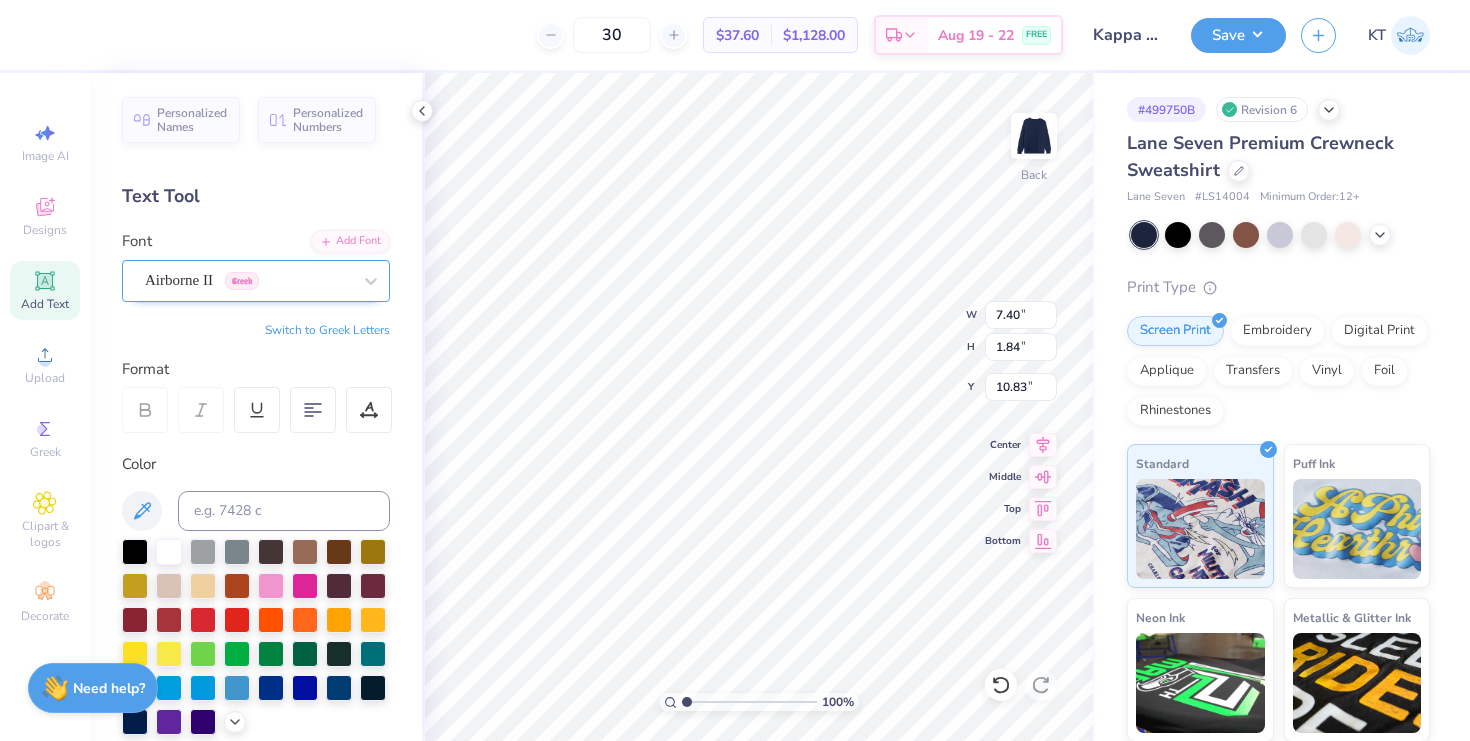 click on "Airborne II Greek" at bounding box center (248, 280) 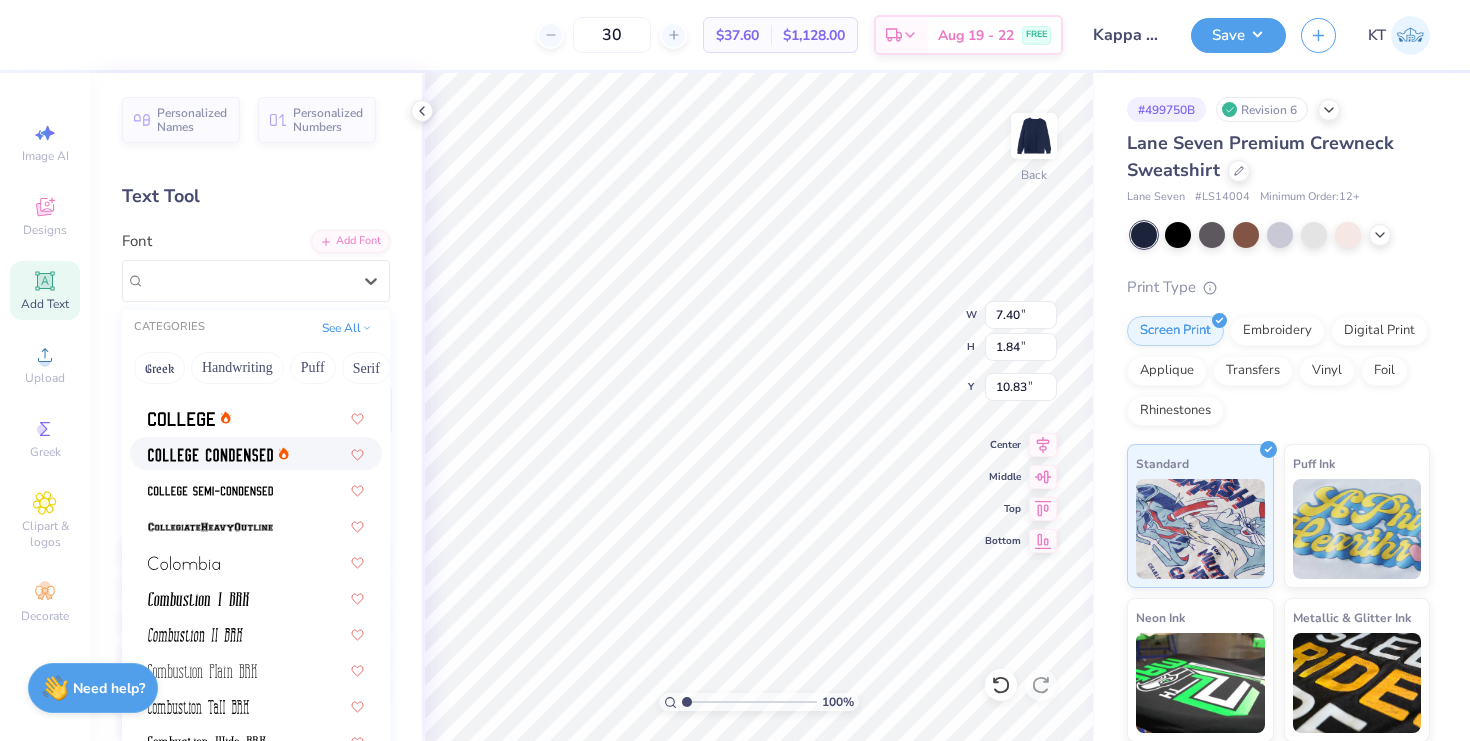 scroll, scrollTop: 2560, scrollLeft: 0, axis: vertical 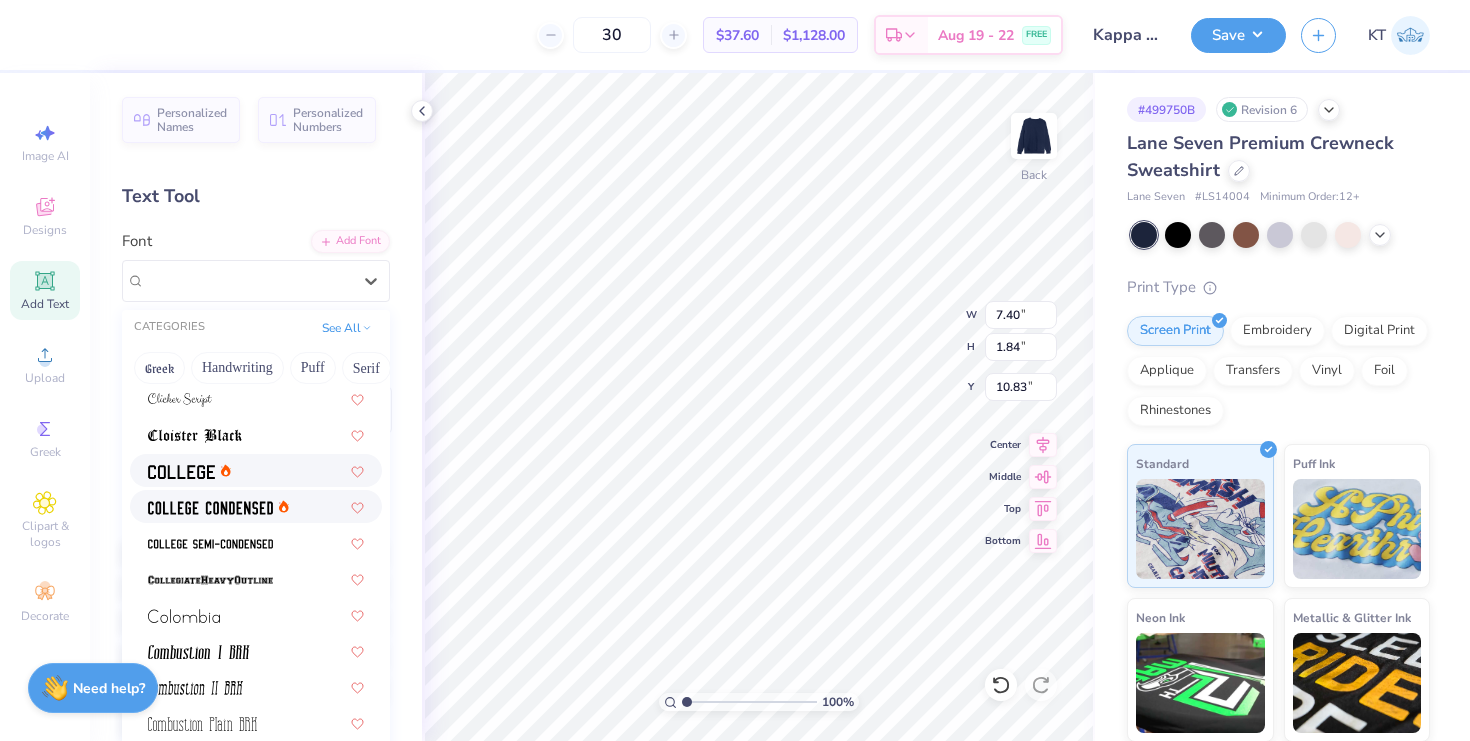 click at bounding box center [256, 470] 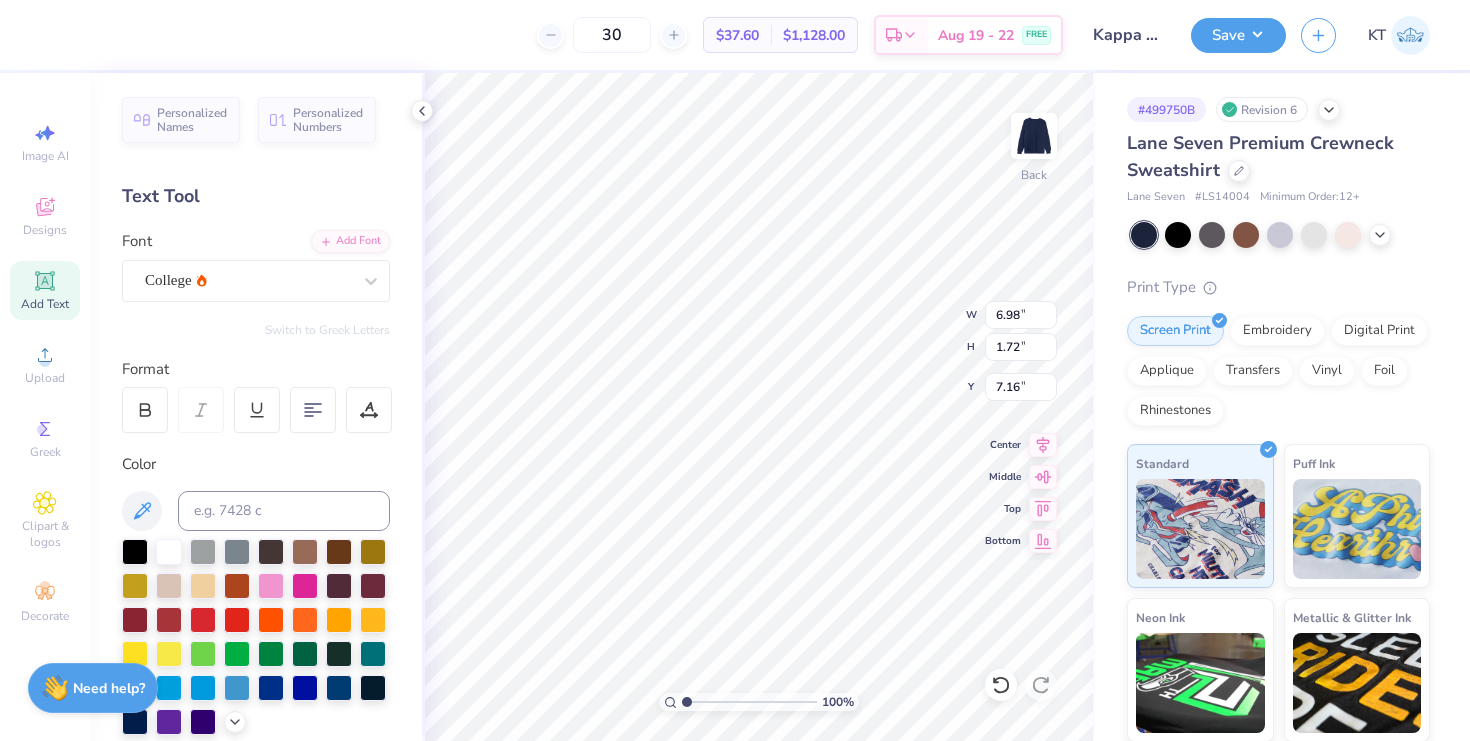 type on "7.16" 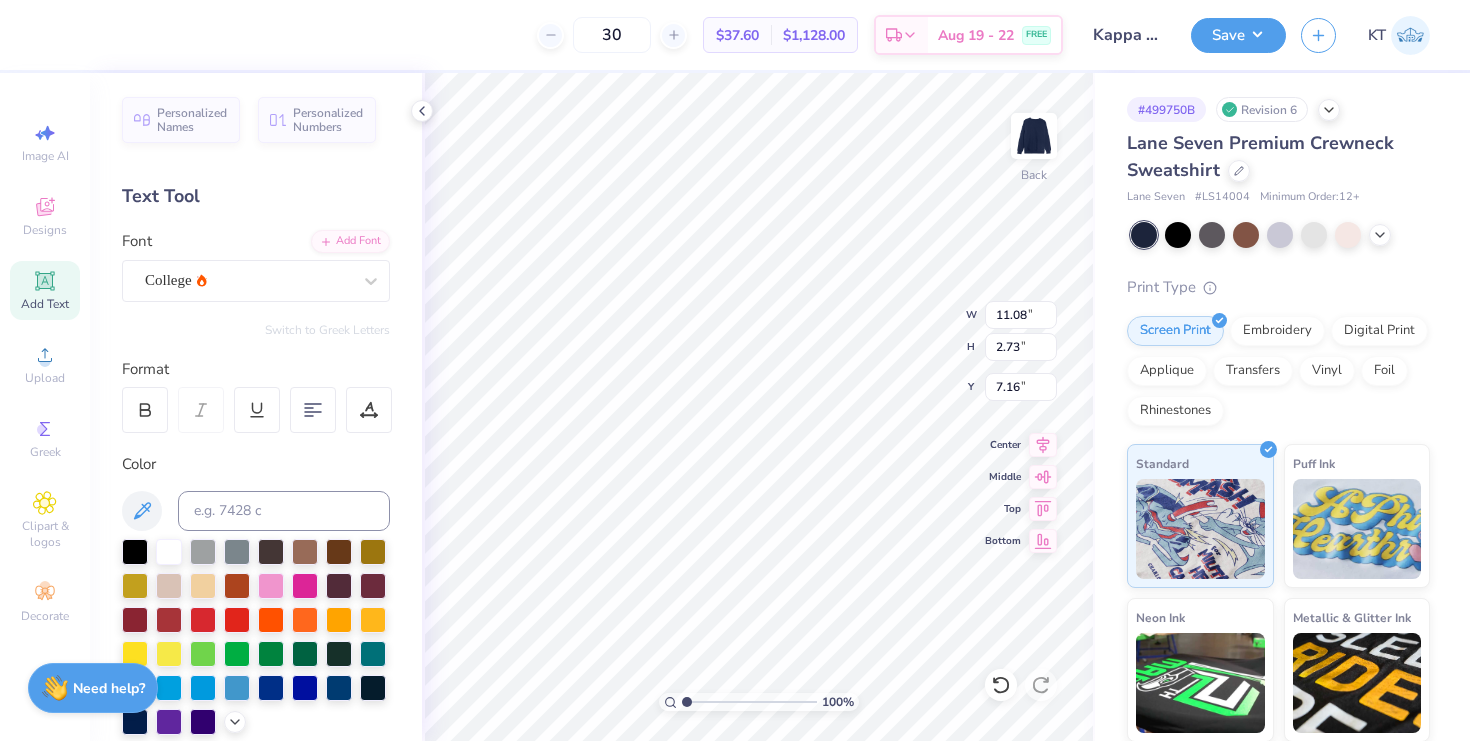 type on "2.73" 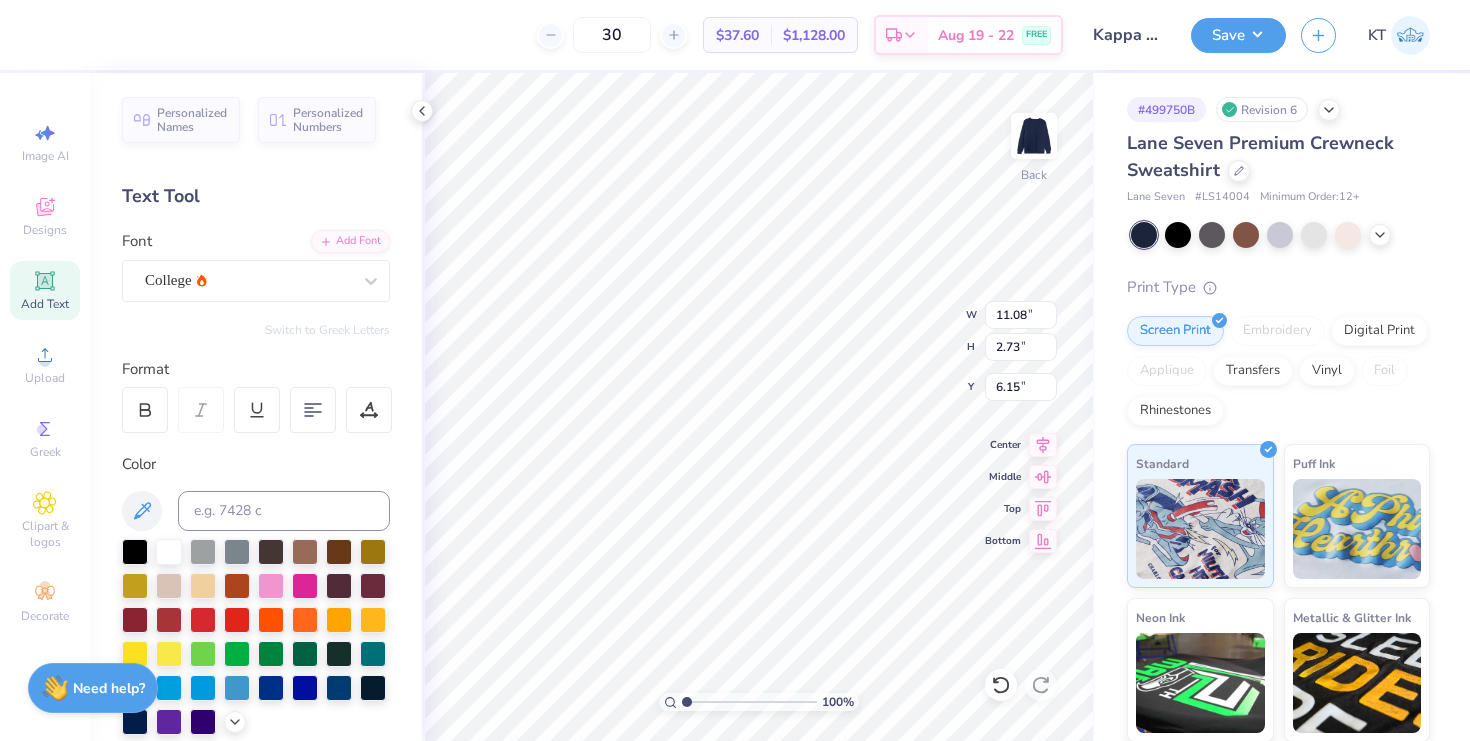 type on "13.17" 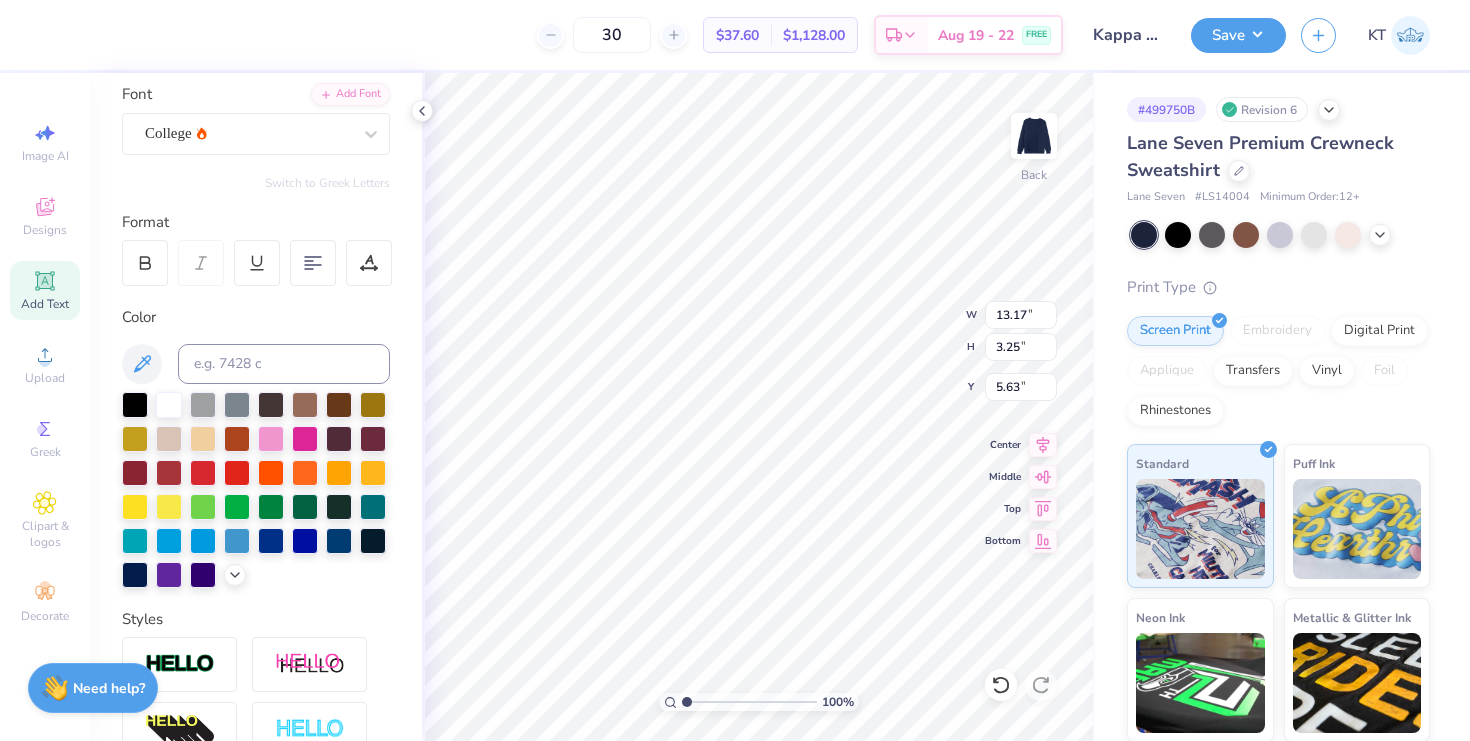 scroll, scrollTop: 421, scrollLeft: 0, axis: vertical 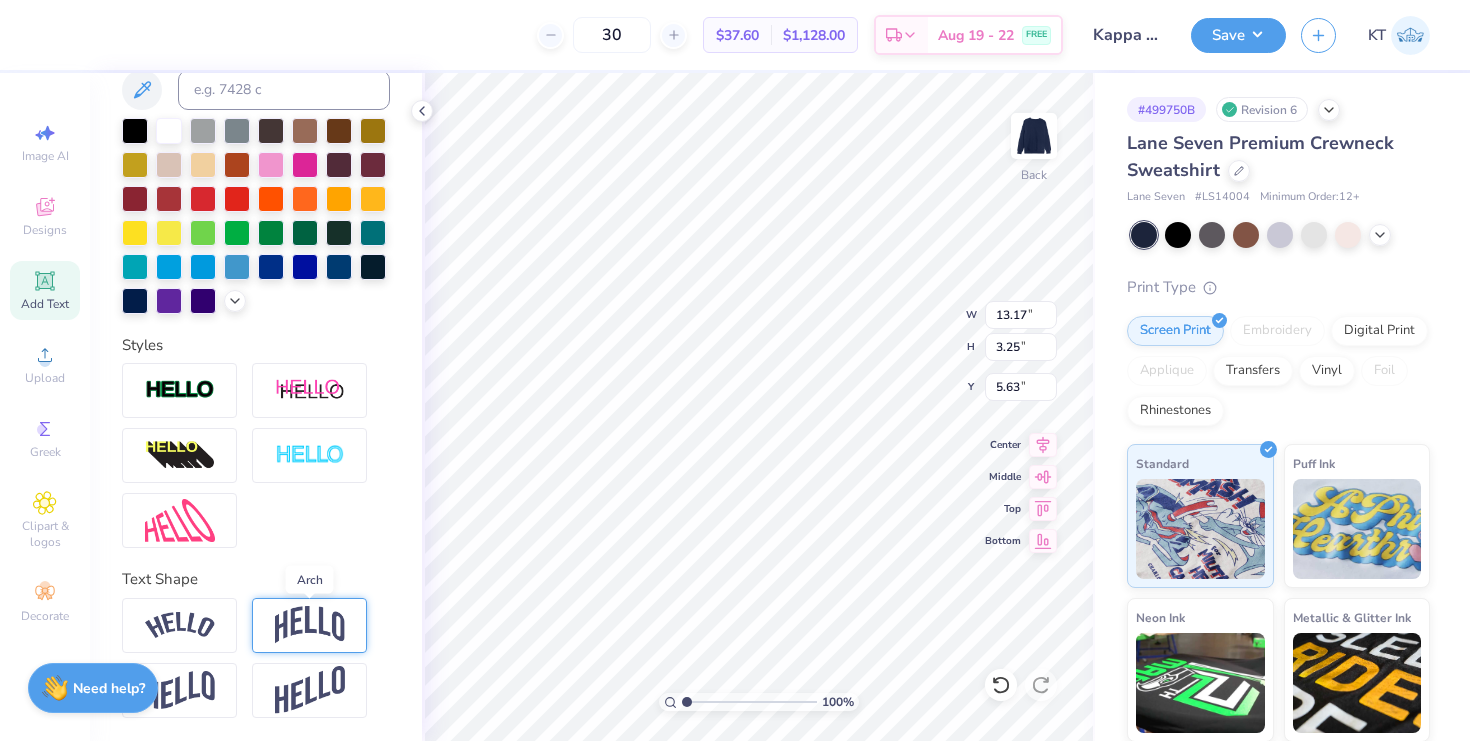 click at bounding box center (310, 625) 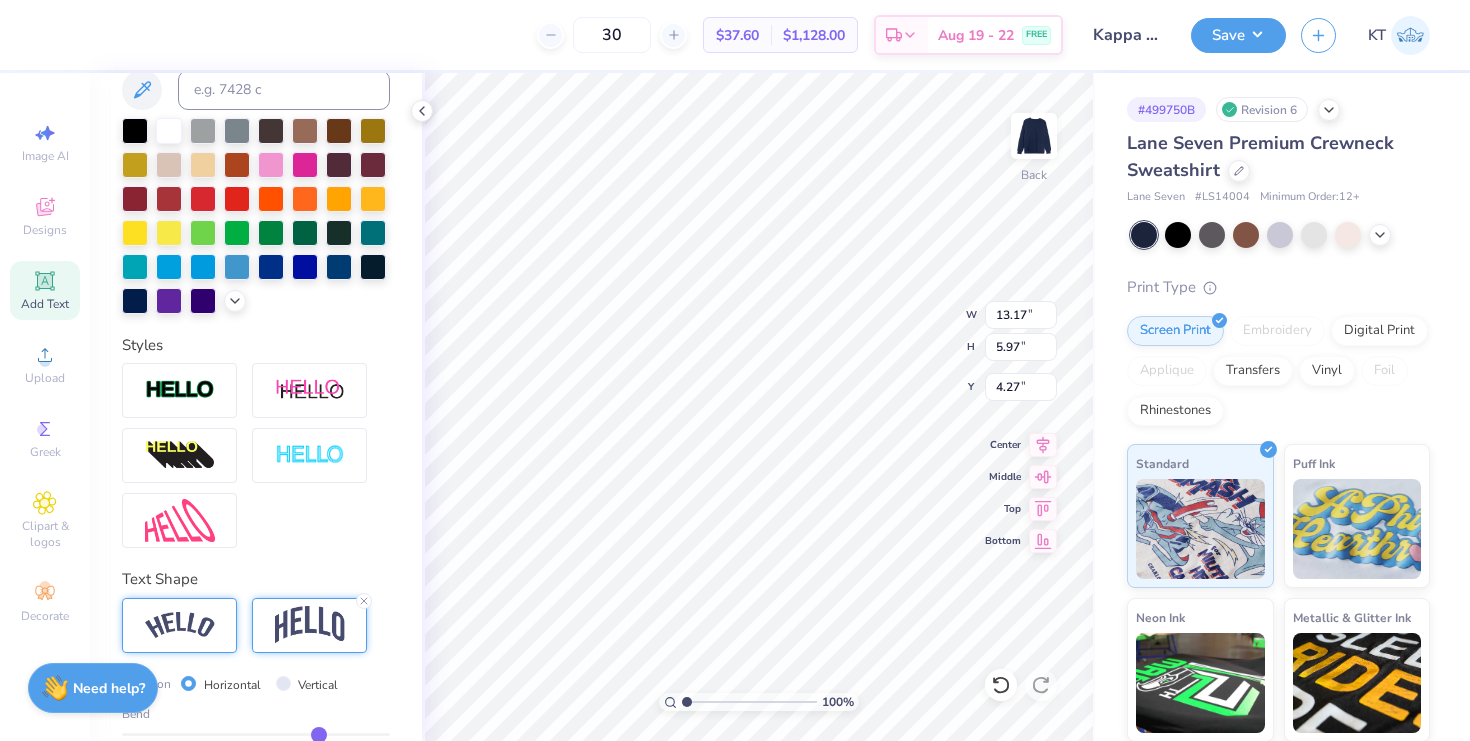 click at bounding box center (180, 625) 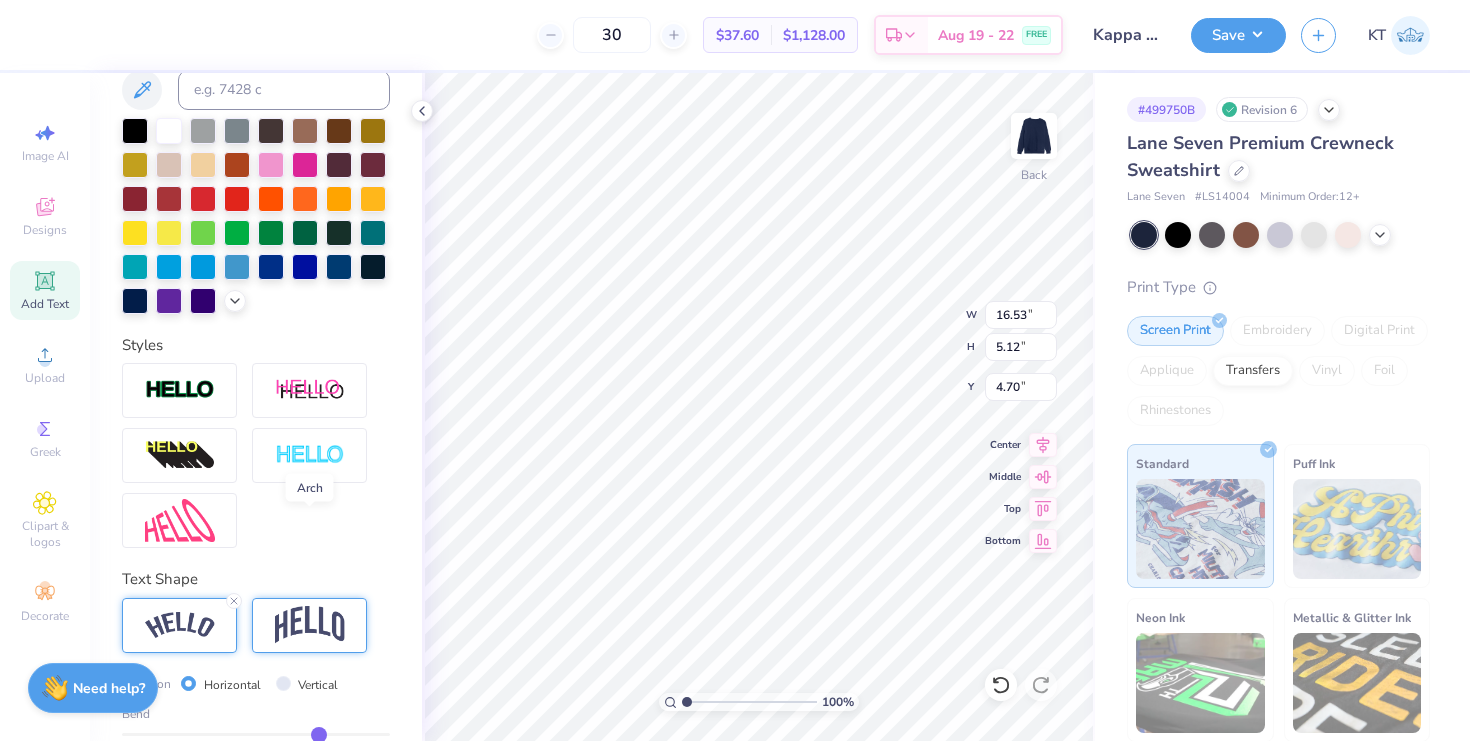 scroll, scrollTop: 538, scrollLeft: 0, axis: vertical 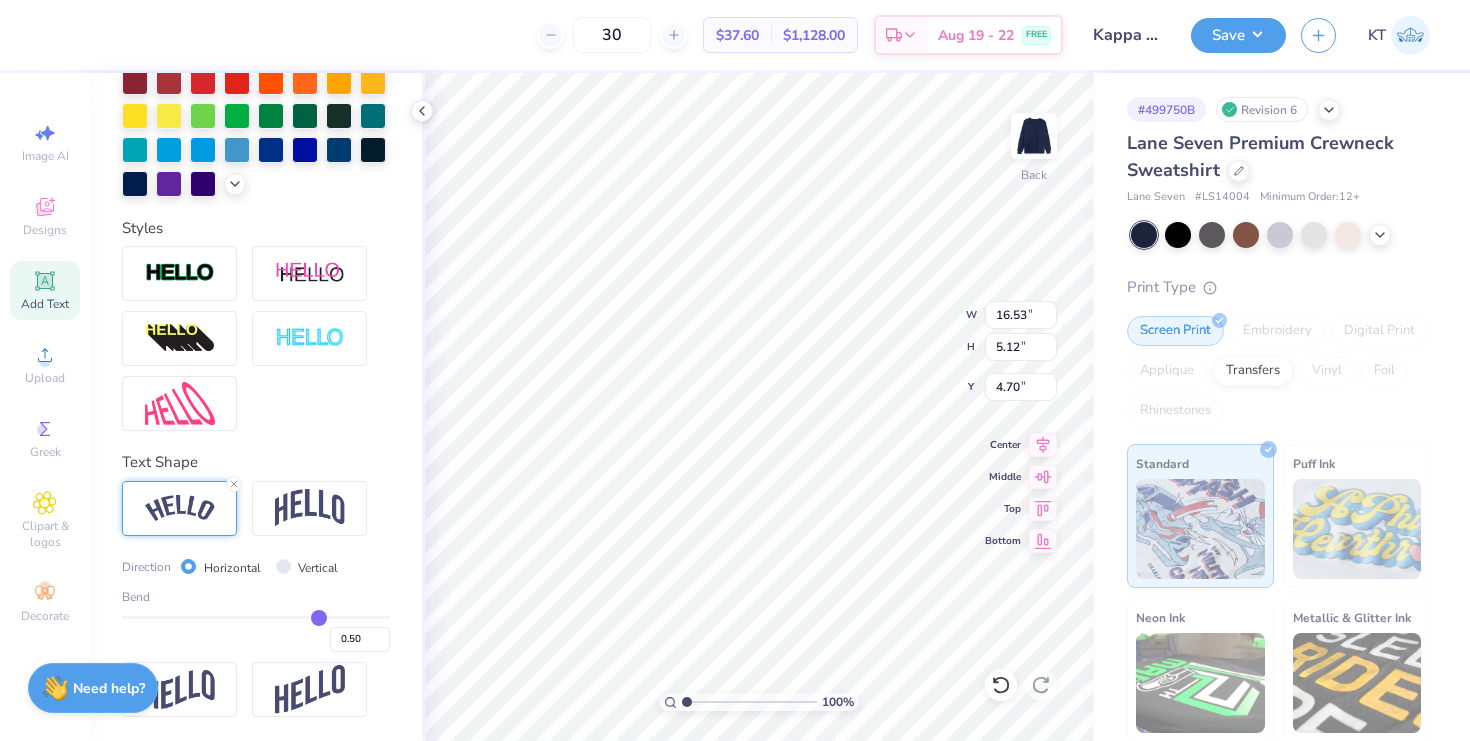 type on "0.52" 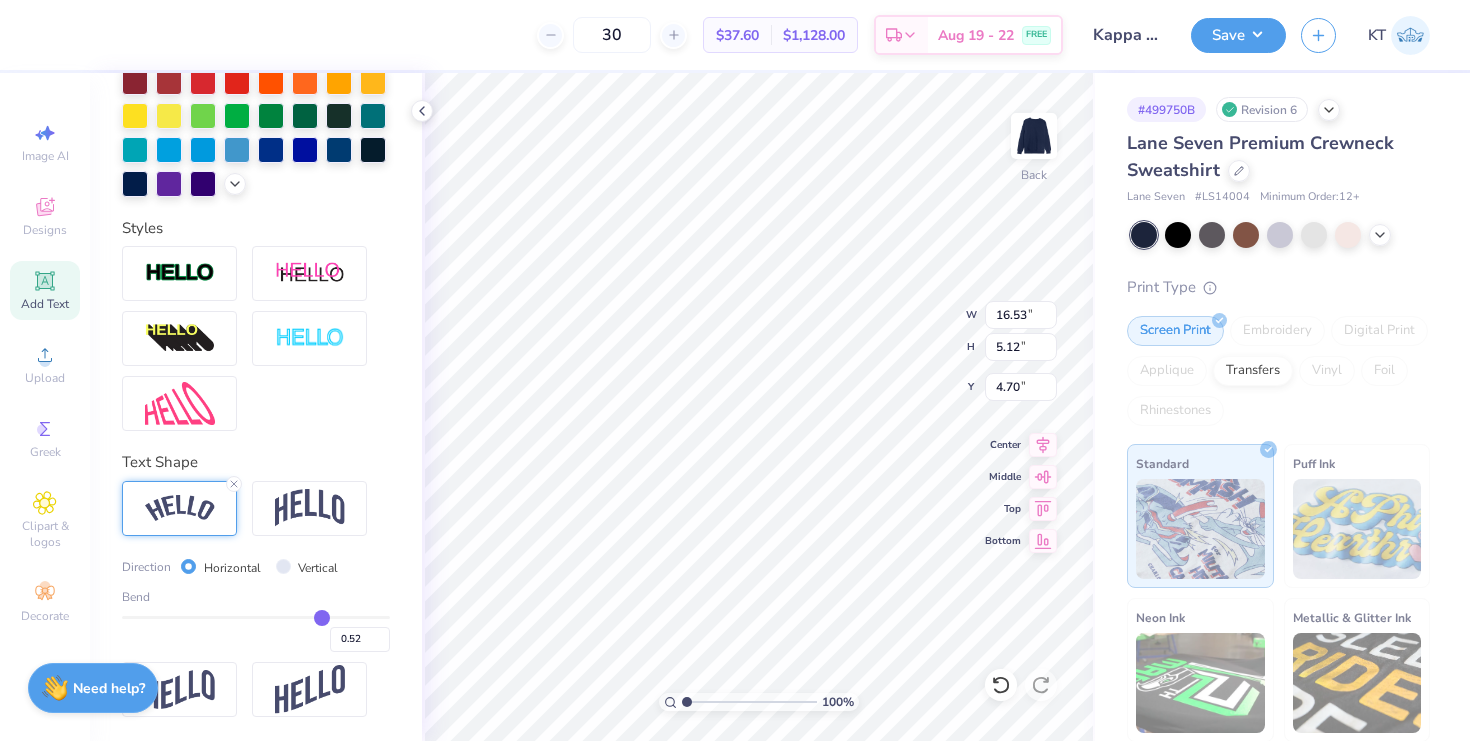 type on "0.51" 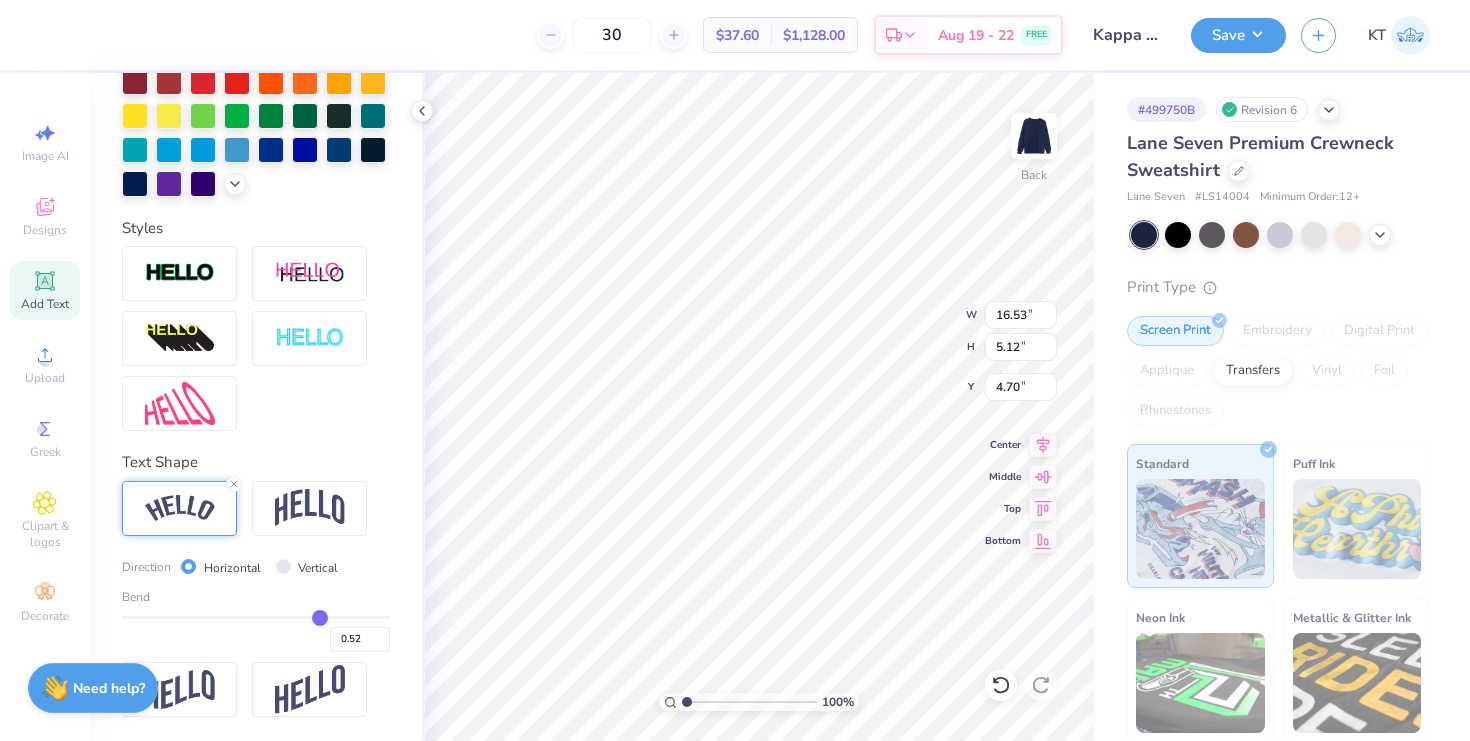 type on "0.51" 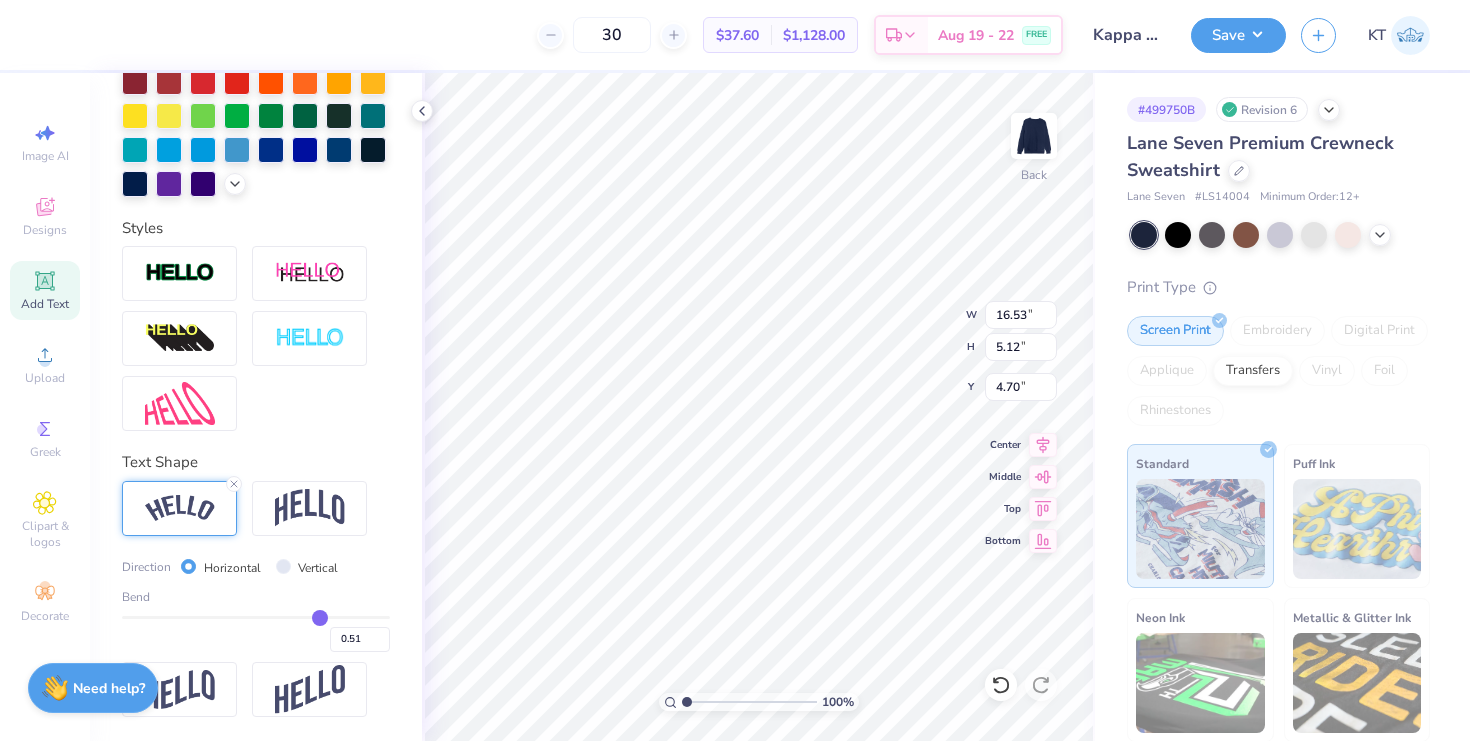 type on "0.5" 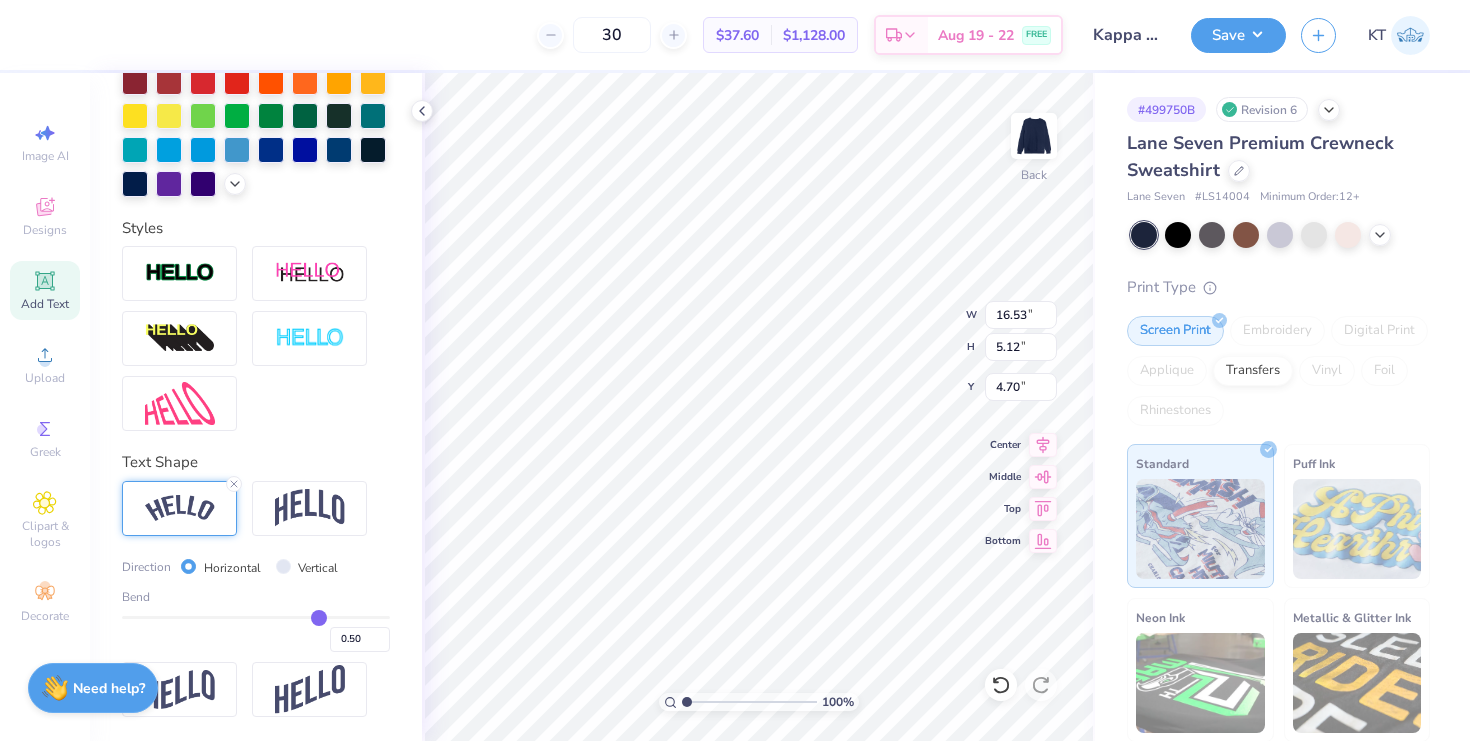 type on "0.49" 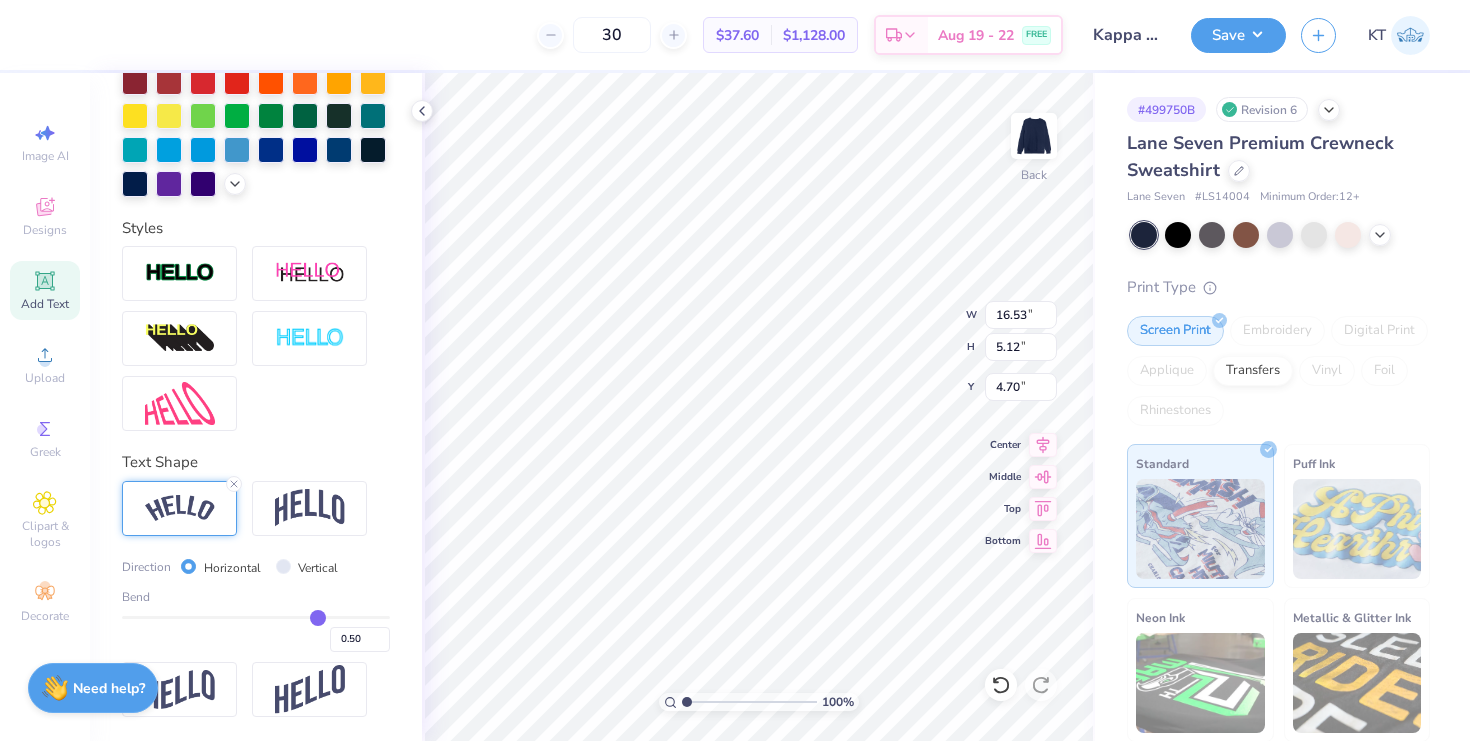 type on "0.49" 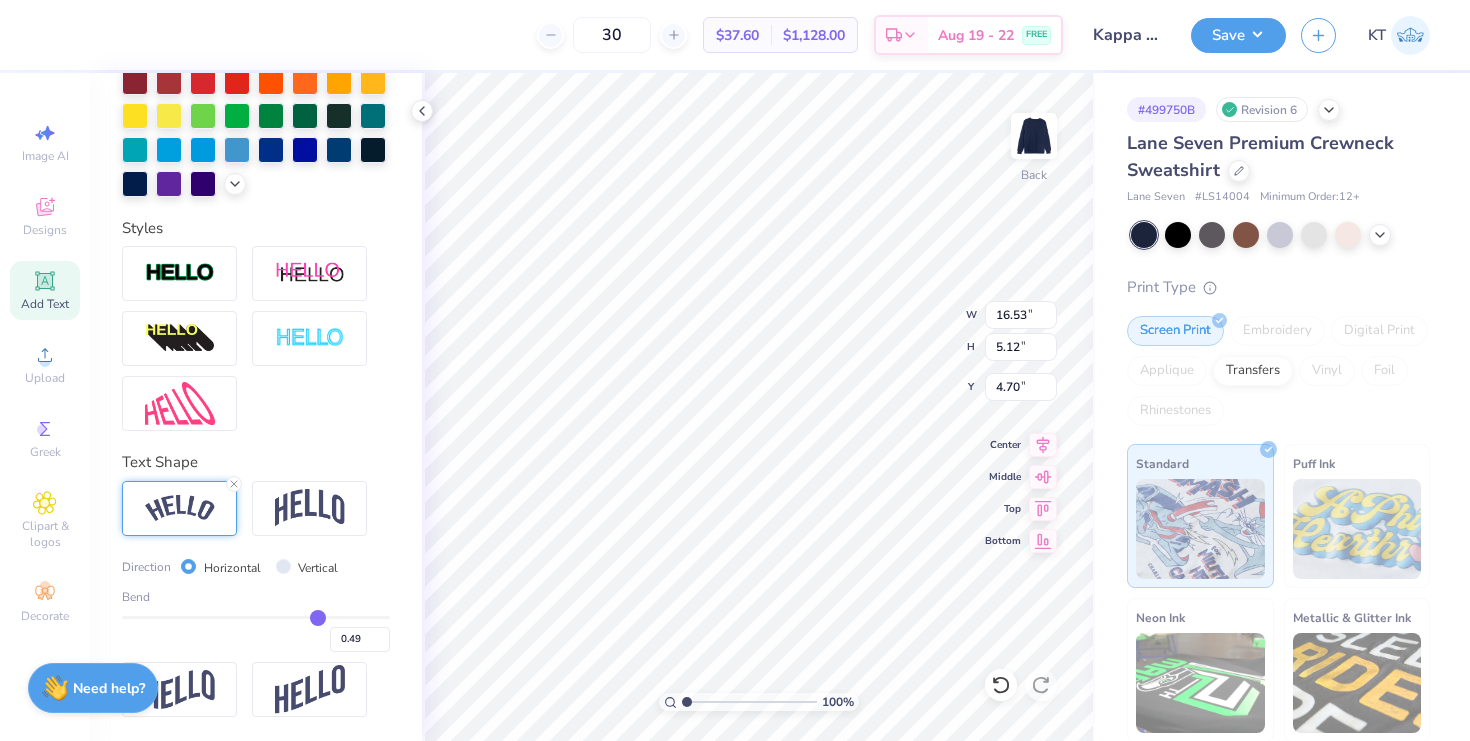 type on "0.48" 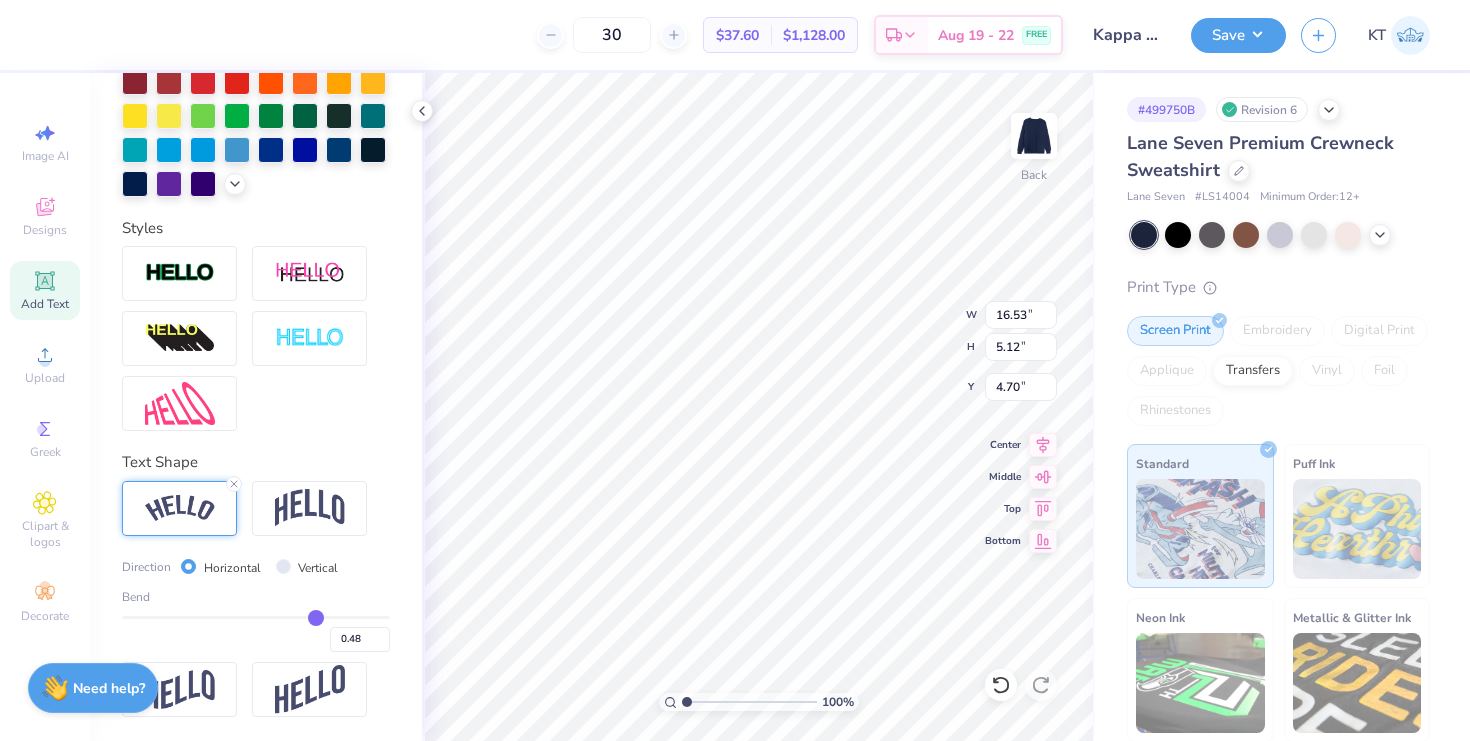 type on "0.47" 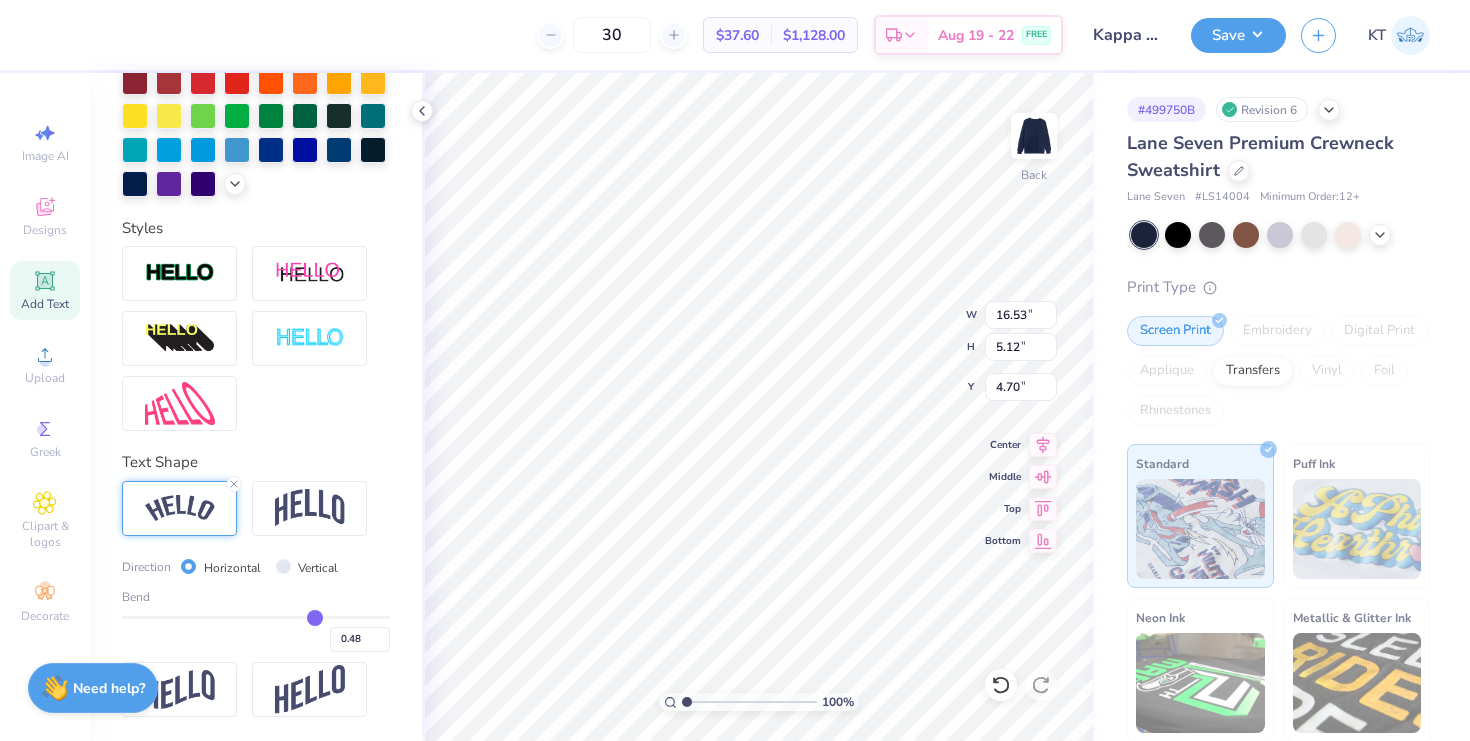type on "0.47" 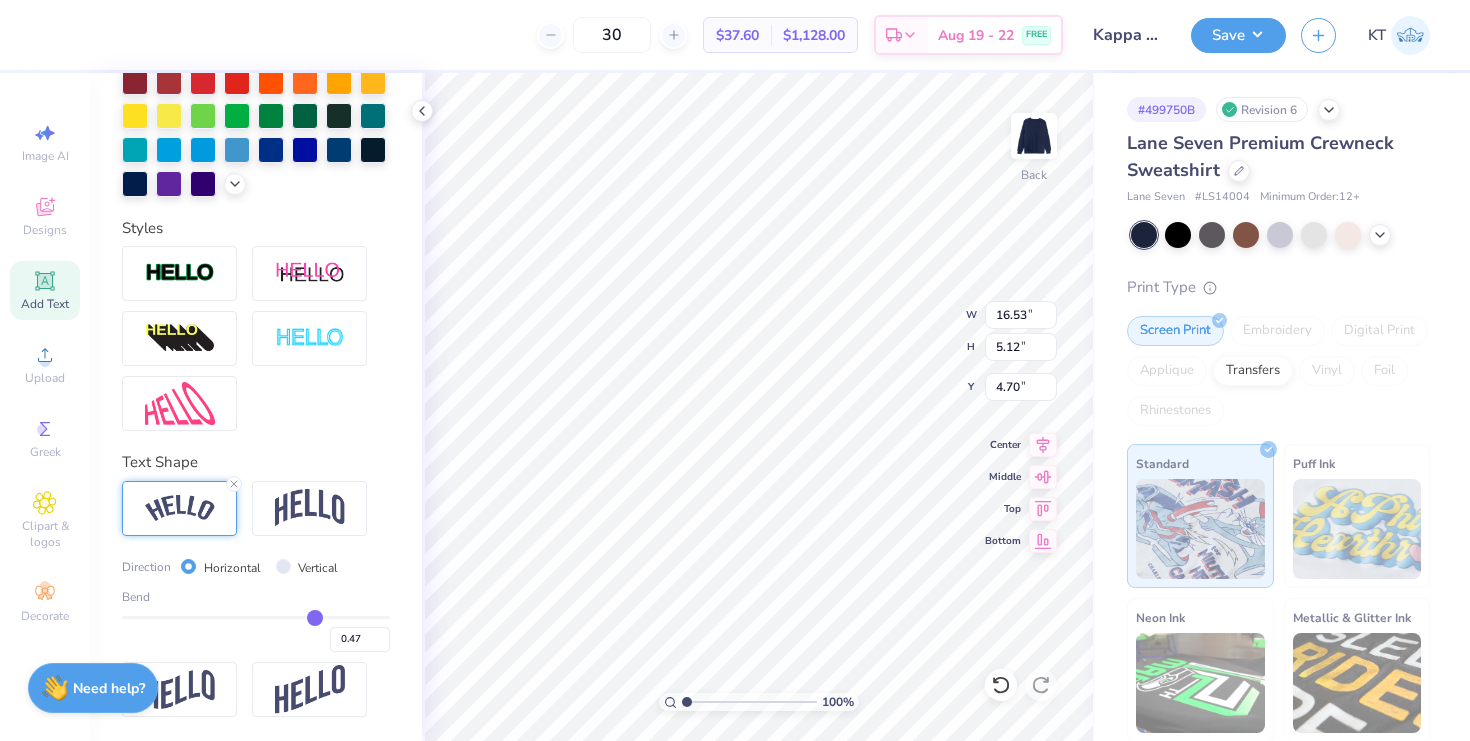 type on "0.46" 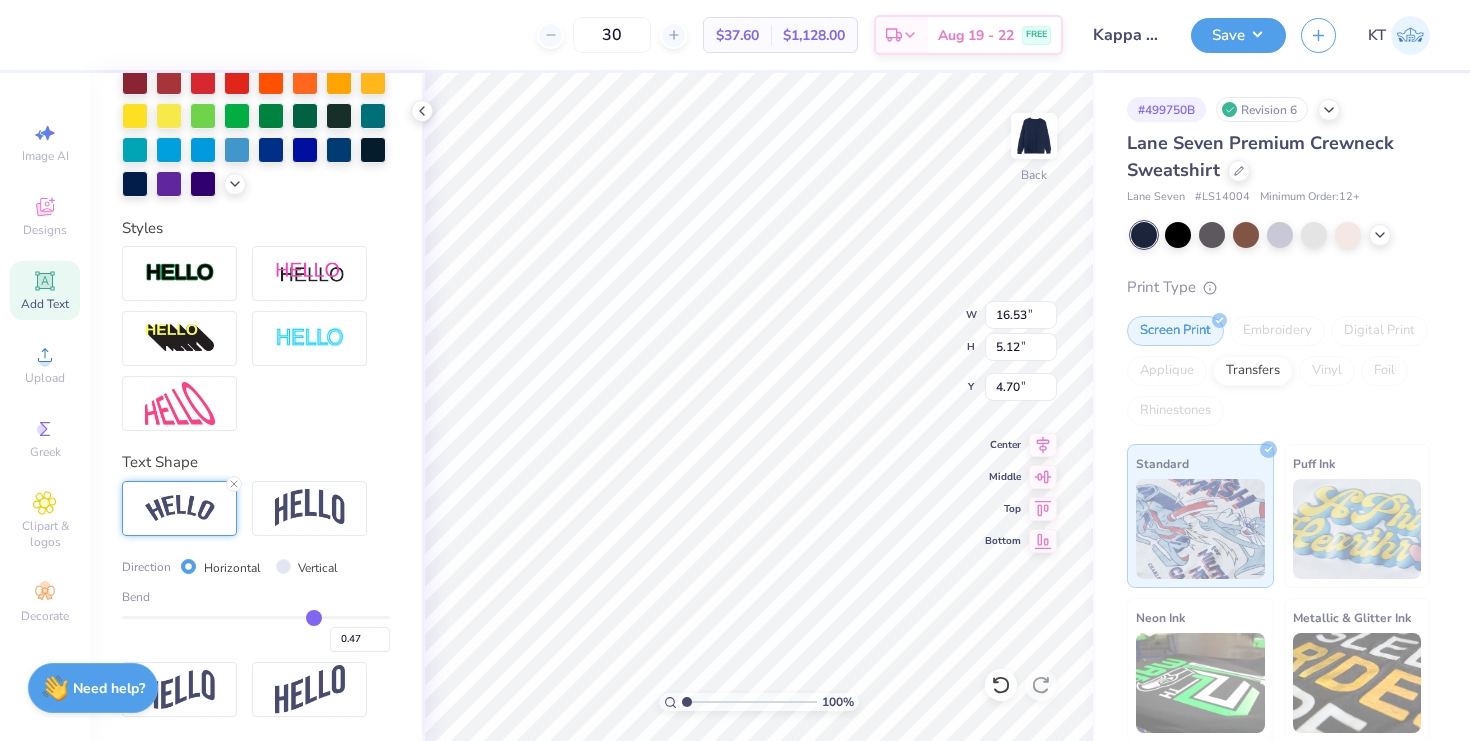 type on "0.46" 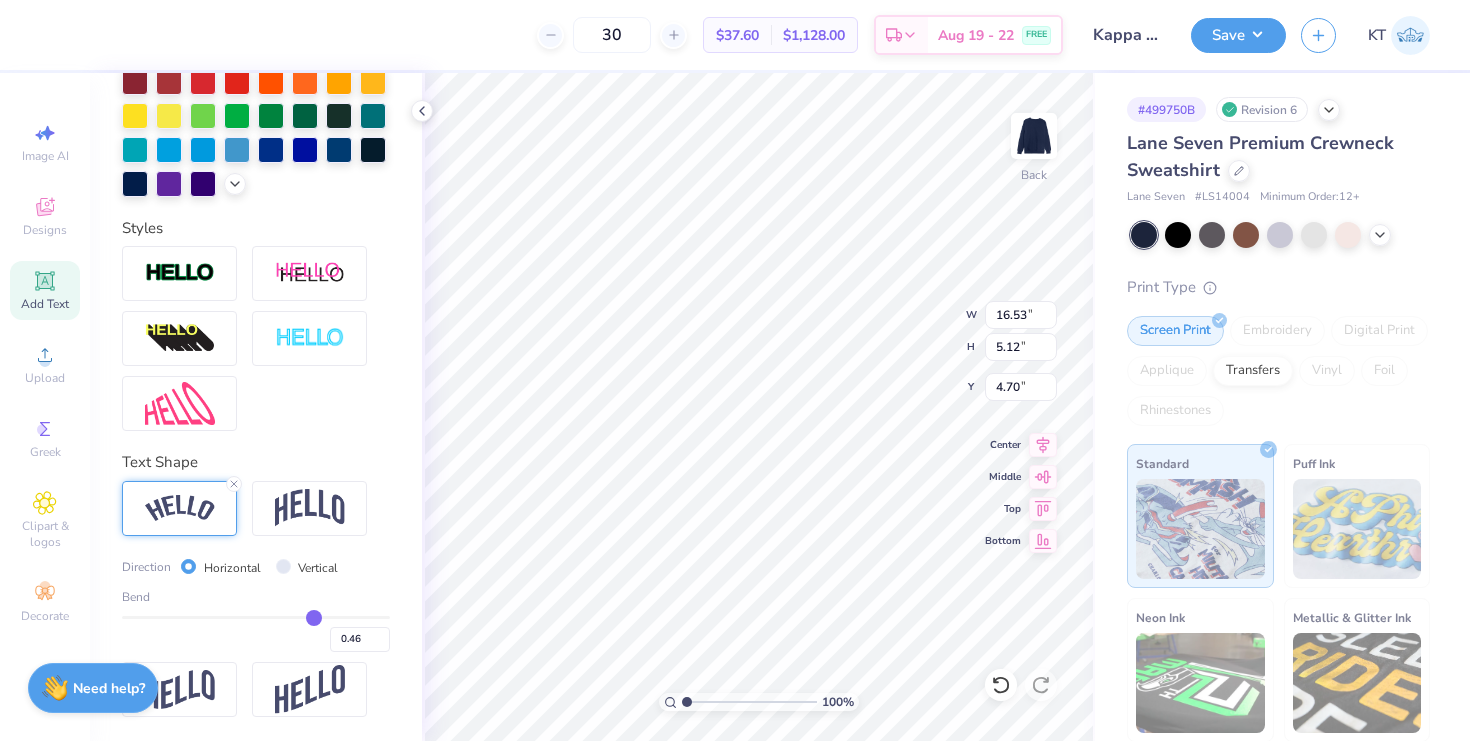 type on "0.45" 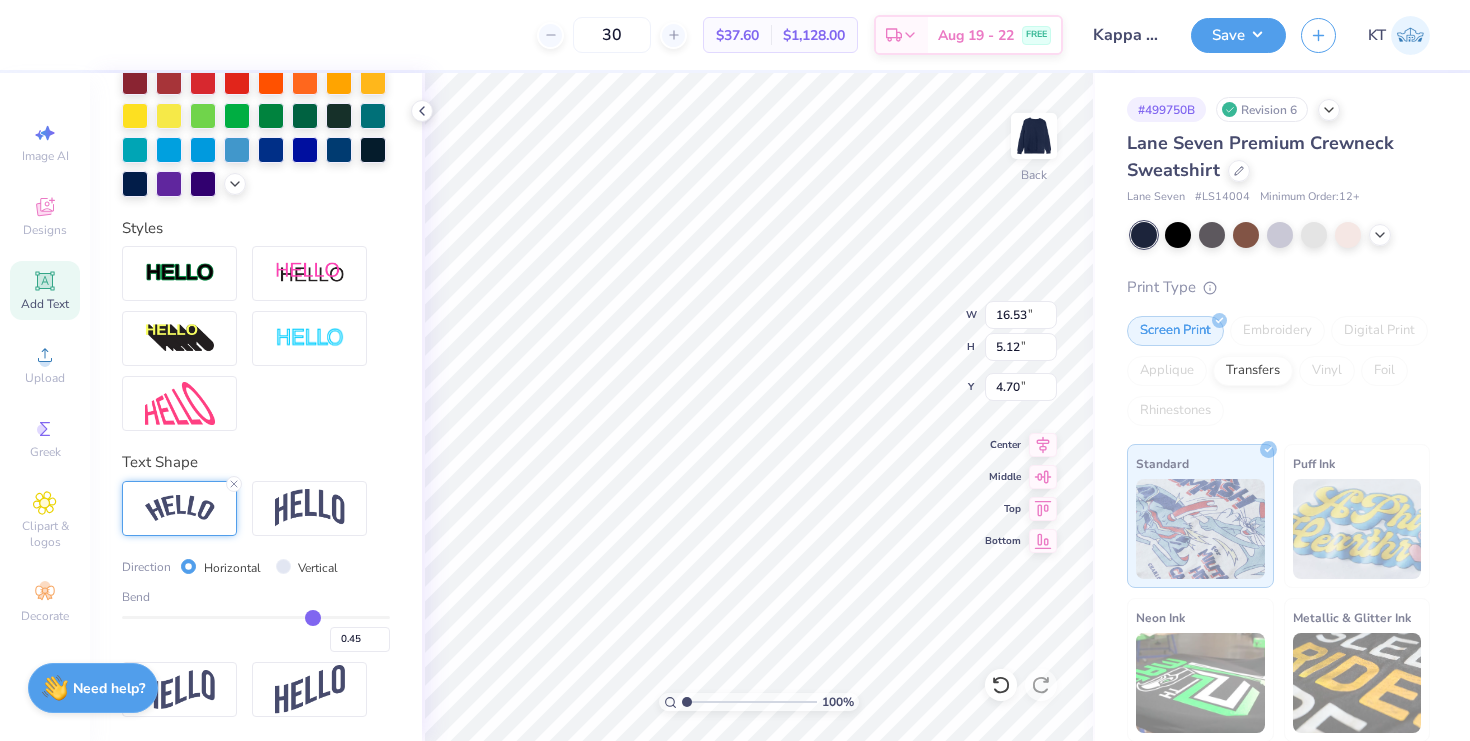 type on "0.44" 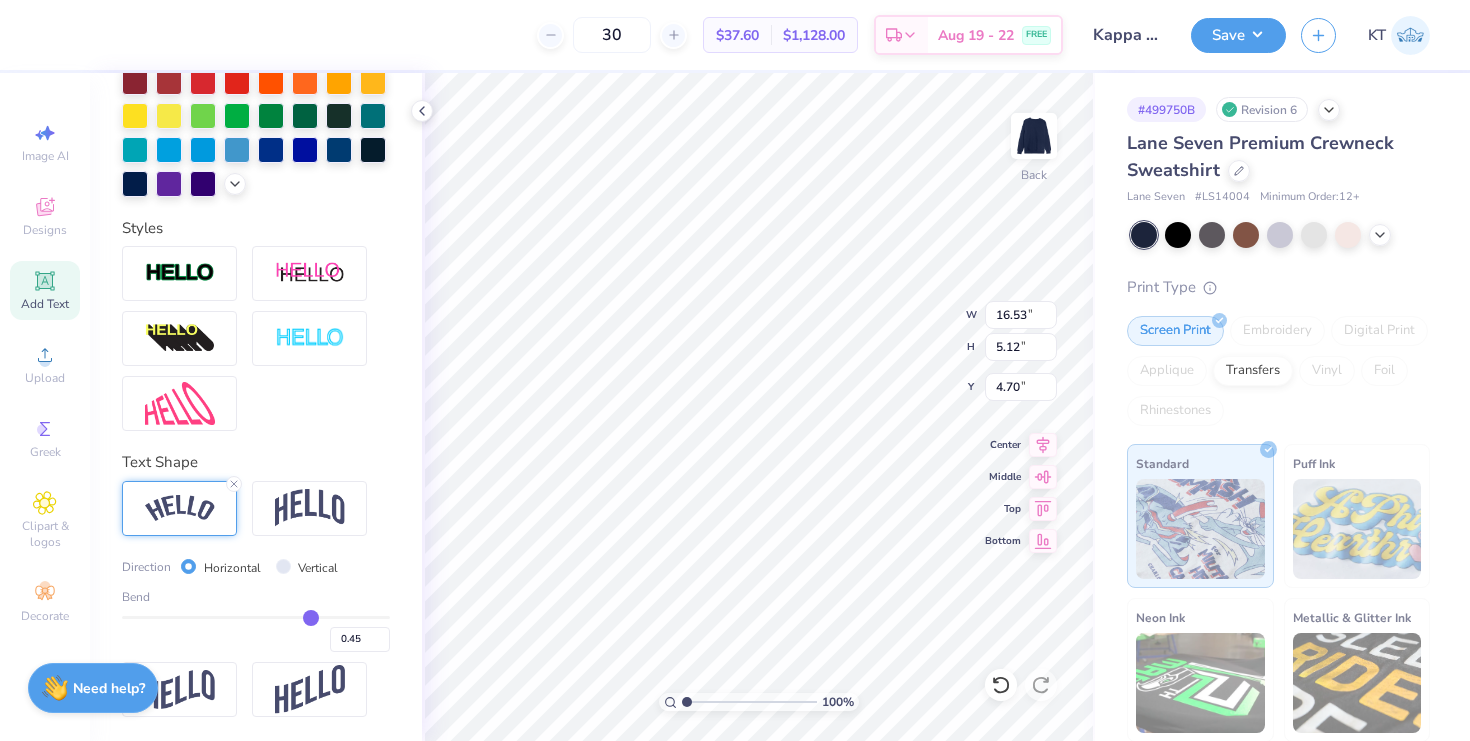 type on "0.44" 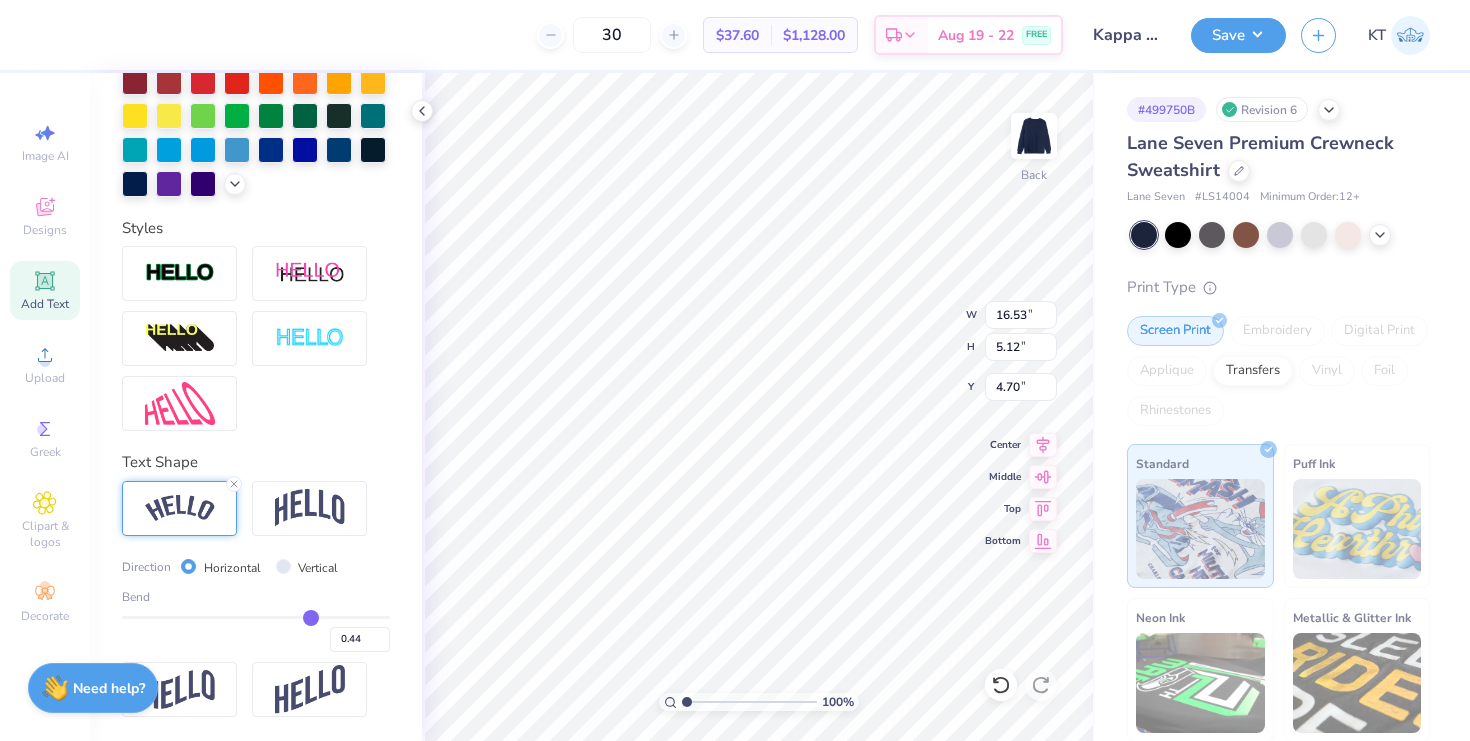 type on "0.43" 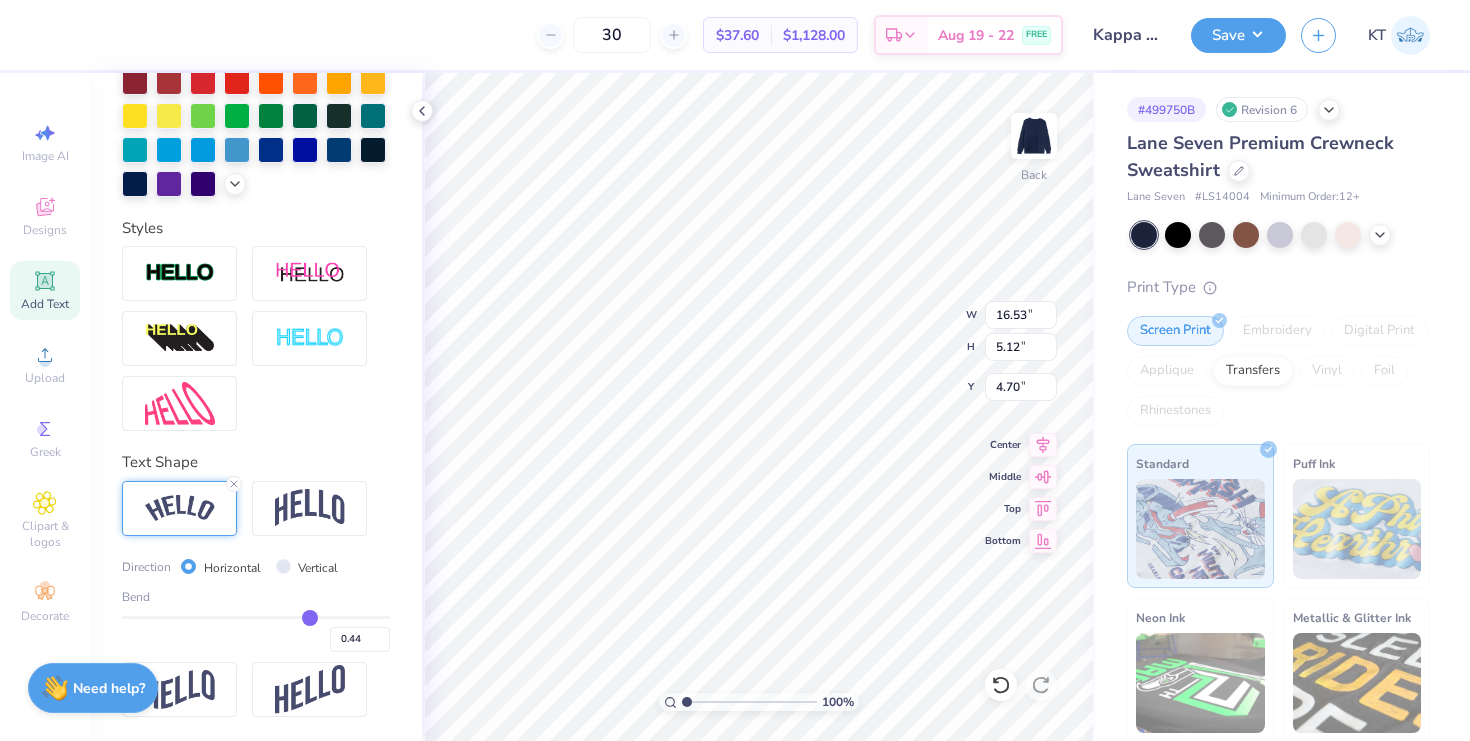 type on "0.43" 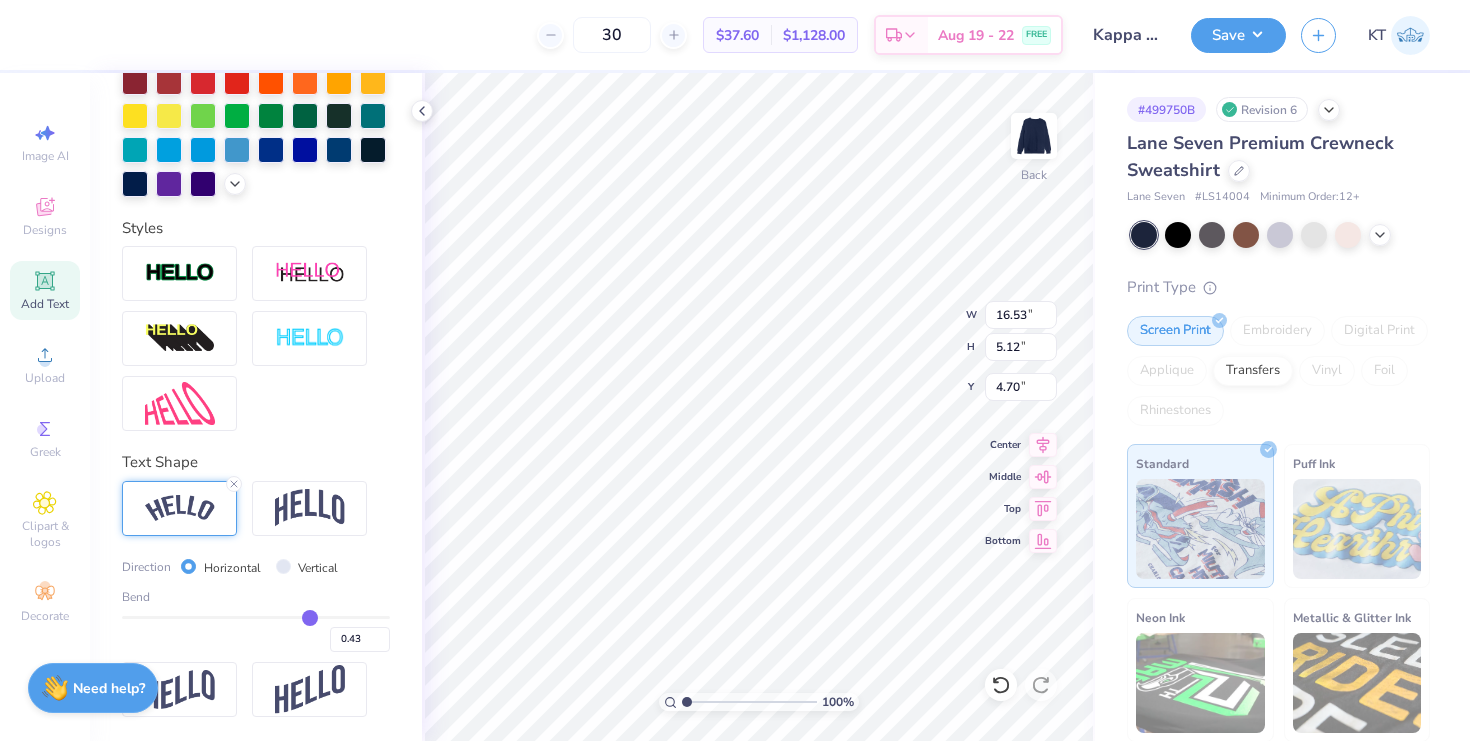 type on "0.42" 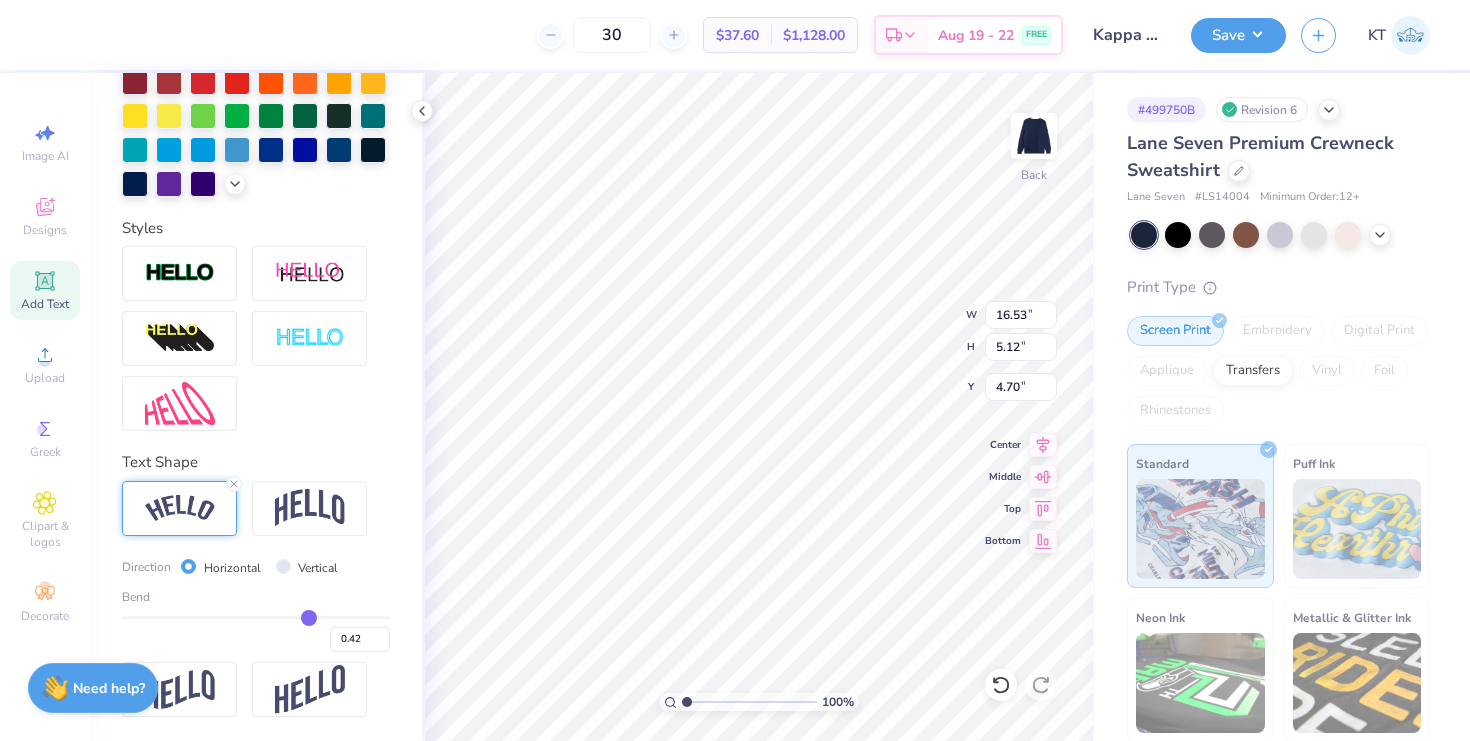 type on "0.4" 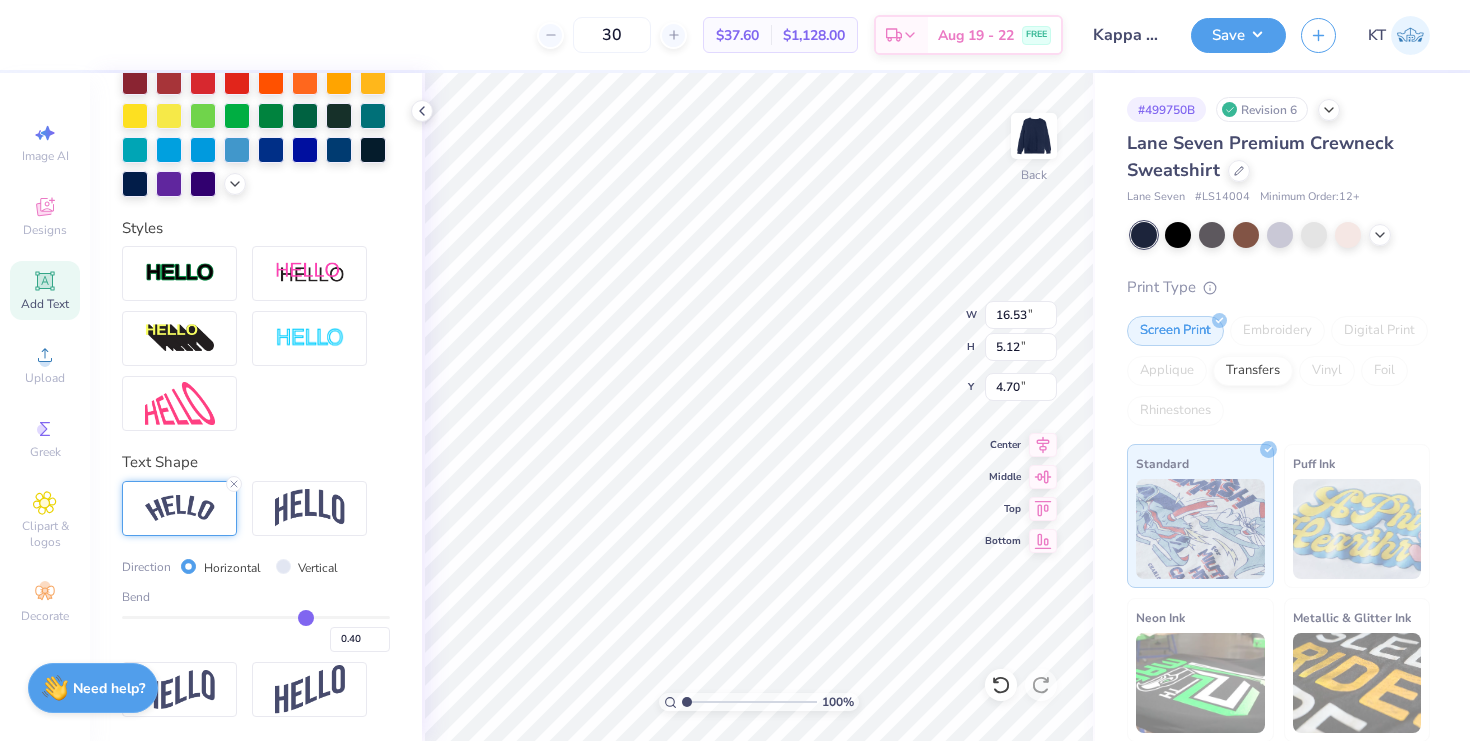 type on "0.39" 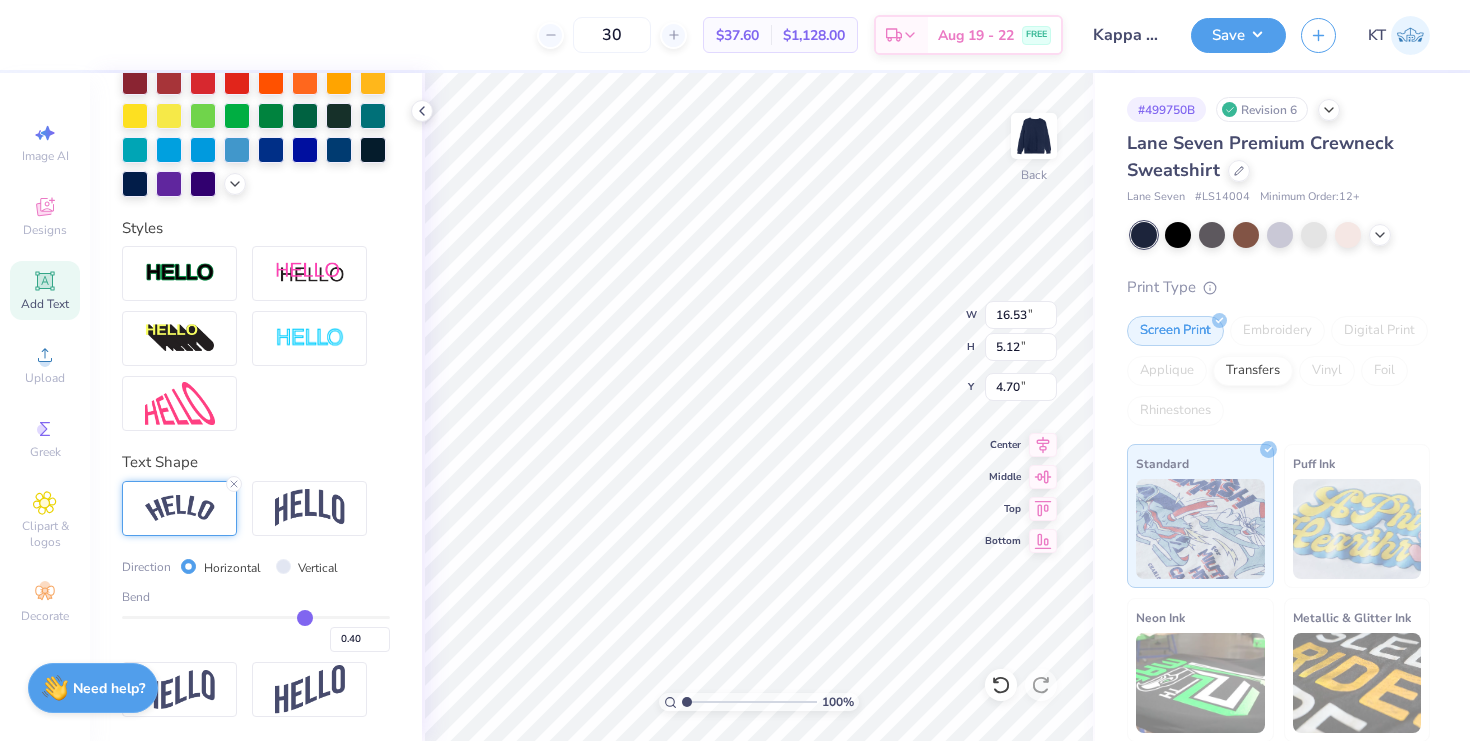 type on "0.39" 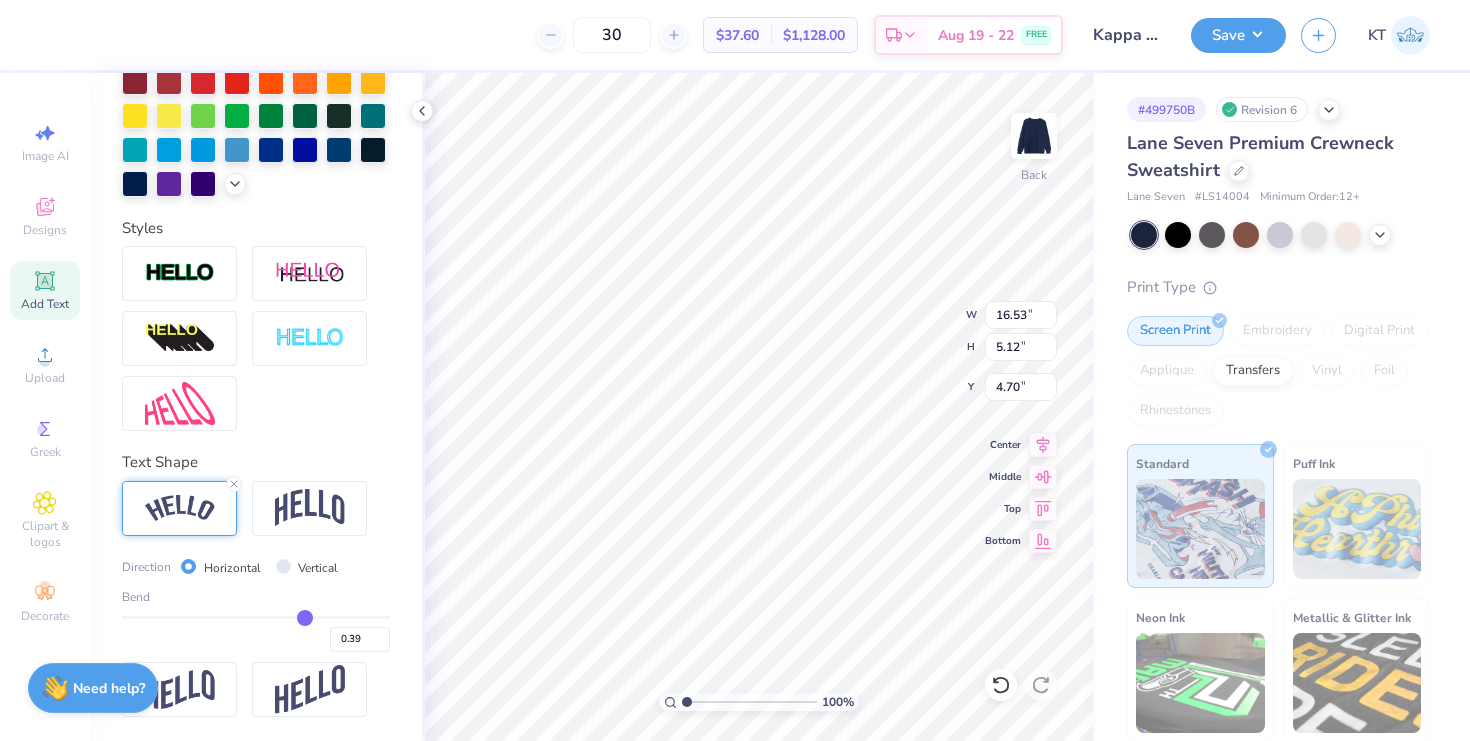 type on "0.38" 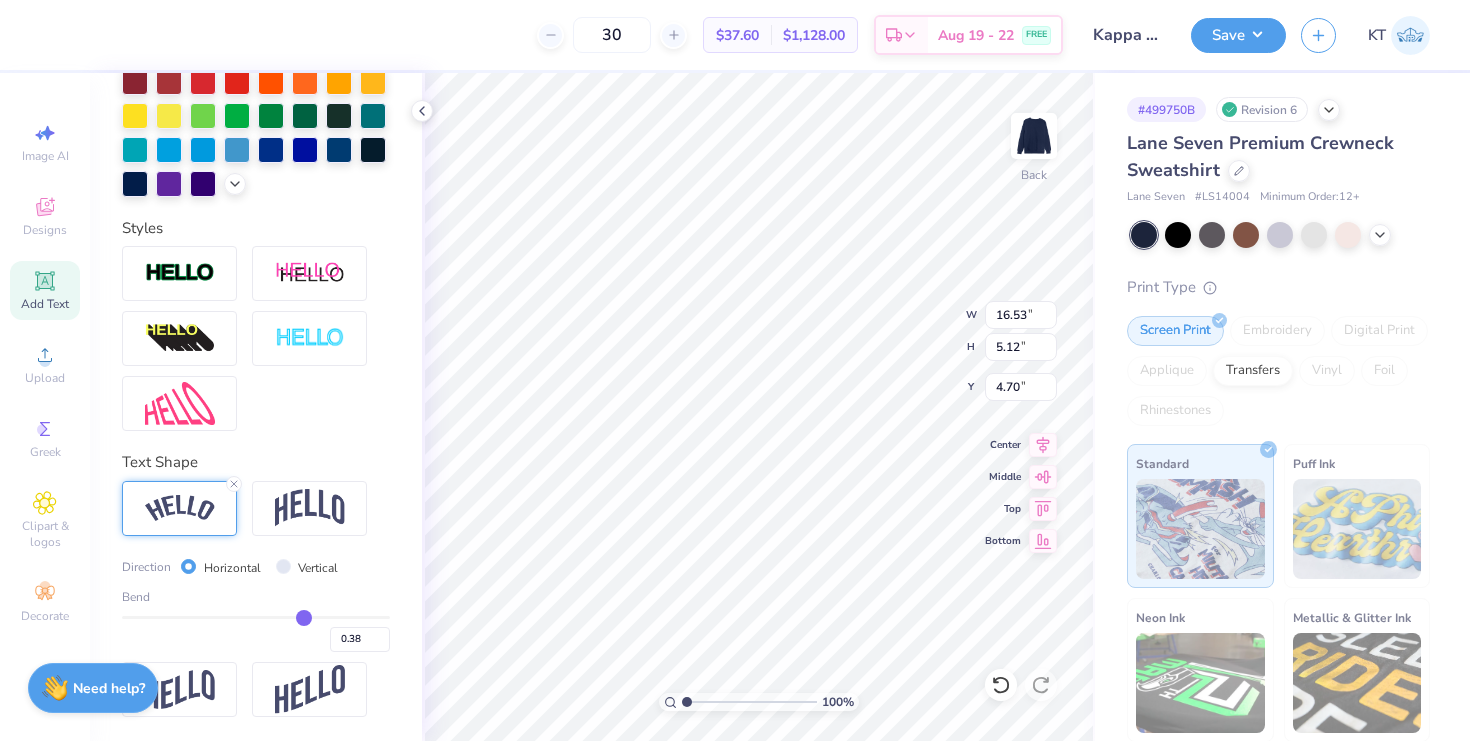 type on "0.37" 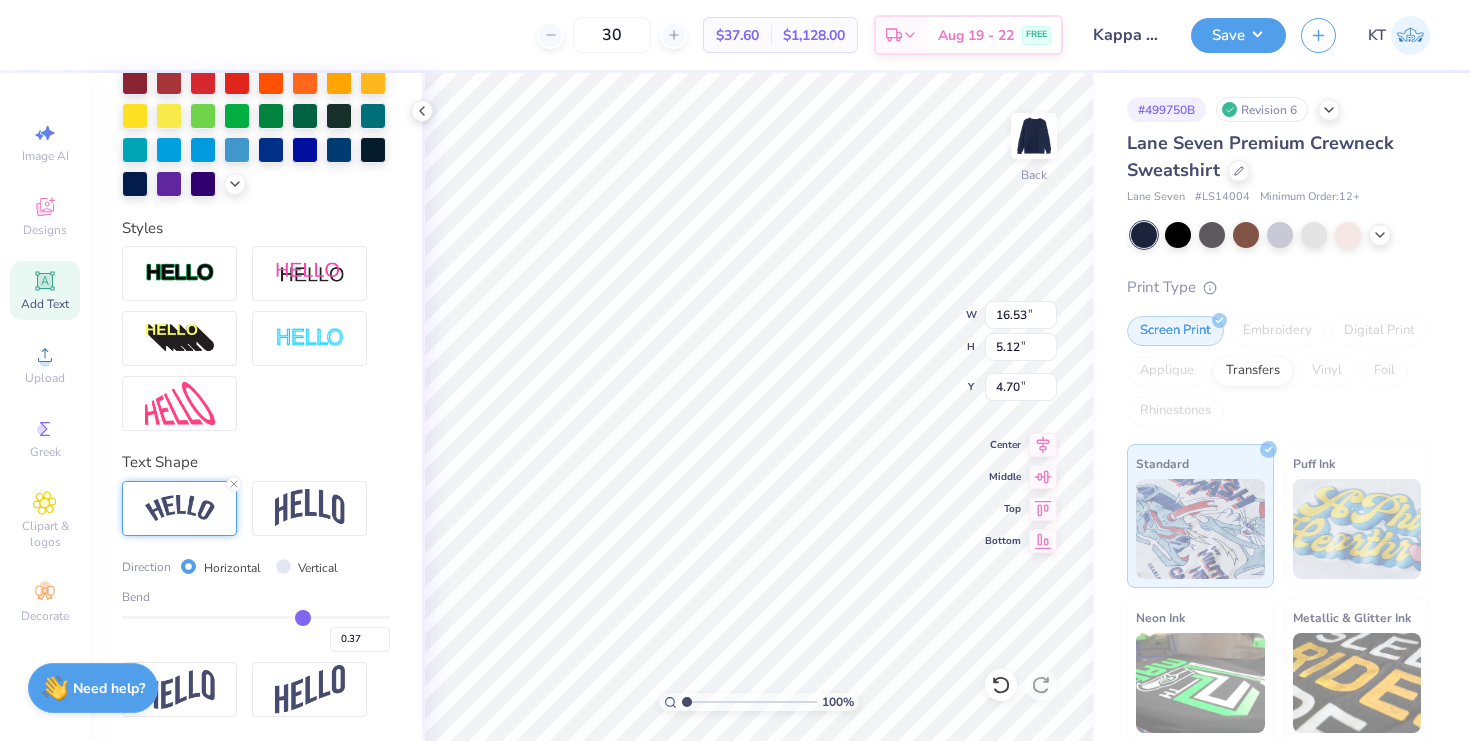 type on "0.36" 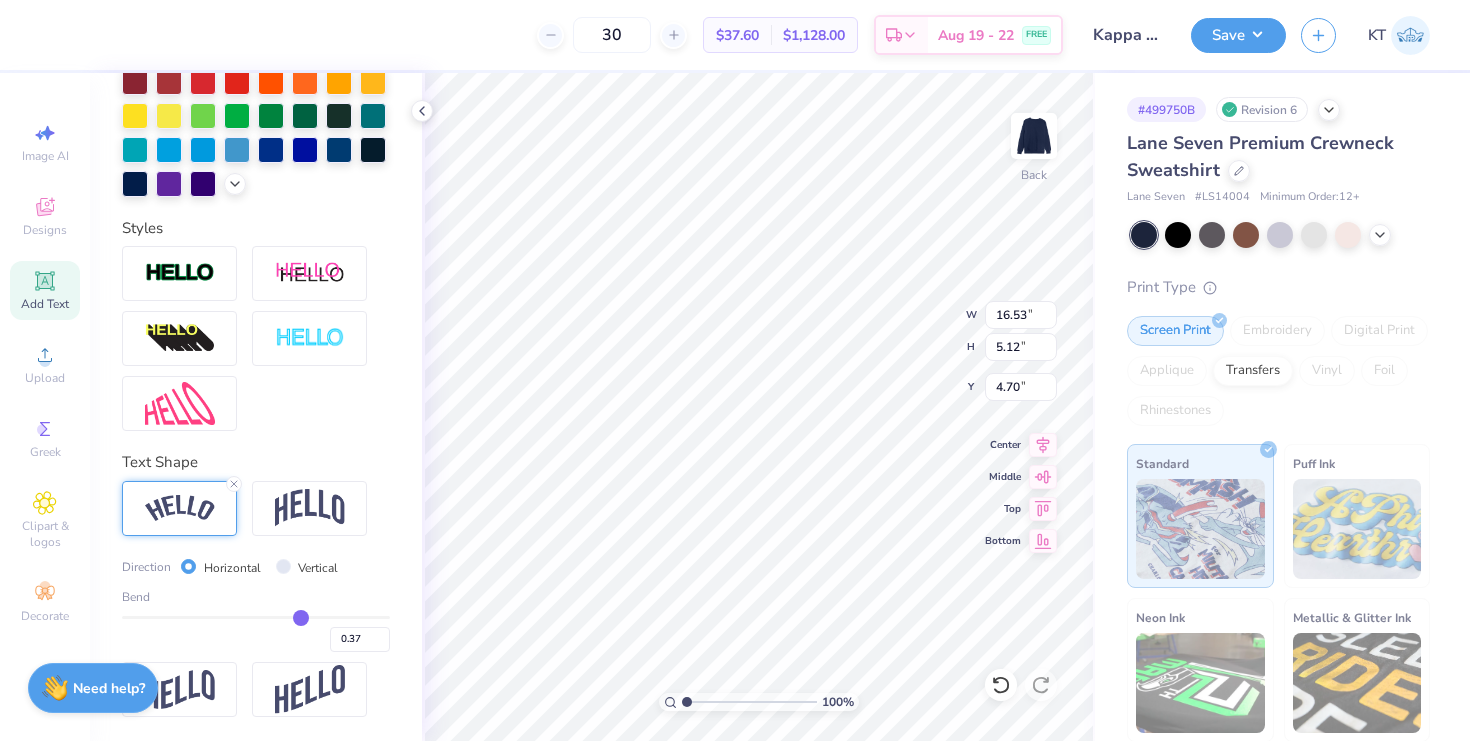 type on "0.36" 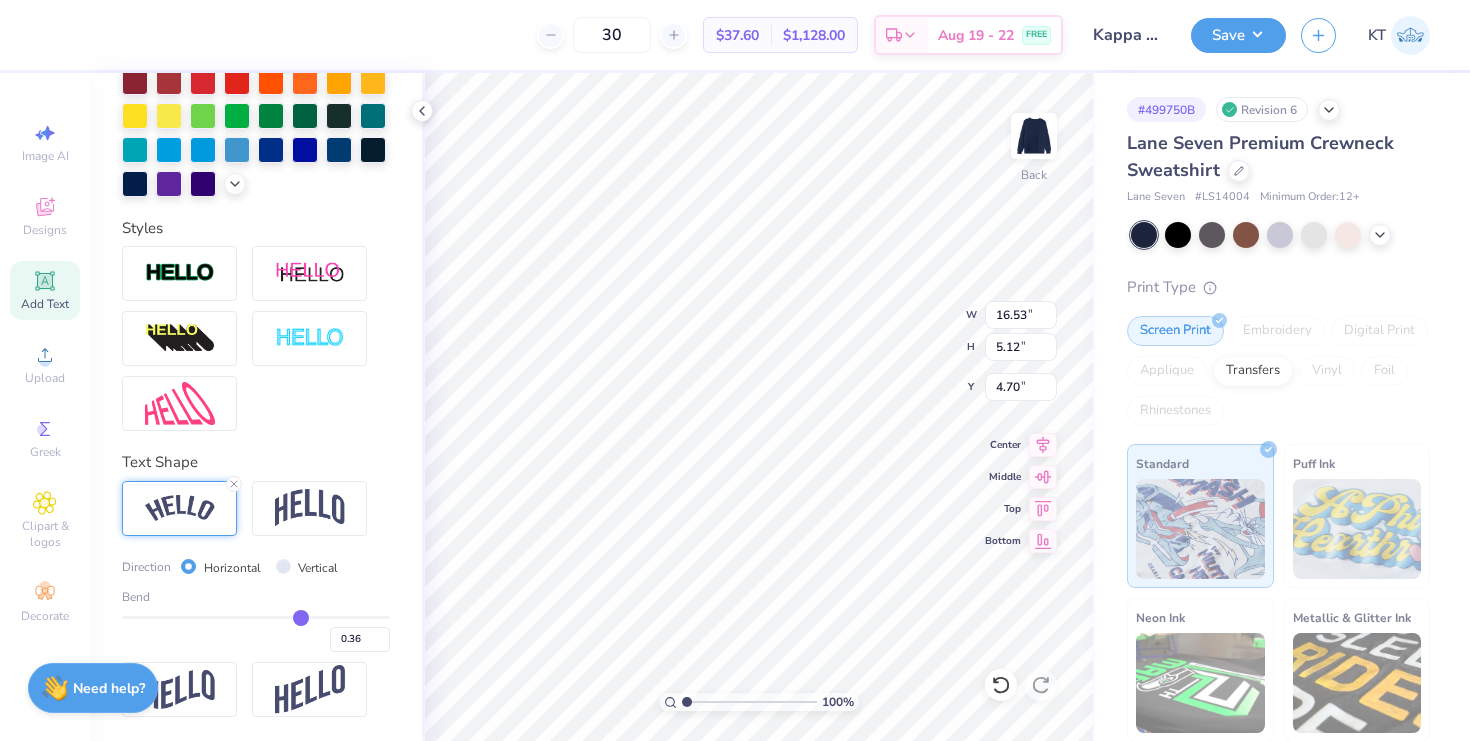 drag, startPoint x: 320, startPoint y: 611, endPoint x: 301, endPoint y: 612, distance: 19.026299 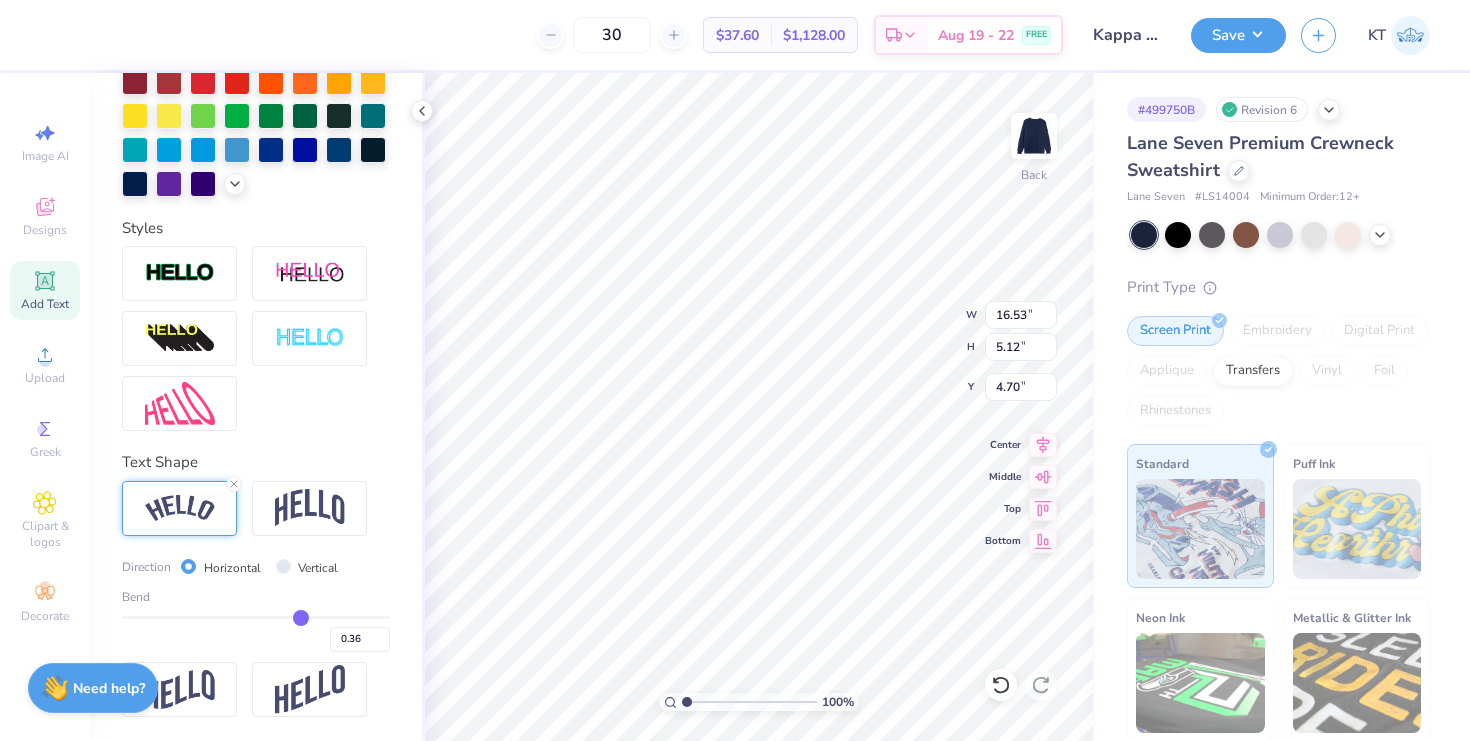 type on "15.40" 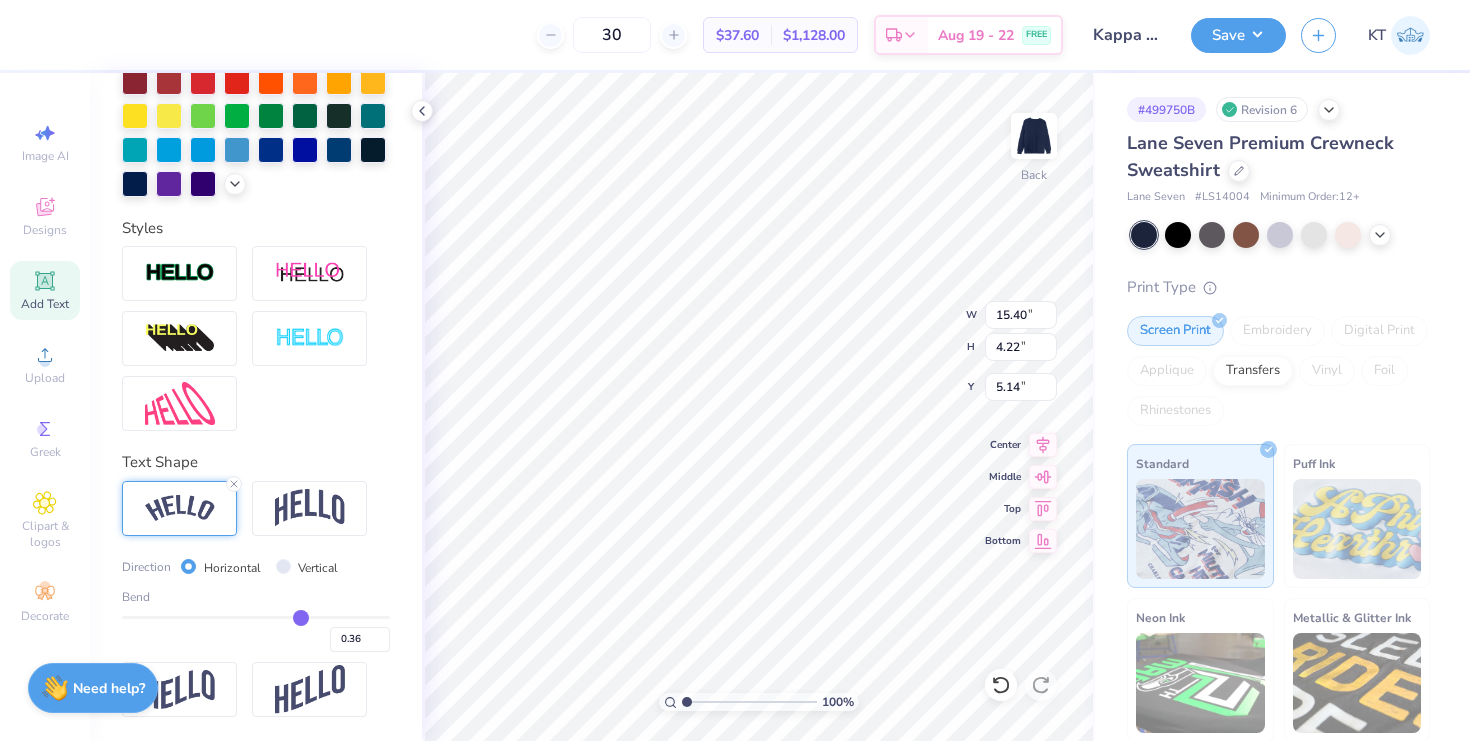 type on "13.42" 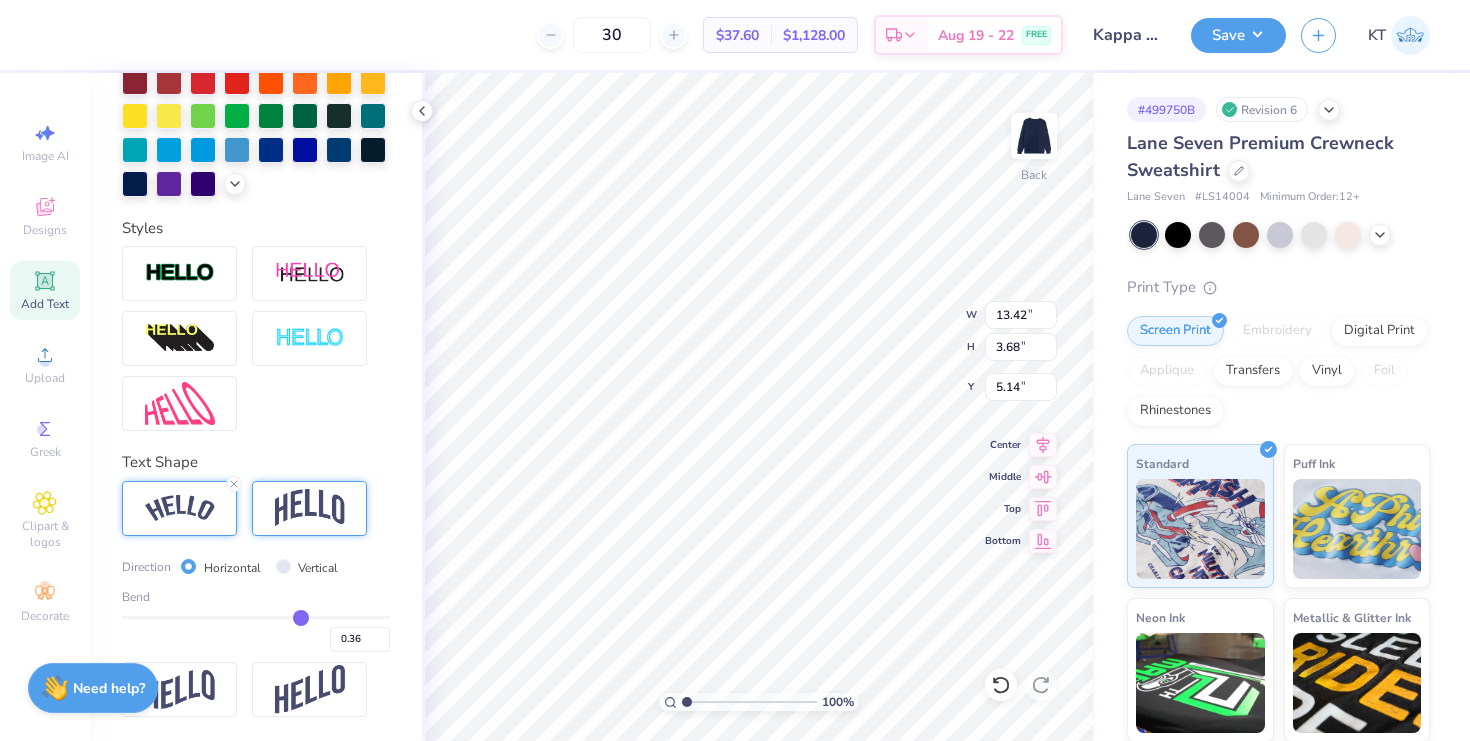 click at bounding box center (310, 508) 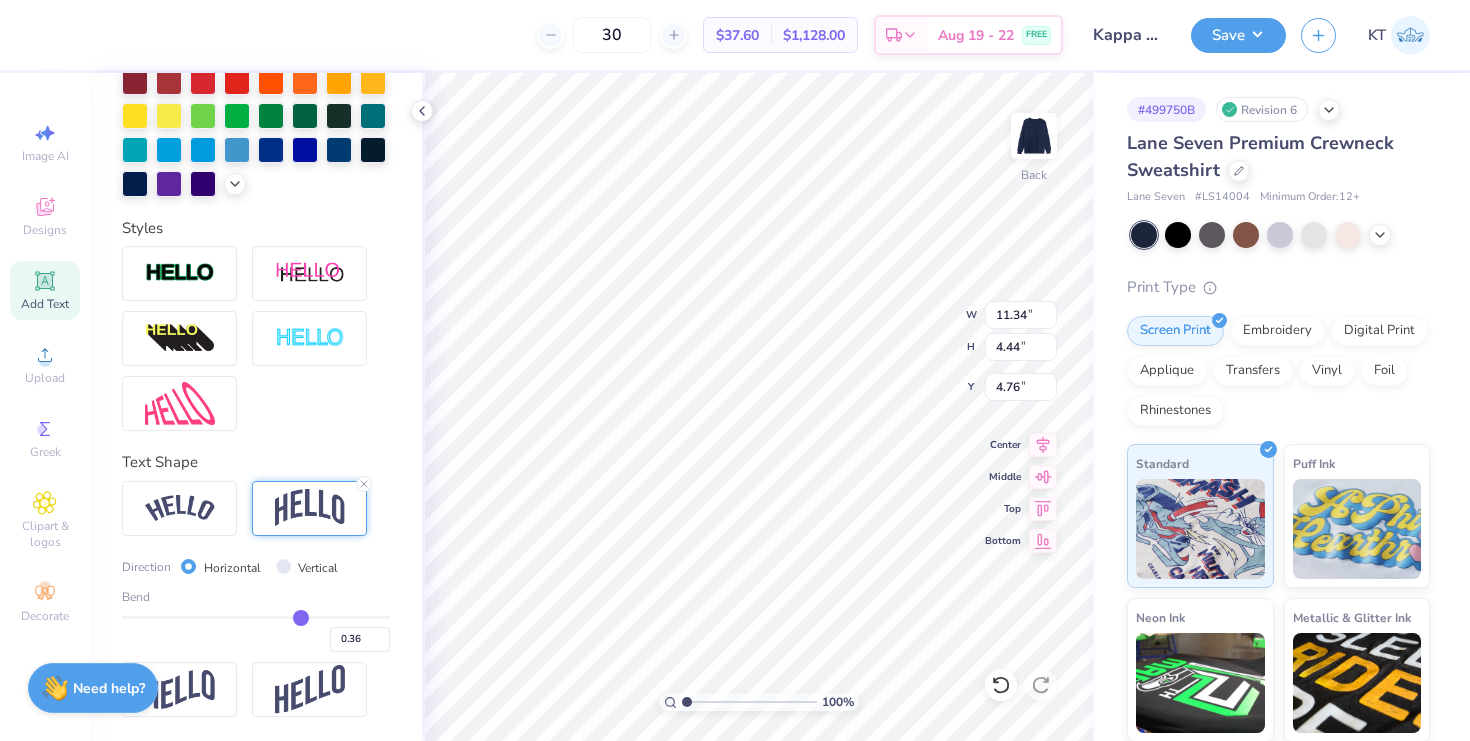 scroll, scrollTop: 0, scrollLeft: 1, axis: horizontal 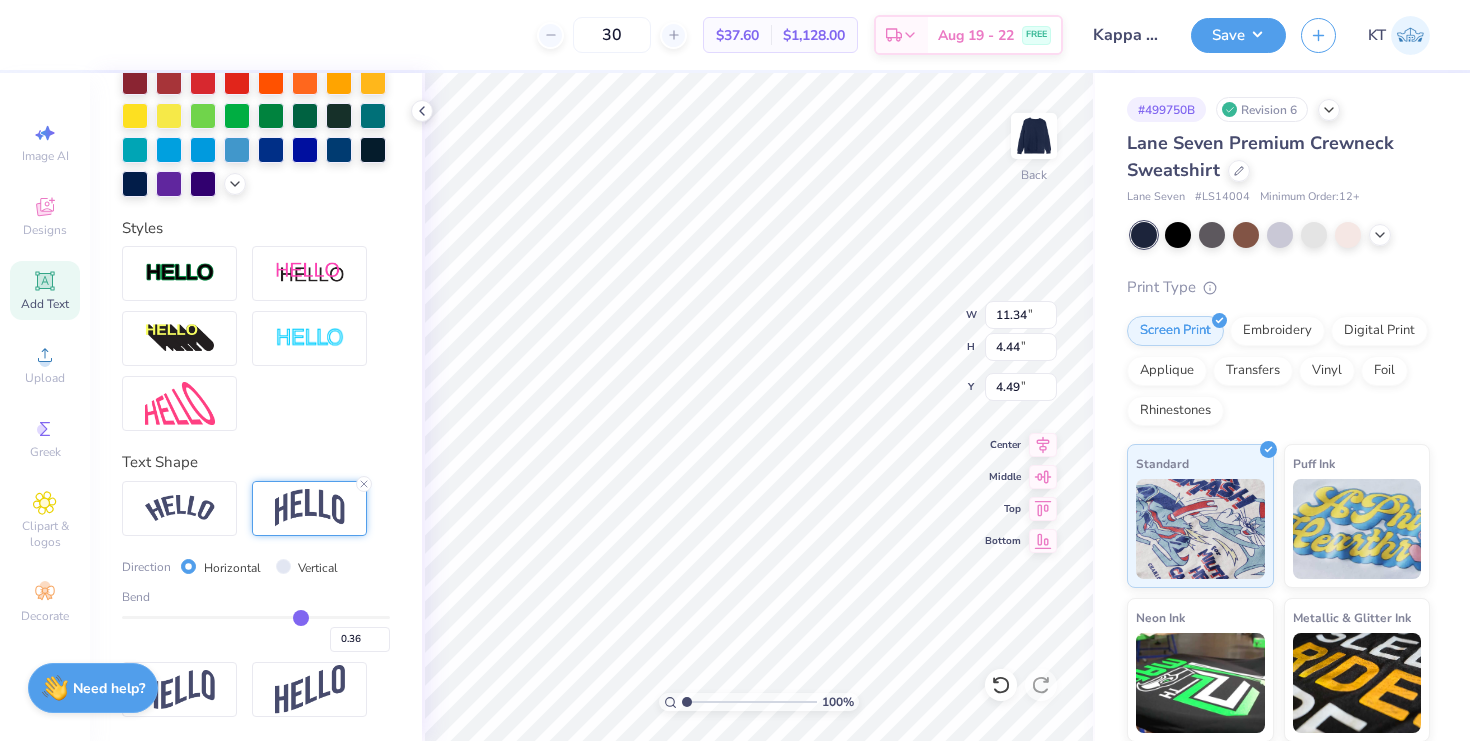 type on "4.49" 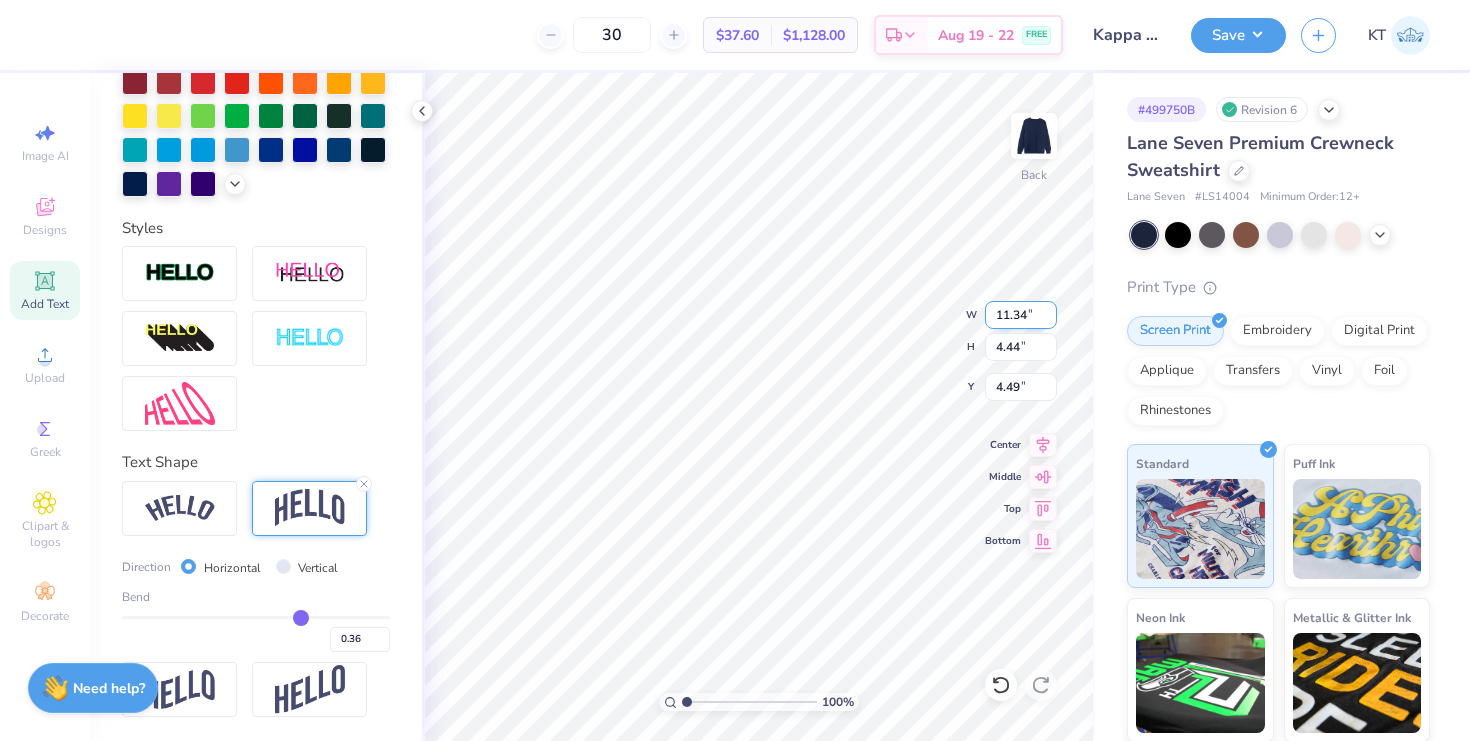 click on "100  % Back W 11.34 11.34 " H 4.44 4.44 " Y 4.49 4.49 " Center Middle Top Bottom" at bounding box center [758, 407] 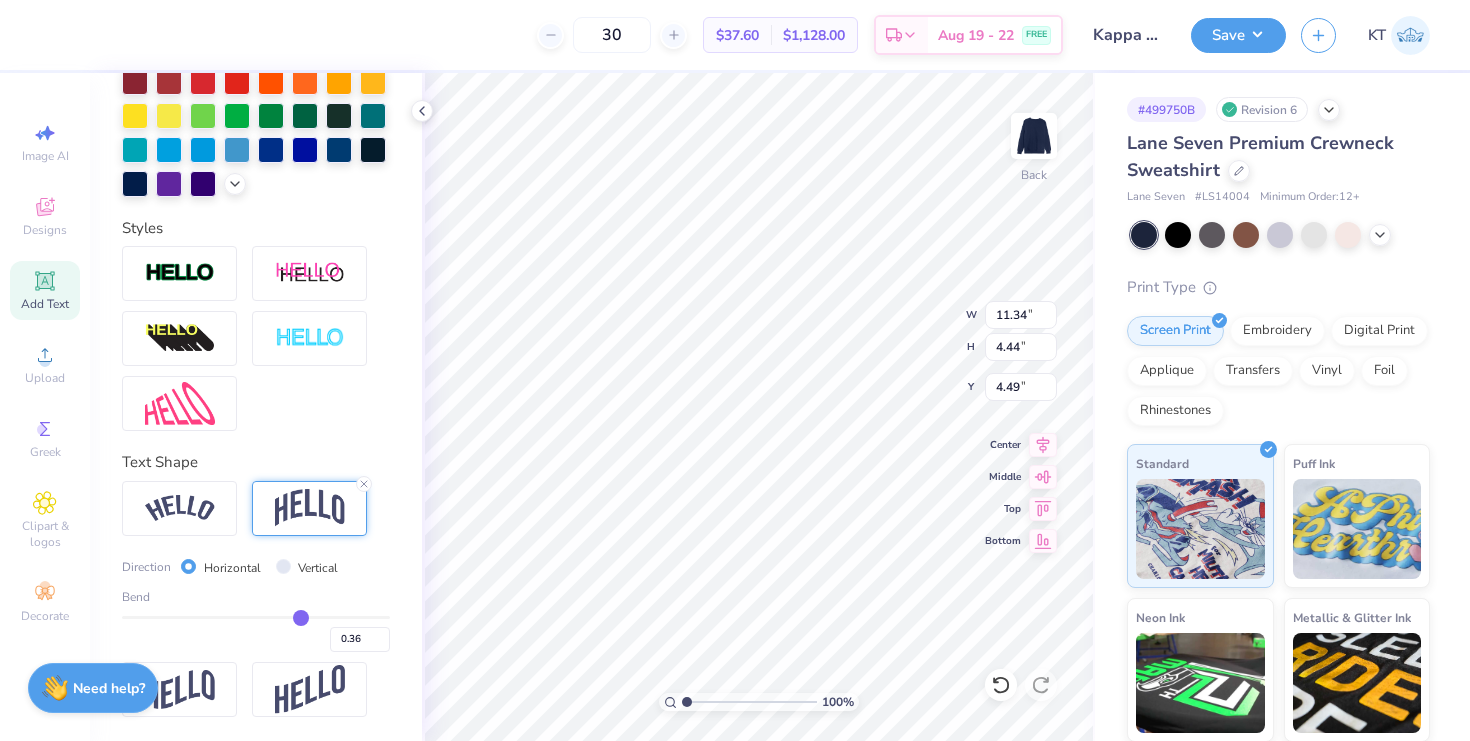 type on "13.03" 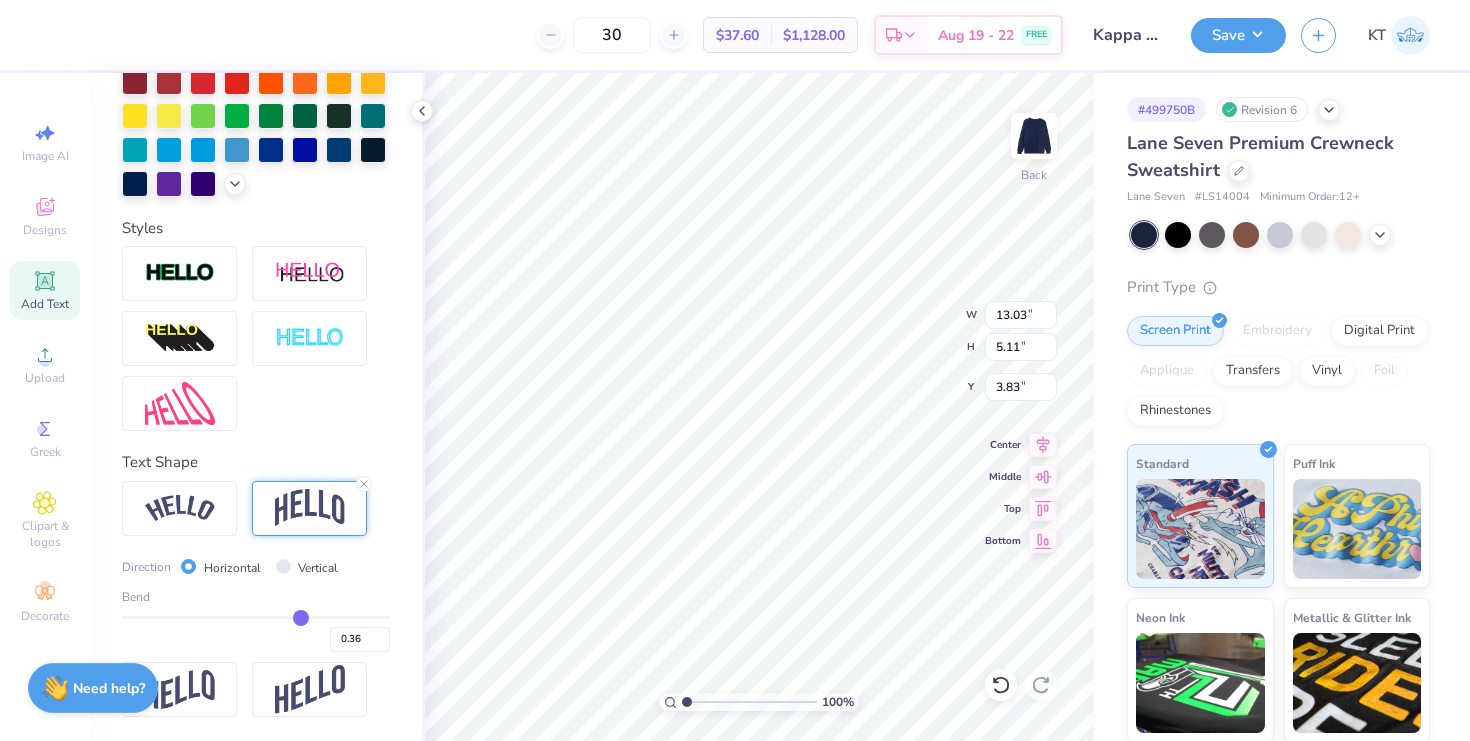 type on "4.19" 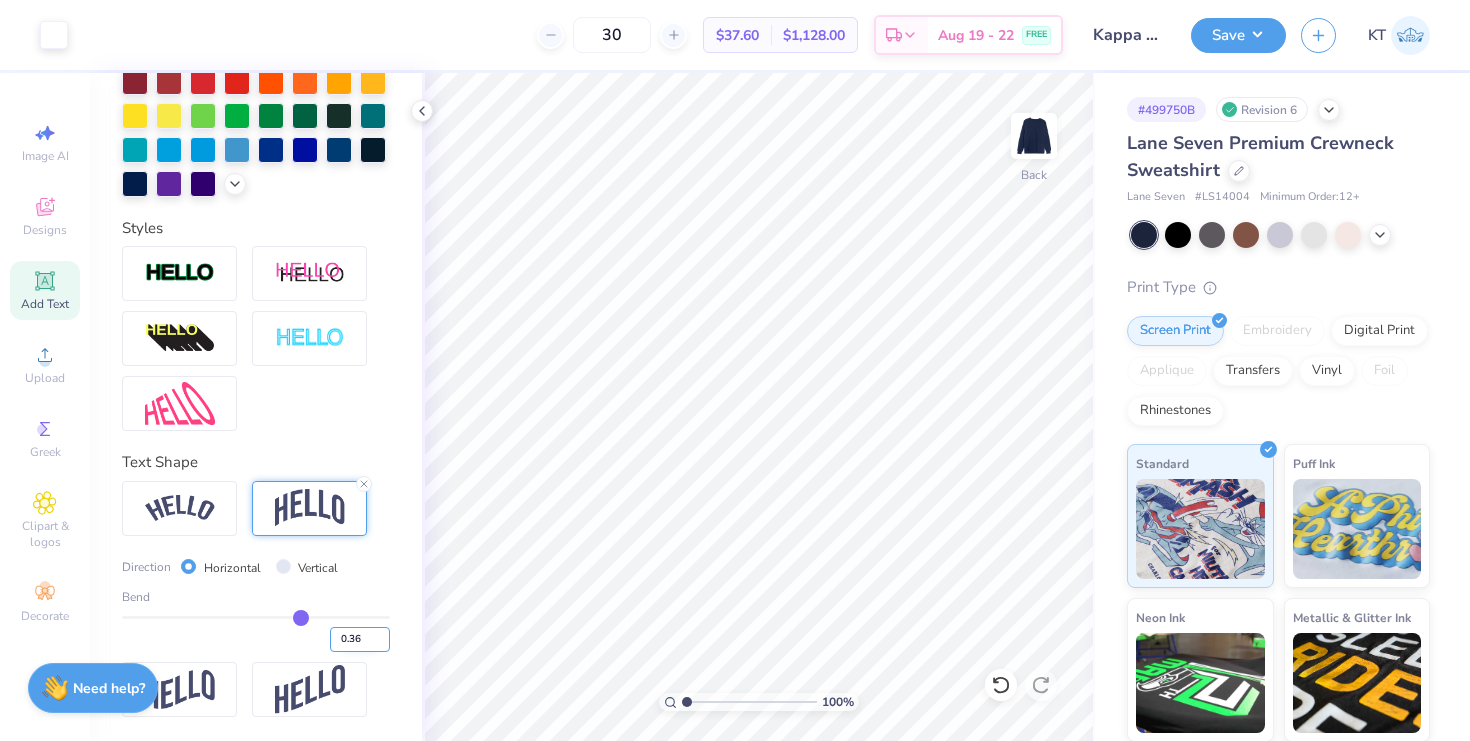 click on "0.36" at bounding box center (360, 639) 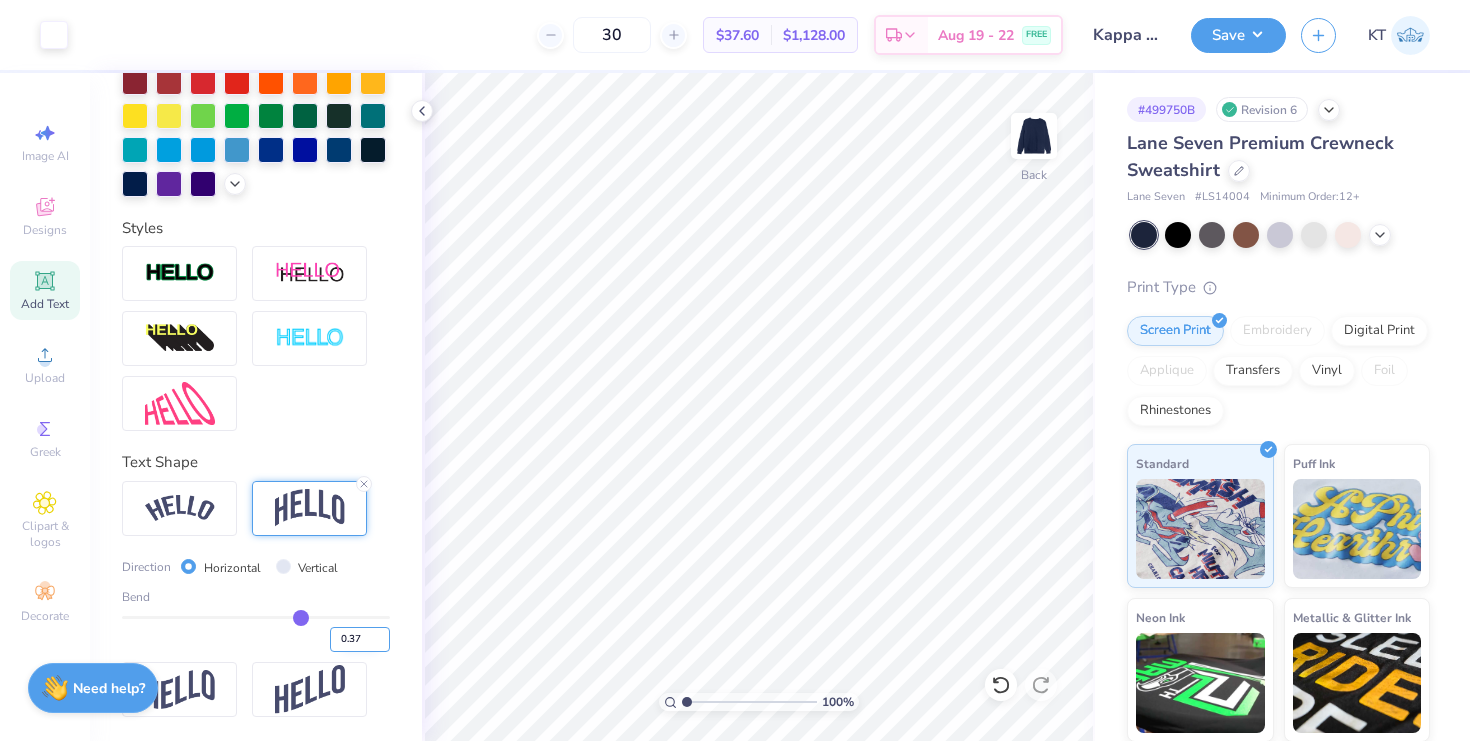 click on "0.37" at bounding box center (360, 639) 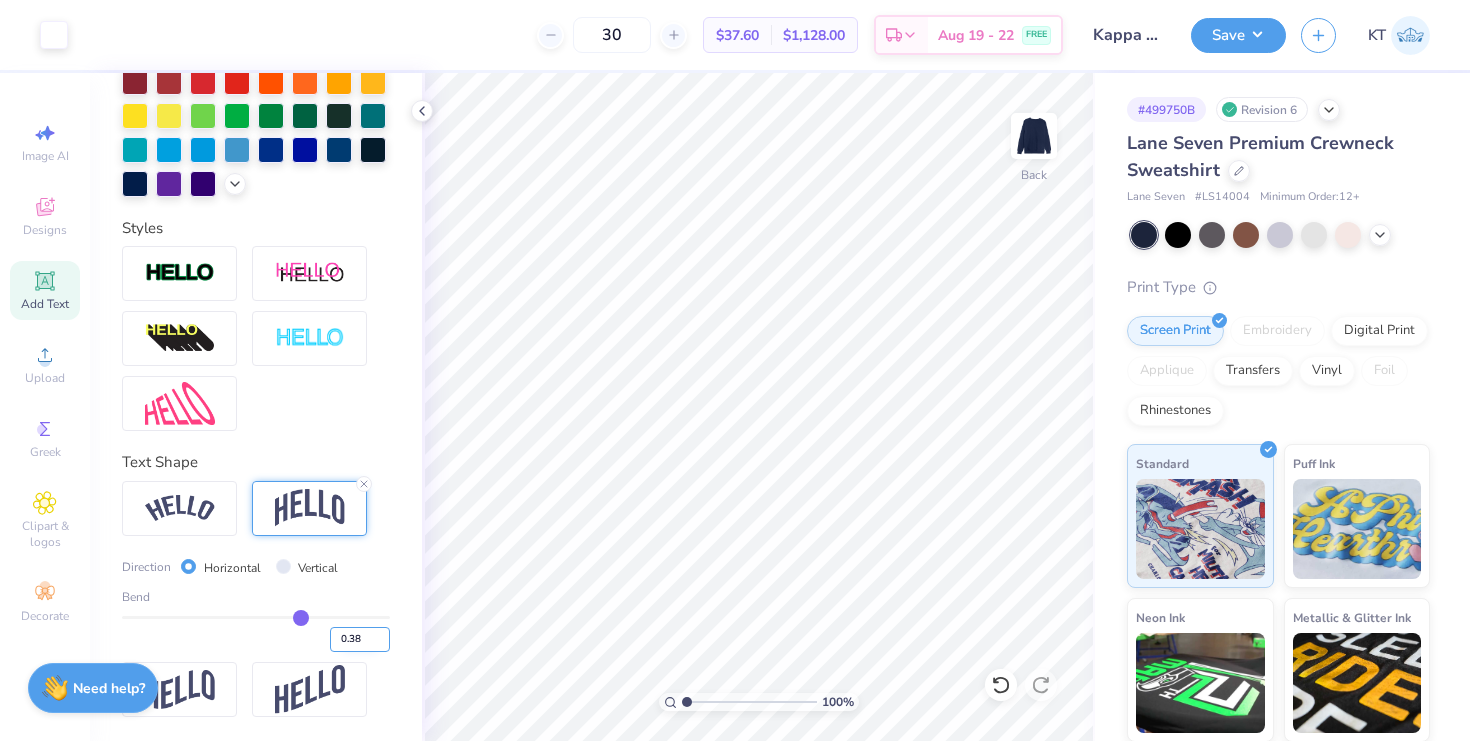 click on "0.38" at bounding box center (360, 639) 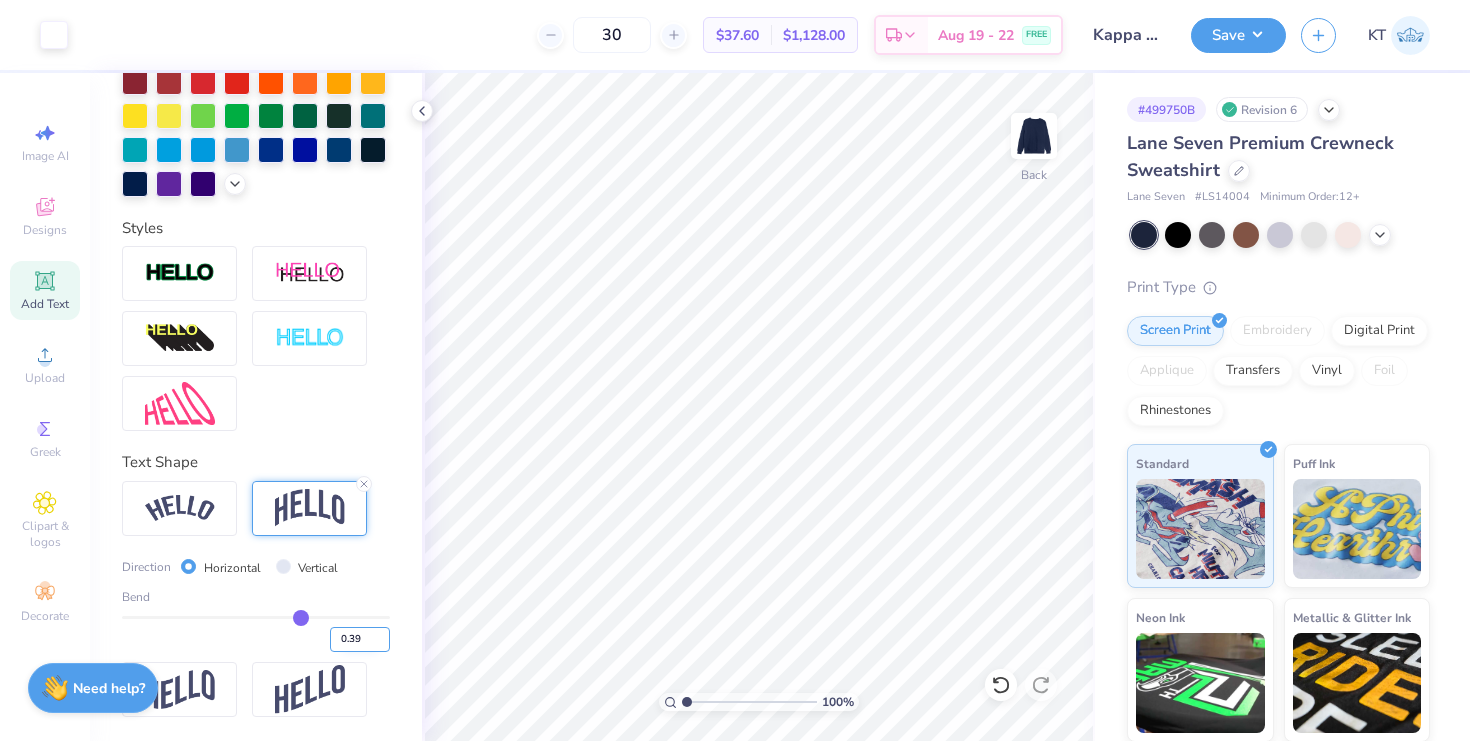 click on "0.39" at bounding box center (360, 639) 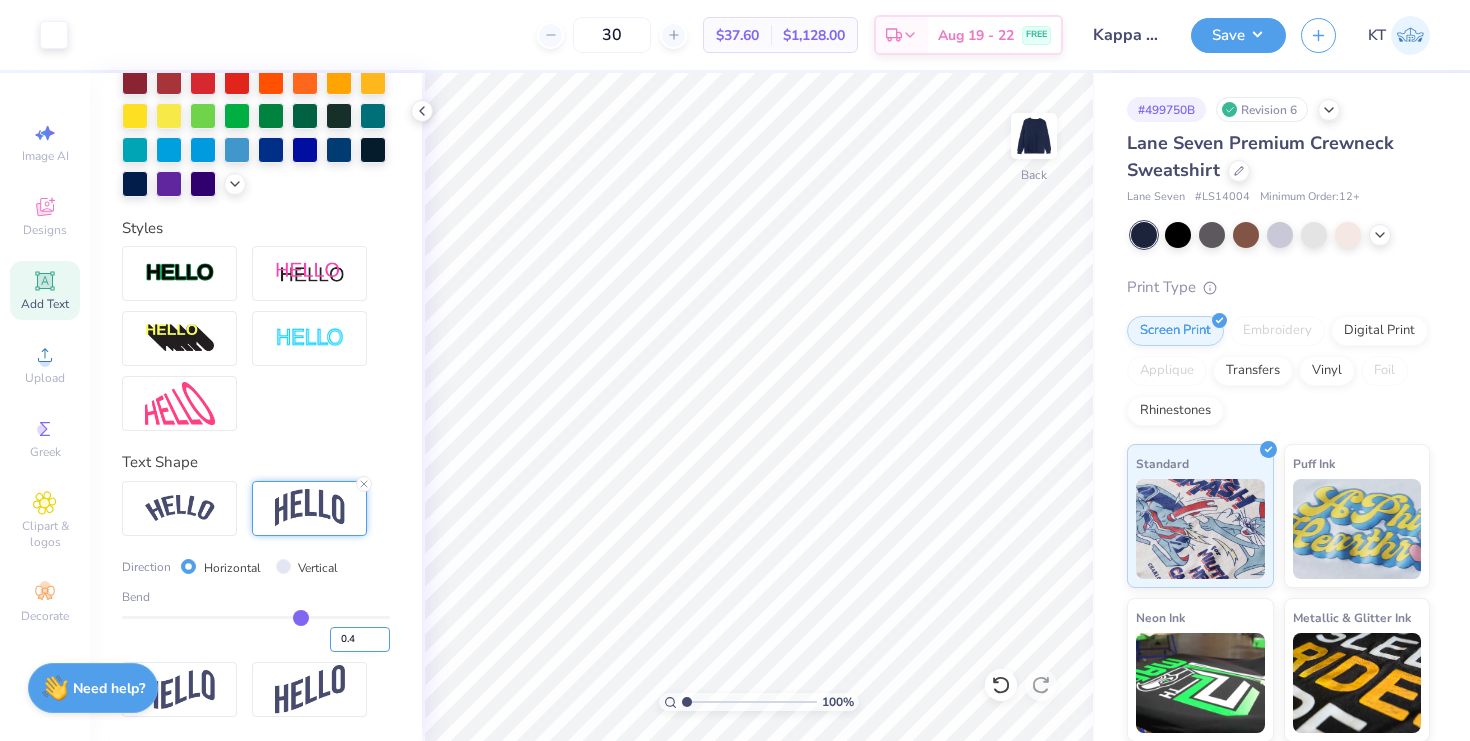 type on "0.4" 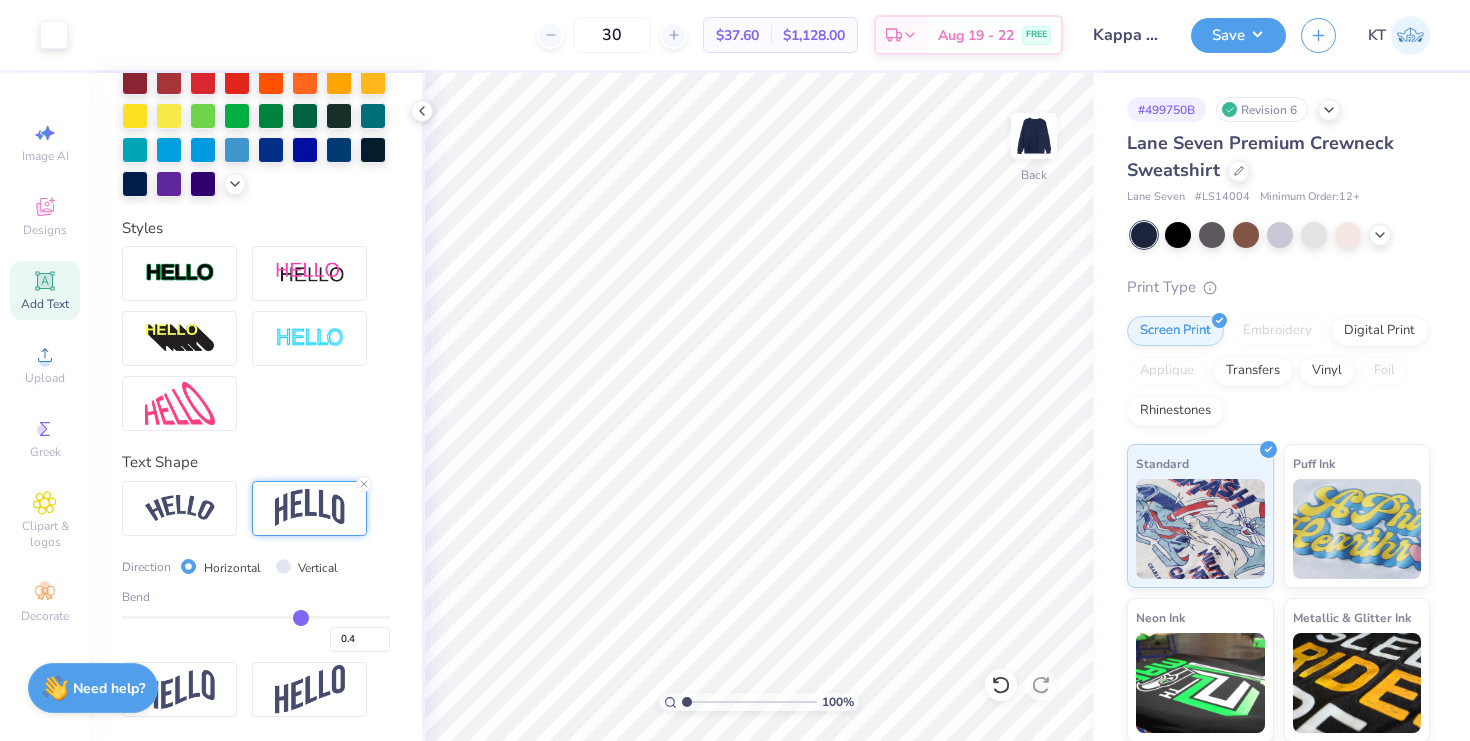type on "0.4" 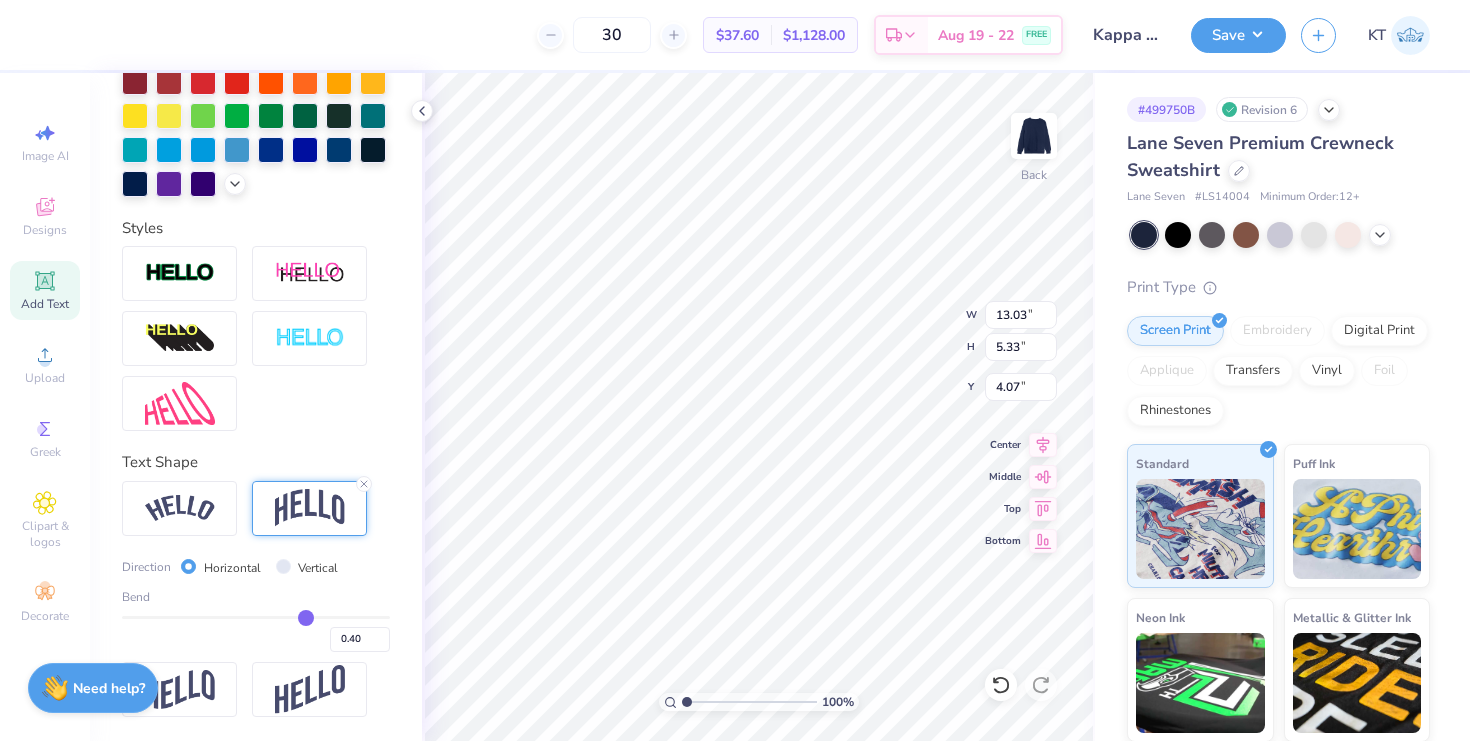 type on "3.35" 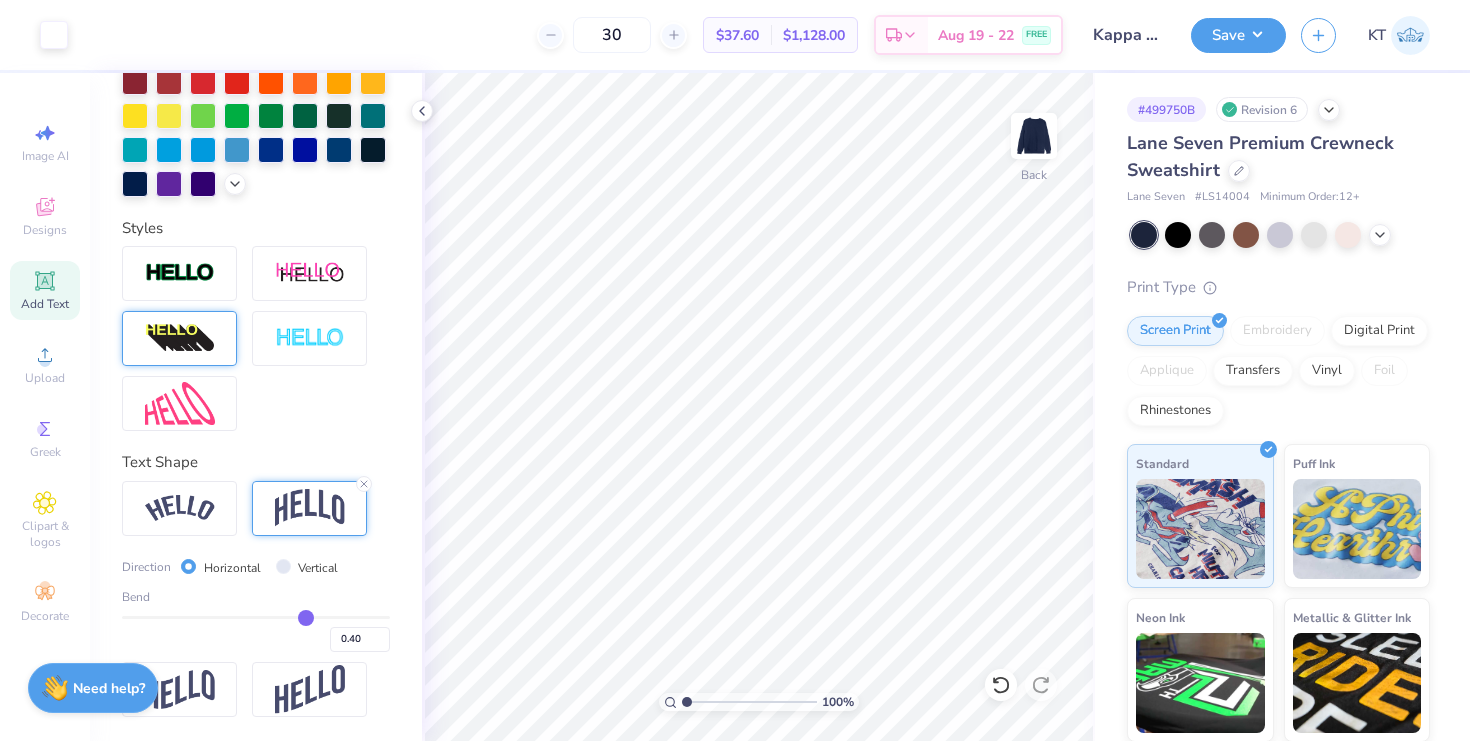 click on "Add Text" at bounding box center [45, 304] 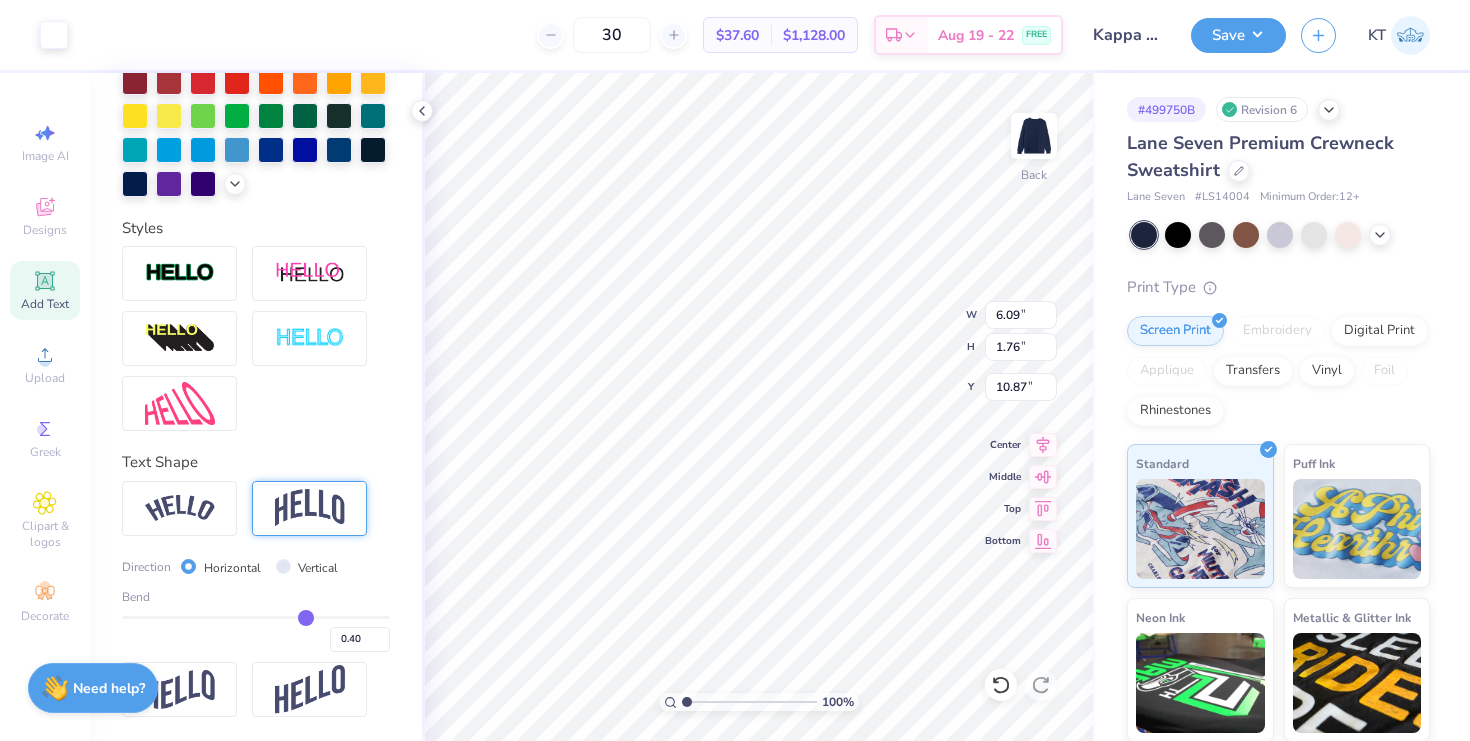 scroll, scrollTop: 421, scrollLeft: 0, axis: vertical 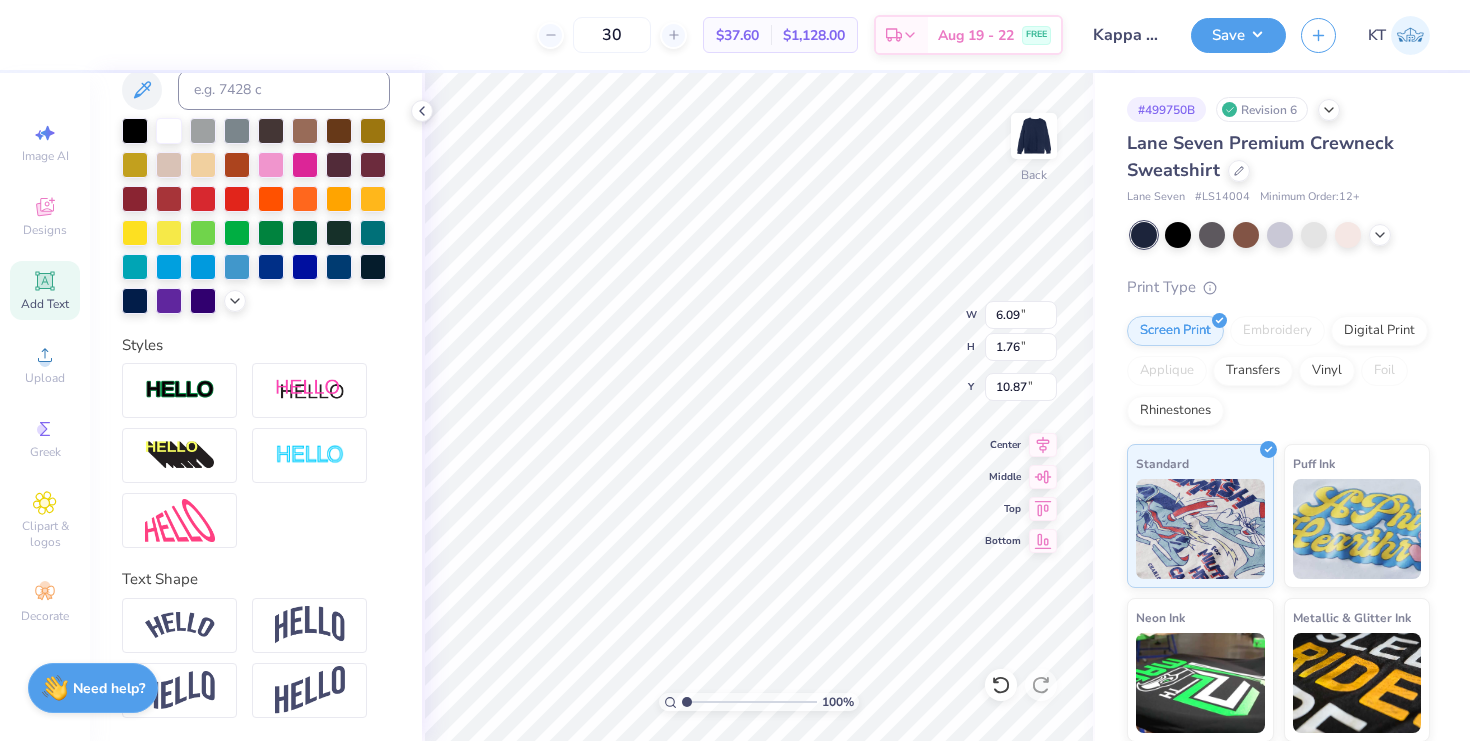 type on "Leadership" 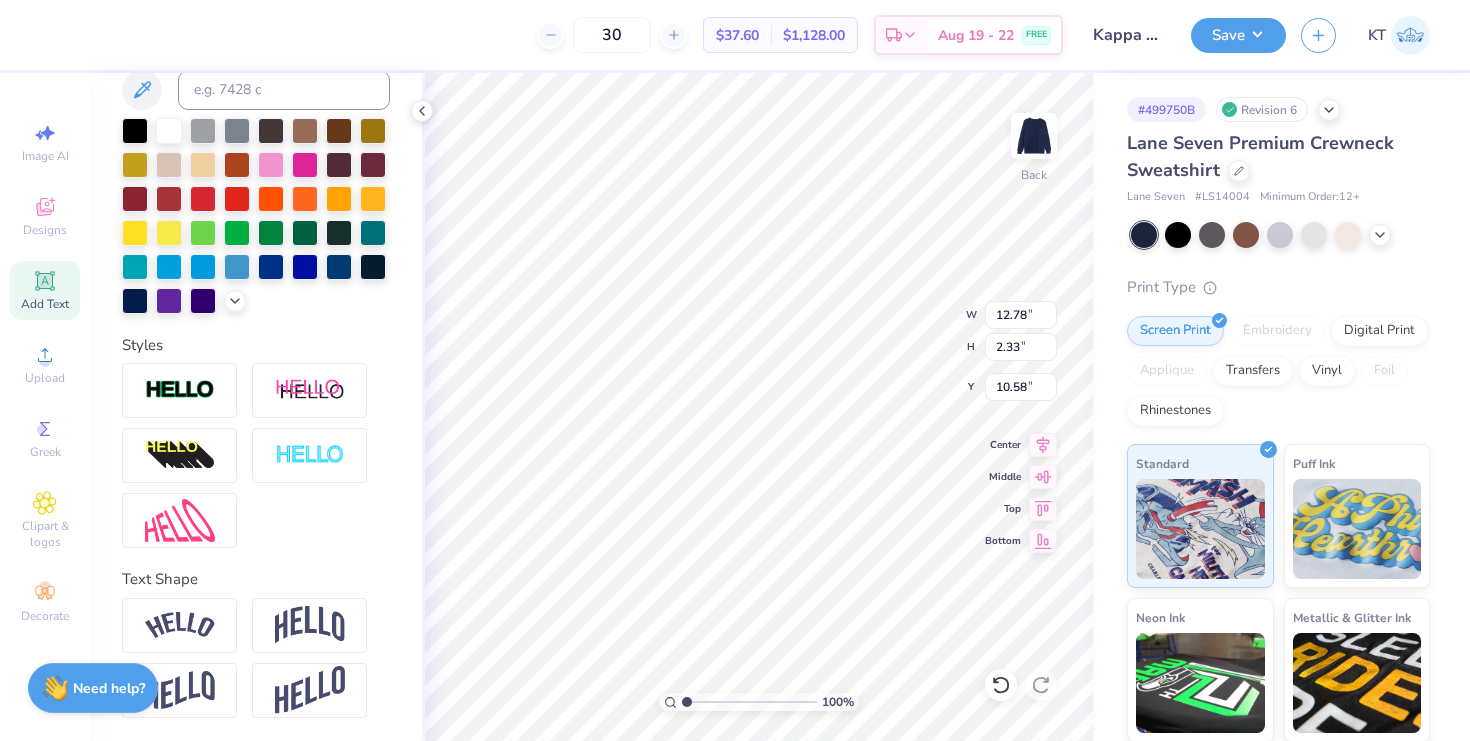 scroll, scrollTop: 196, scrollLeft: 0, axis: vertical 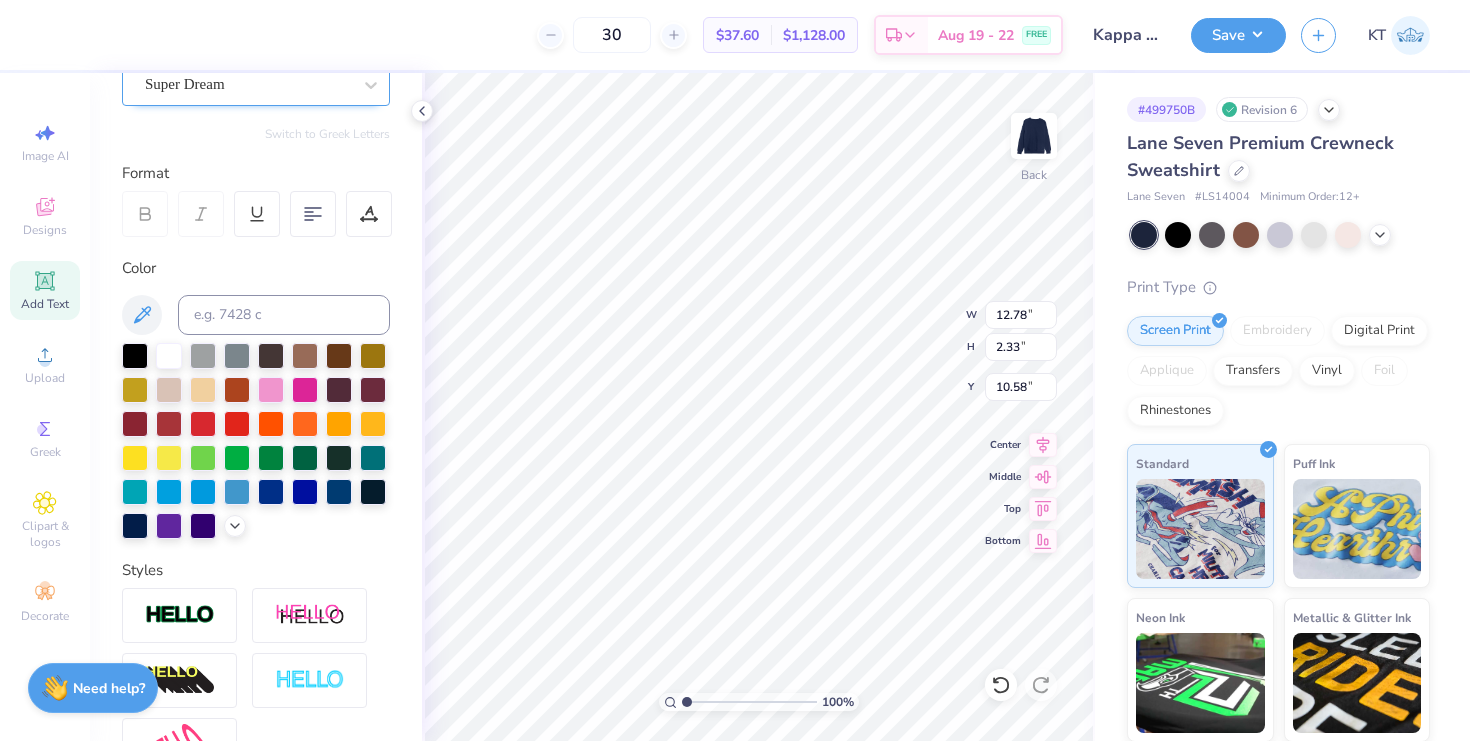 click on "Super Dream" at bounding box center [256, 85] 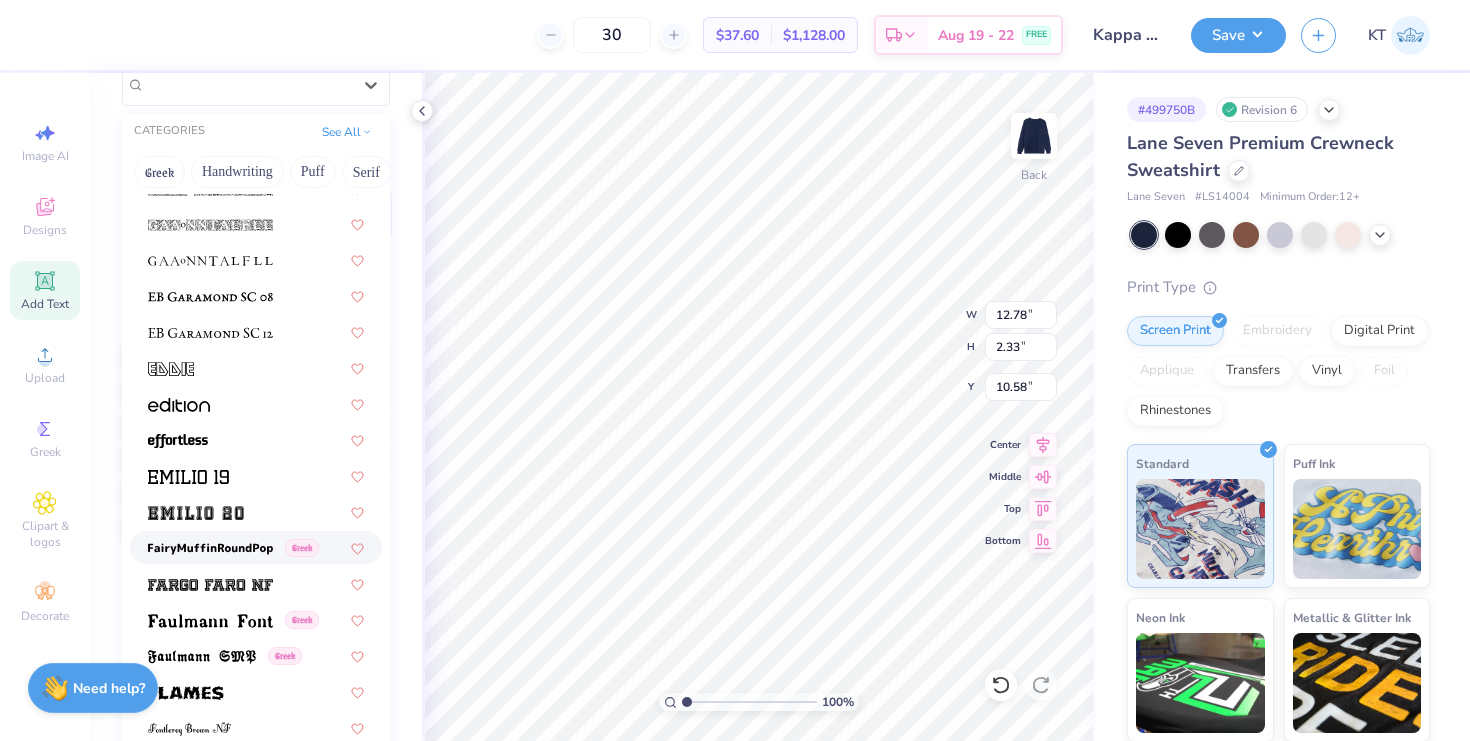 scroll, scrollTop: 3847, scrollLeft: 0, axis: vertical 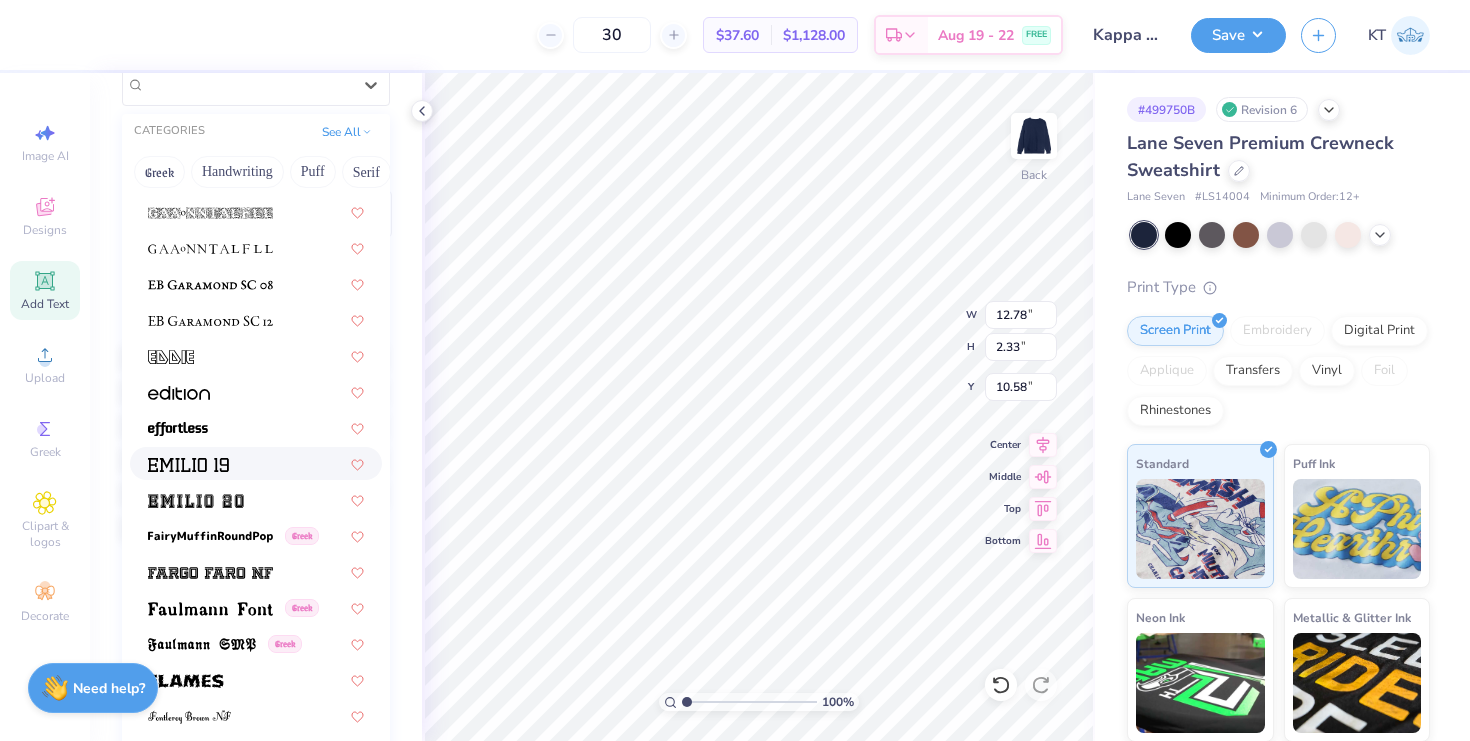click at bounding box center (256, 463) 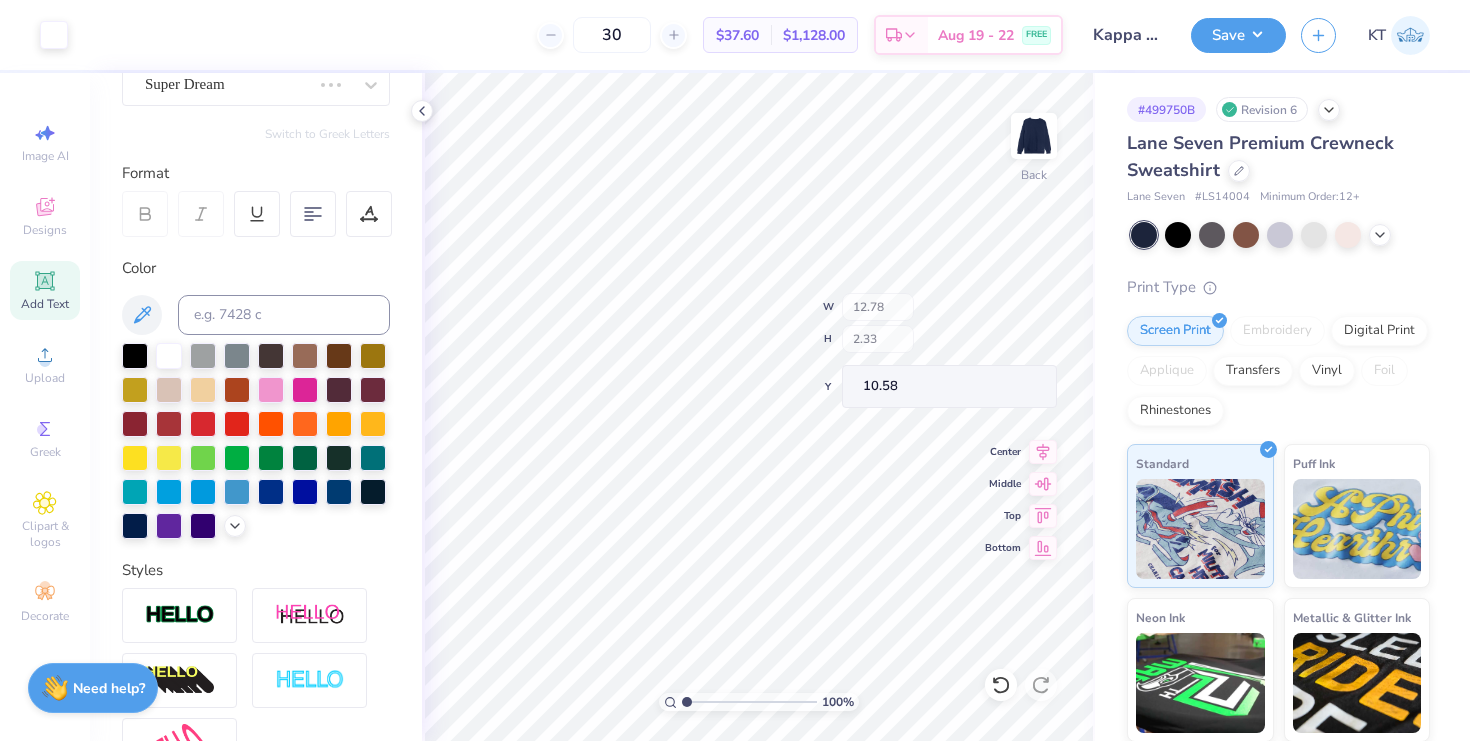 scroll, scrollTop: 194, scrollLeft: 0, axis: vertical 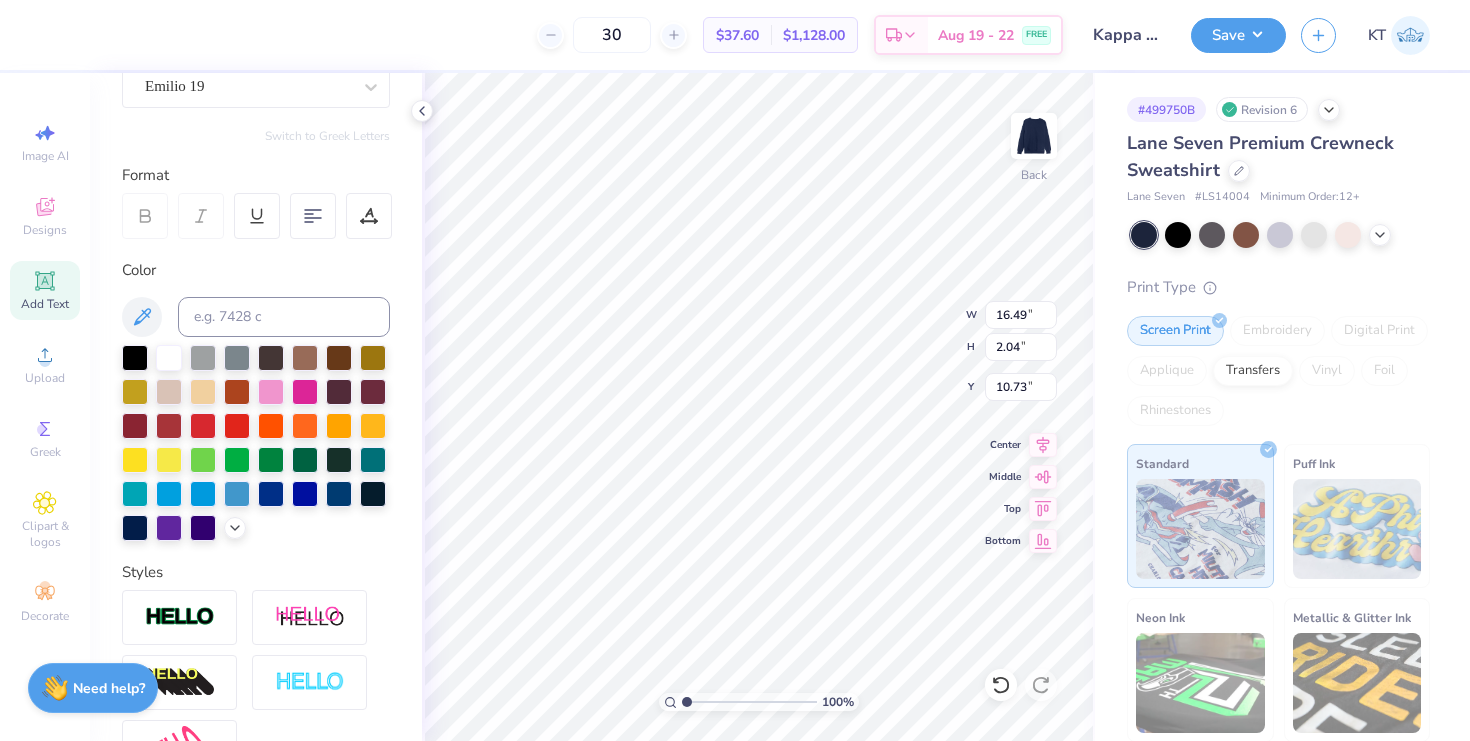 type on "5.37" 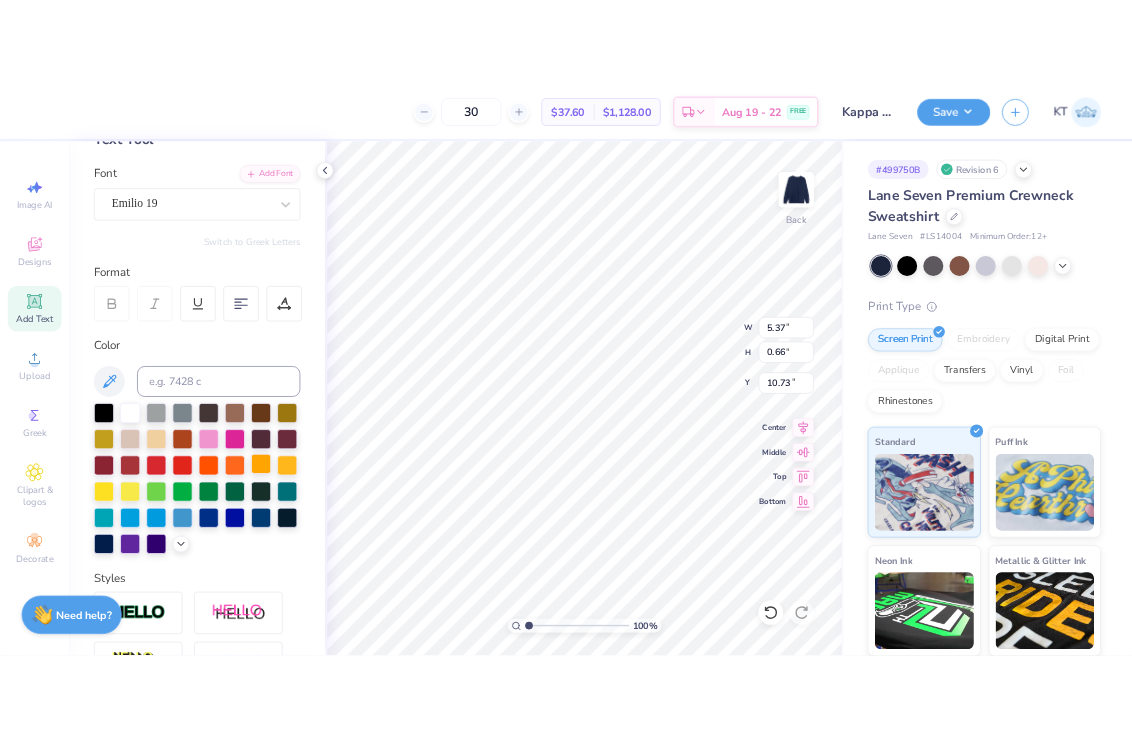 scroll, scrollTop: 21, scrollLeft: 0, axis: vertical 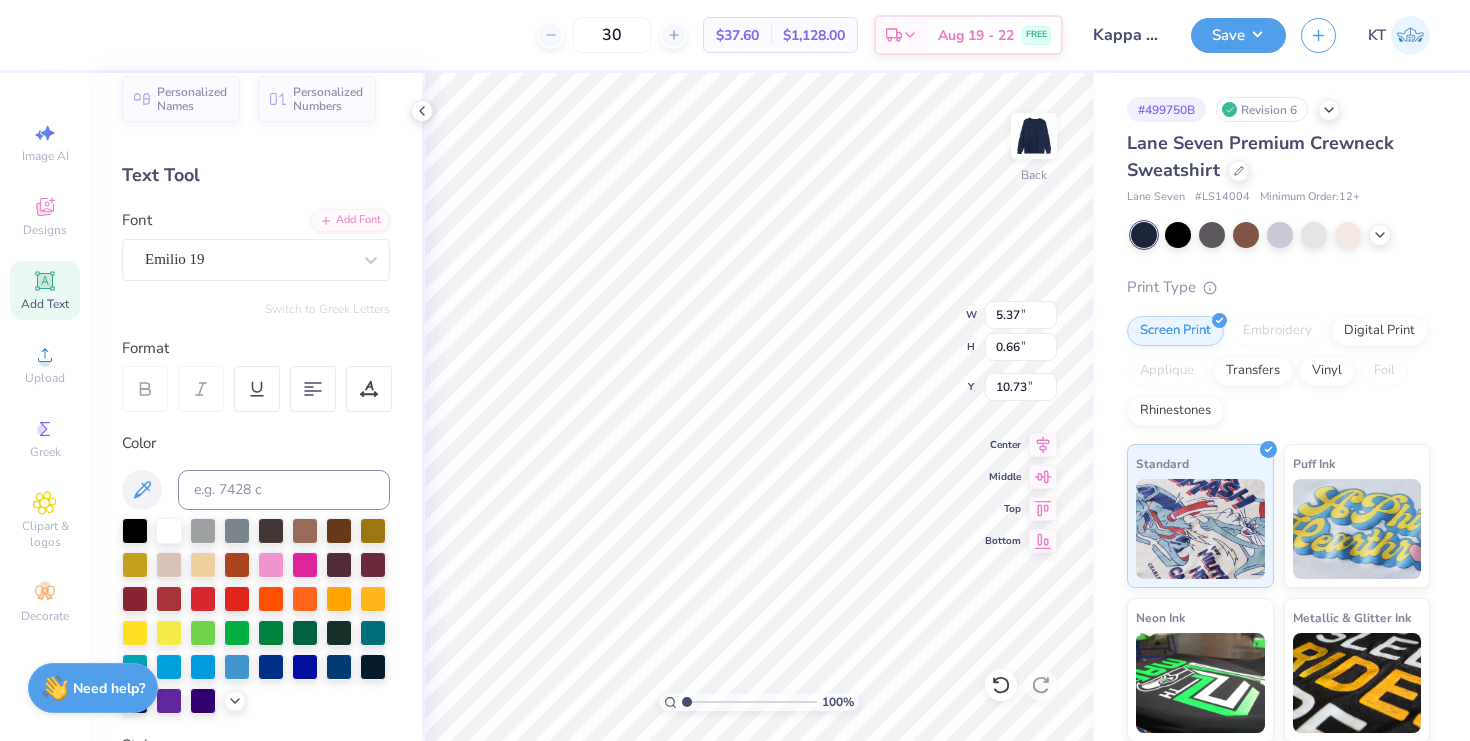 type on "13.03" 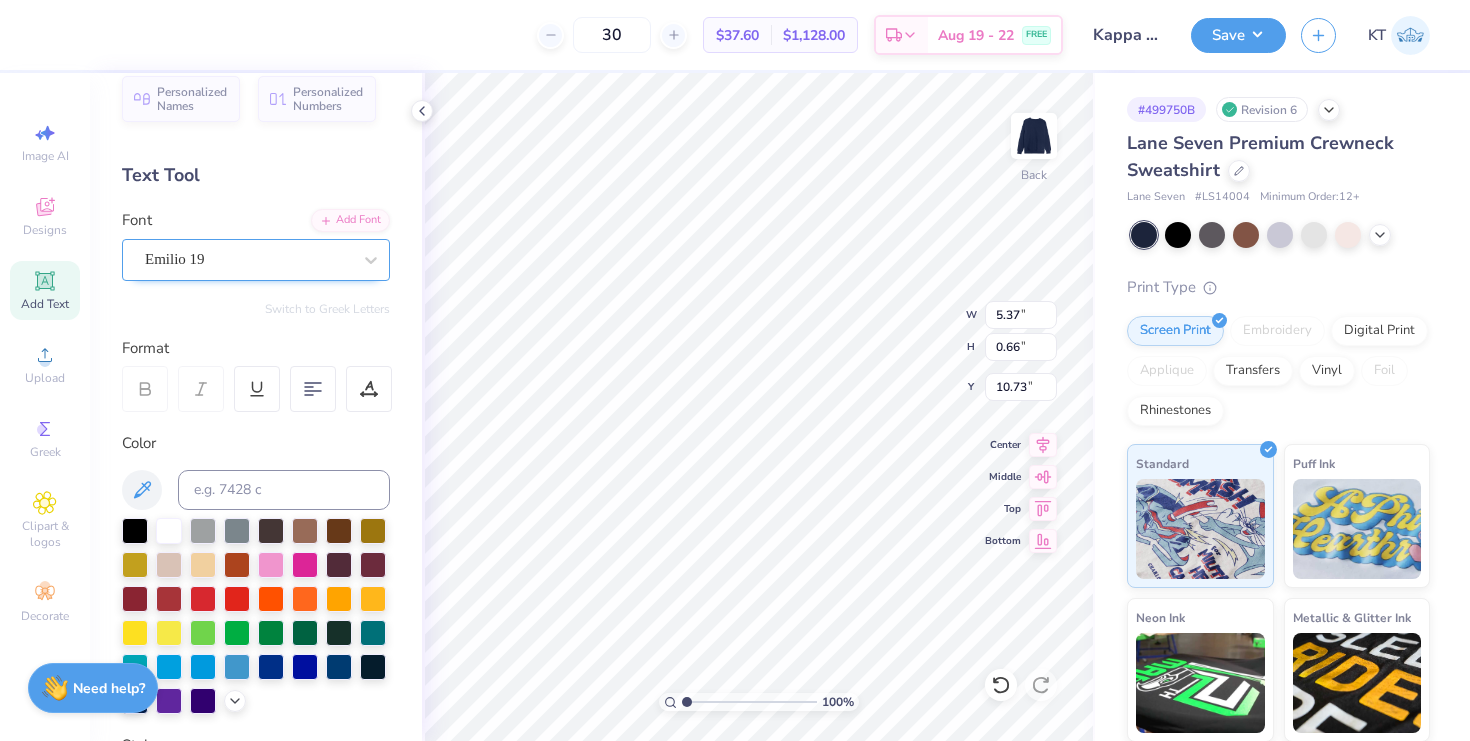 click on "Emilio 19" at bounding box center (248, 259) 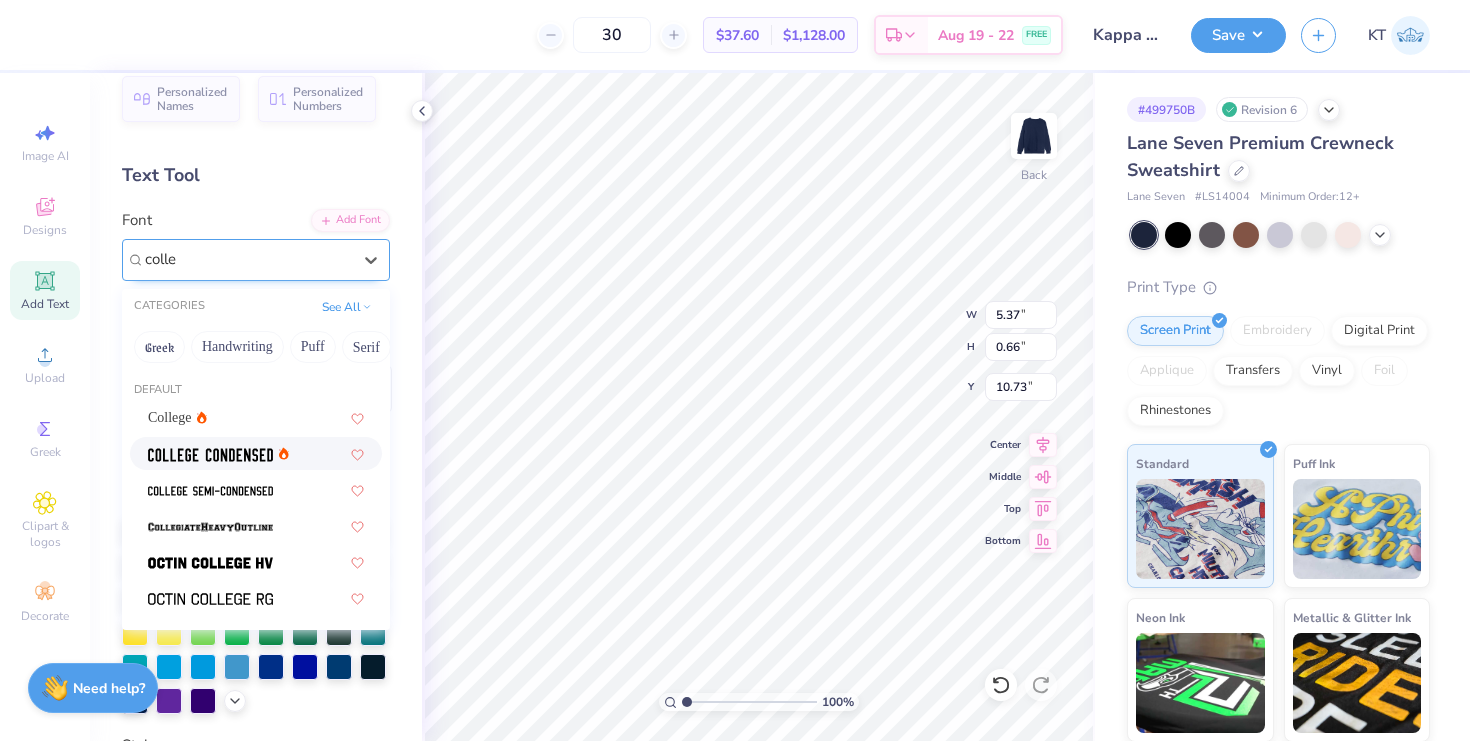 click at bounding box center (210, 455) 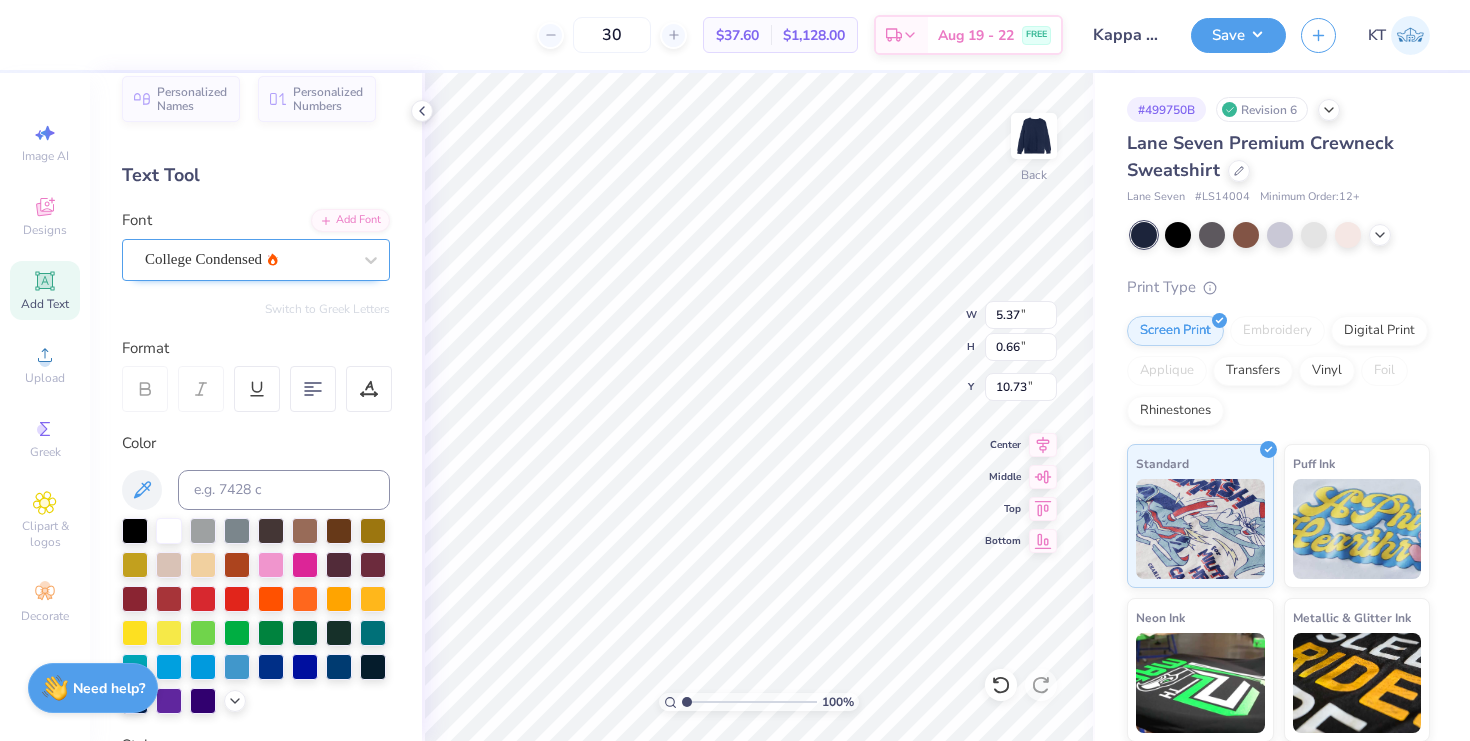 type on "2.69" 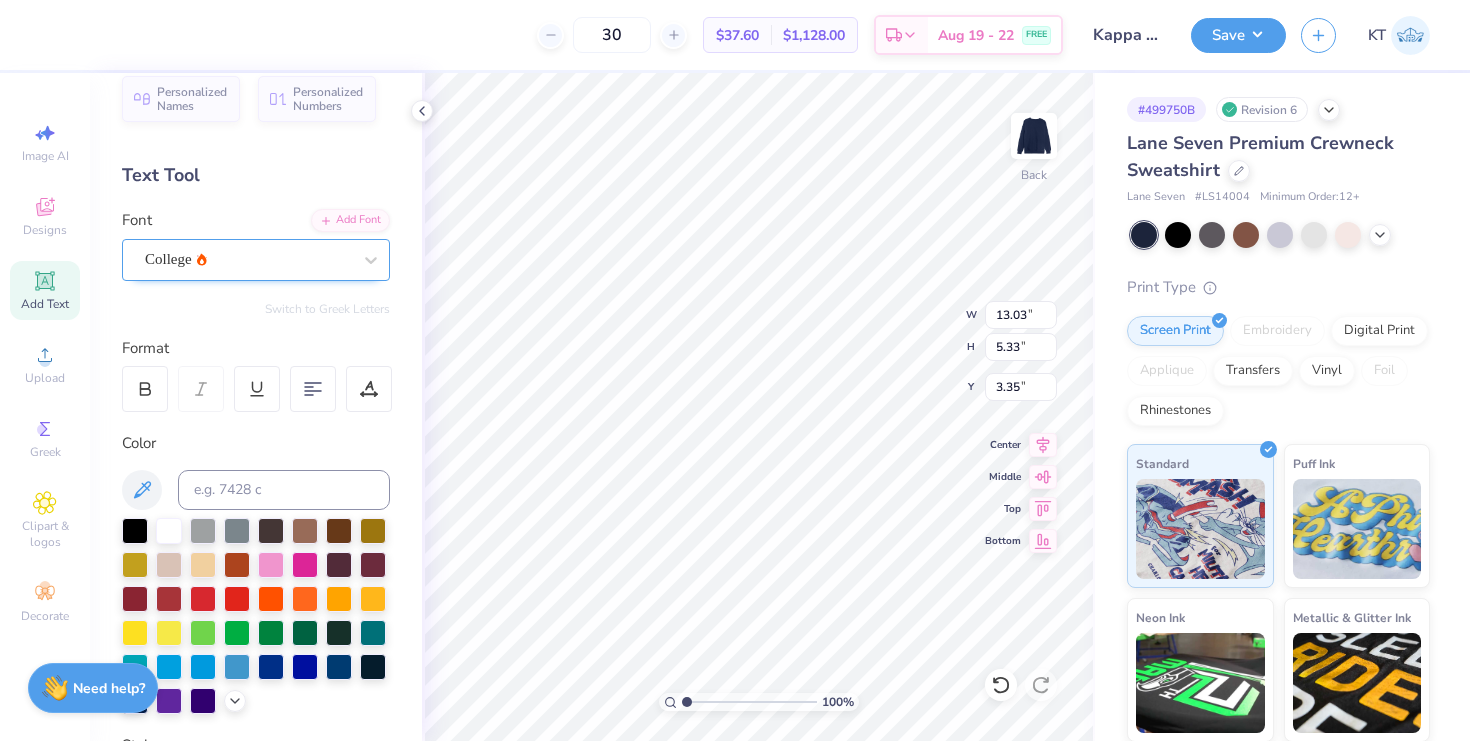 click on "College" at bounding box center (248, 259) 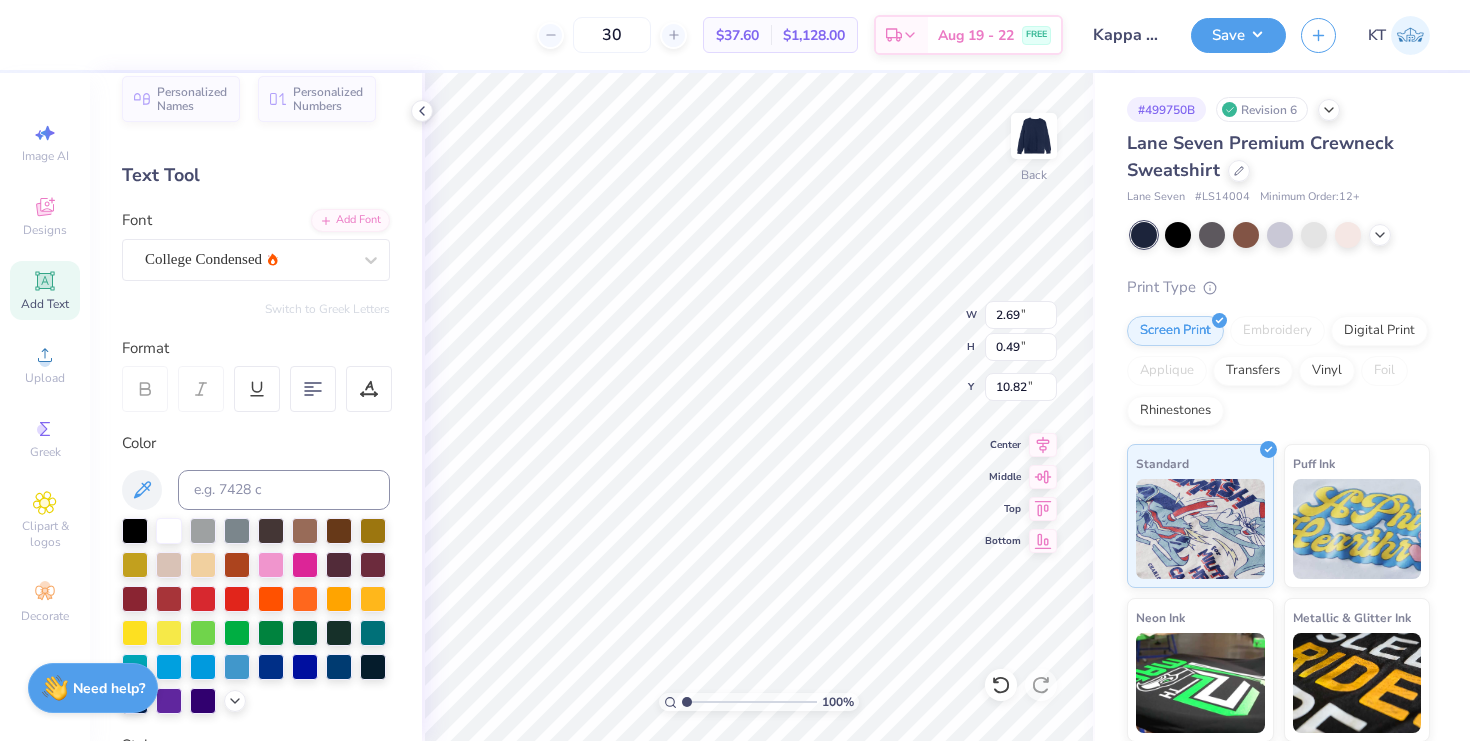type on "7.67" 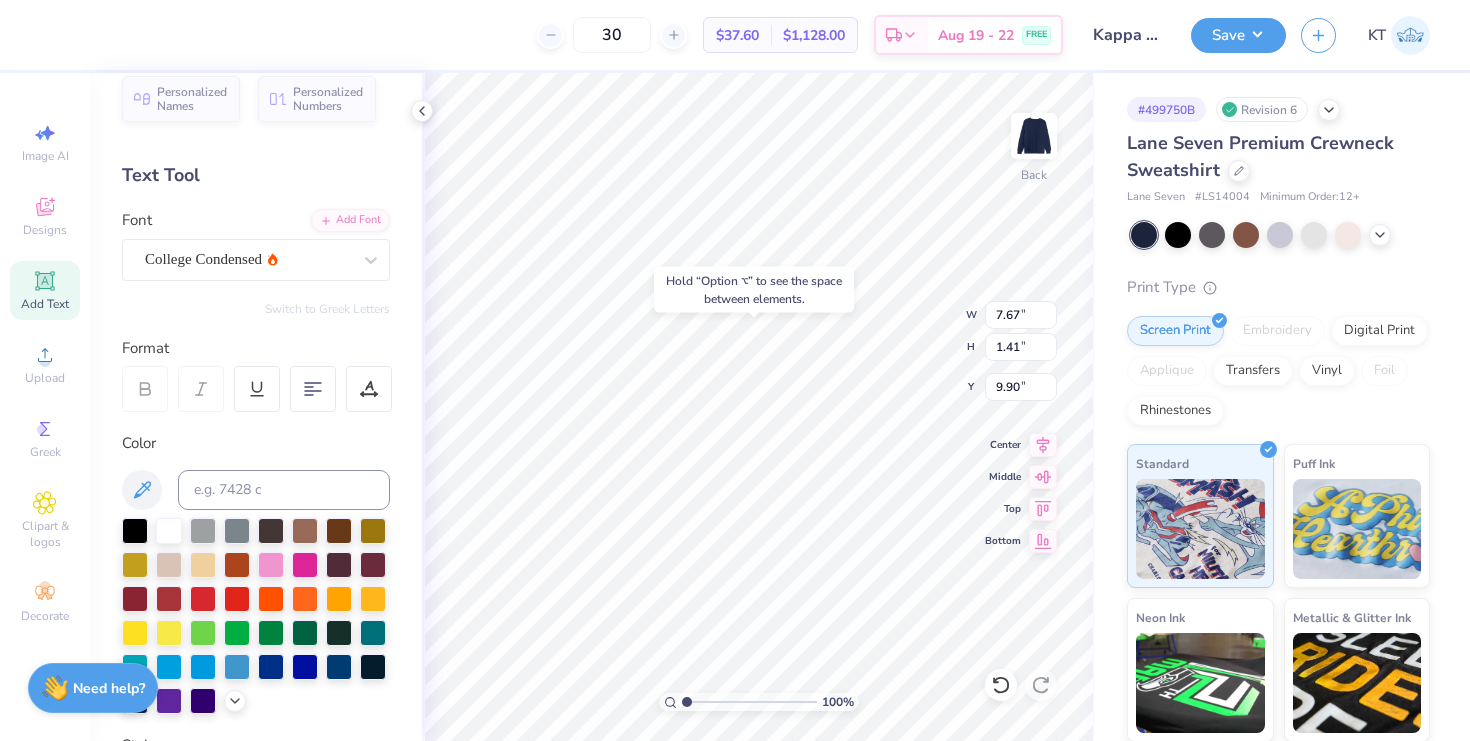 type on "7.98" 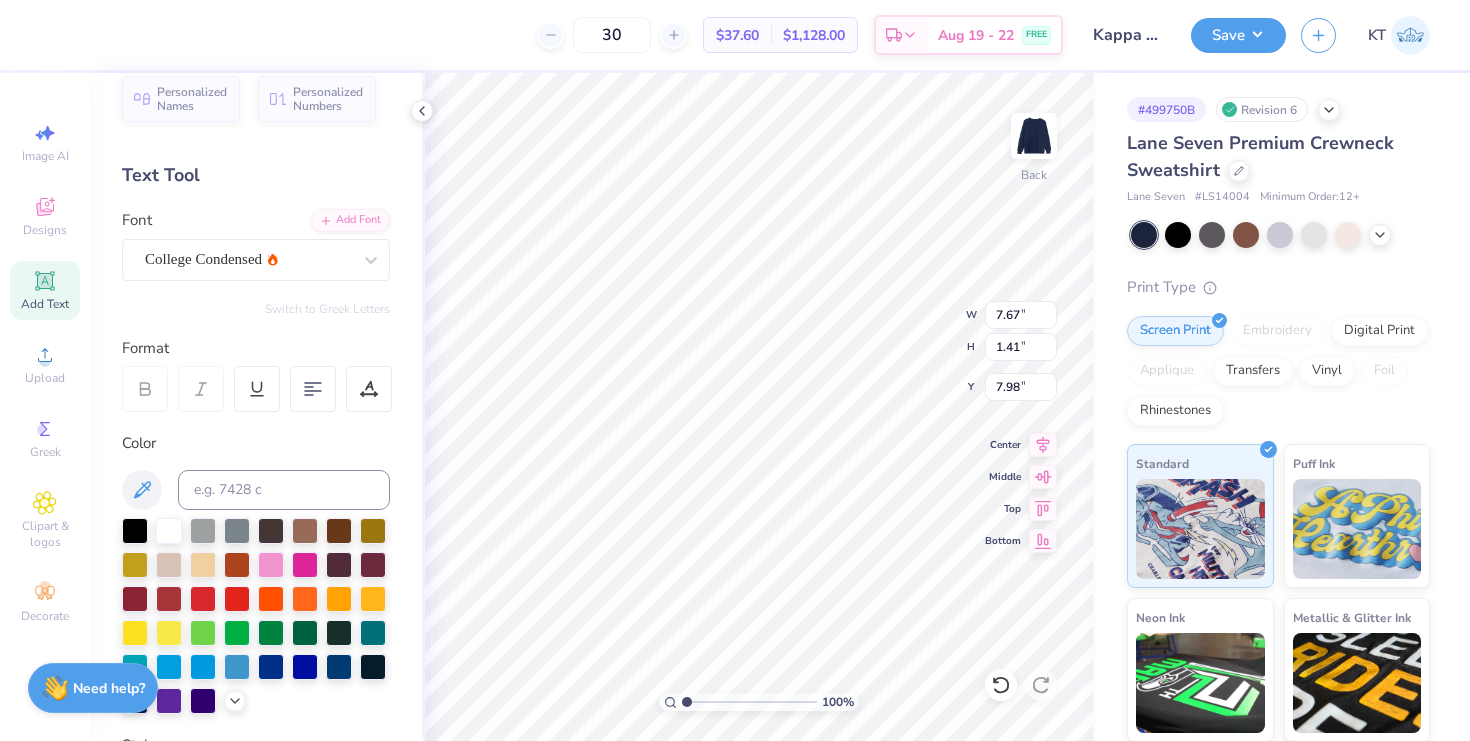 type on "6.77" 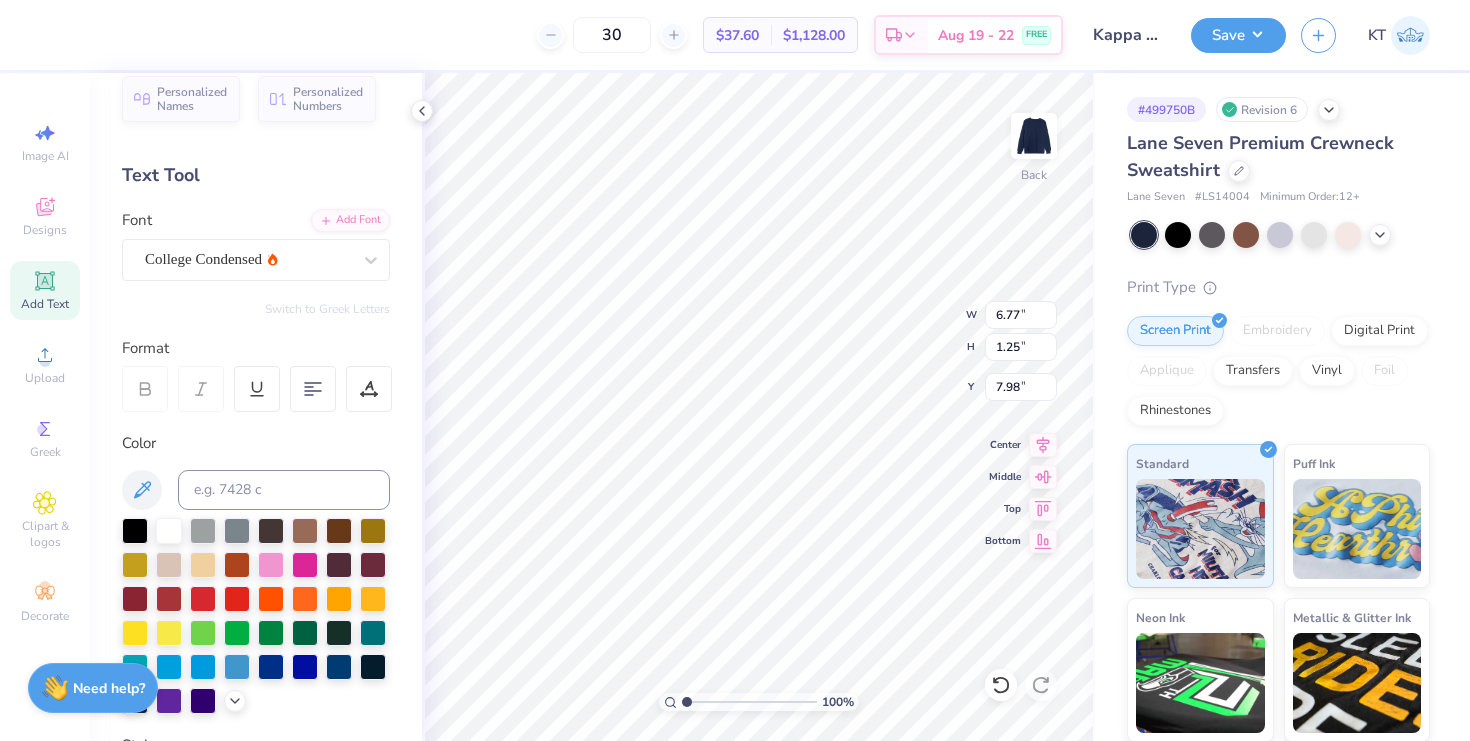 type on "8.06" 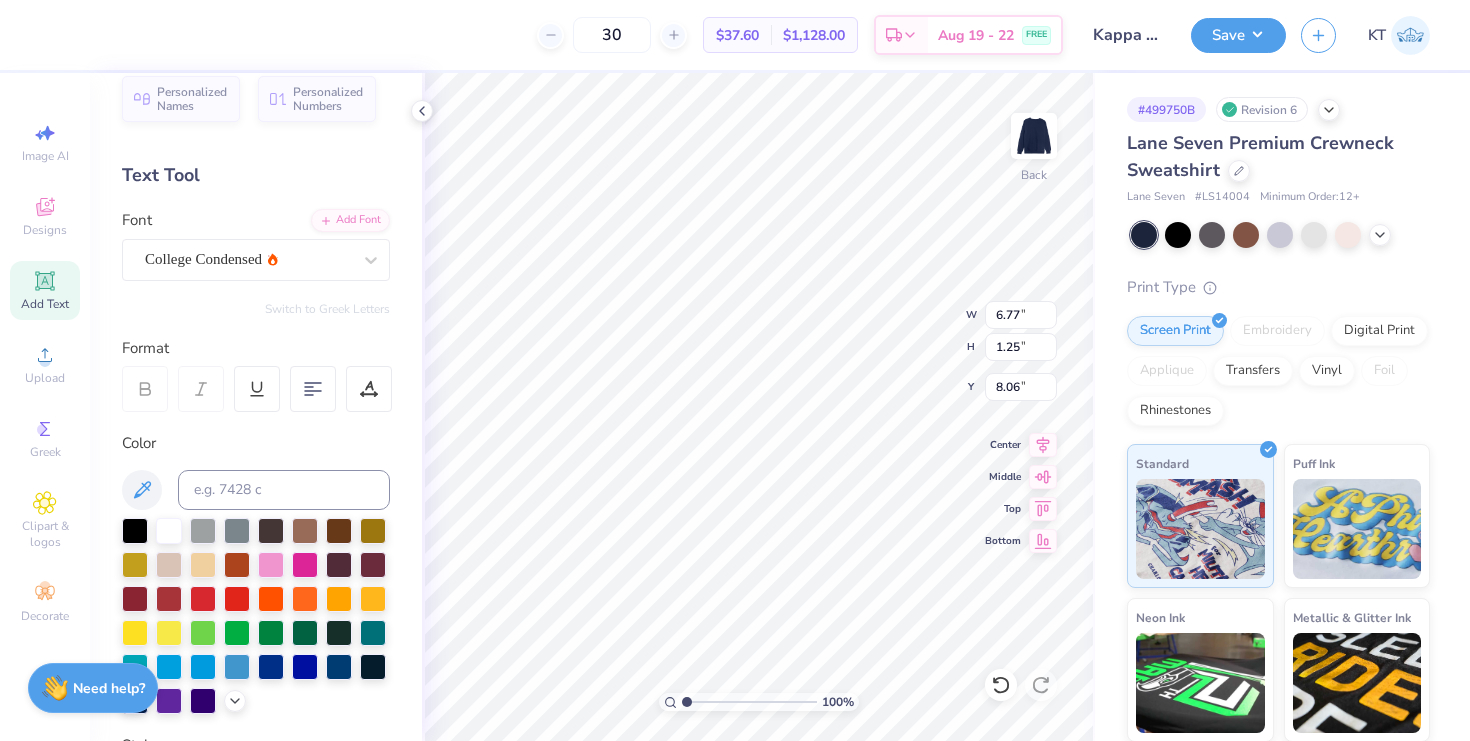 type on "13.03" 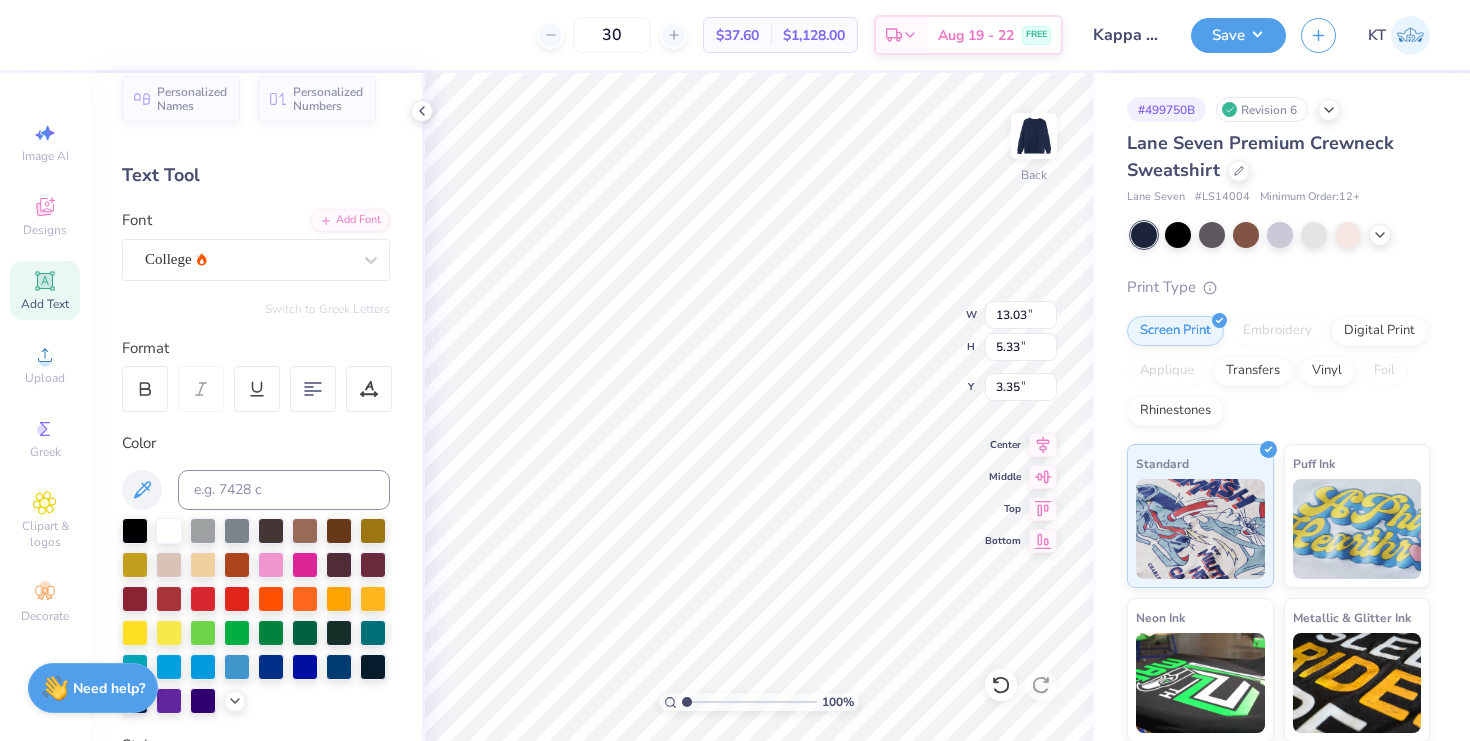 type on "6.77" 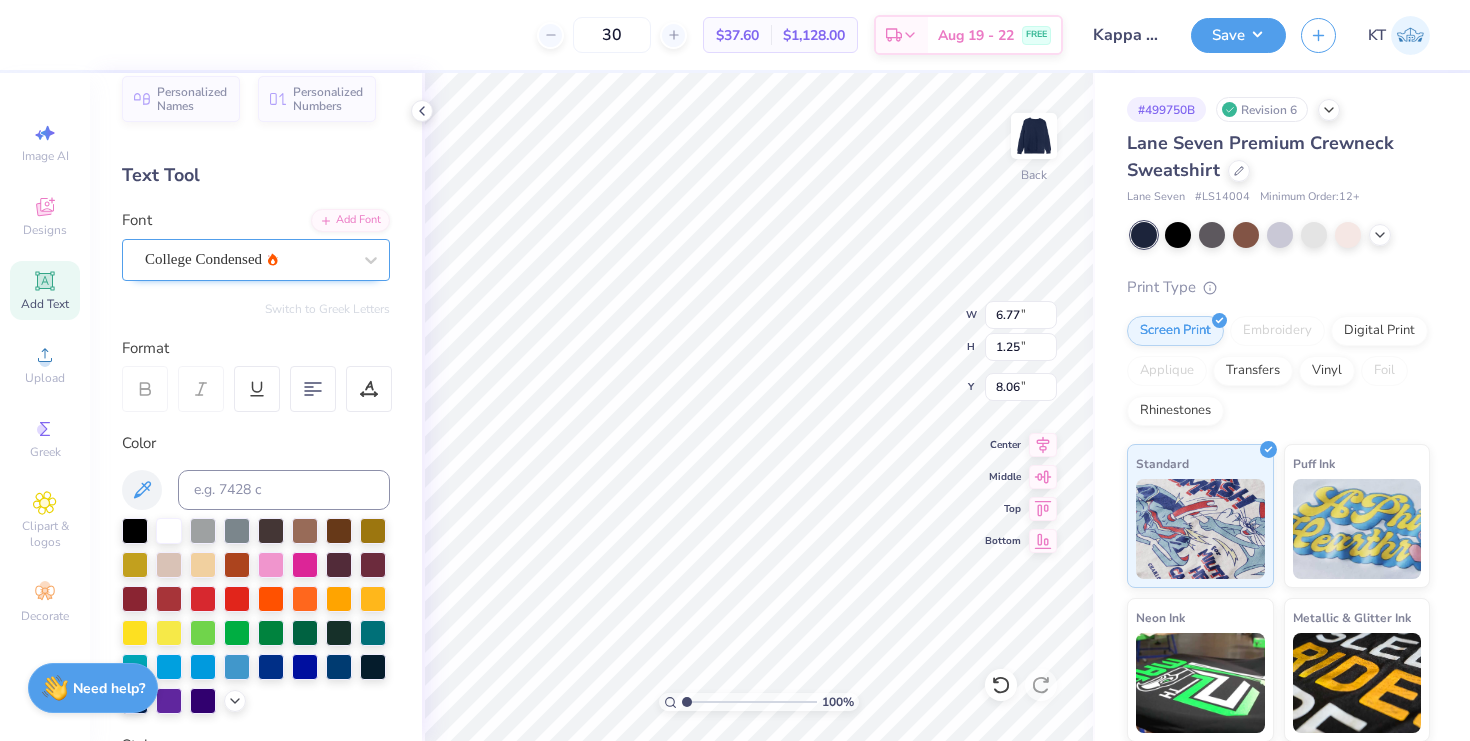 click on "College Condensed" at bounding box center (248, 259) 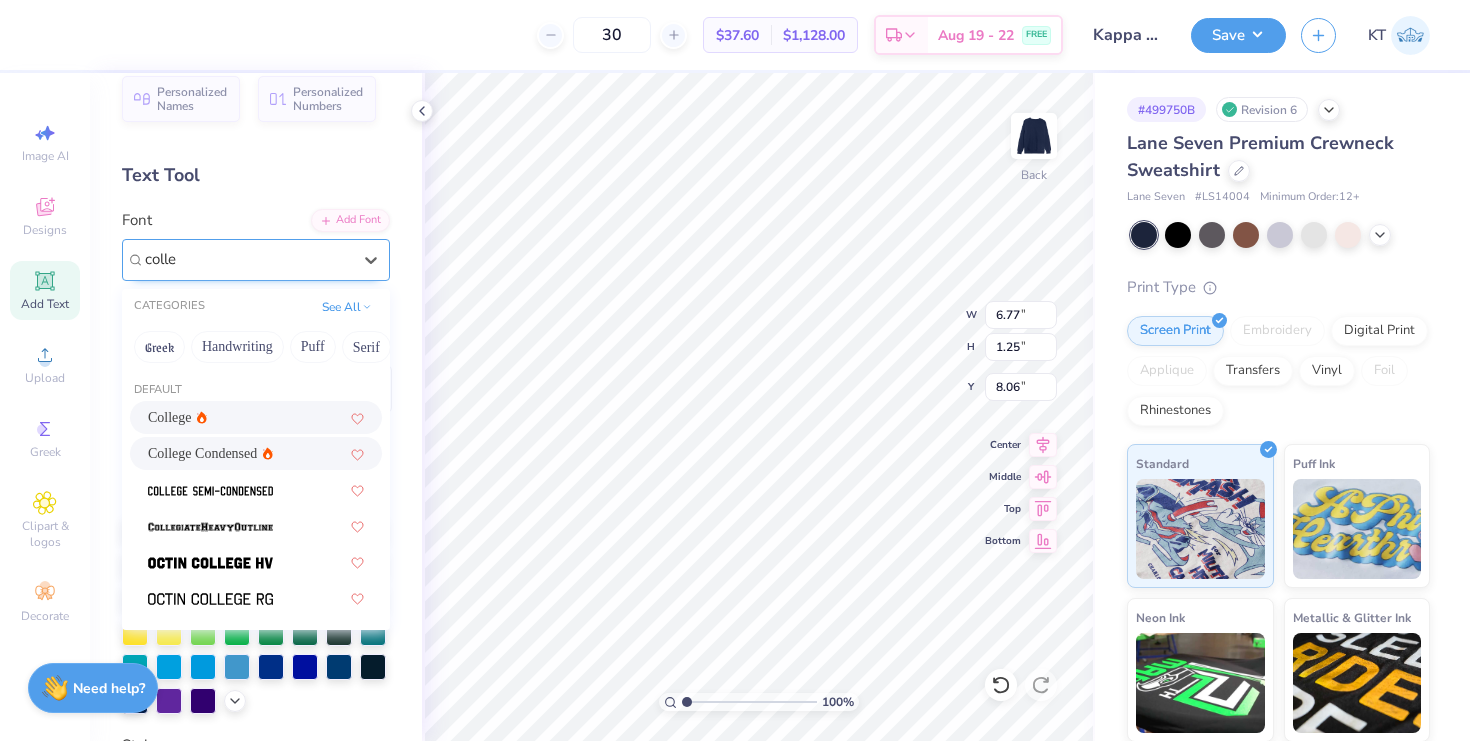 click on "College" at bounding box center [256, 417] 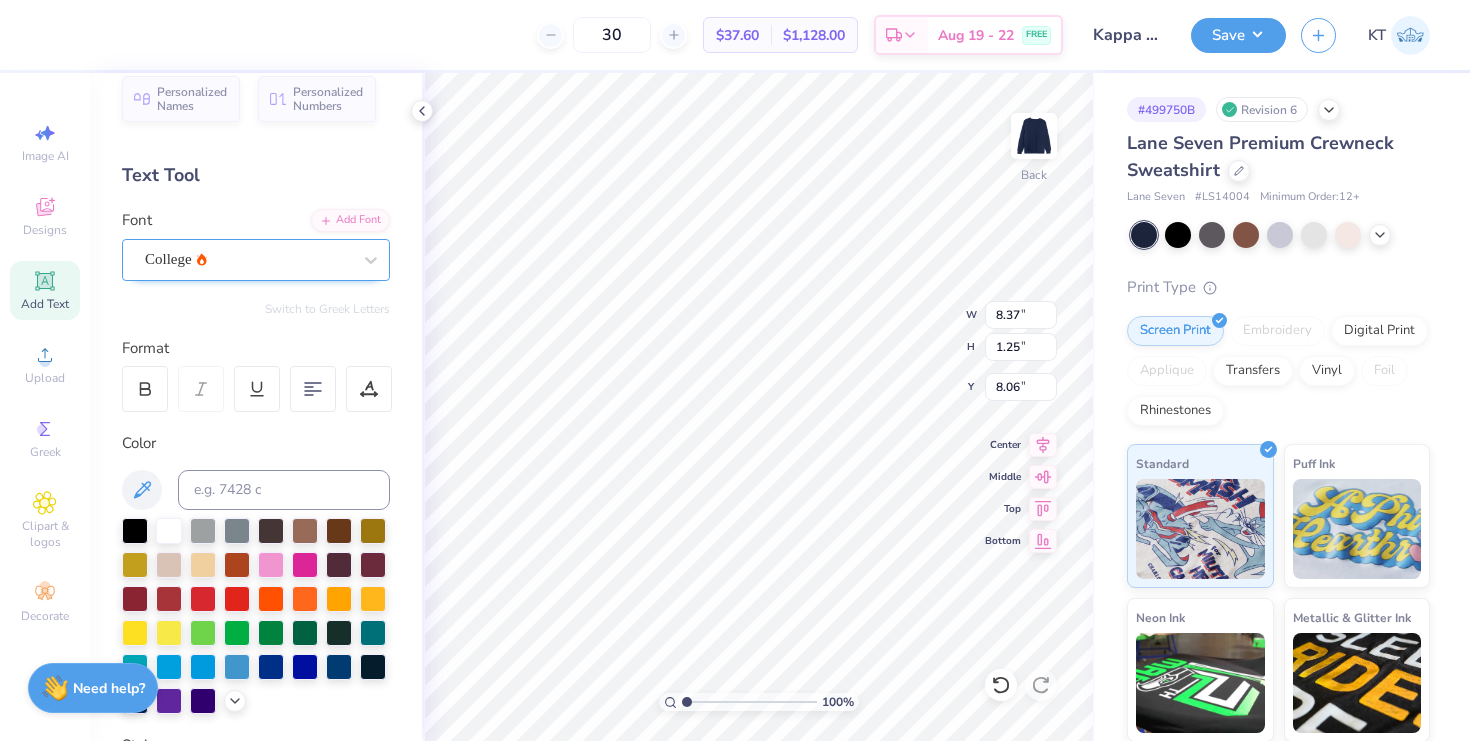 type on "7.22" 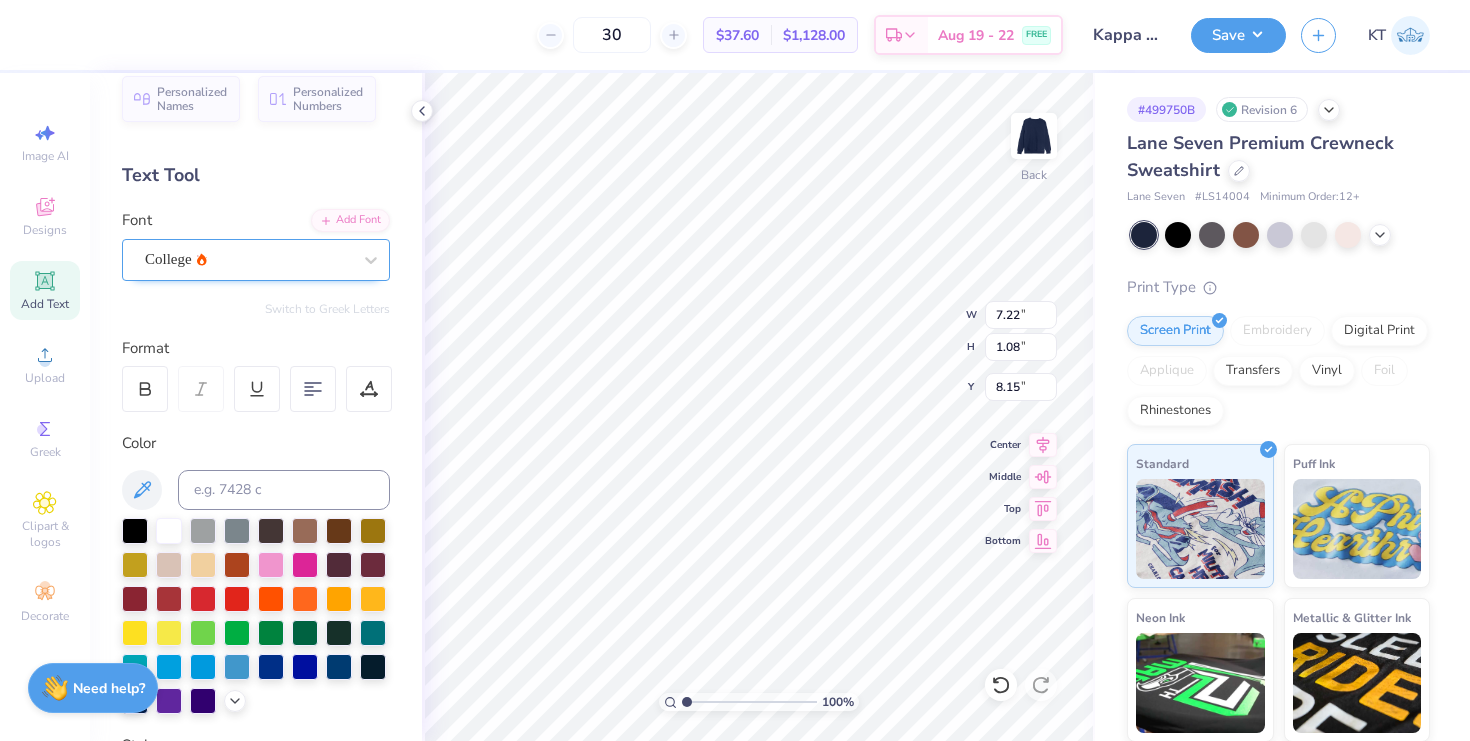 type on "8.15" 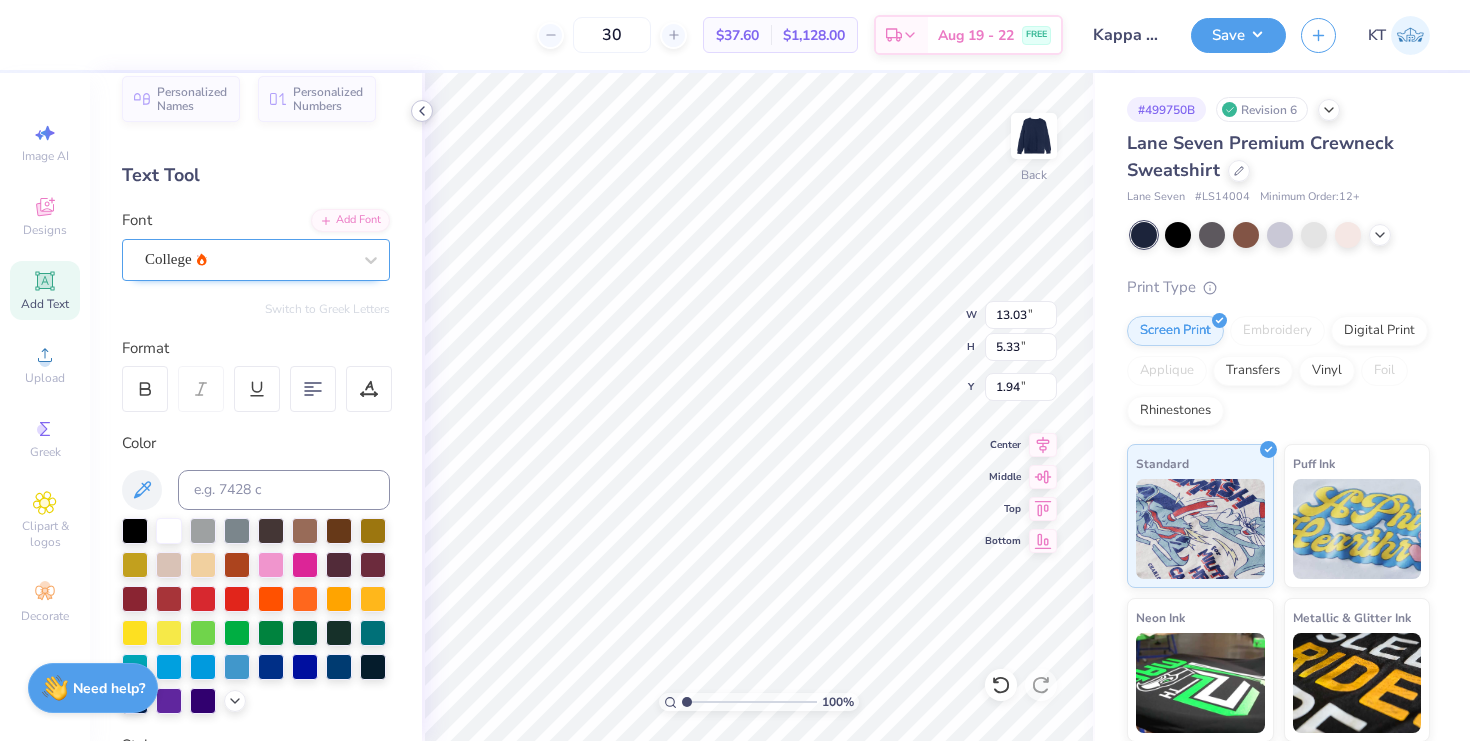 click at bounding box center (422, 111) 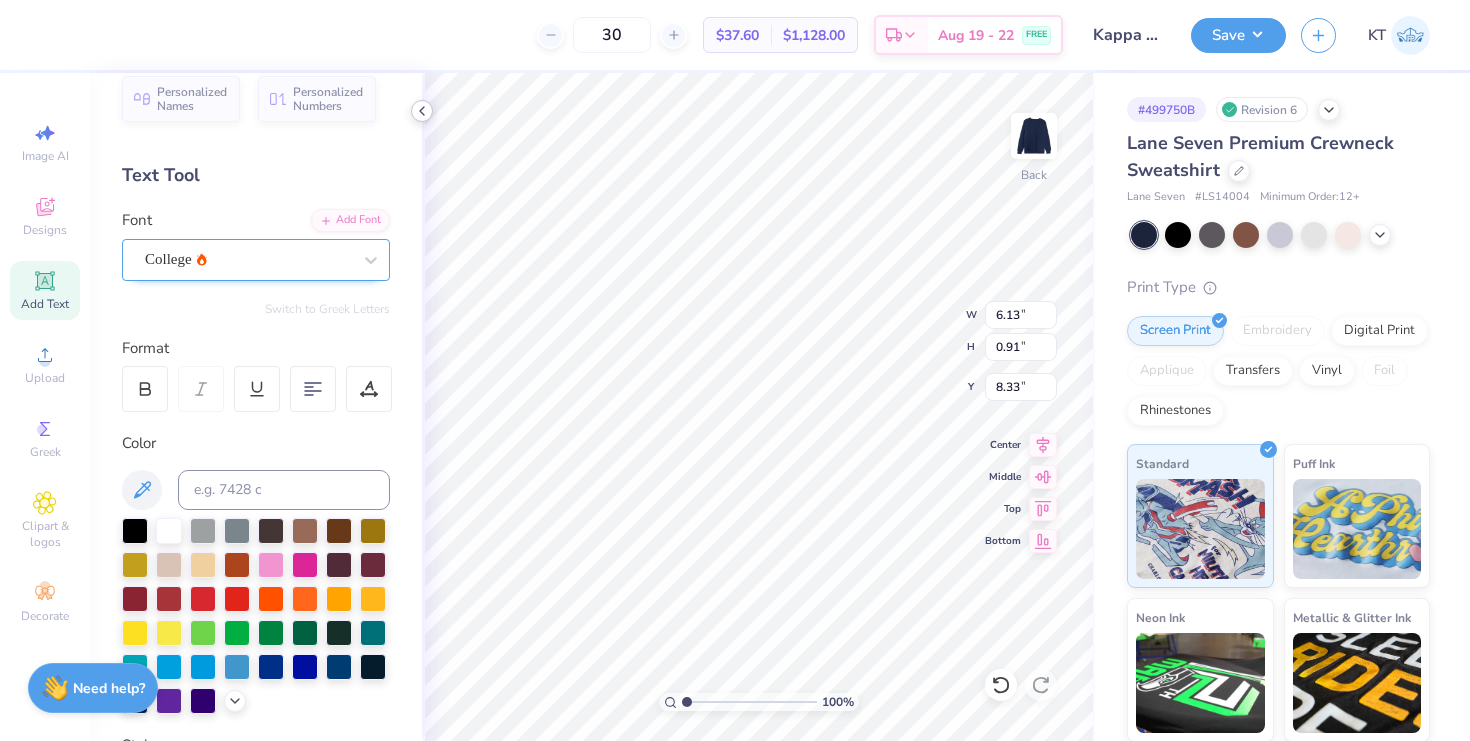 type on "6.13" 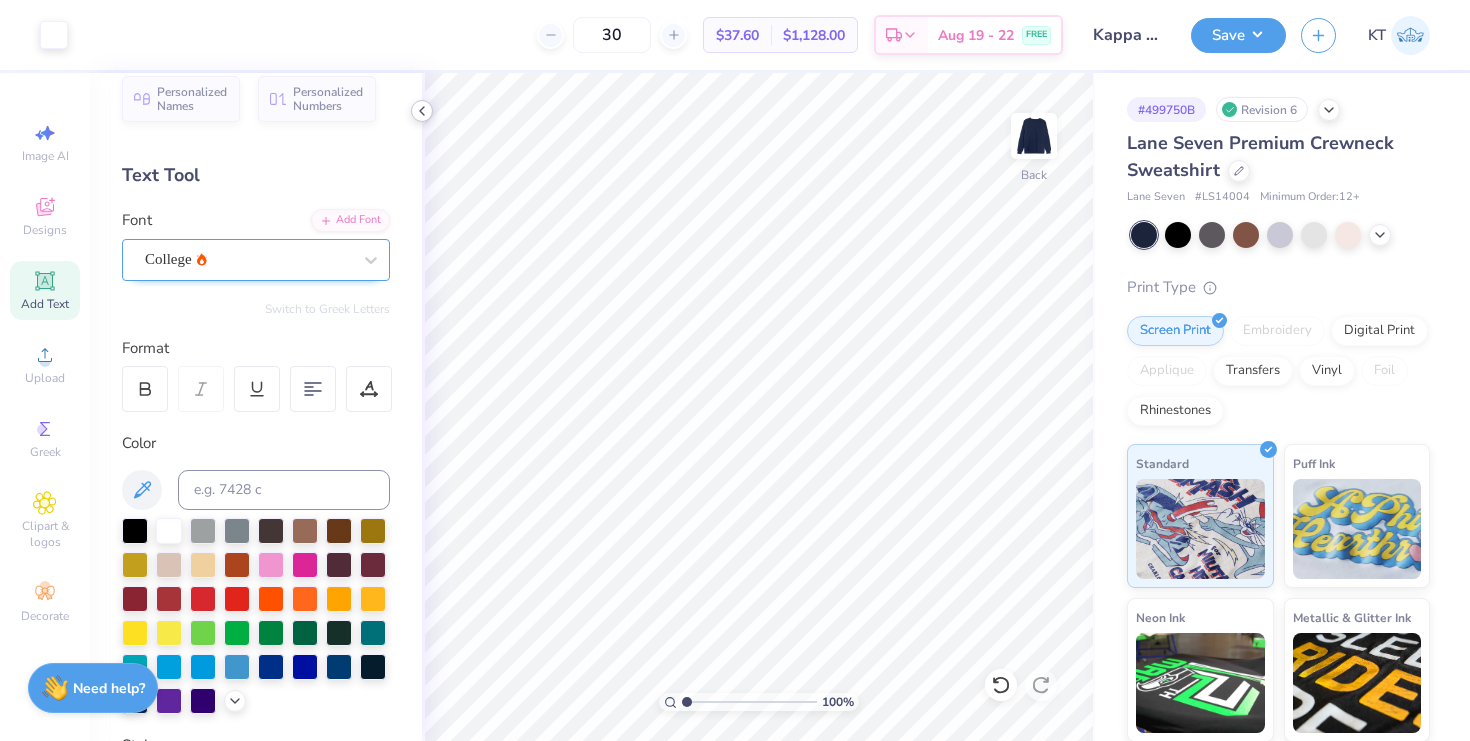 click 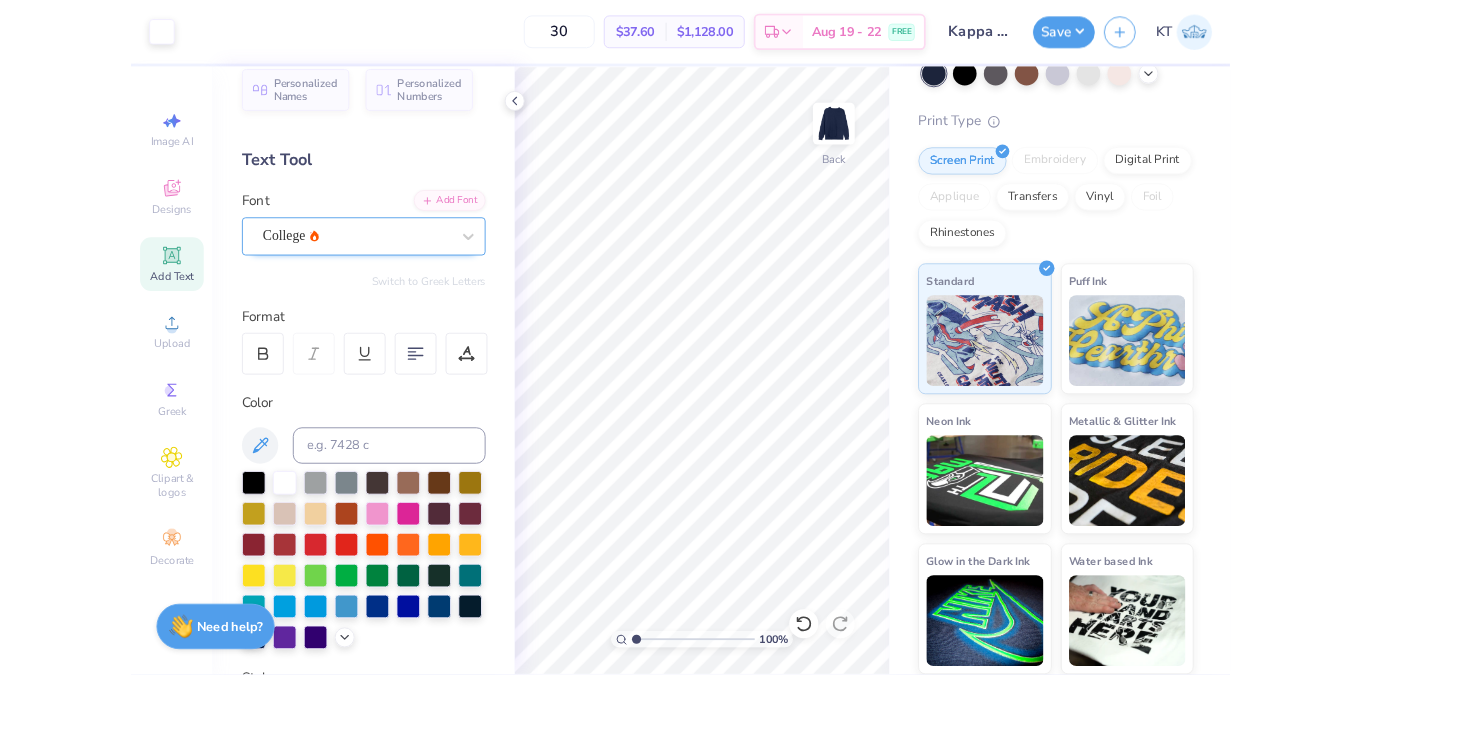 scroll, scrollTop: 154, scrollLeft: 0, axis: vertical 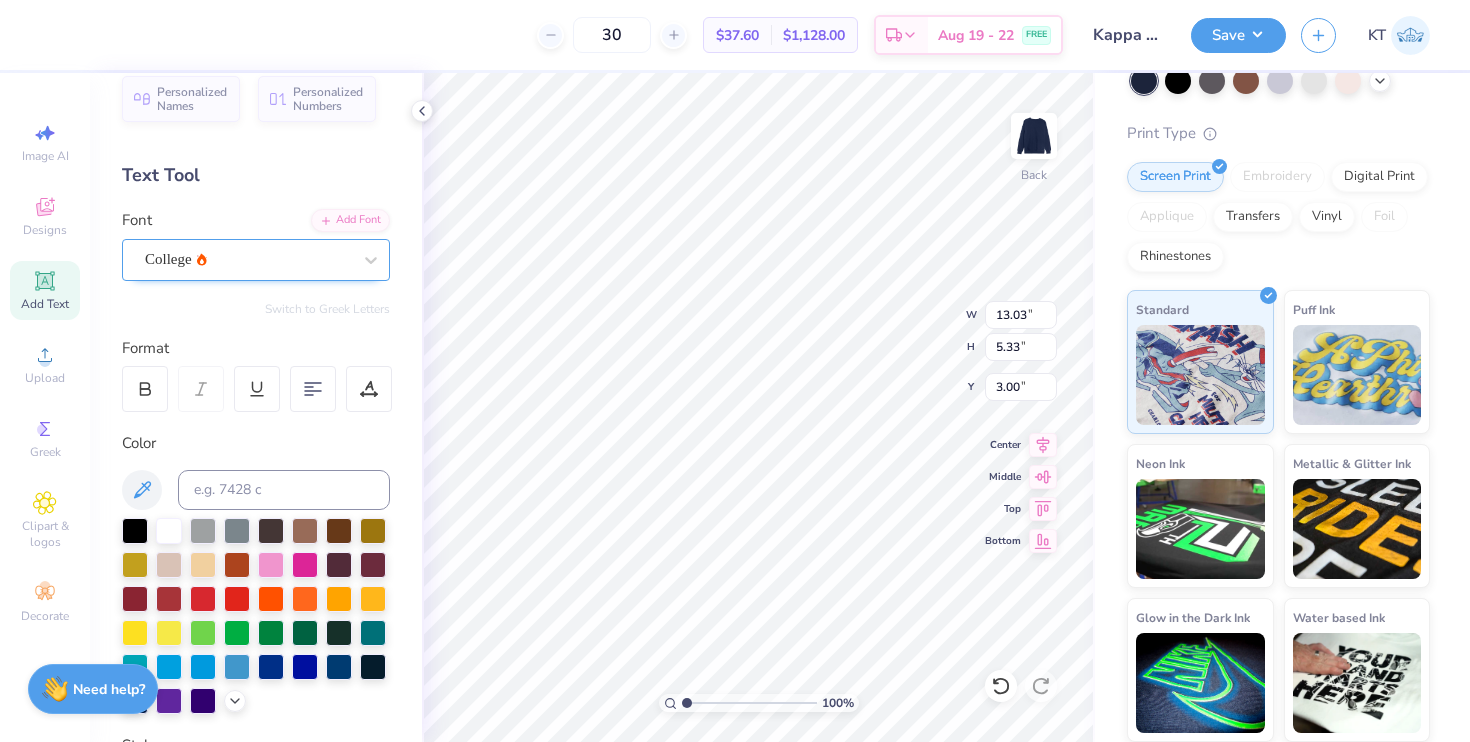 type on "13.04" 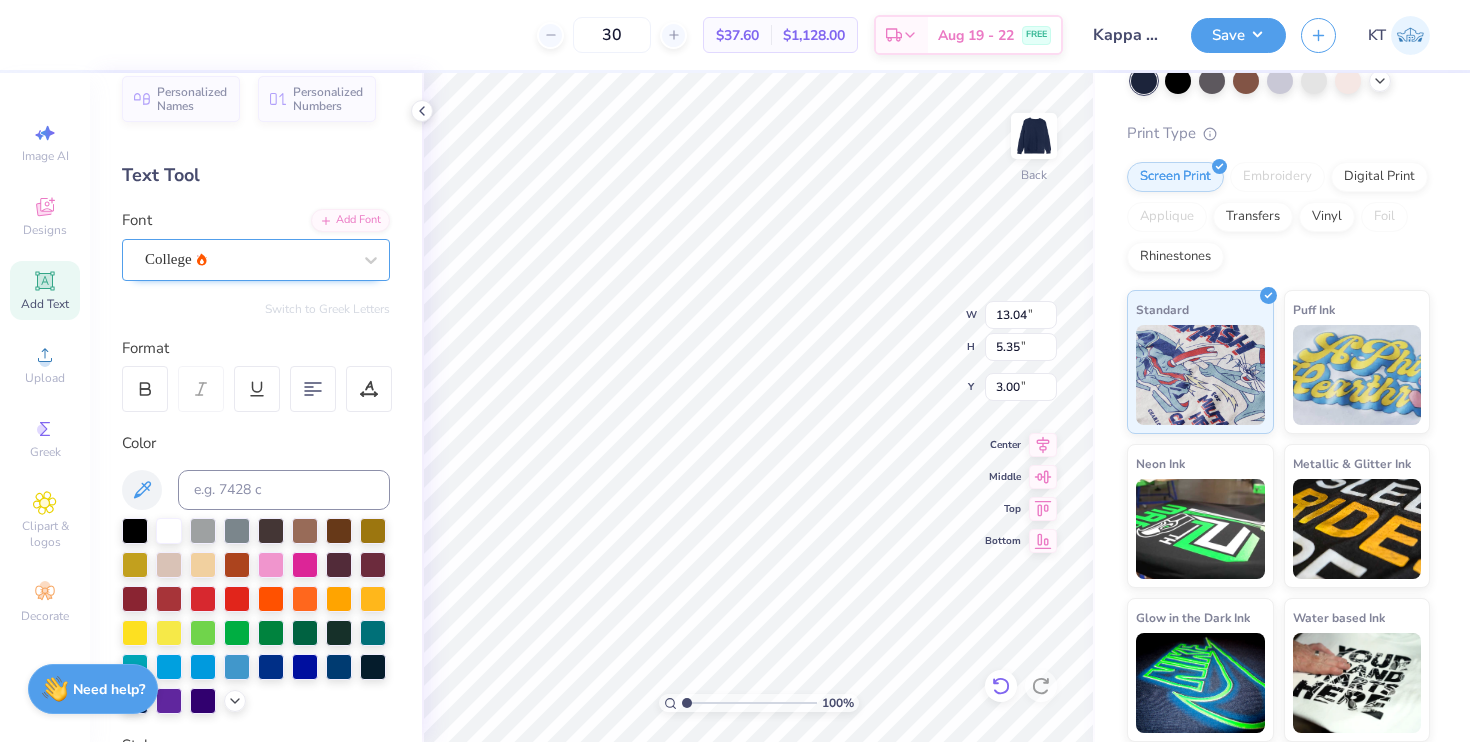 click 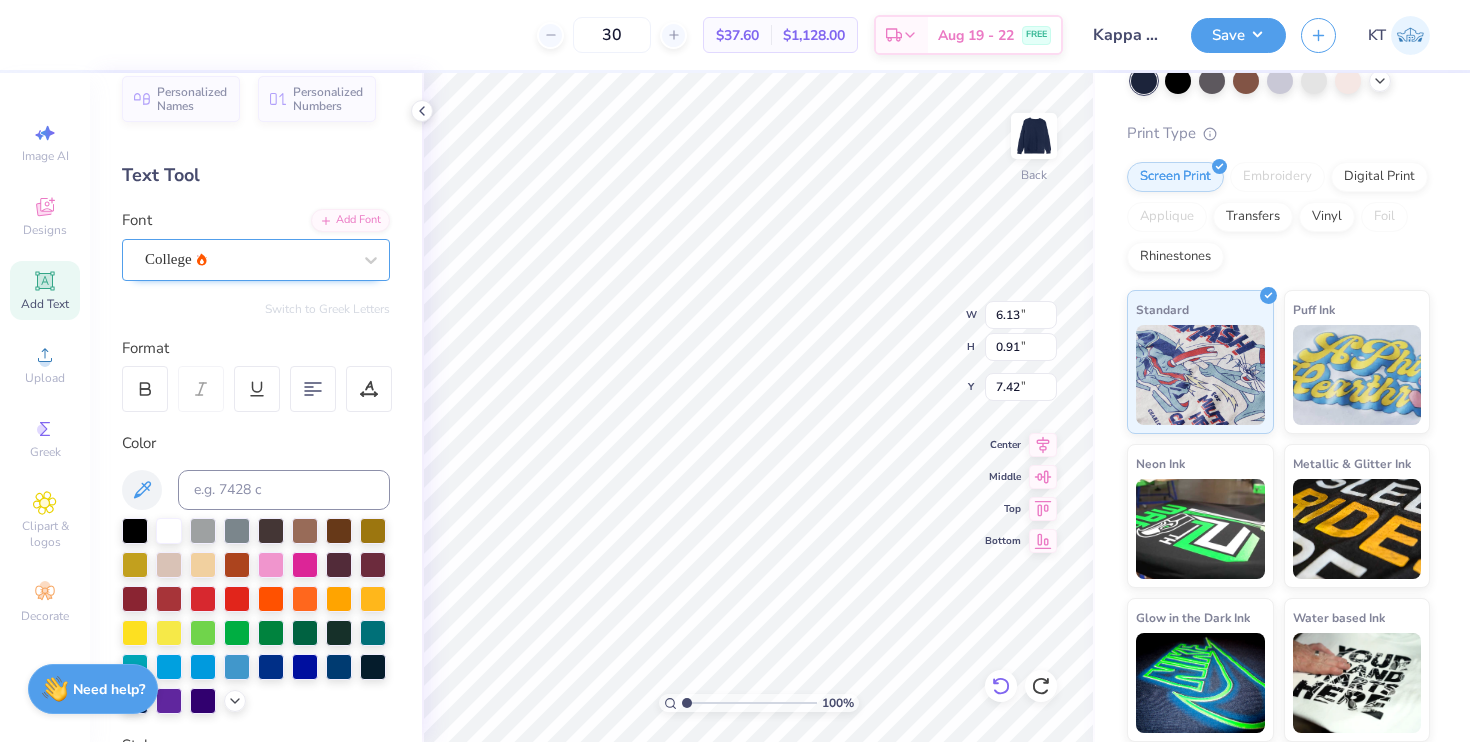 type on "13.03" 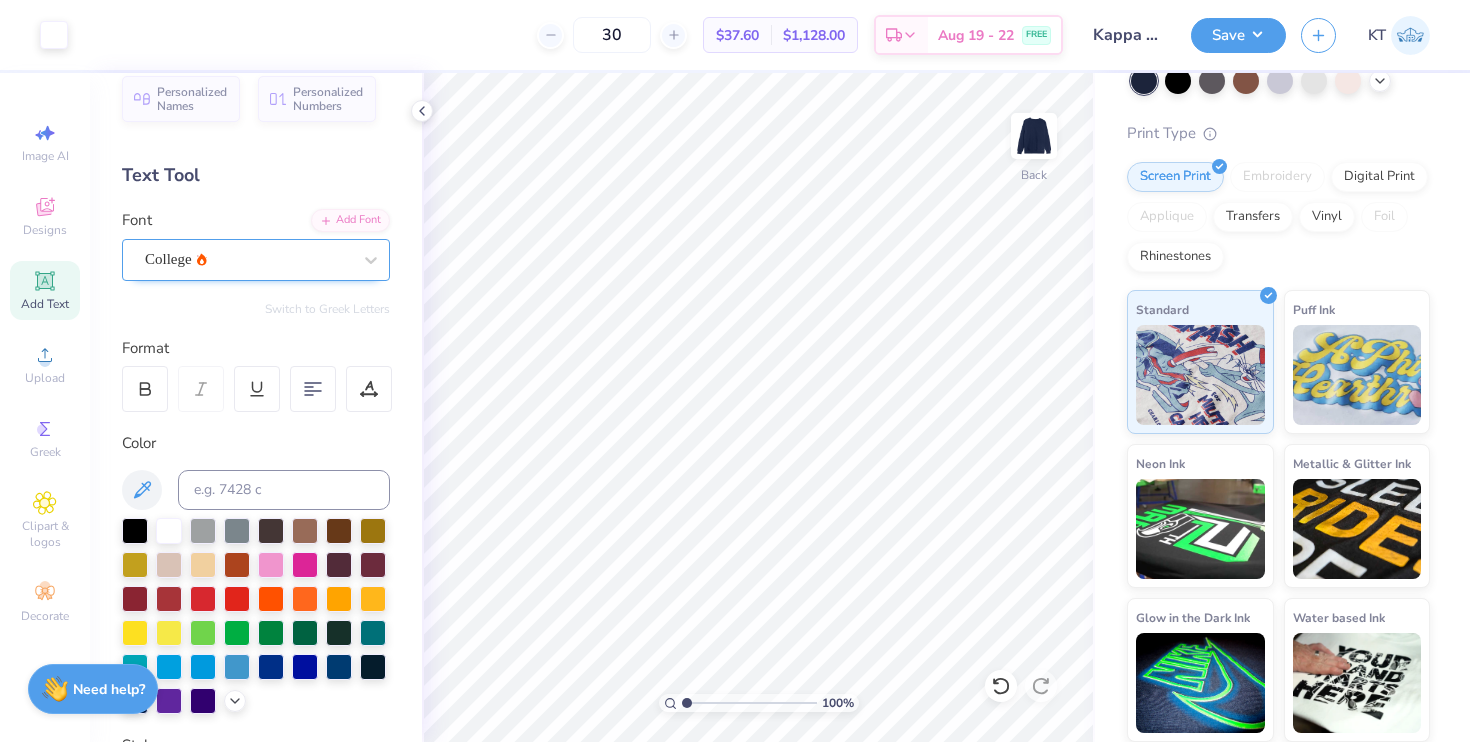 scroll, scrollTop: 0, scrollLeft: 0, axis: both 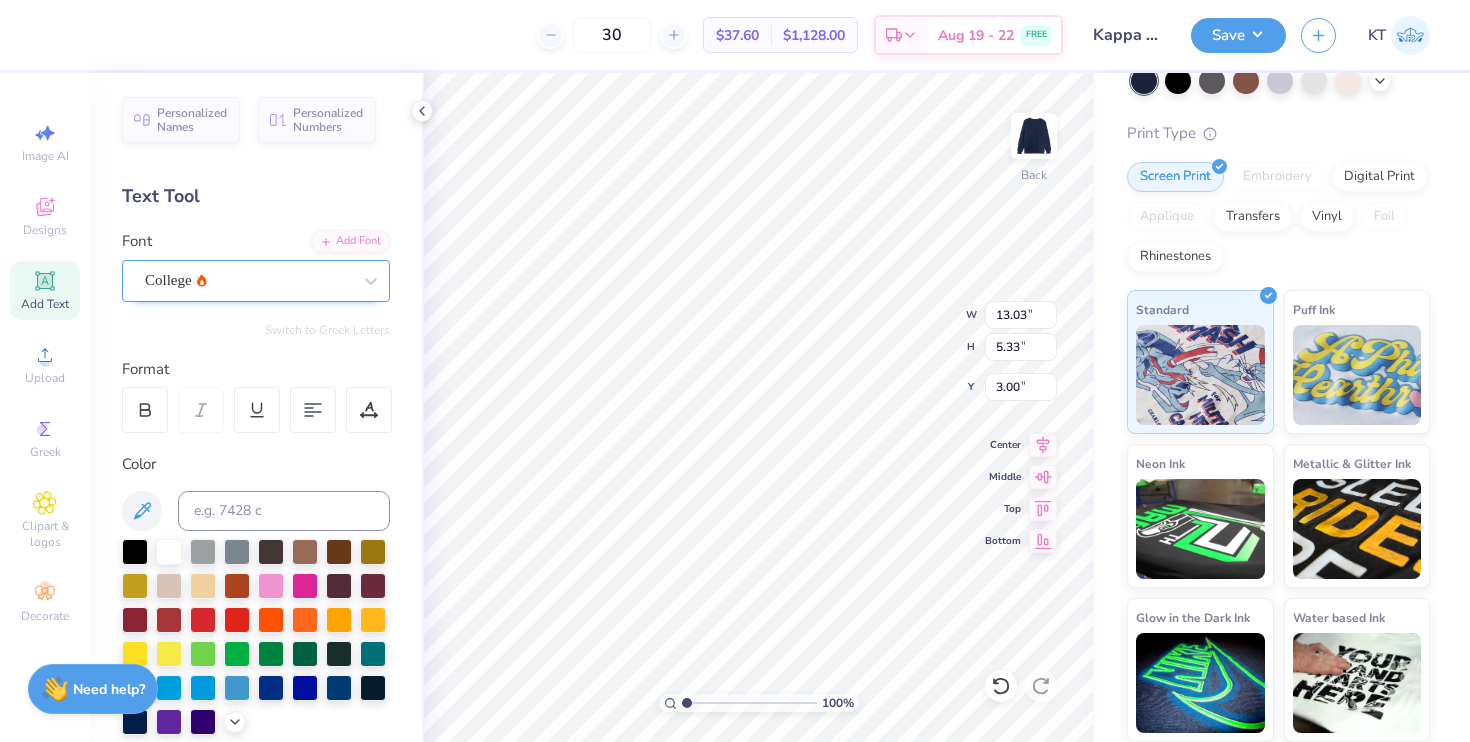 type on "KAPP" 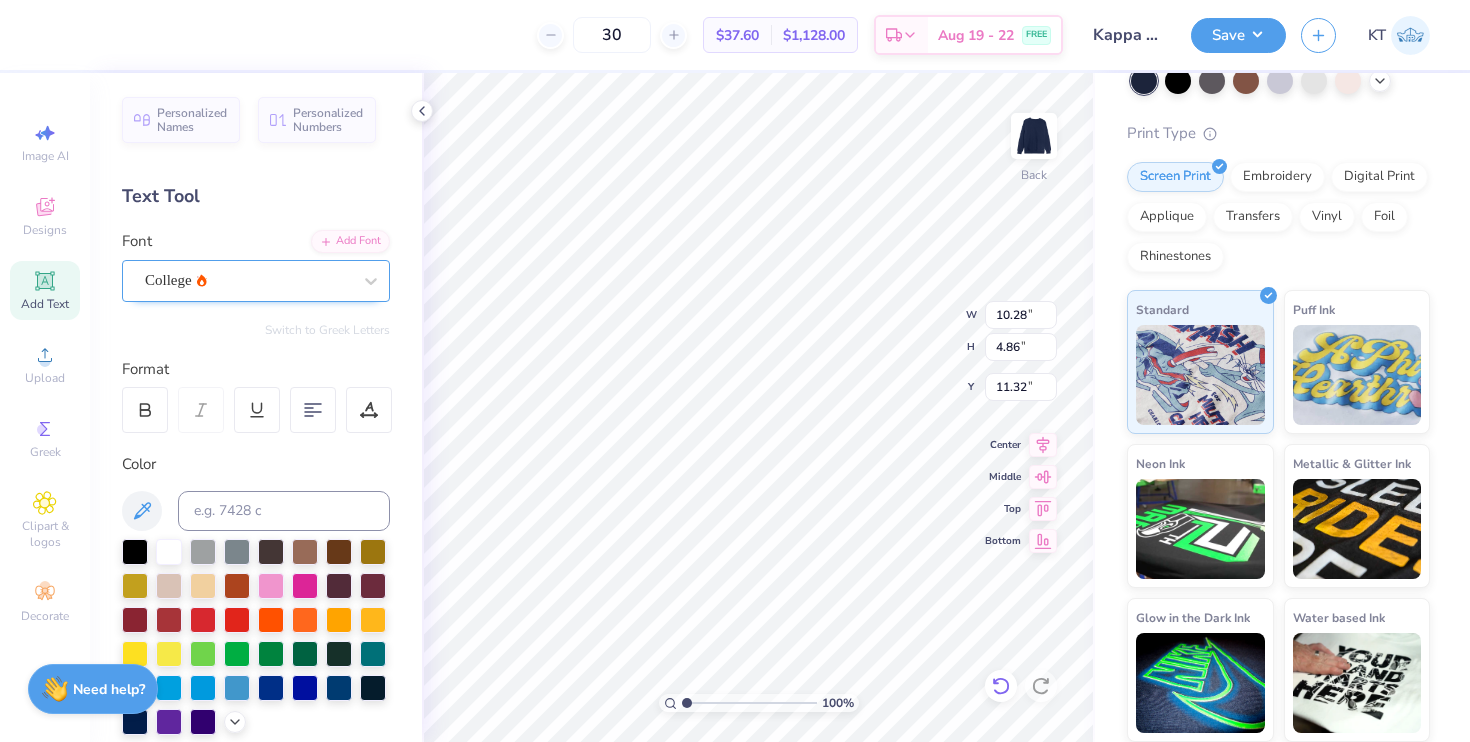 click 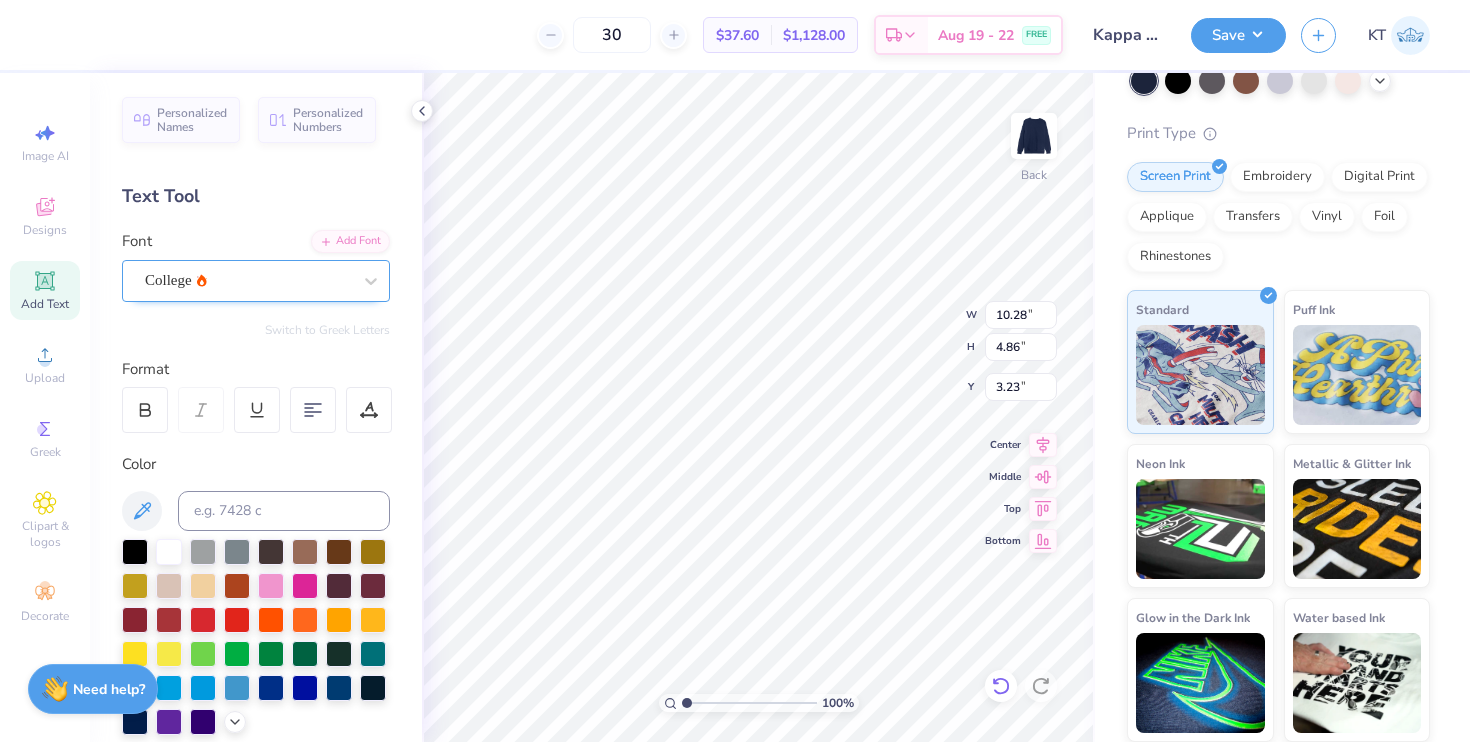 type on "15.42" 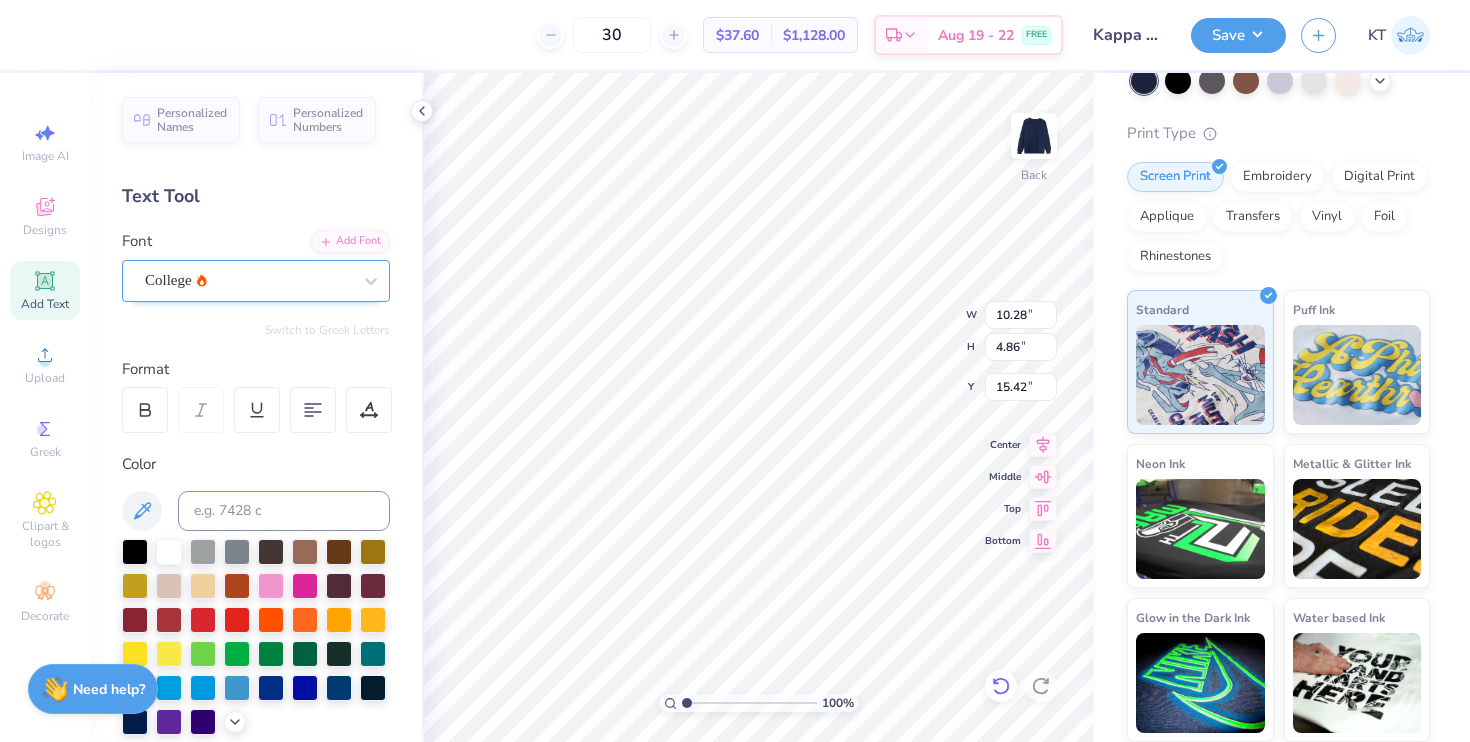 type on "A" 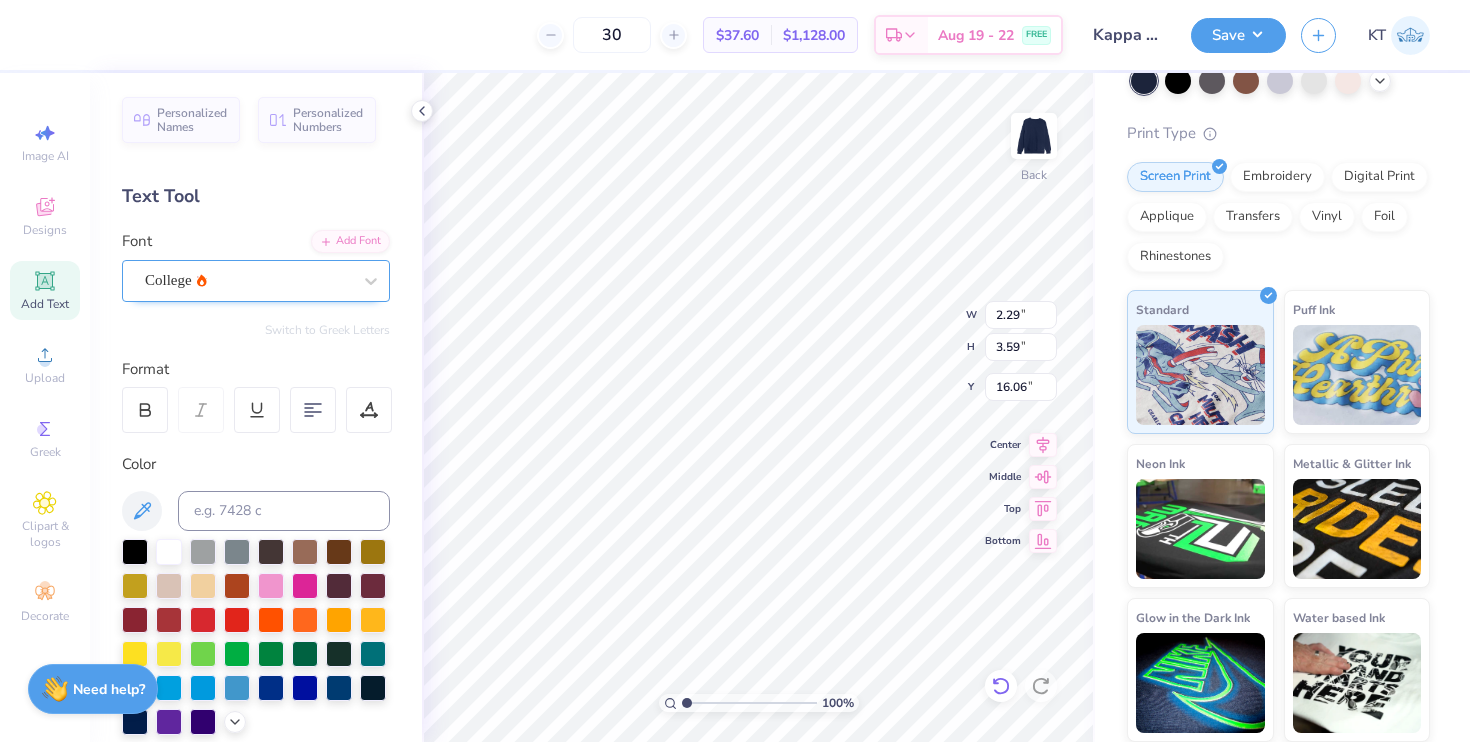 type on "6.08" 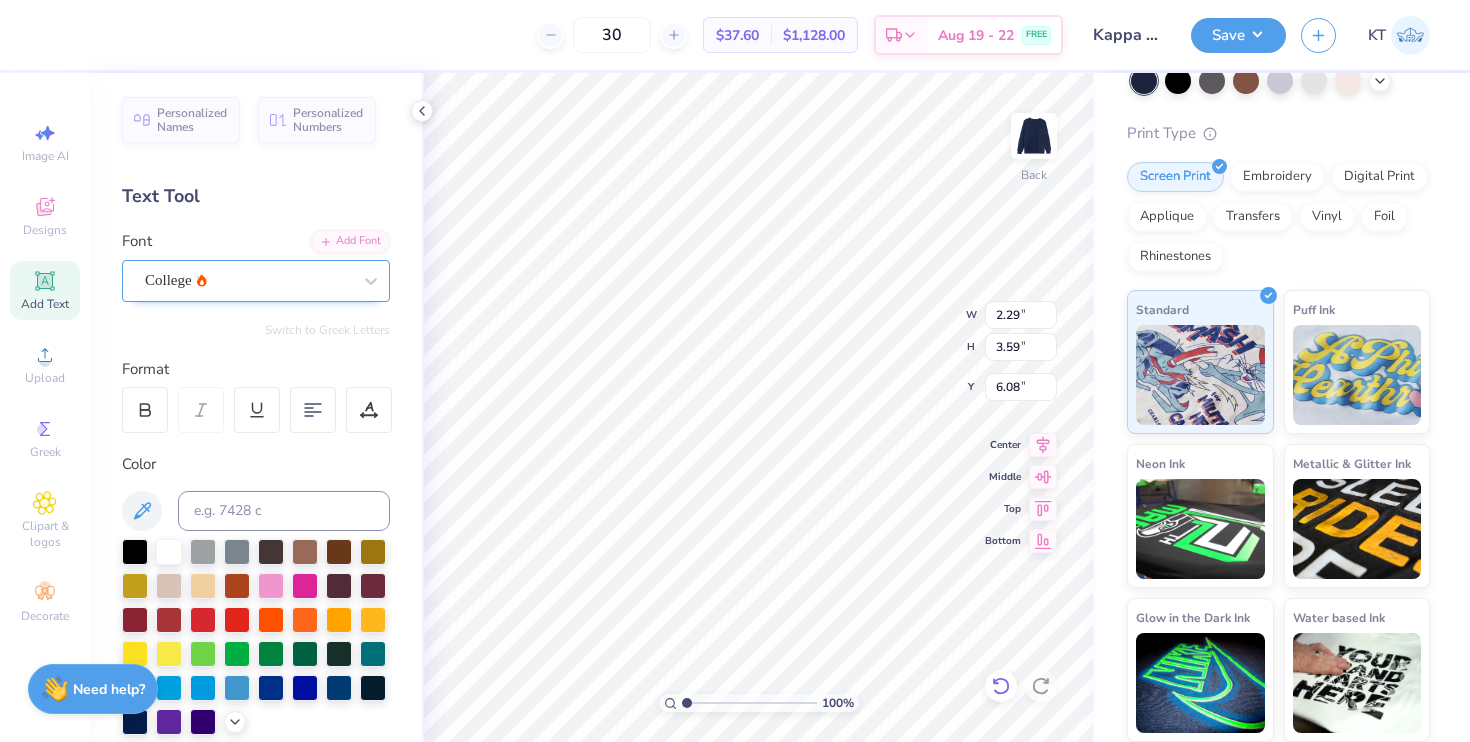 type on "10.28" 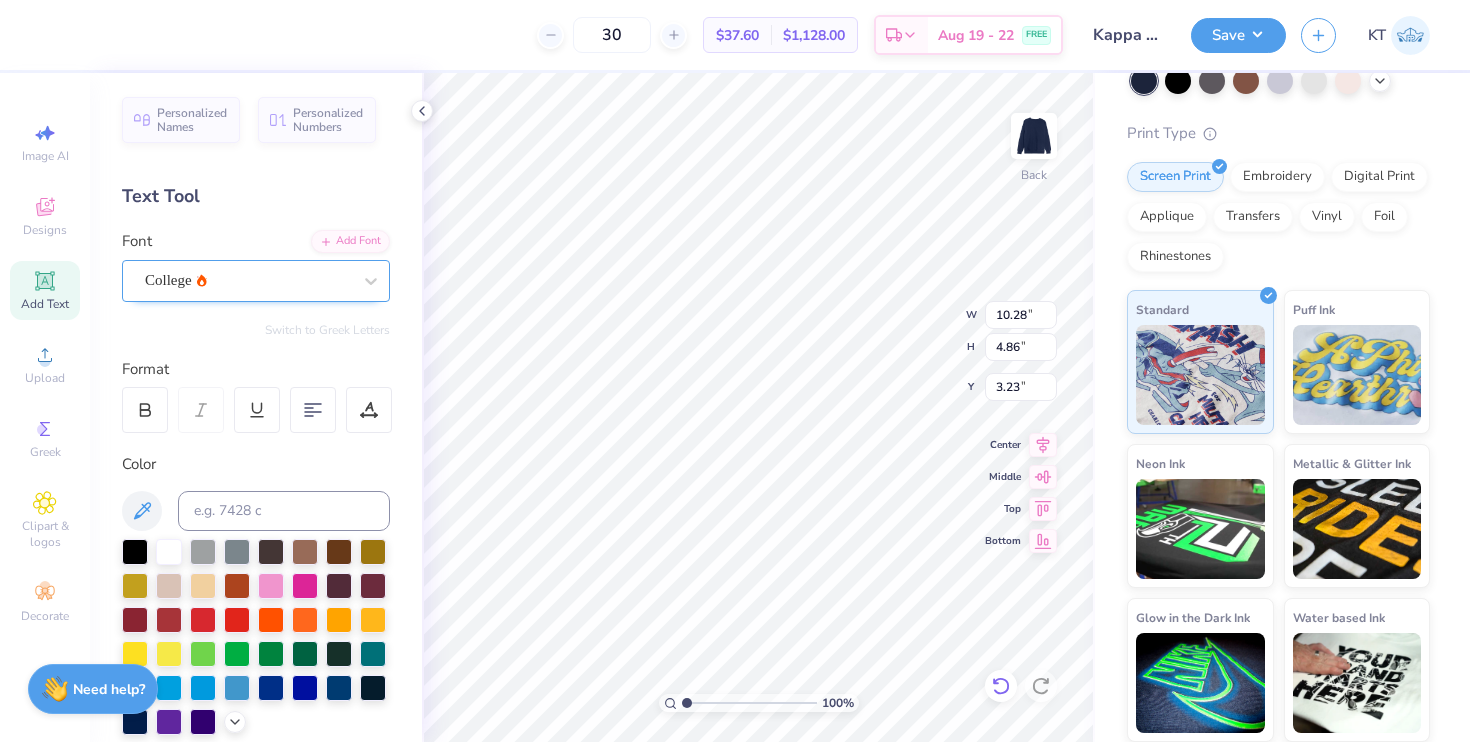 type on "3.00" 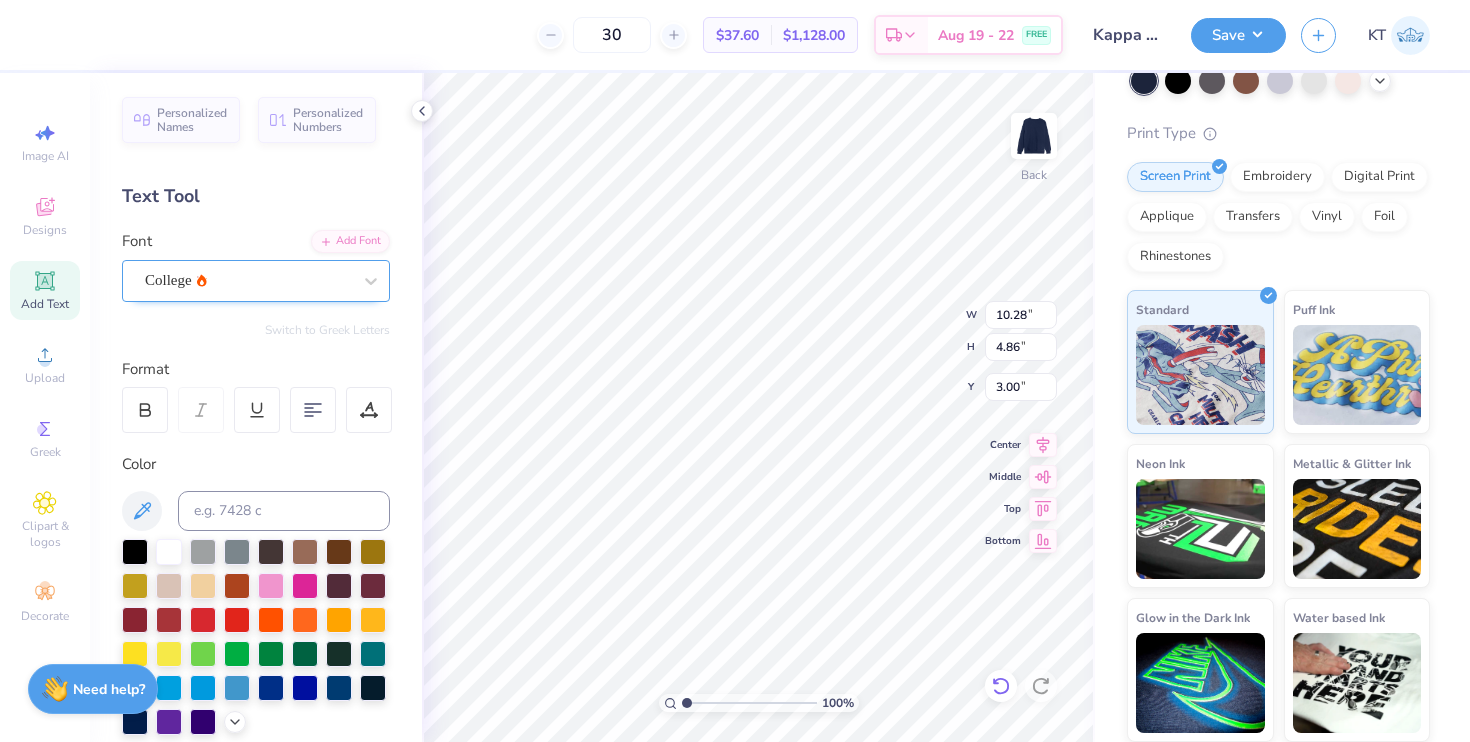 type on "2.29" 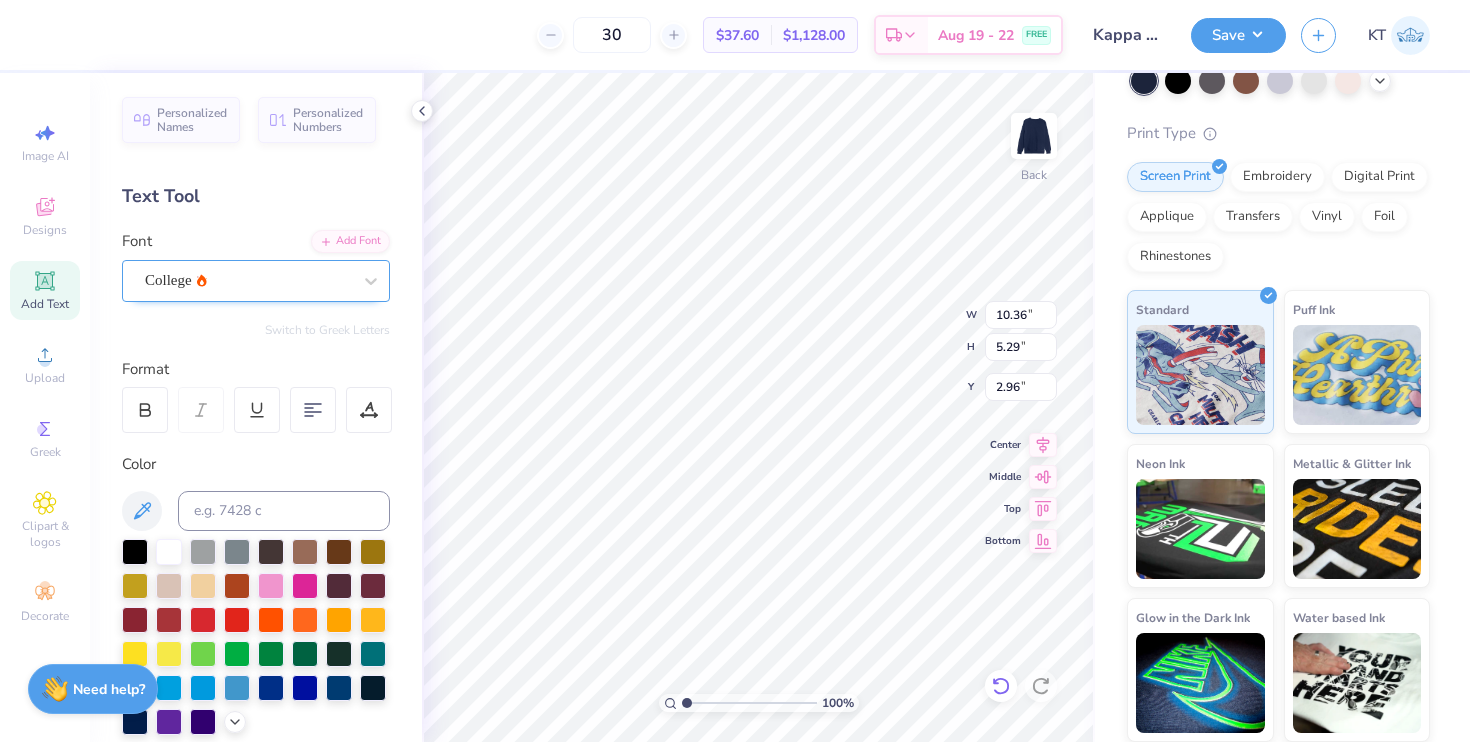type on "2.29" 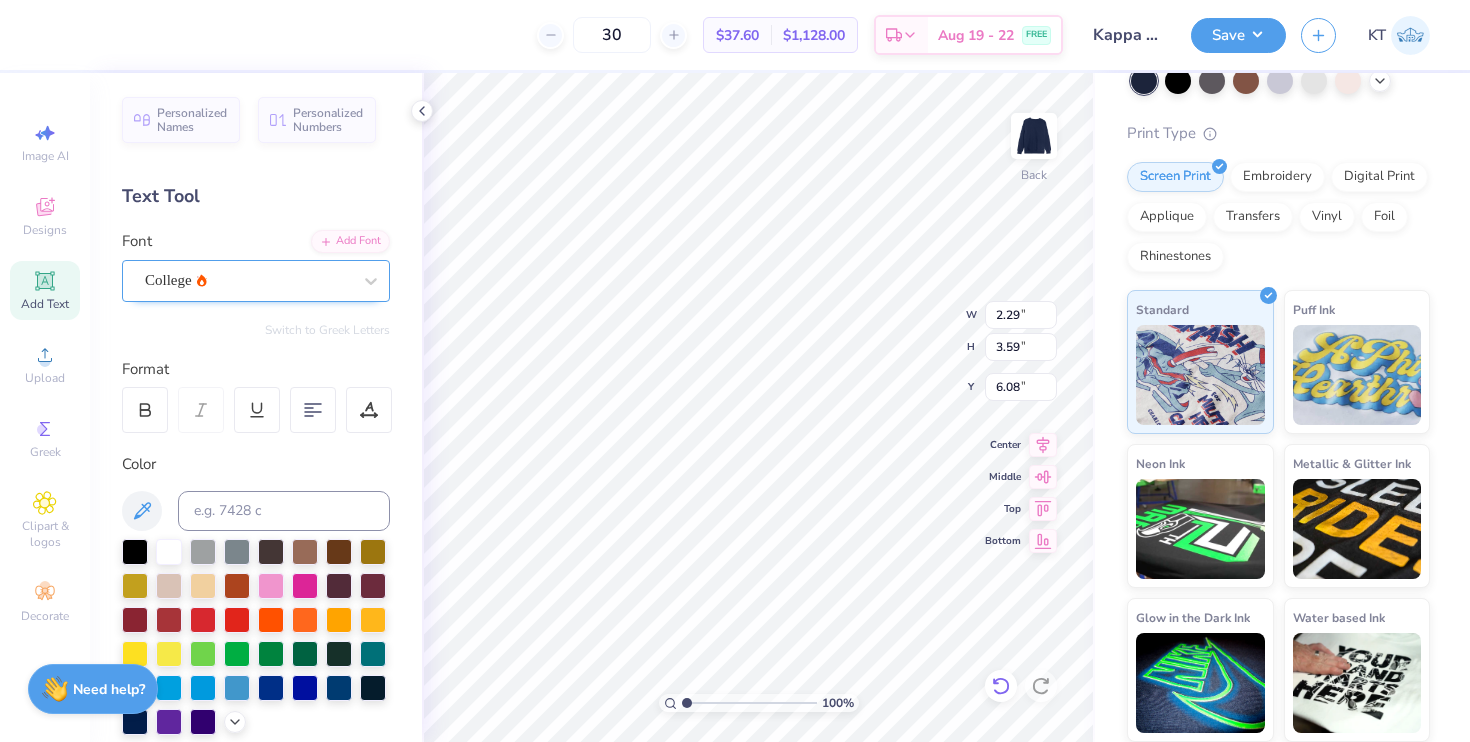 type on "3.83" 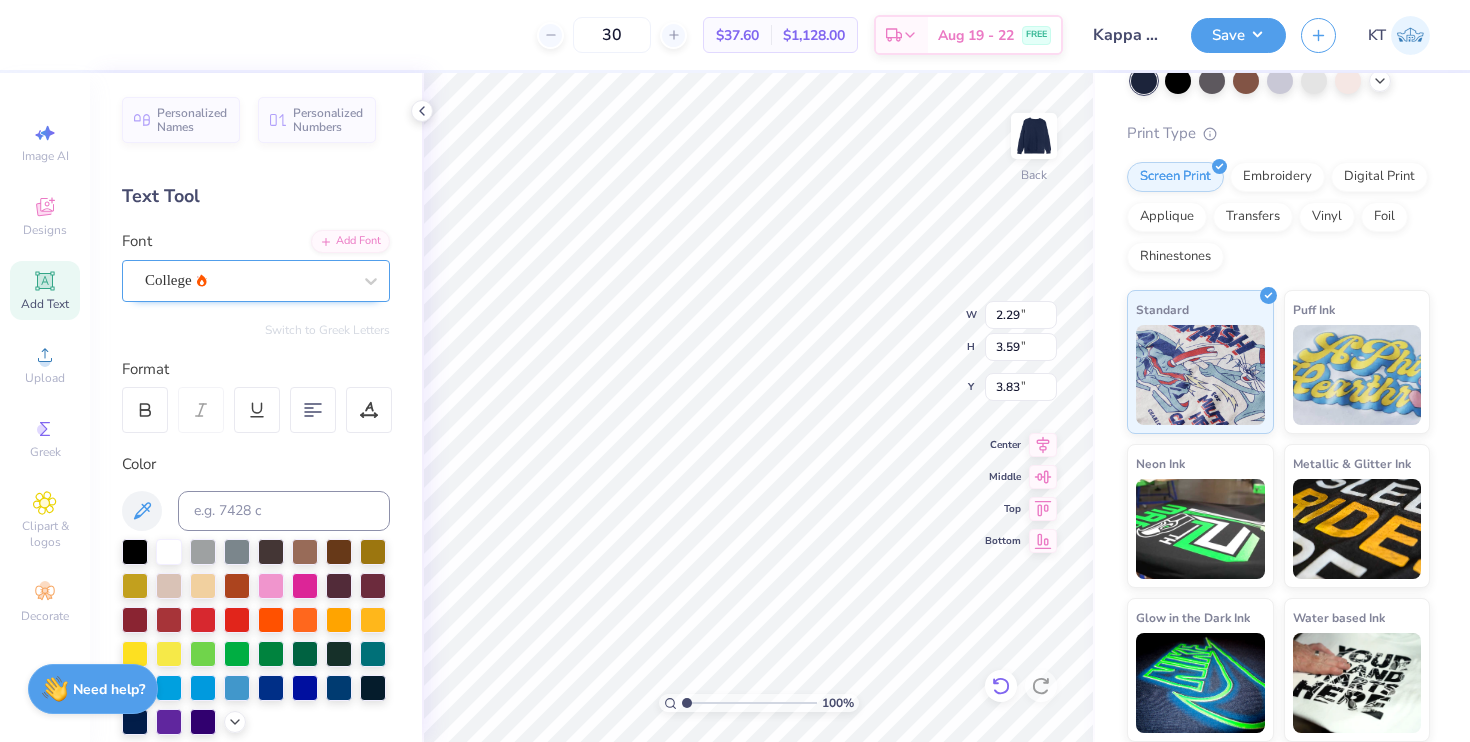 type on "2.34" 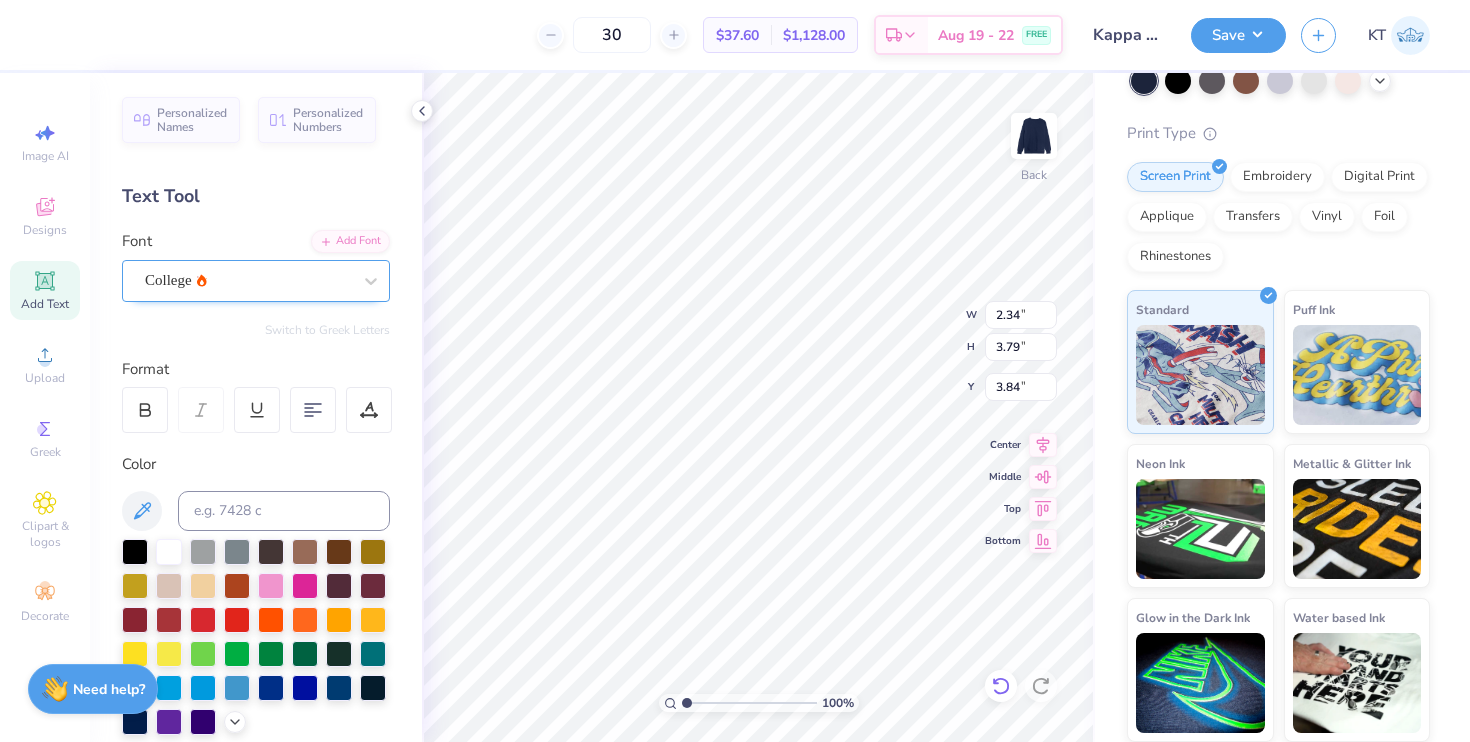type on "4.09" 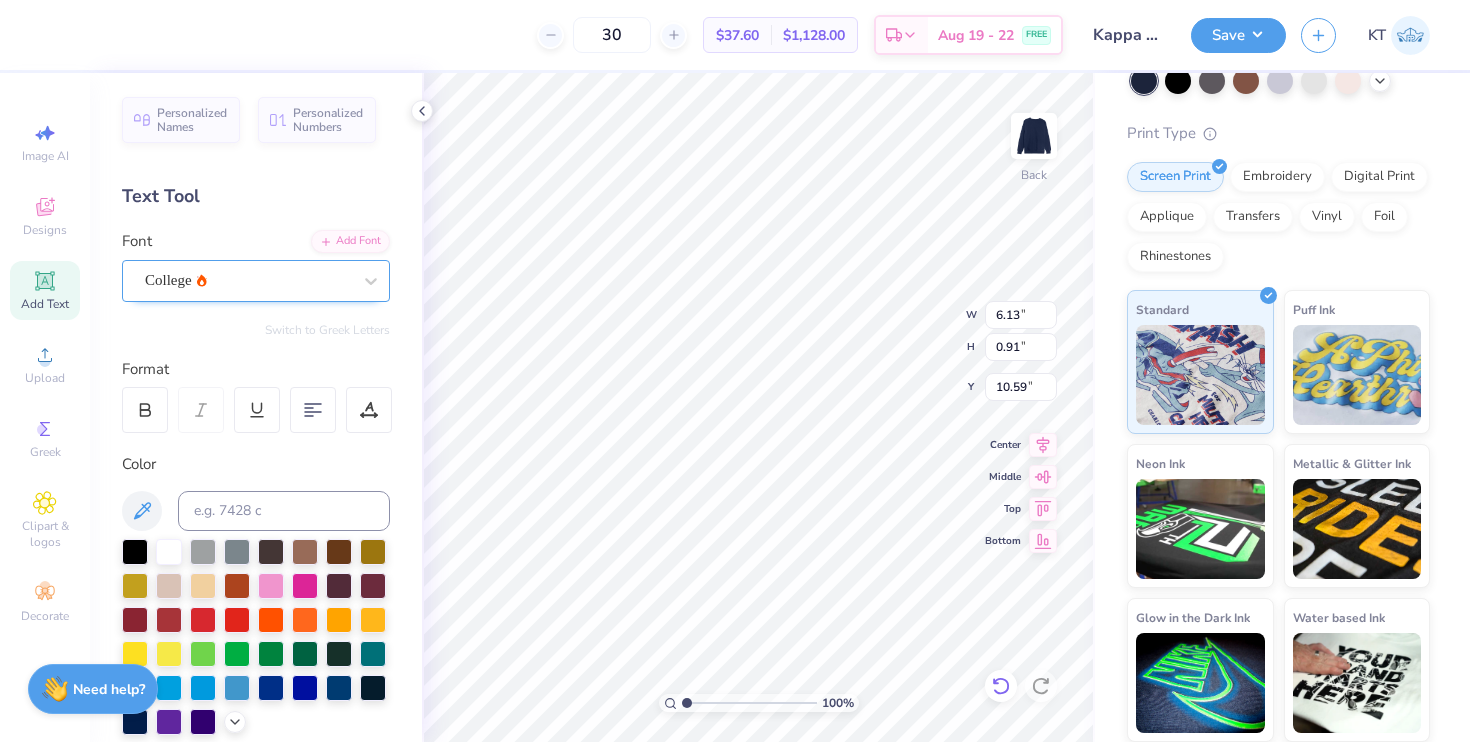 type on "10.59" 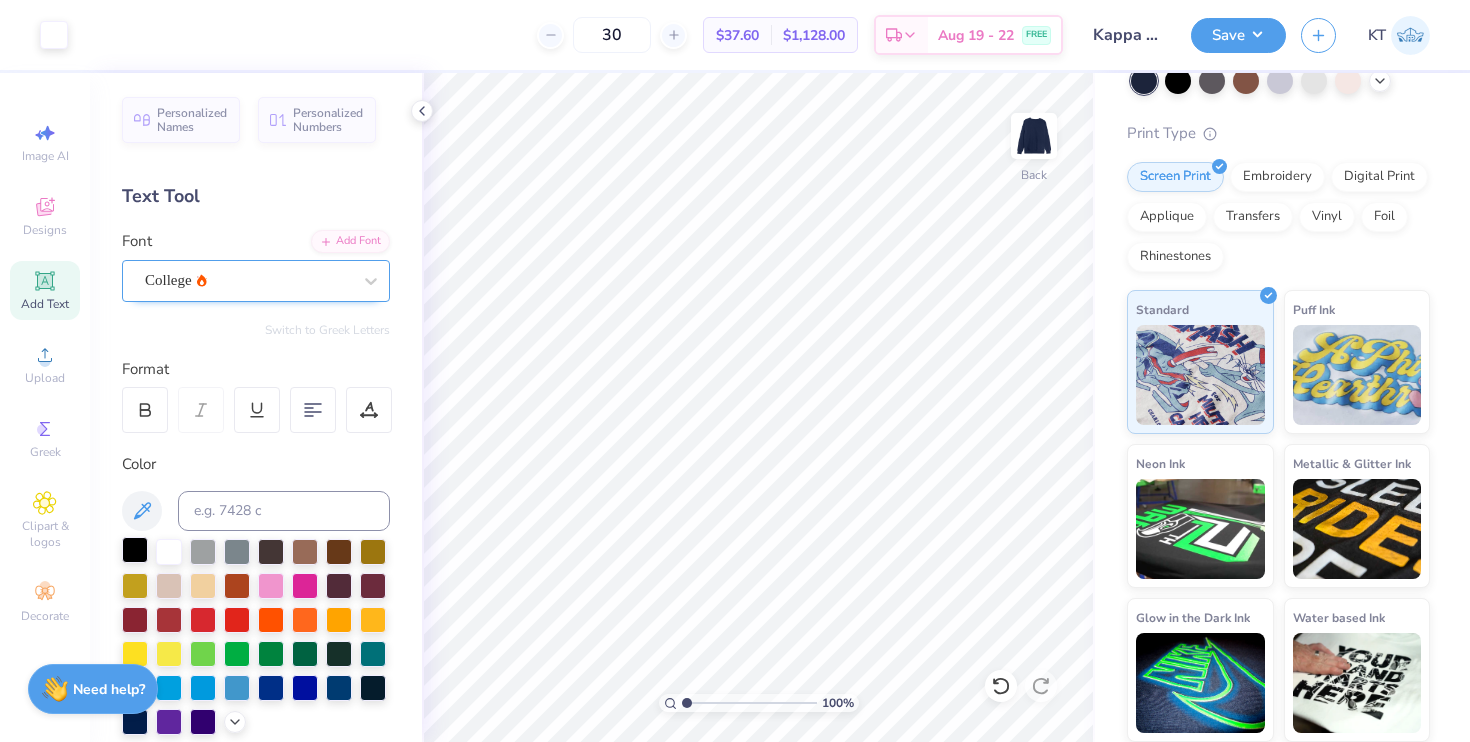 scroll, scrollTop: 420, scrollLeft: 0, axis: vertical 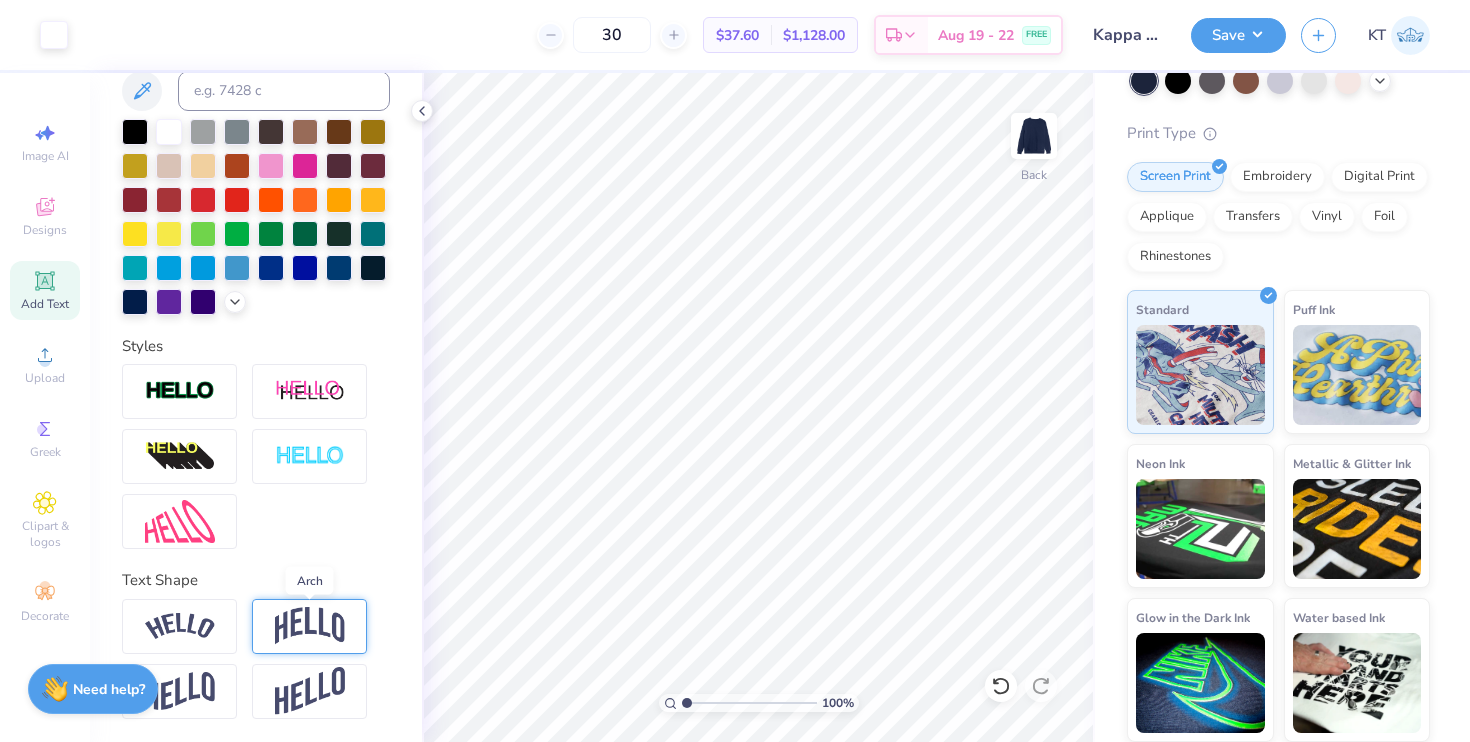 click at bounding box center (310, 626) 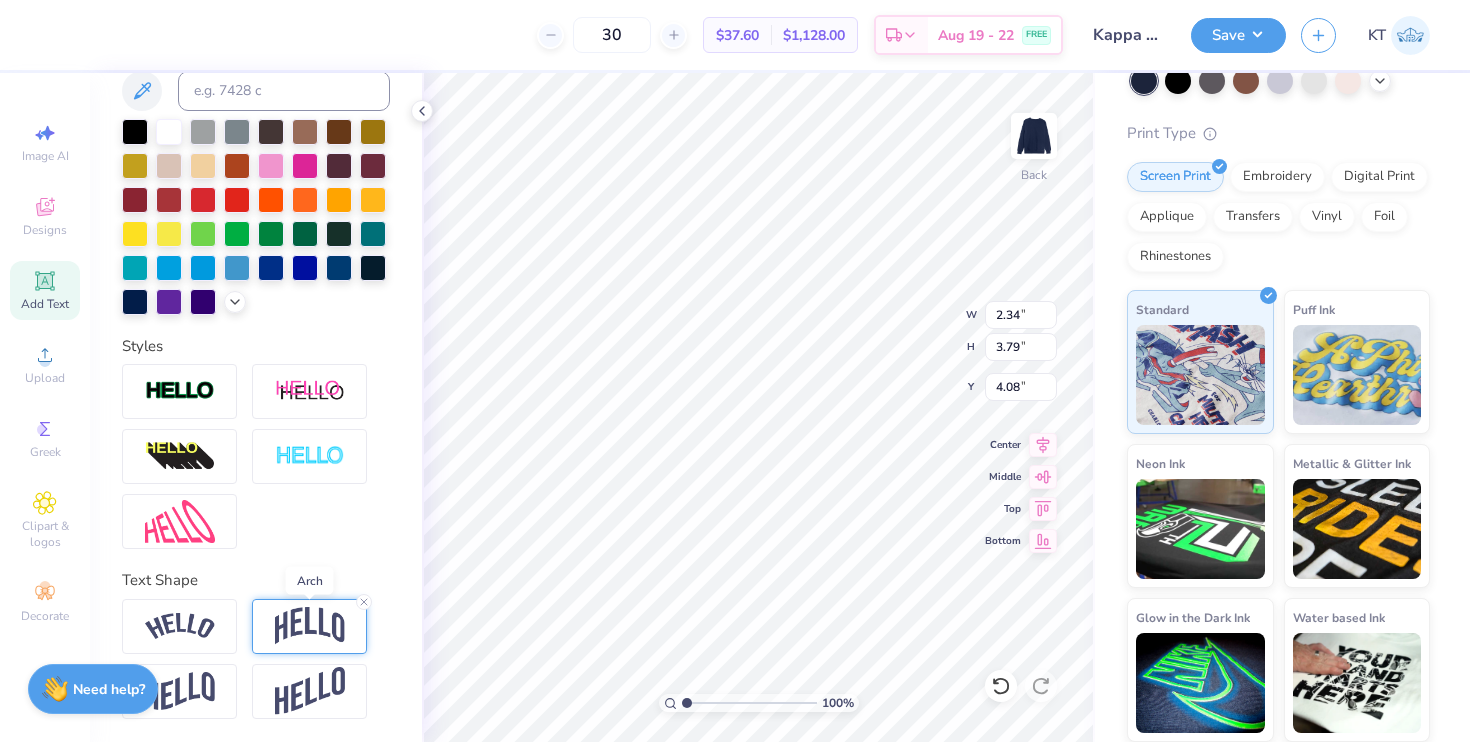 click at bounding box center (310, 626) 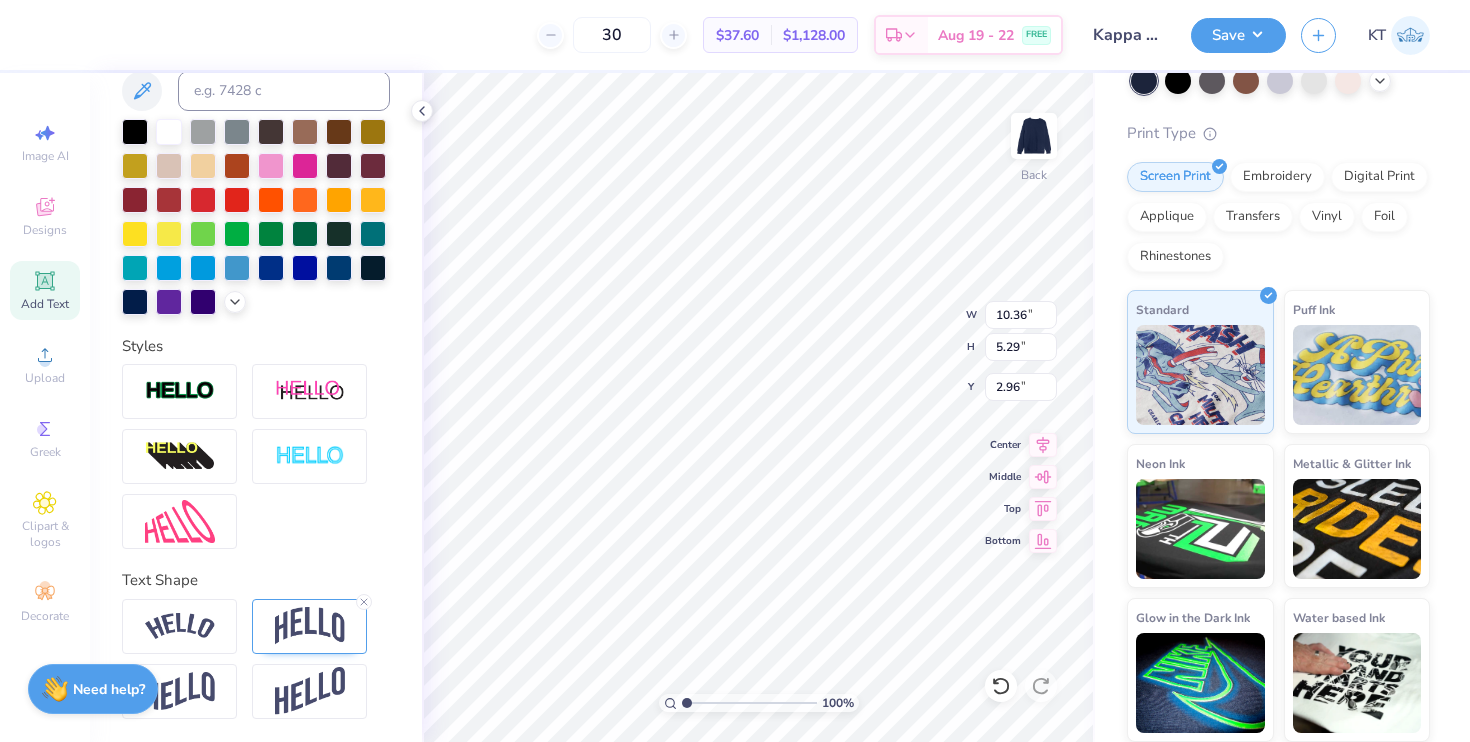 scroll, scrollTop: 0, scrollLeft: 0, axis: both 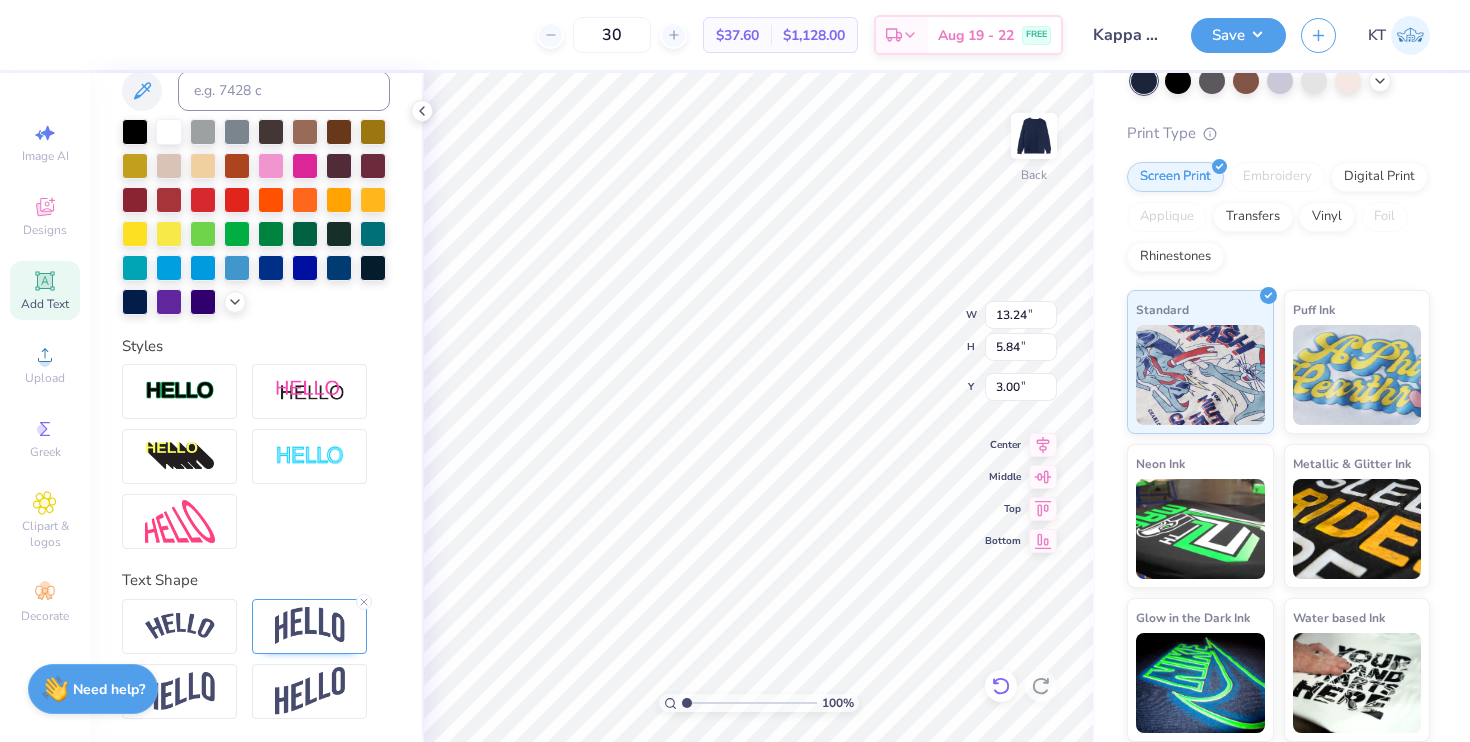 click 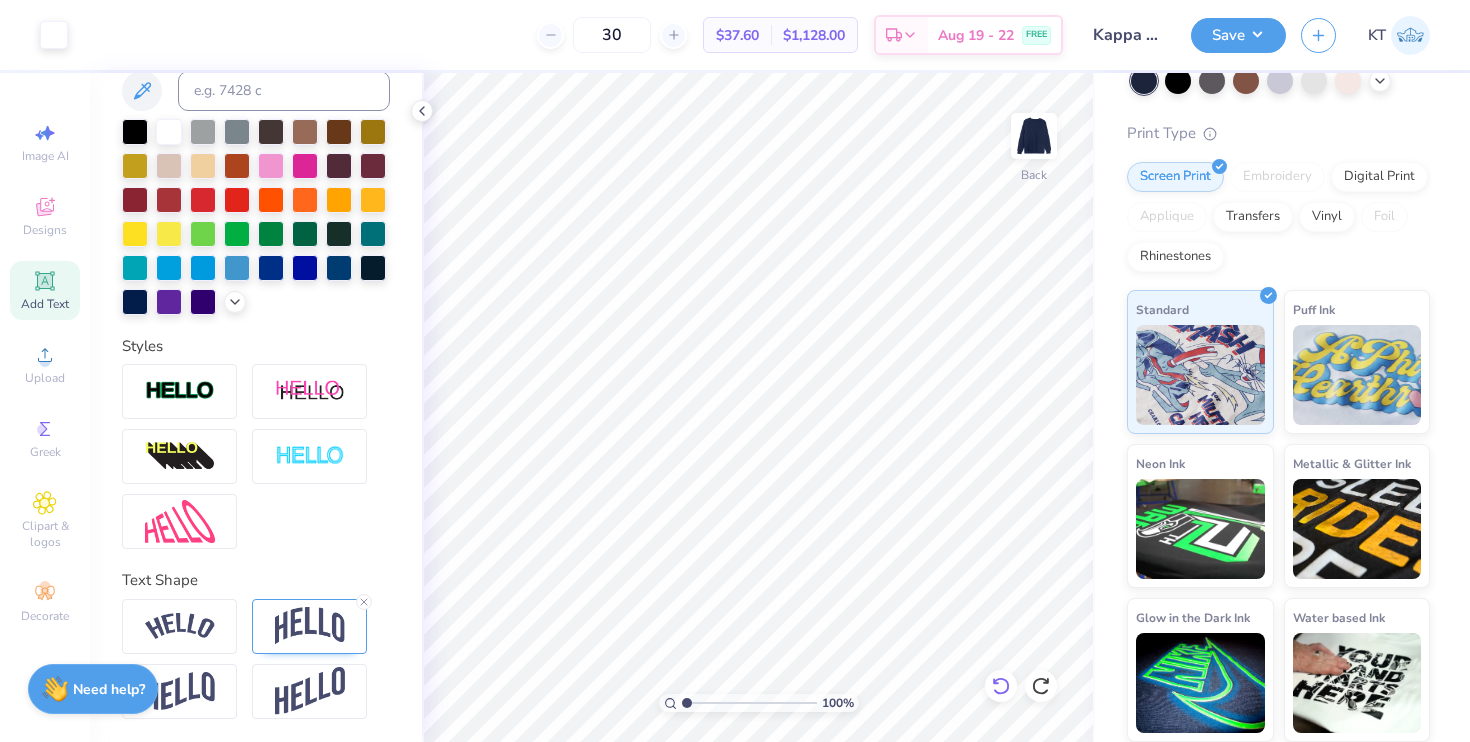 click at bounding box center [1001, 686] 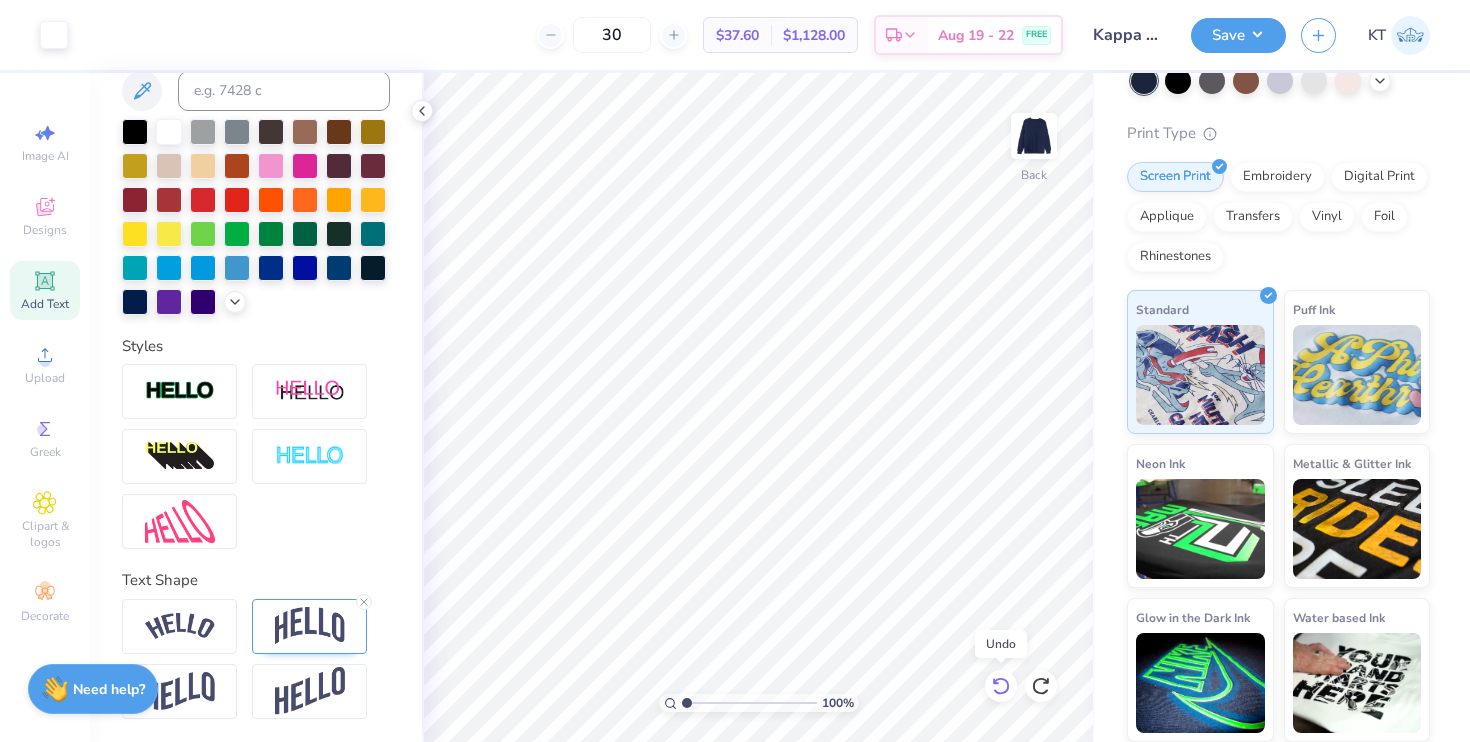 click at bounding box center (1001, 686) 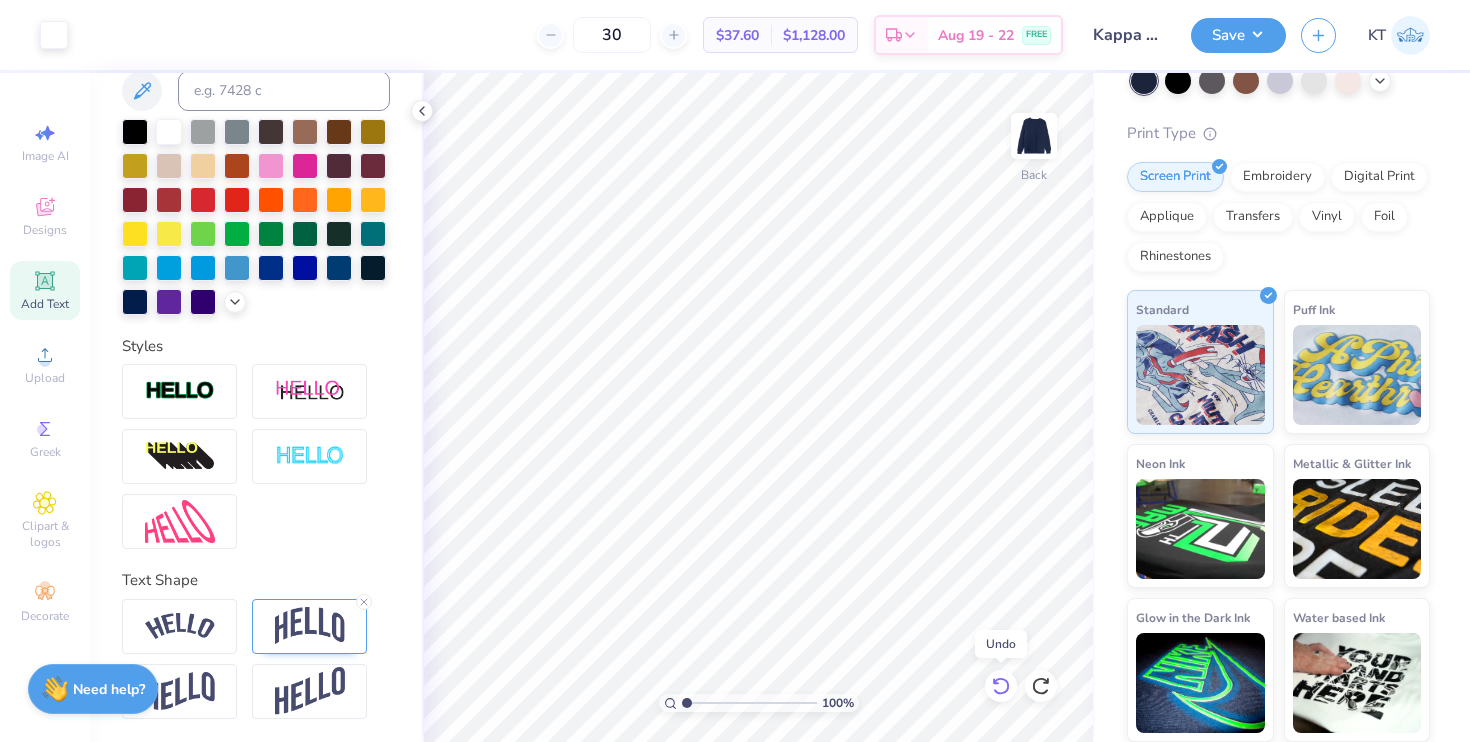 click at bounding box center (1001, 686) 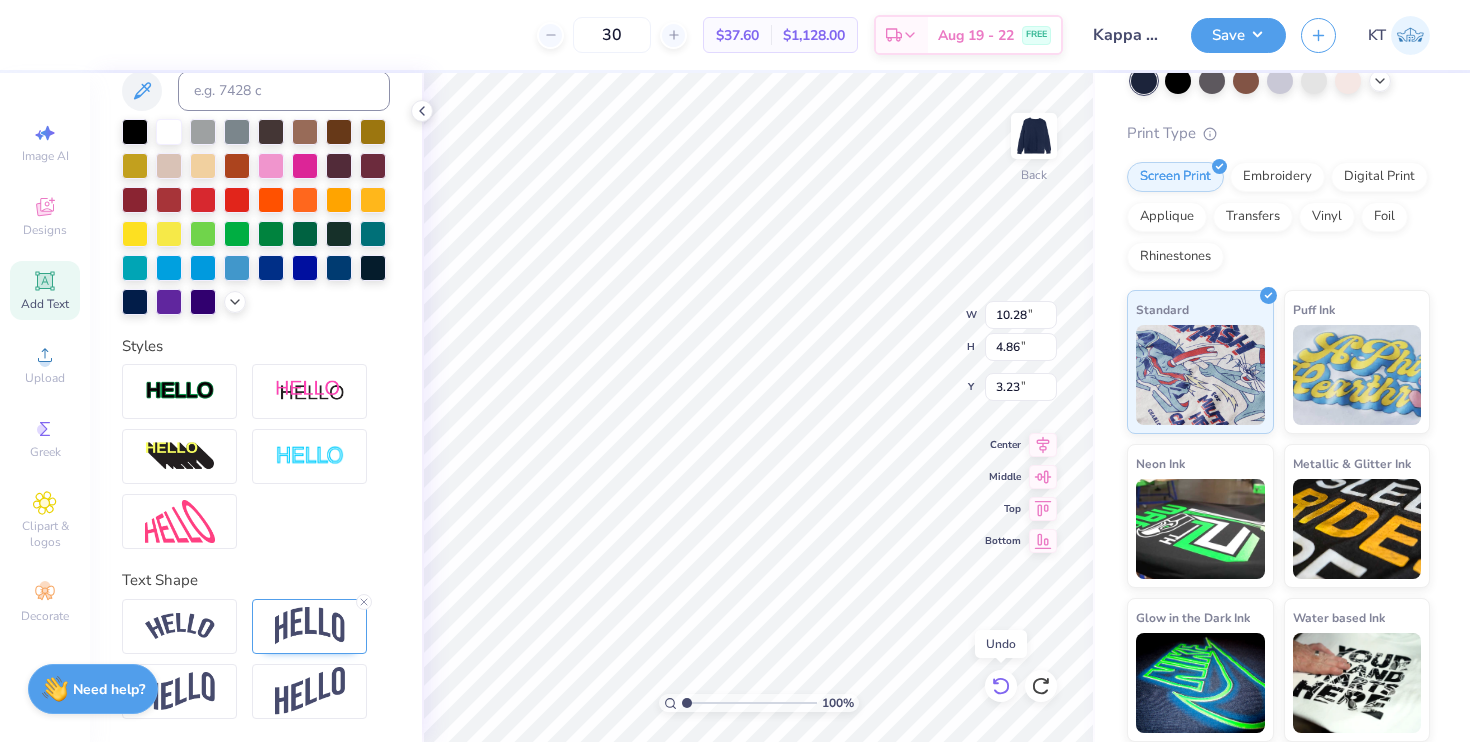 click at bounding box center (1001, 686) 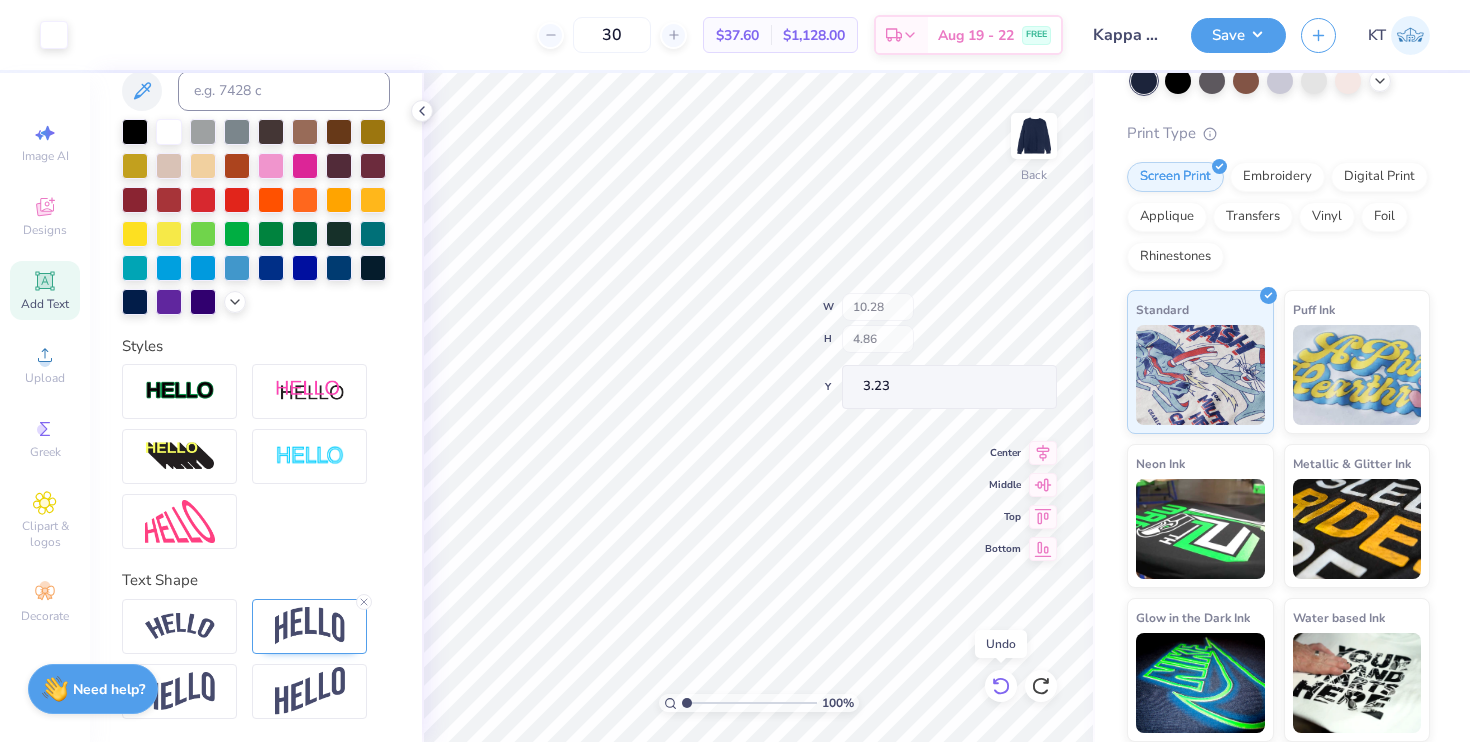 click at bounding box center (1001, 686) 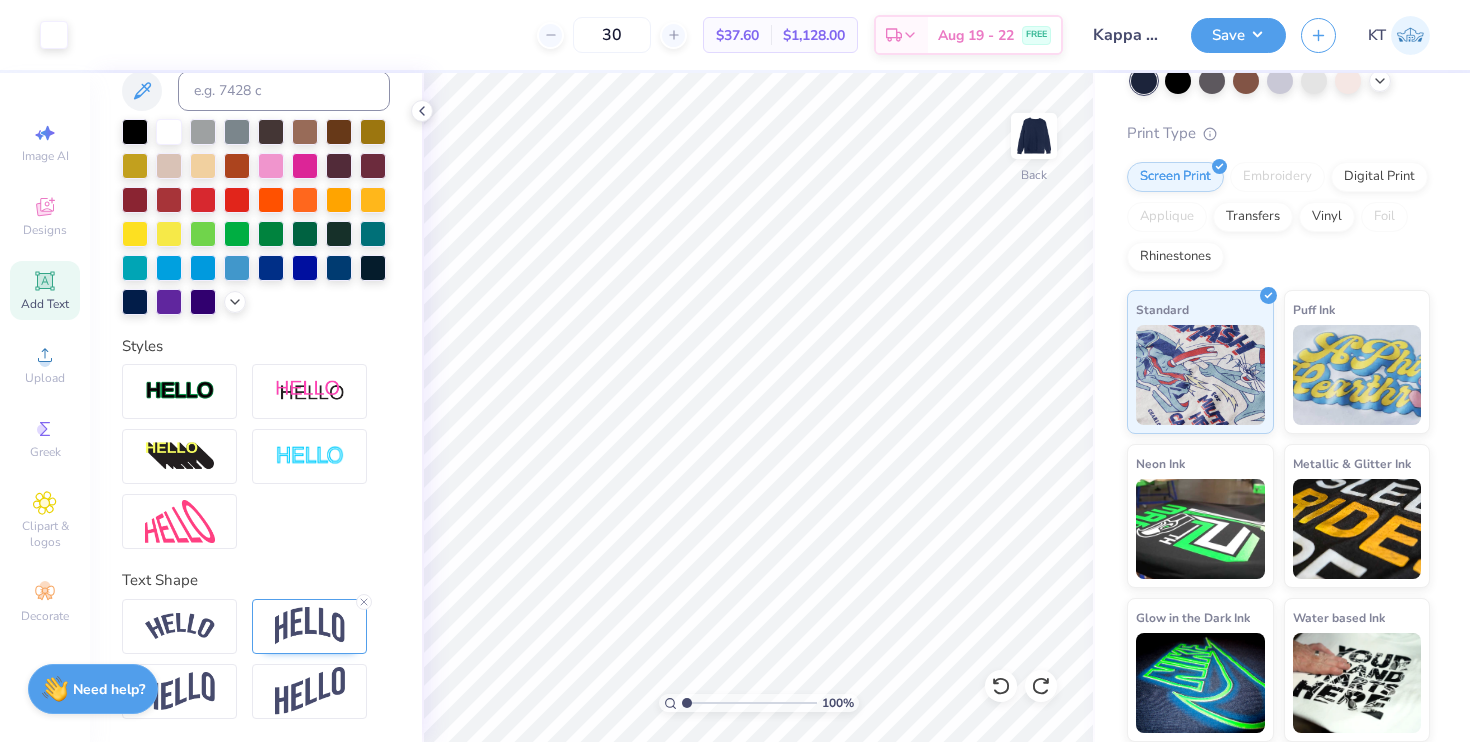 click on "Embroidery" at bounding box center [1277, 177] 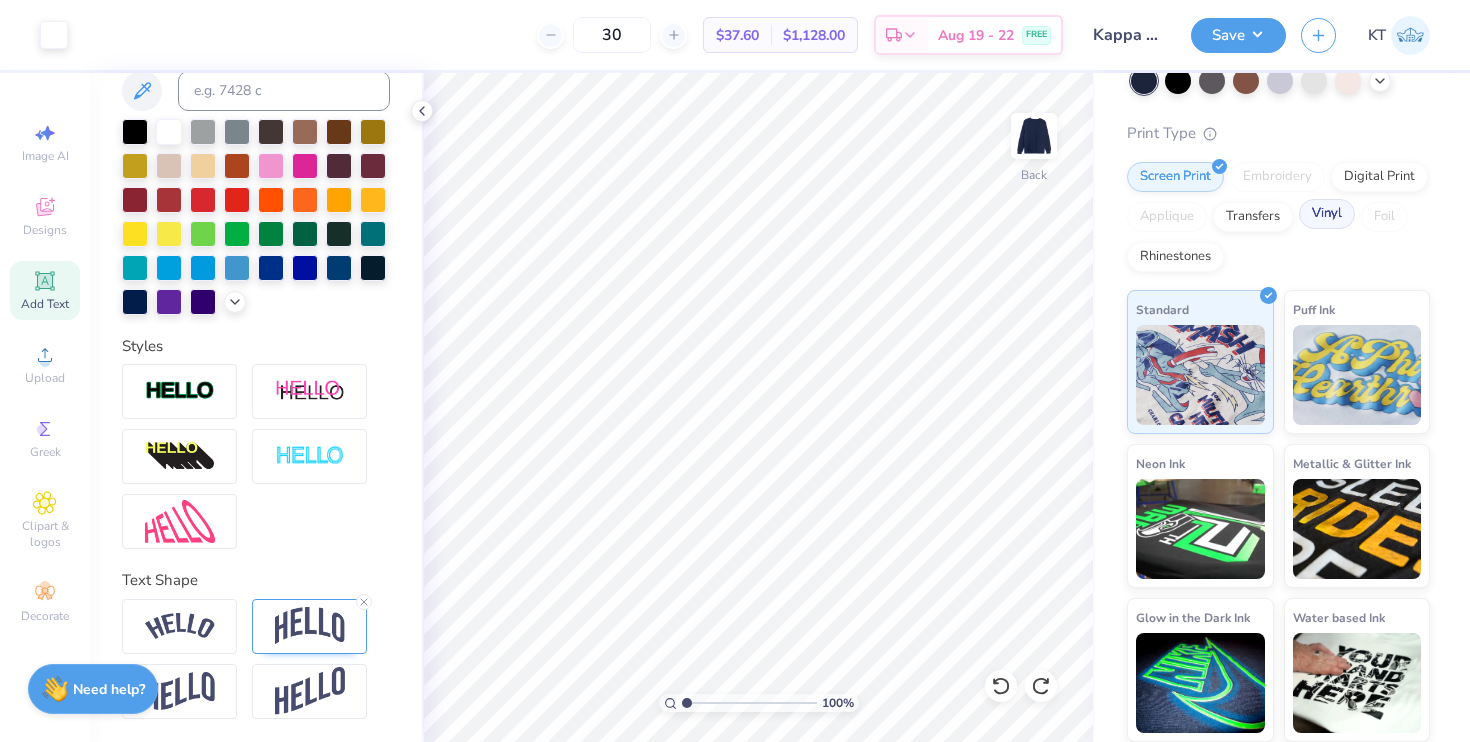 click on "Vinyl" at bounding box center (1327, 214) 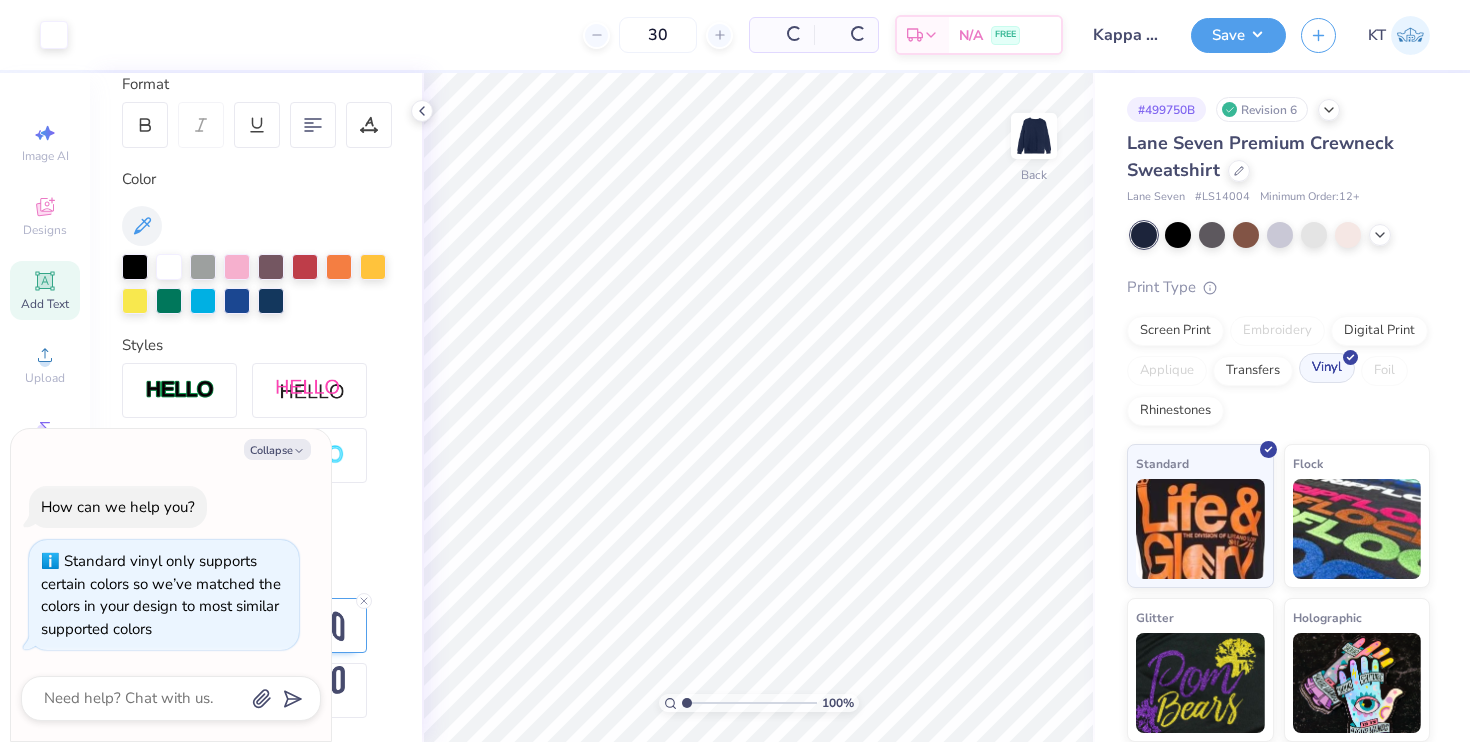 scroll, scrollTop: 0, scrollLeft: 0, axis: both 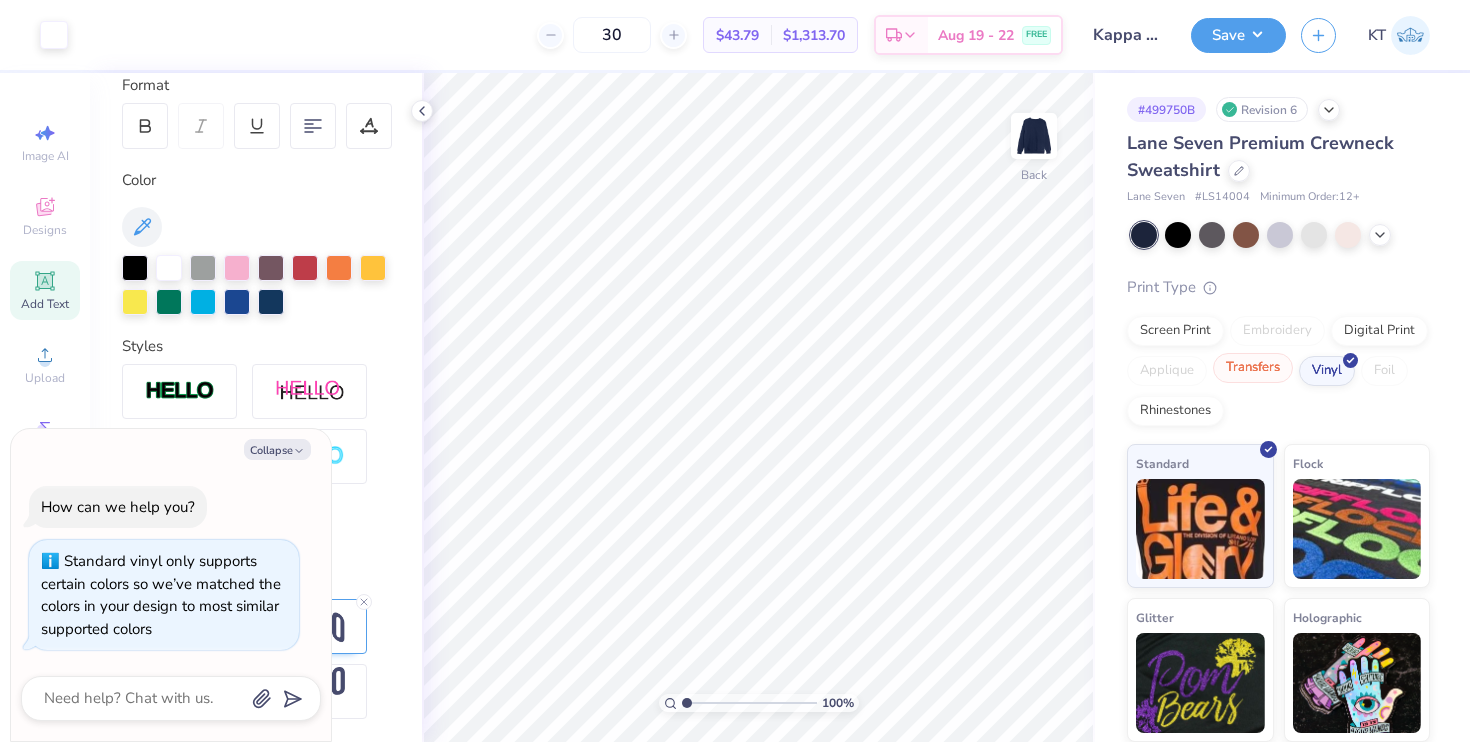 click on "Transfers" at bounding box center (1253, 368) 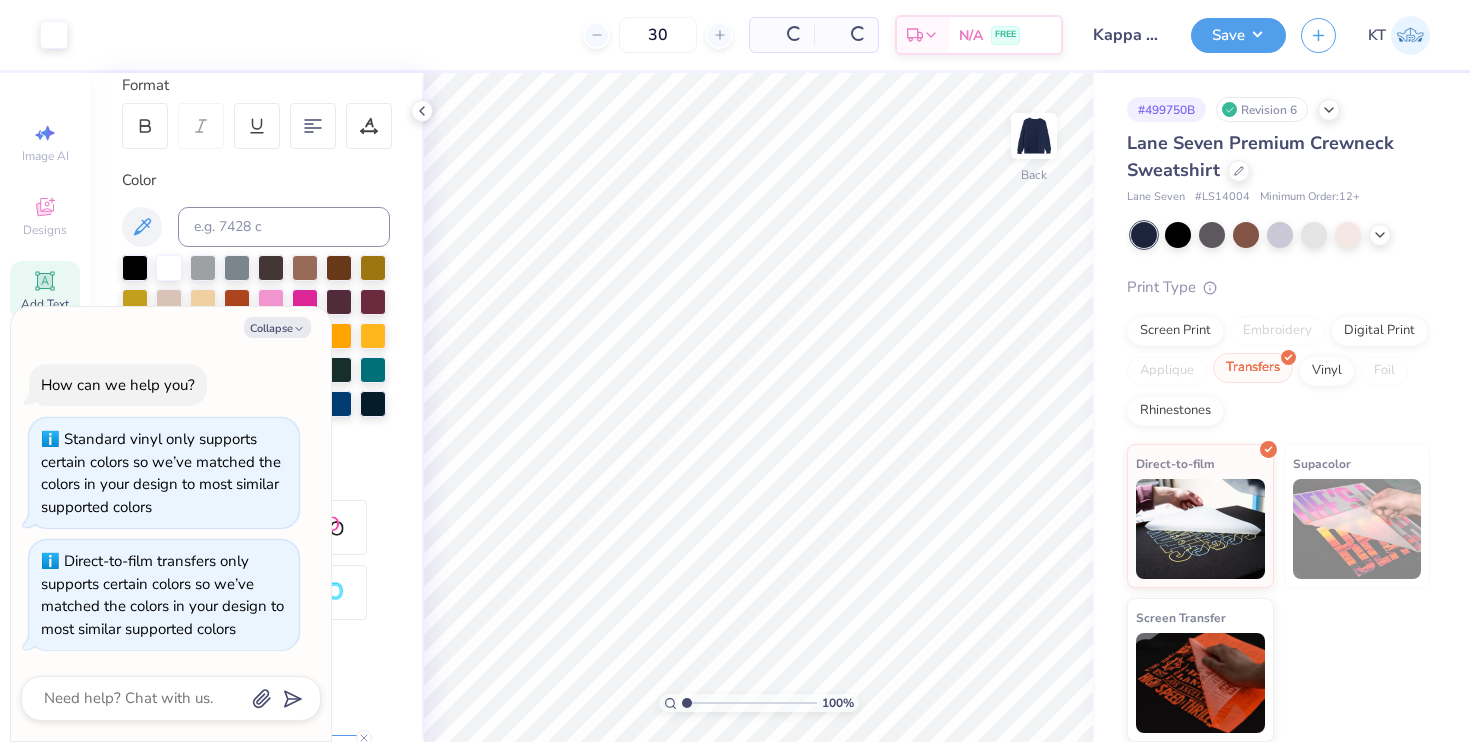scroll, scrollTop: 420, scrollLeft: 0, axis: vertical 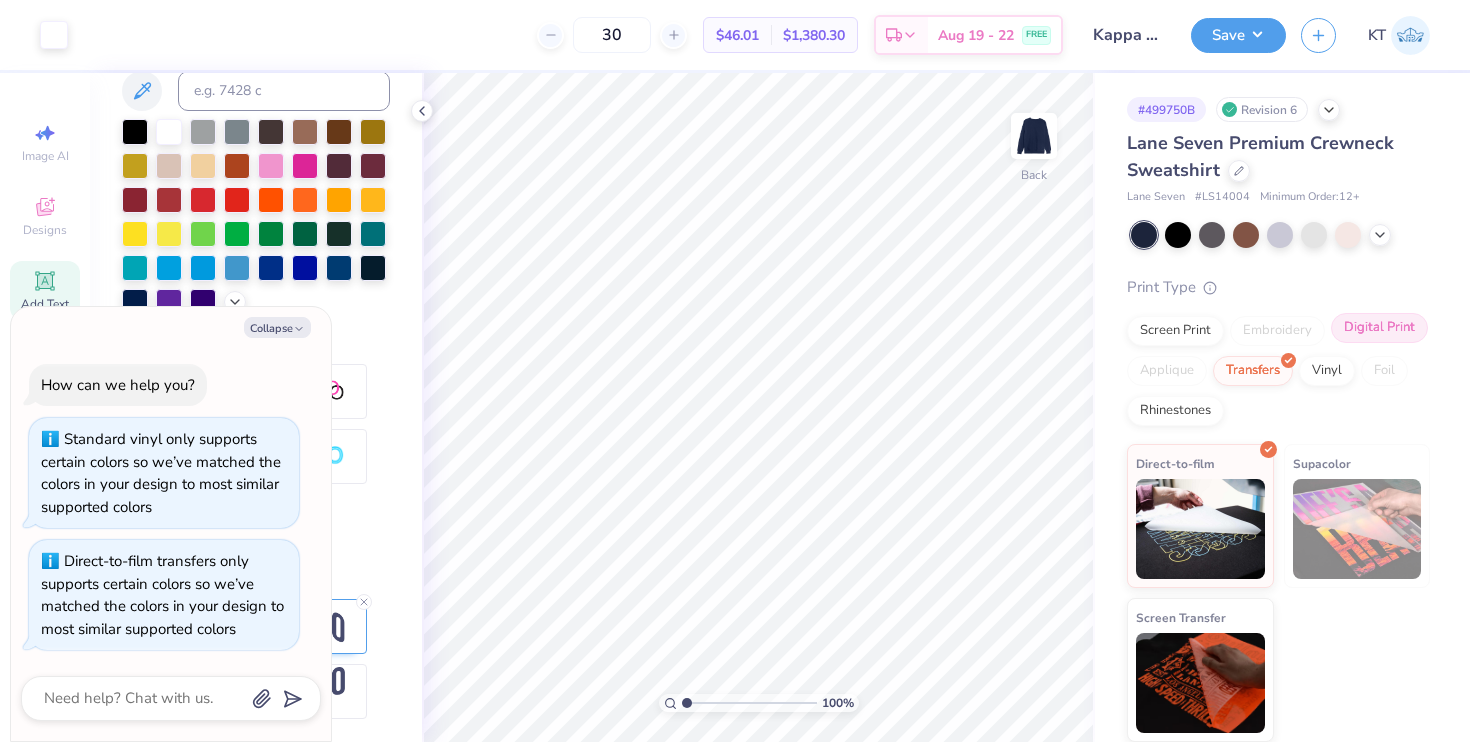 click on "Digital Print" at bounding box center [1379, 328] 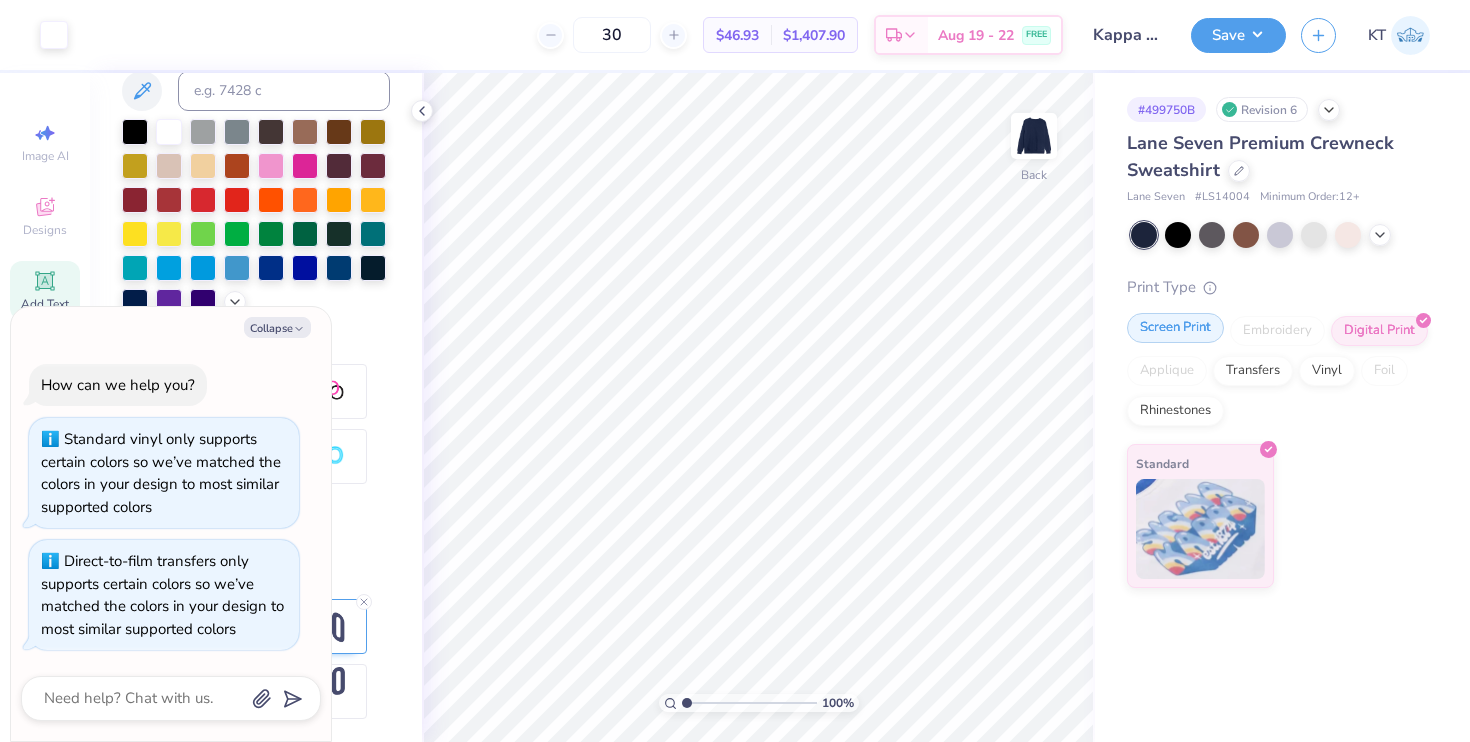 click on "Screen Print" at bounding box center (1175, 328) 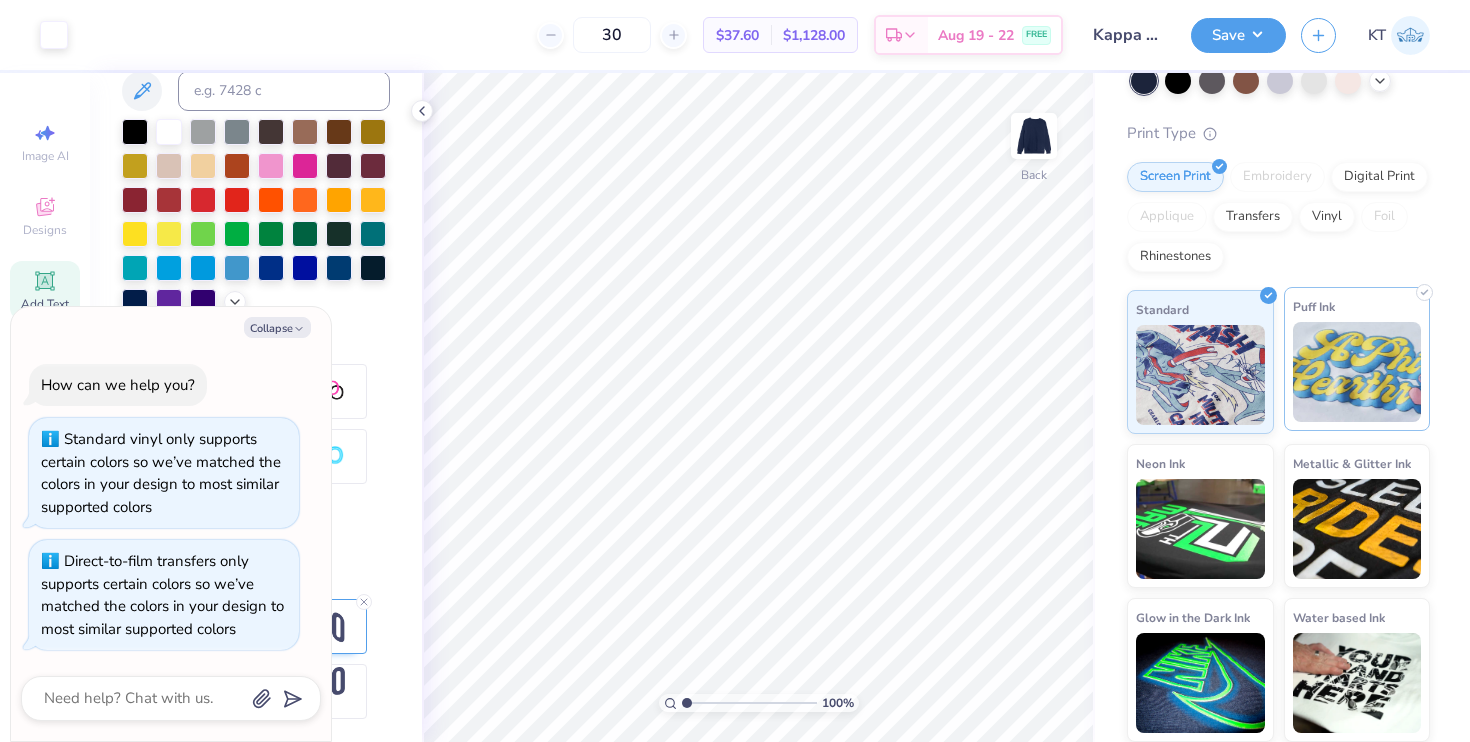 scroll, scrollTop: 0, scrollLeft: 0, axis: both 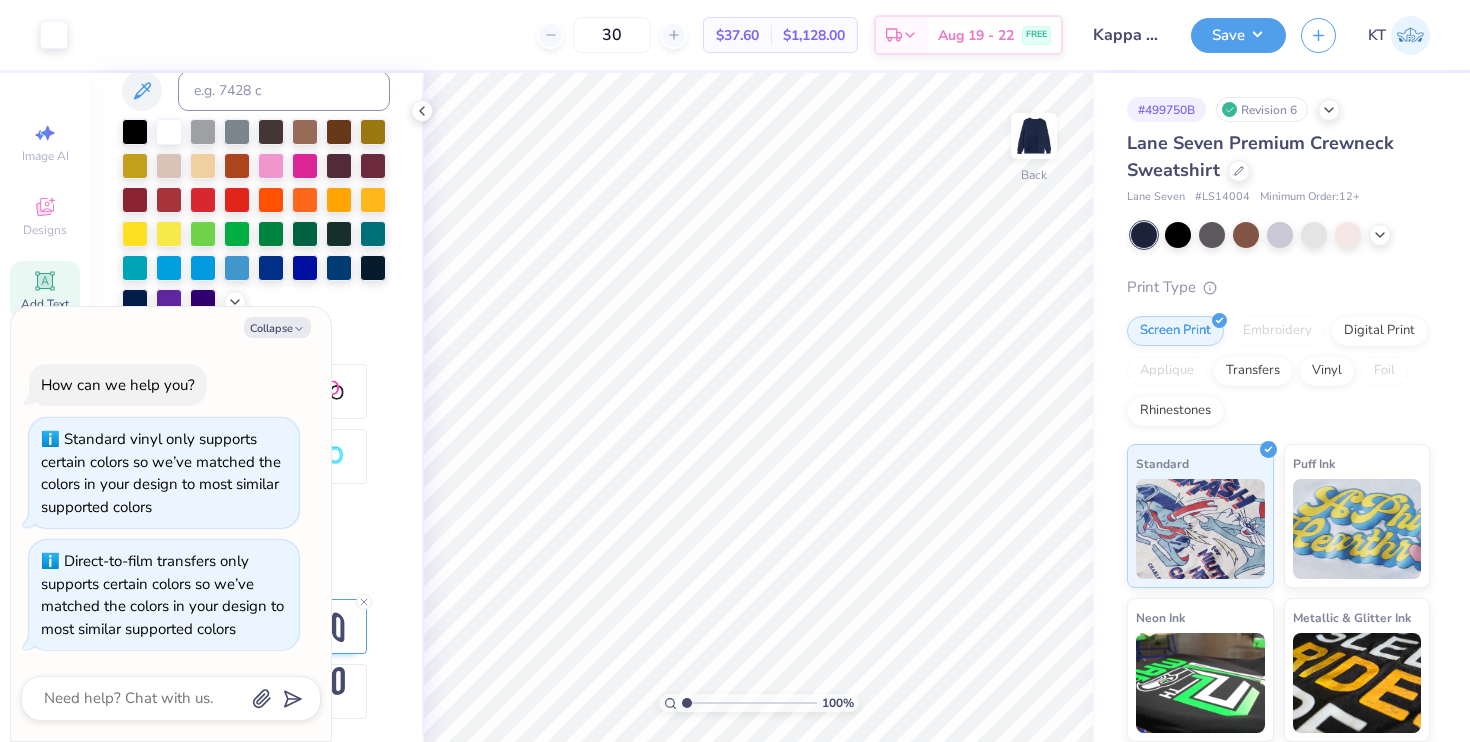 click on "Applique" at bounding box center [1167, 371] 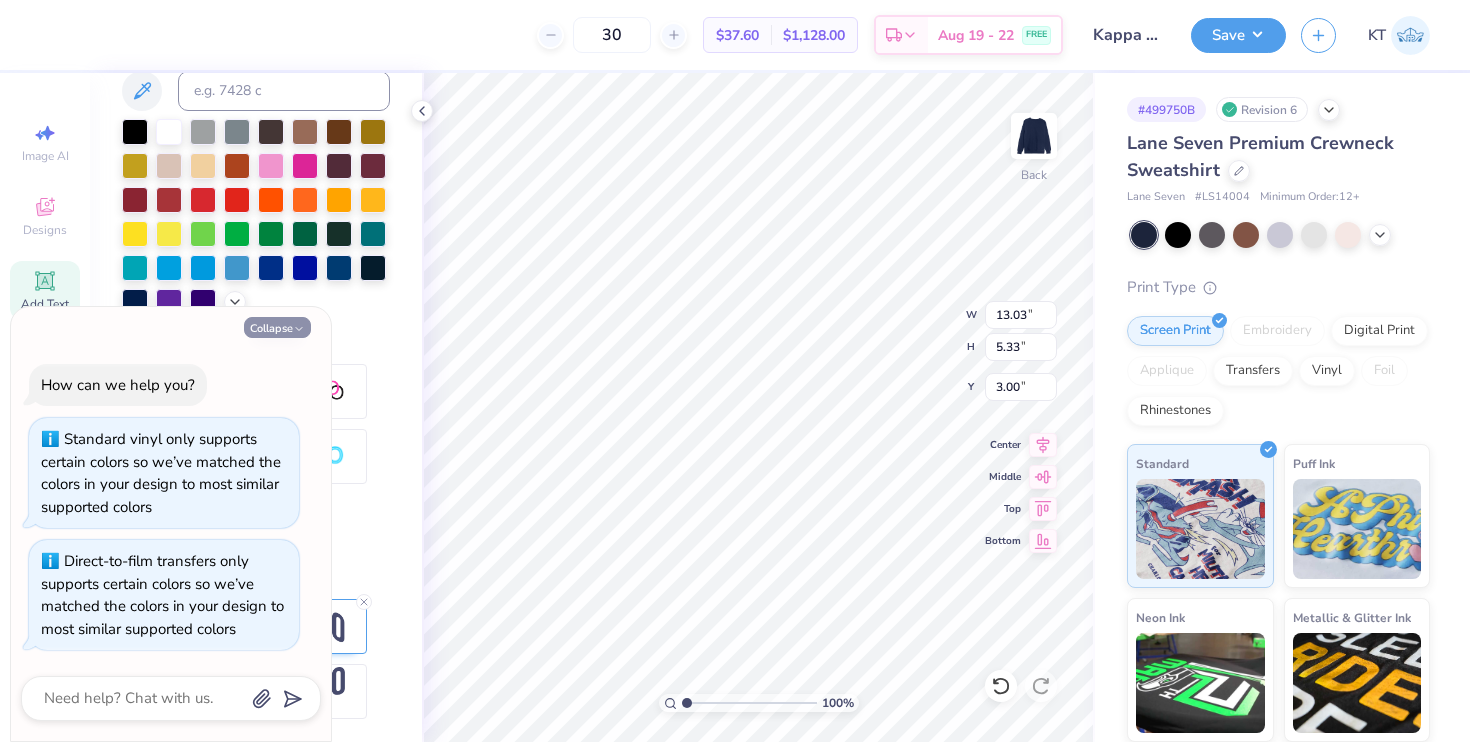 click on "Collapse" at bounding box center (277, 327) 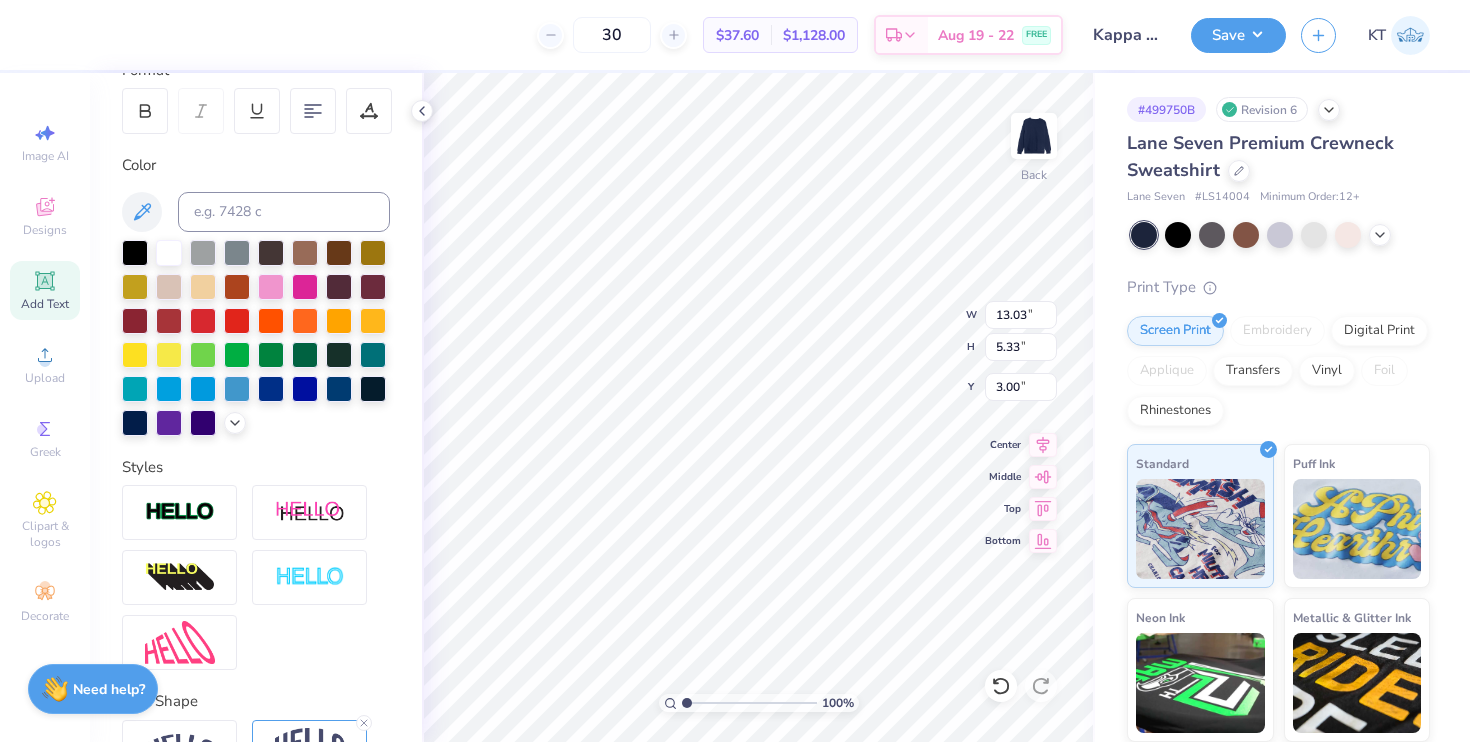 scroll, scrollTop: 420, scrollLeft: 0, axis: vertical 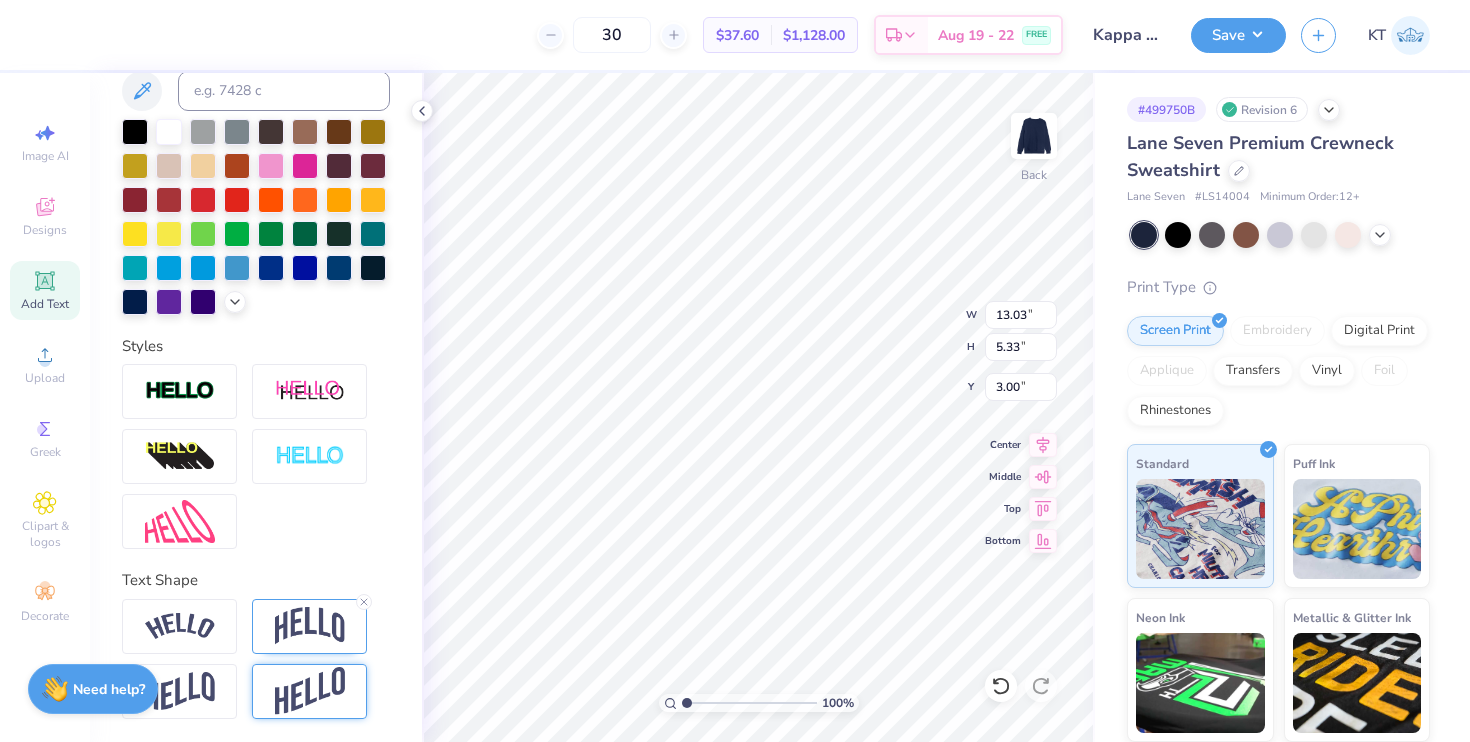 click at bounding box center [310, 691] 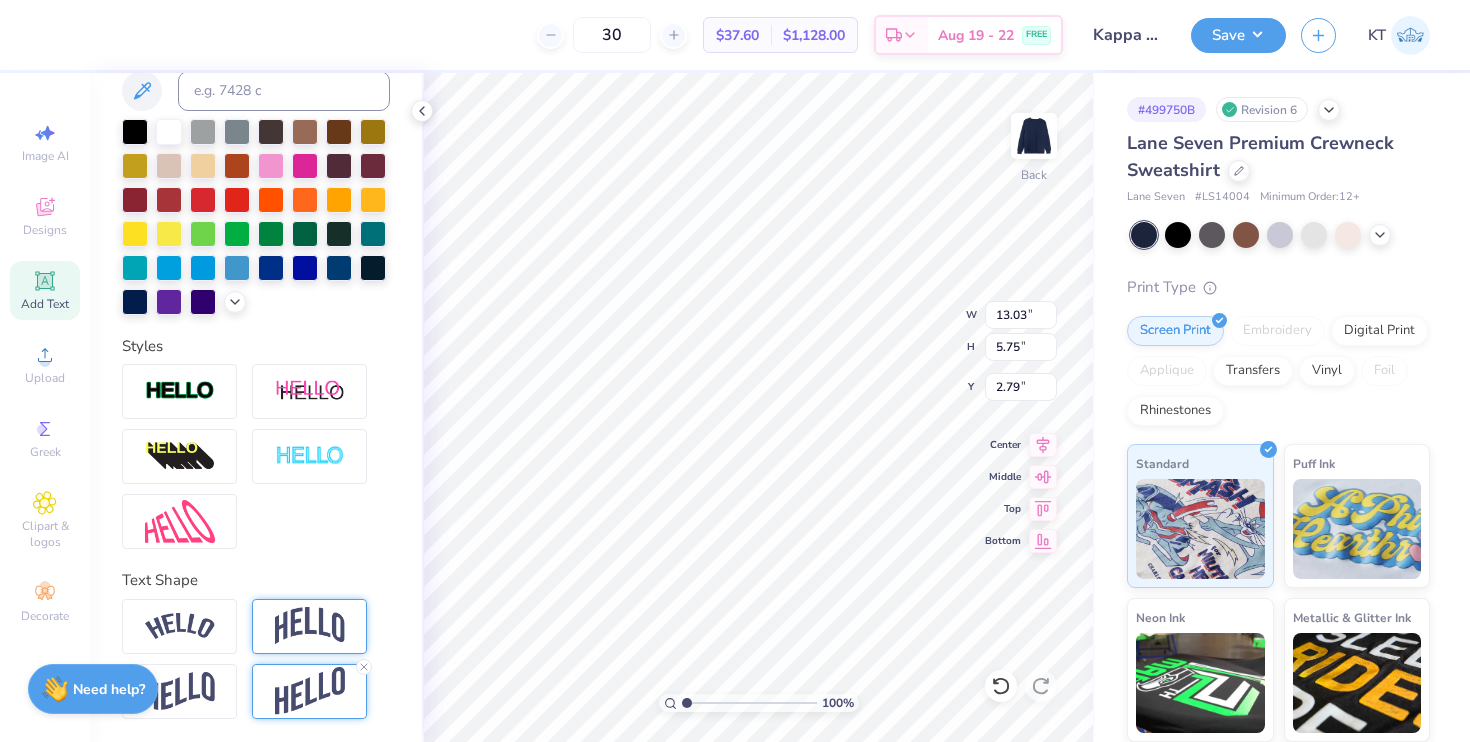 type on "5.75" 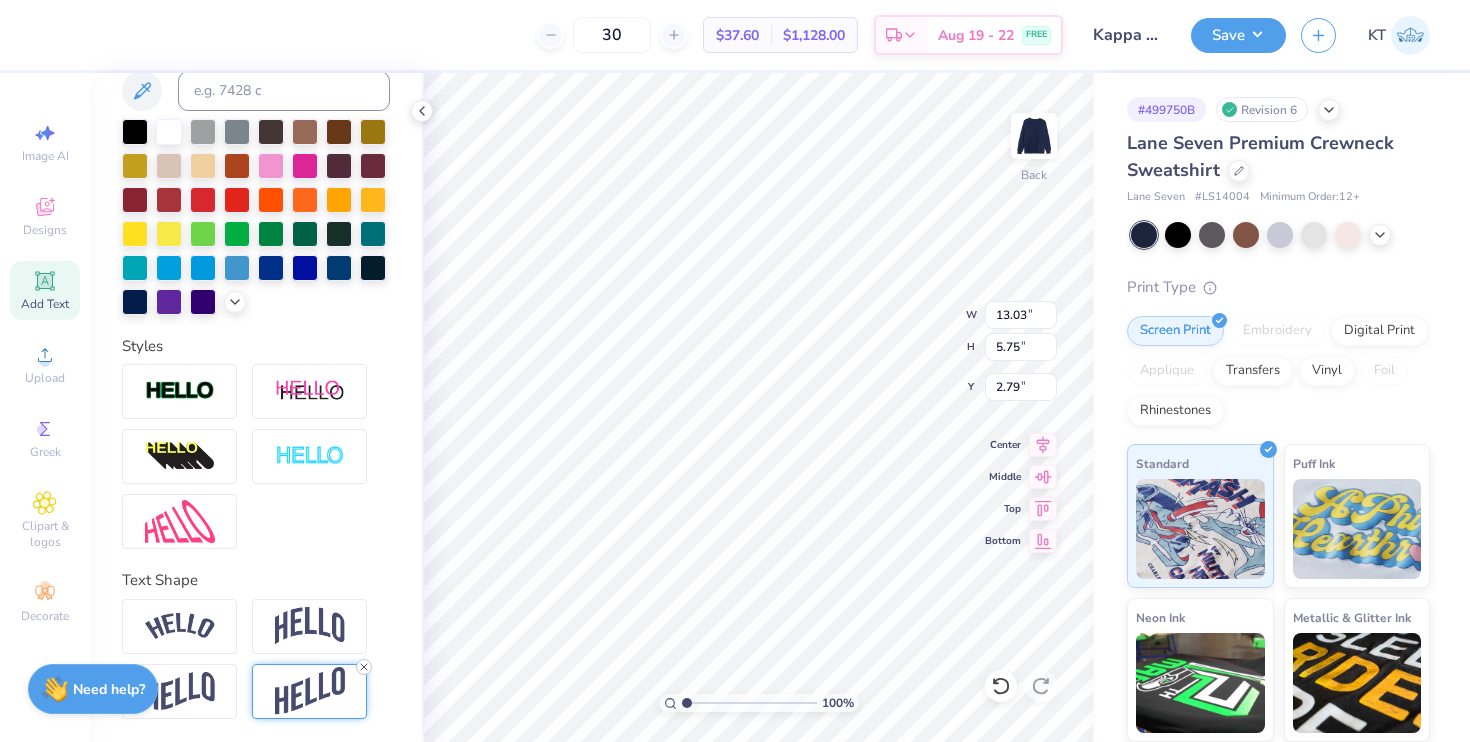 click 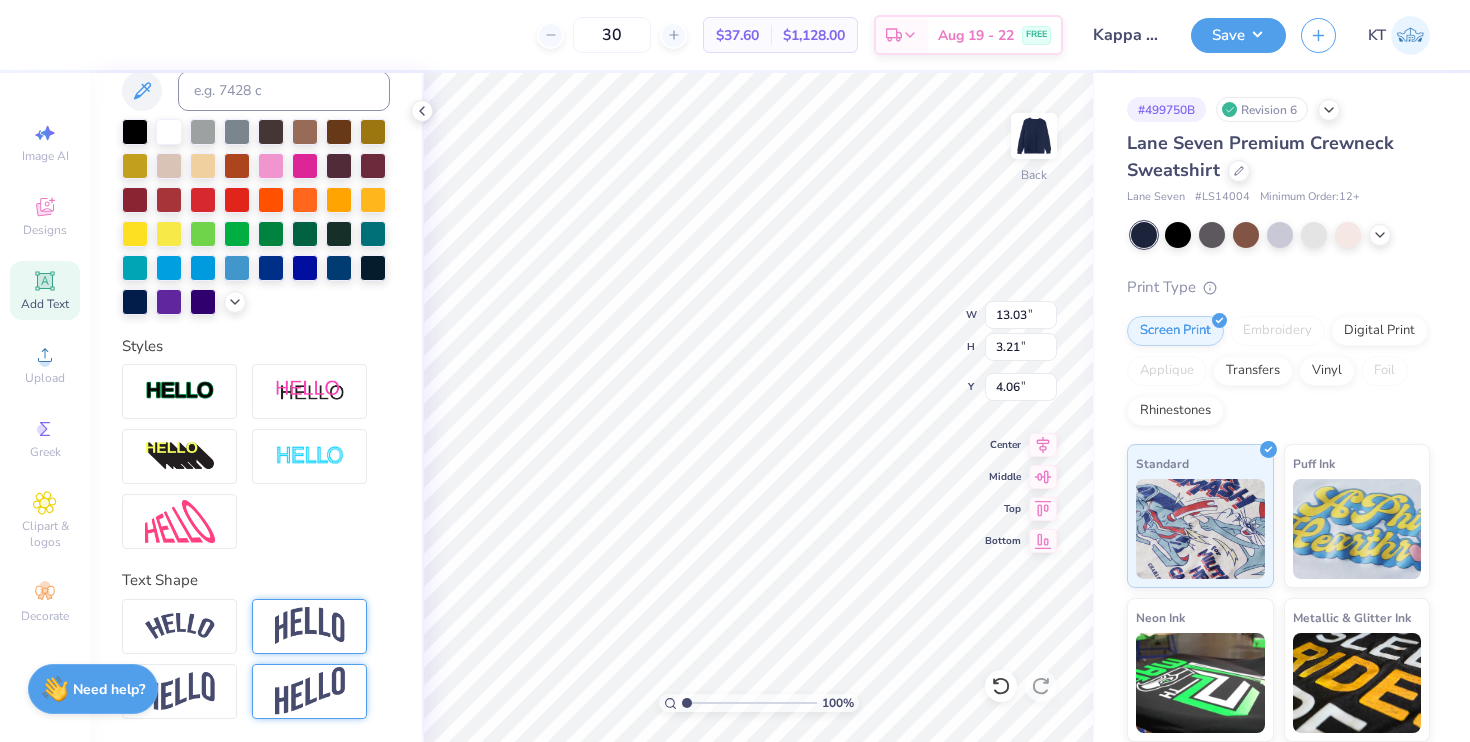 click at bounding box center [310, 626] 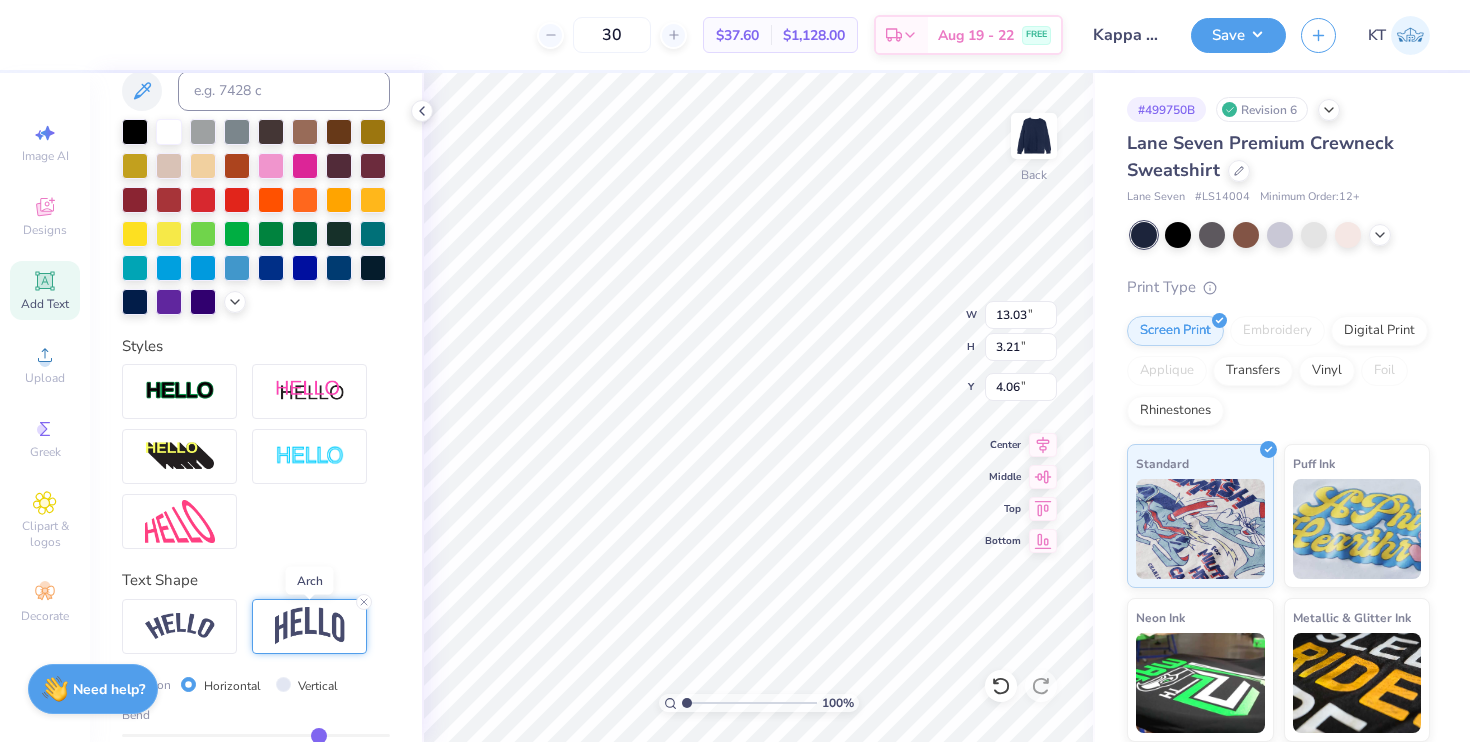 type on "5.91" 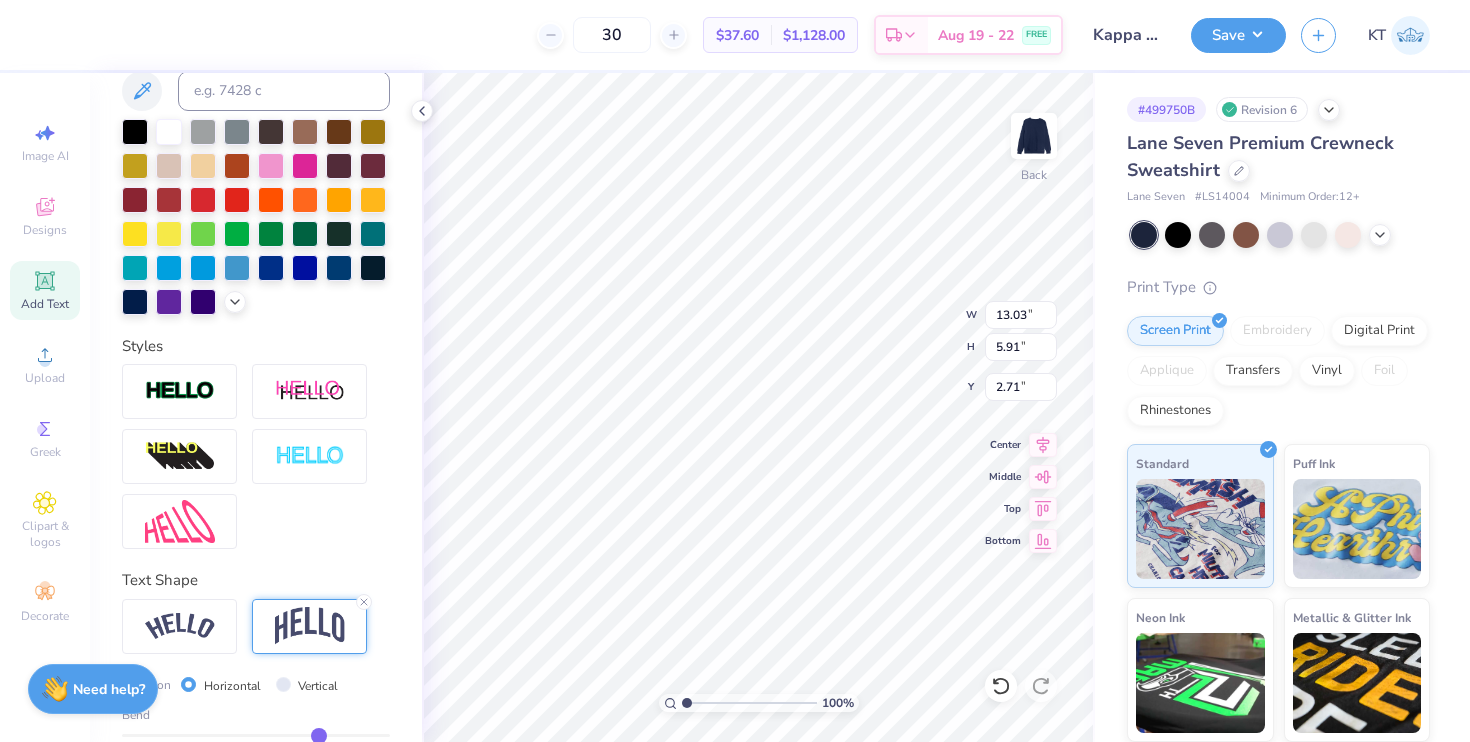click at bounding box center [310, 626] 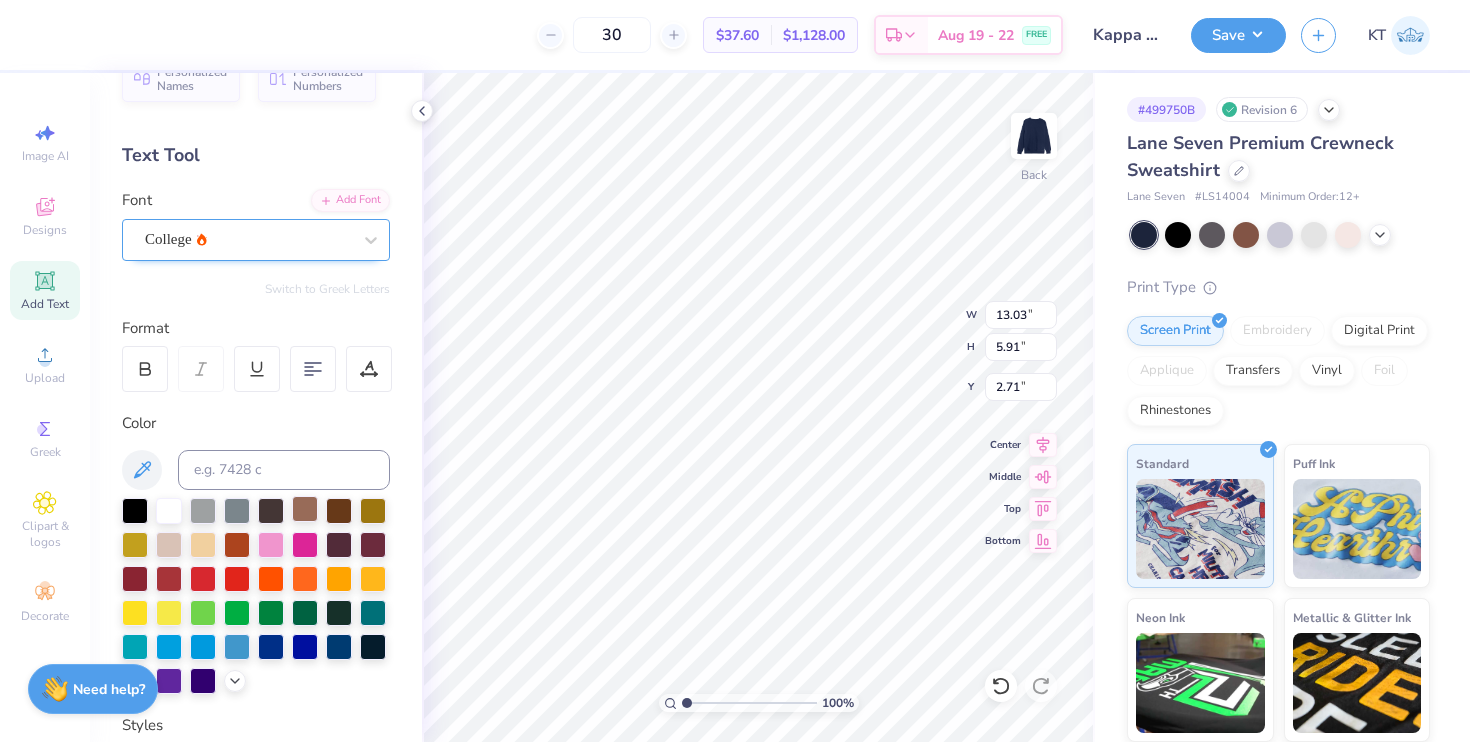 scroll, scrollTop: 0, scrollLeft: 0, axis: both 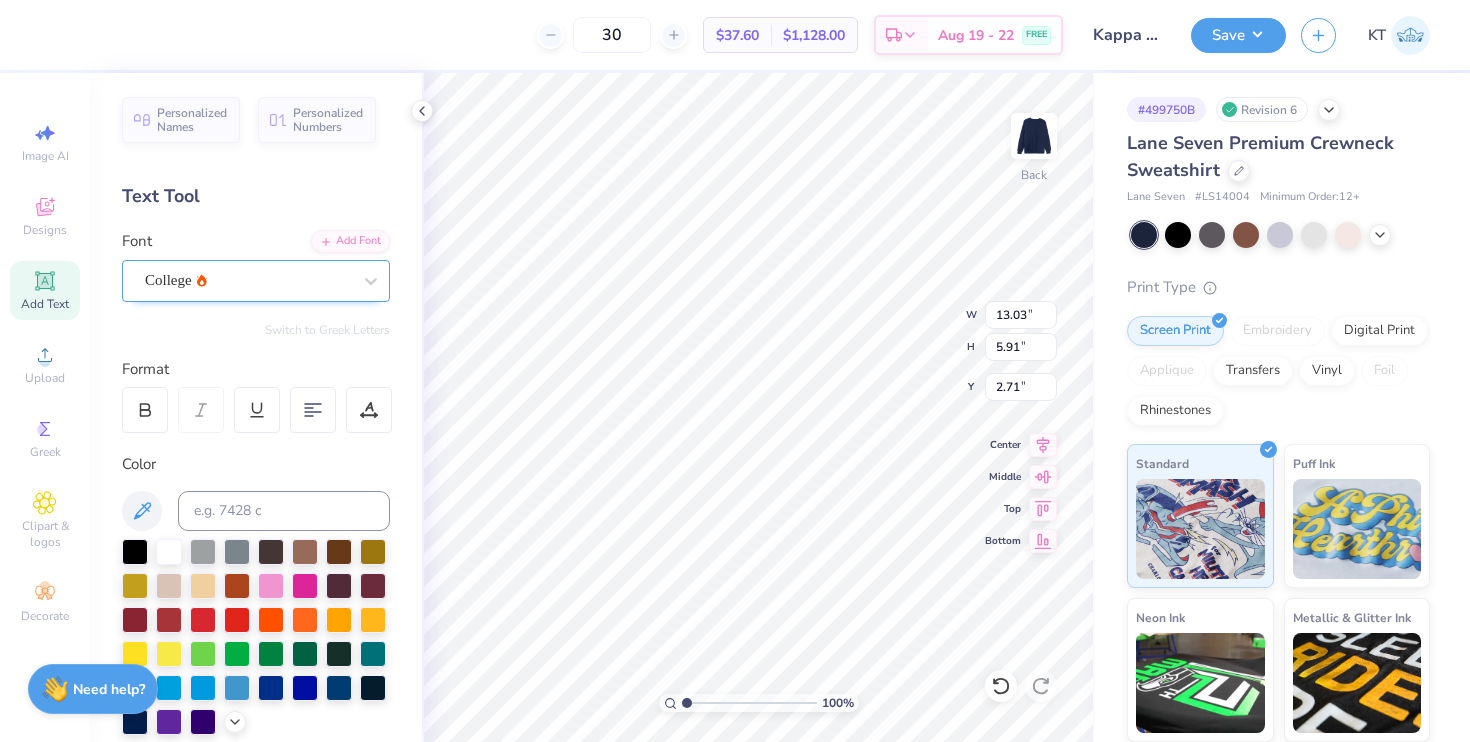 click on "Font College" at bounding box center [256, 266] 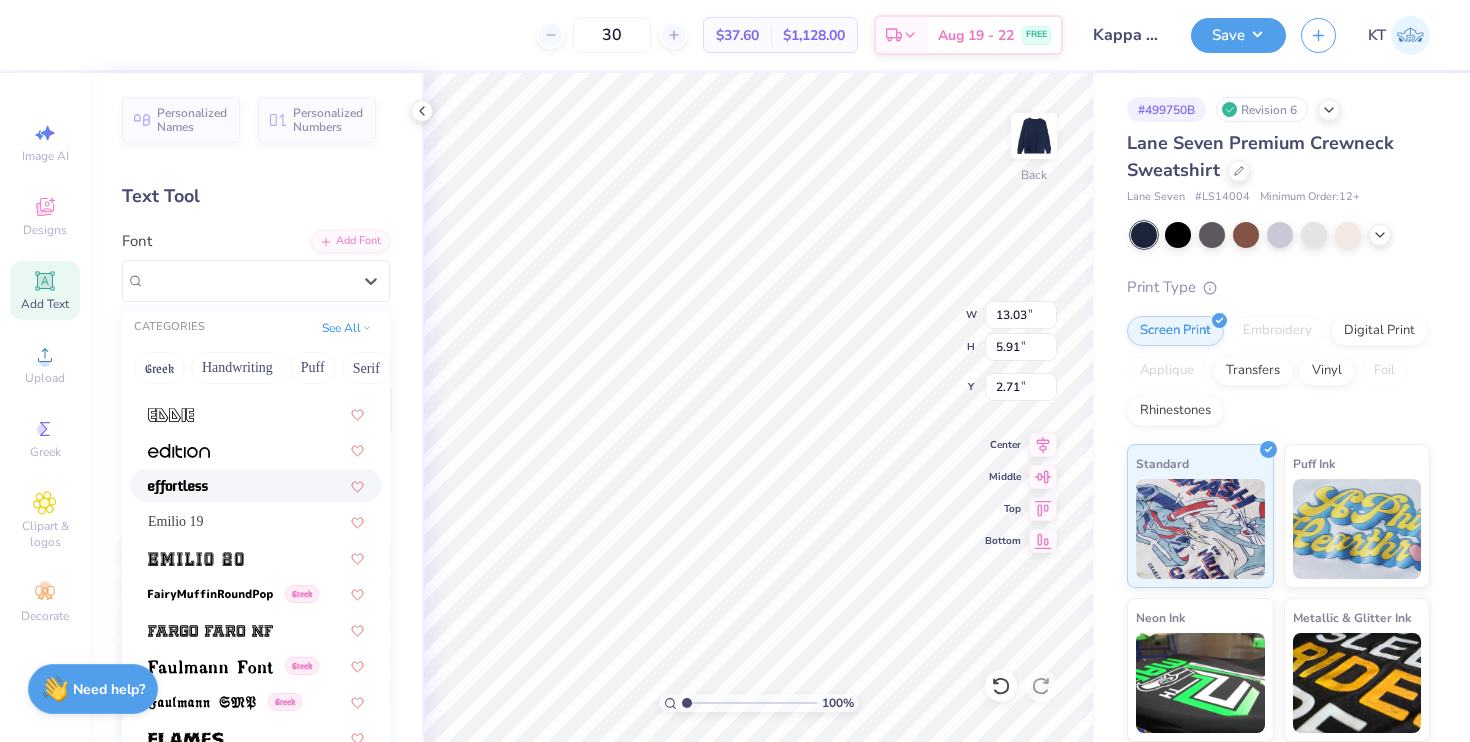 scroll, scrollTop: 3986, scrollLeft: 0, axis: vertical 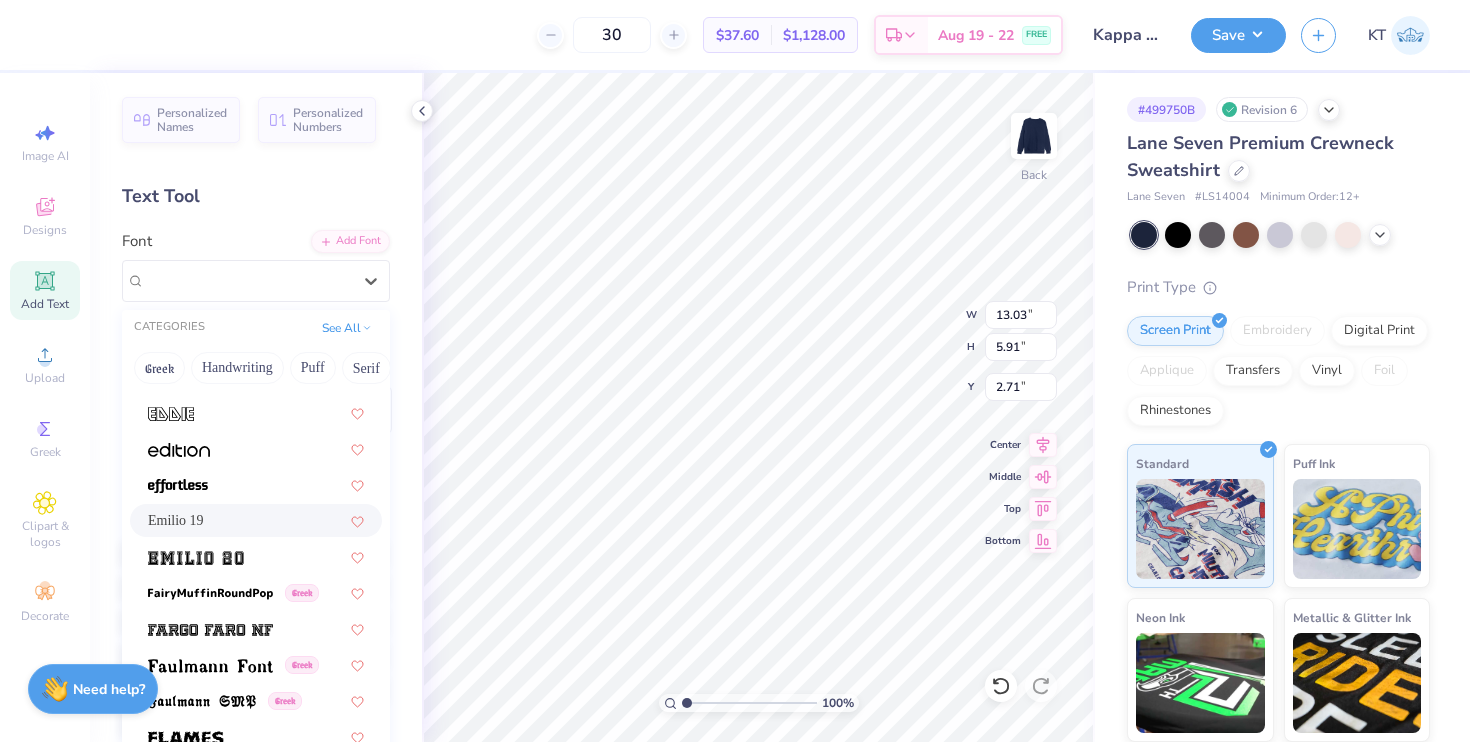 click on "Emilio 19" at bounding box center [256, 520] 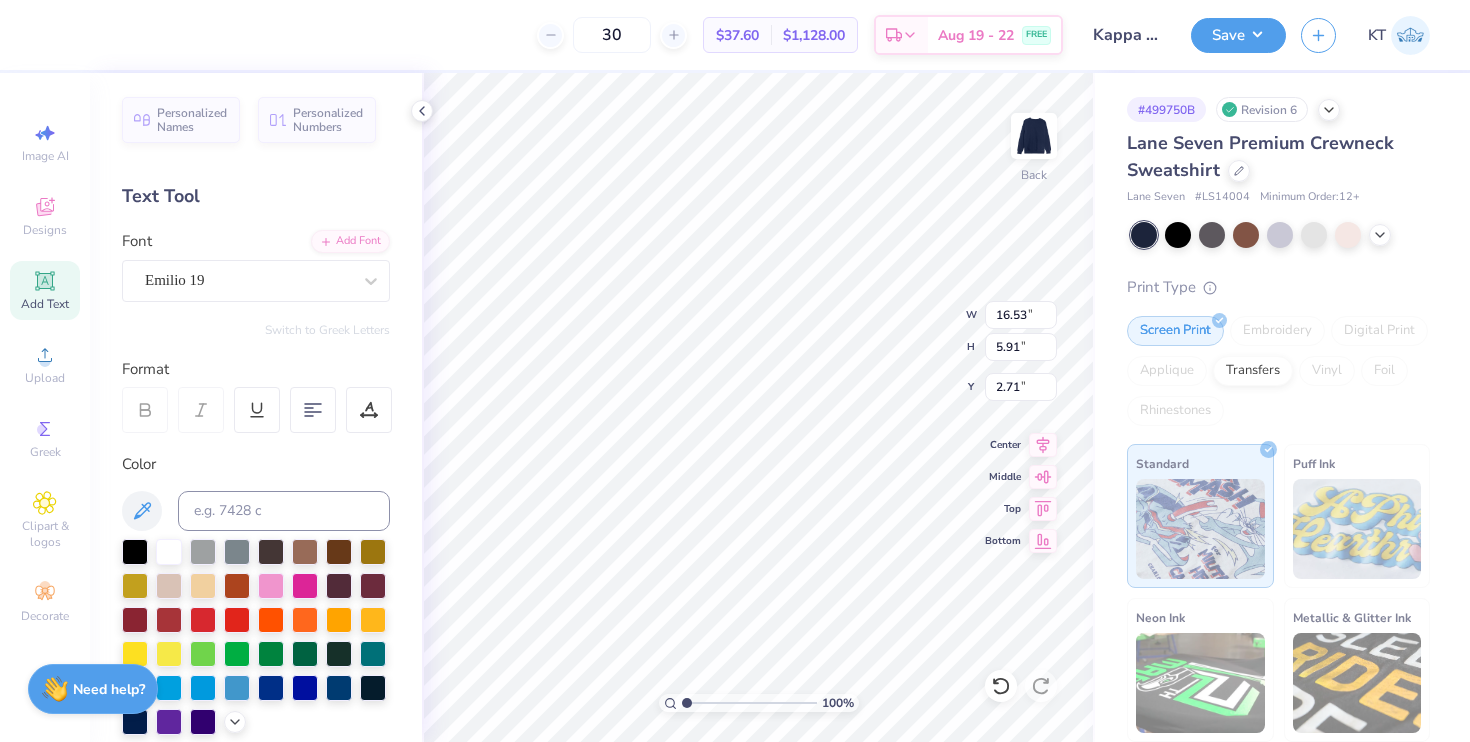 type on "16.53" 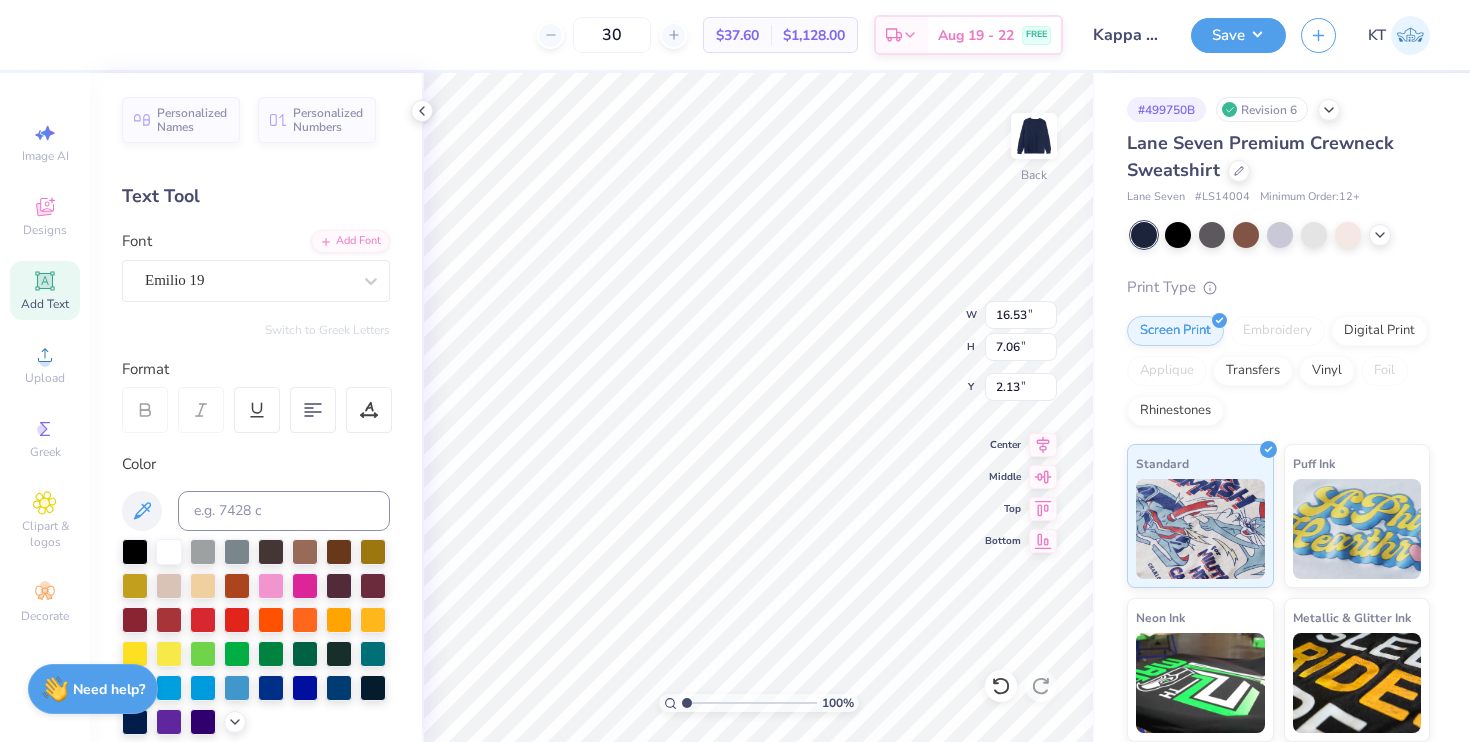type on "13.19" 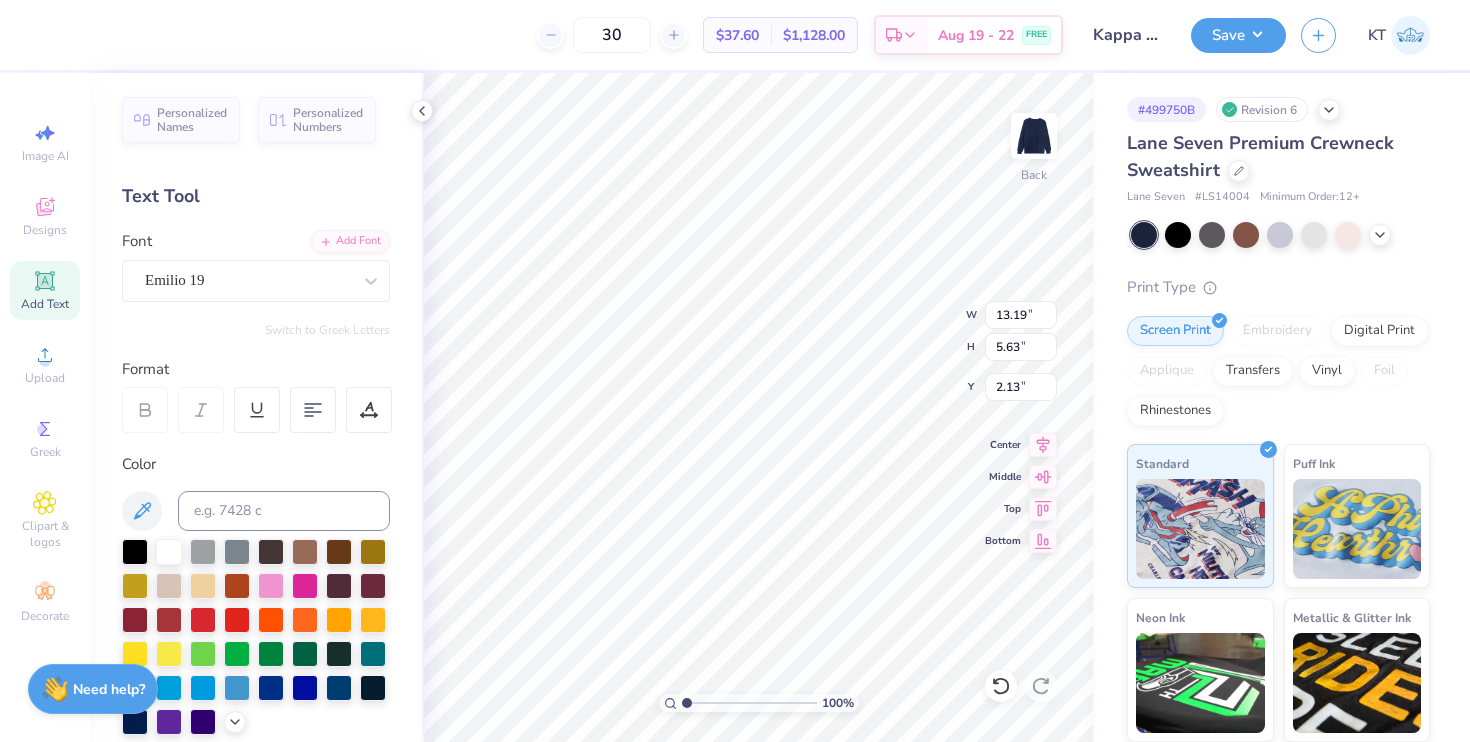 type on "3.00" 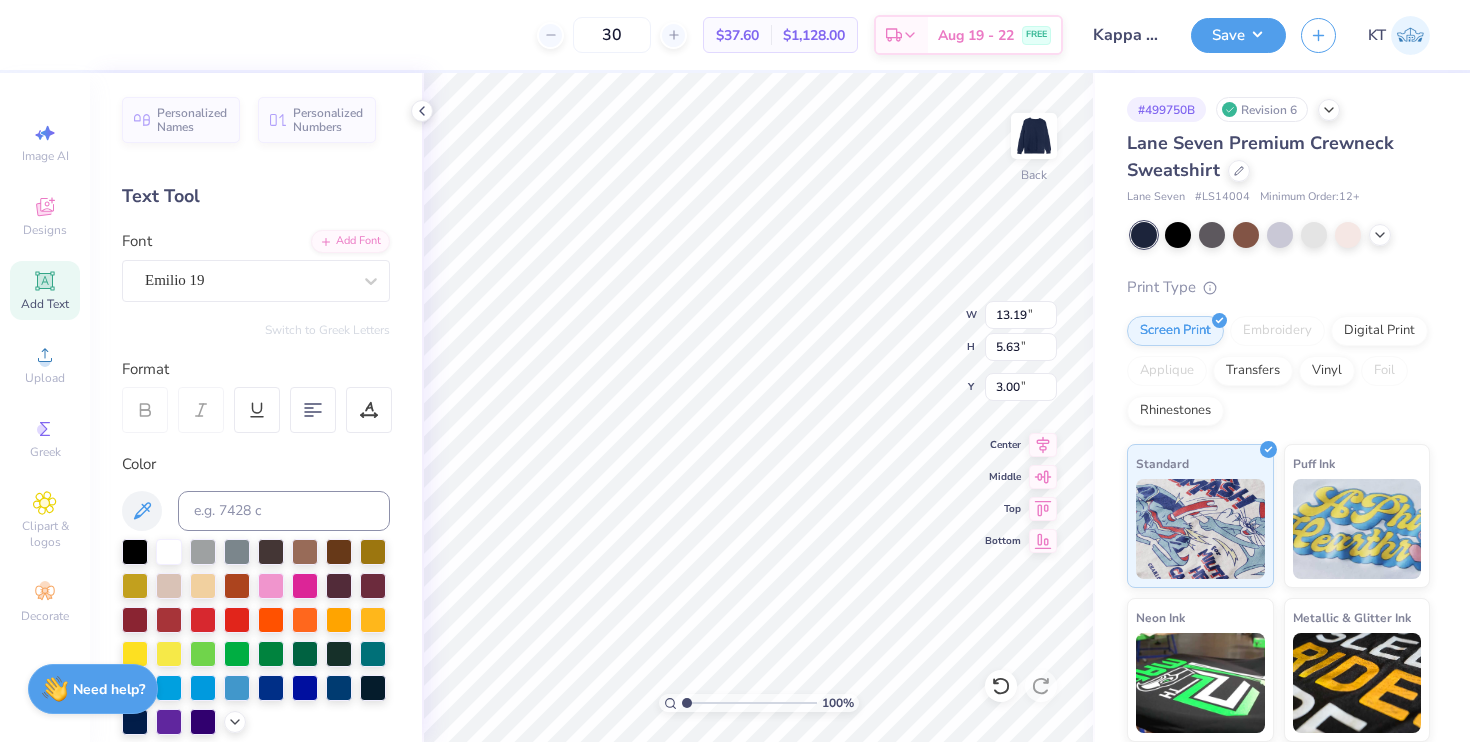 scroll, scrollTop: 0, scrollLeft: 1, axis: horizontal 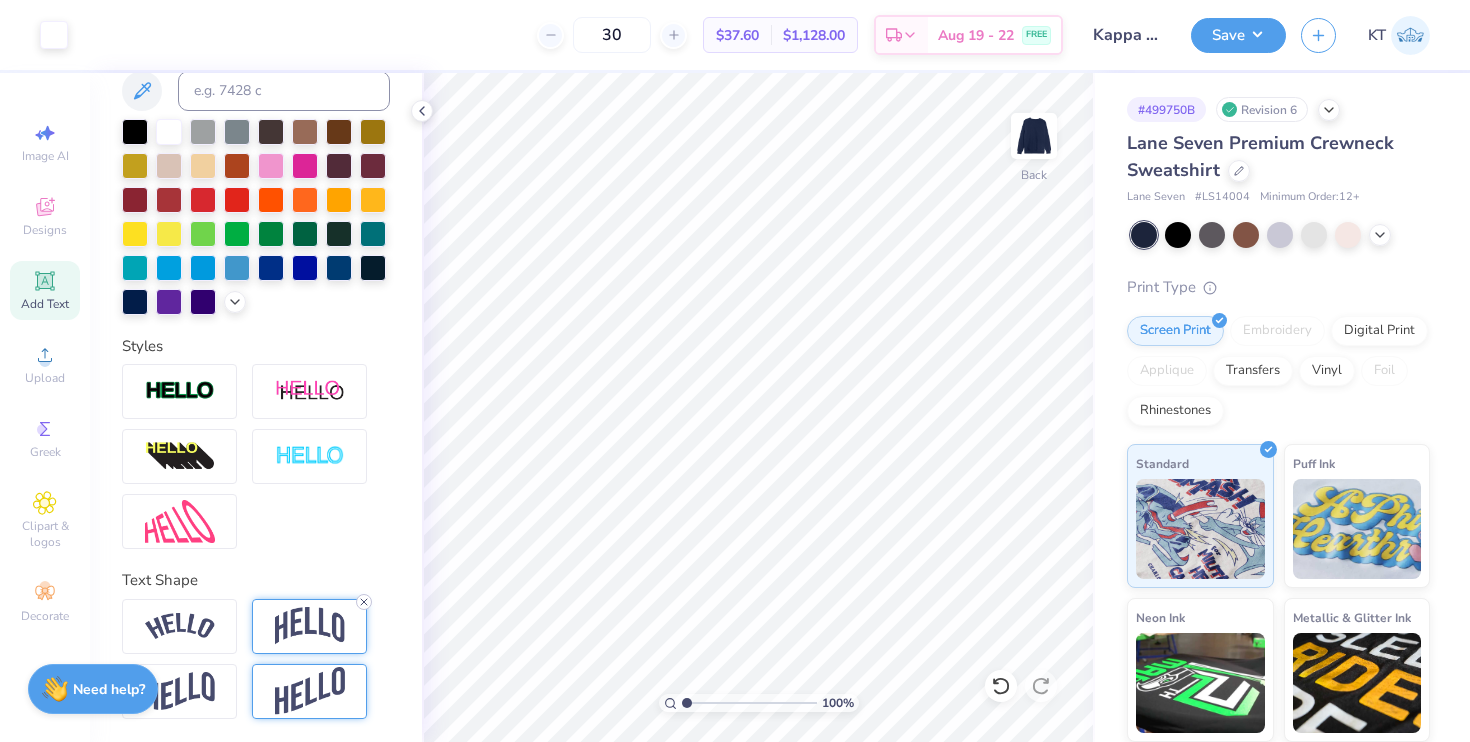 click 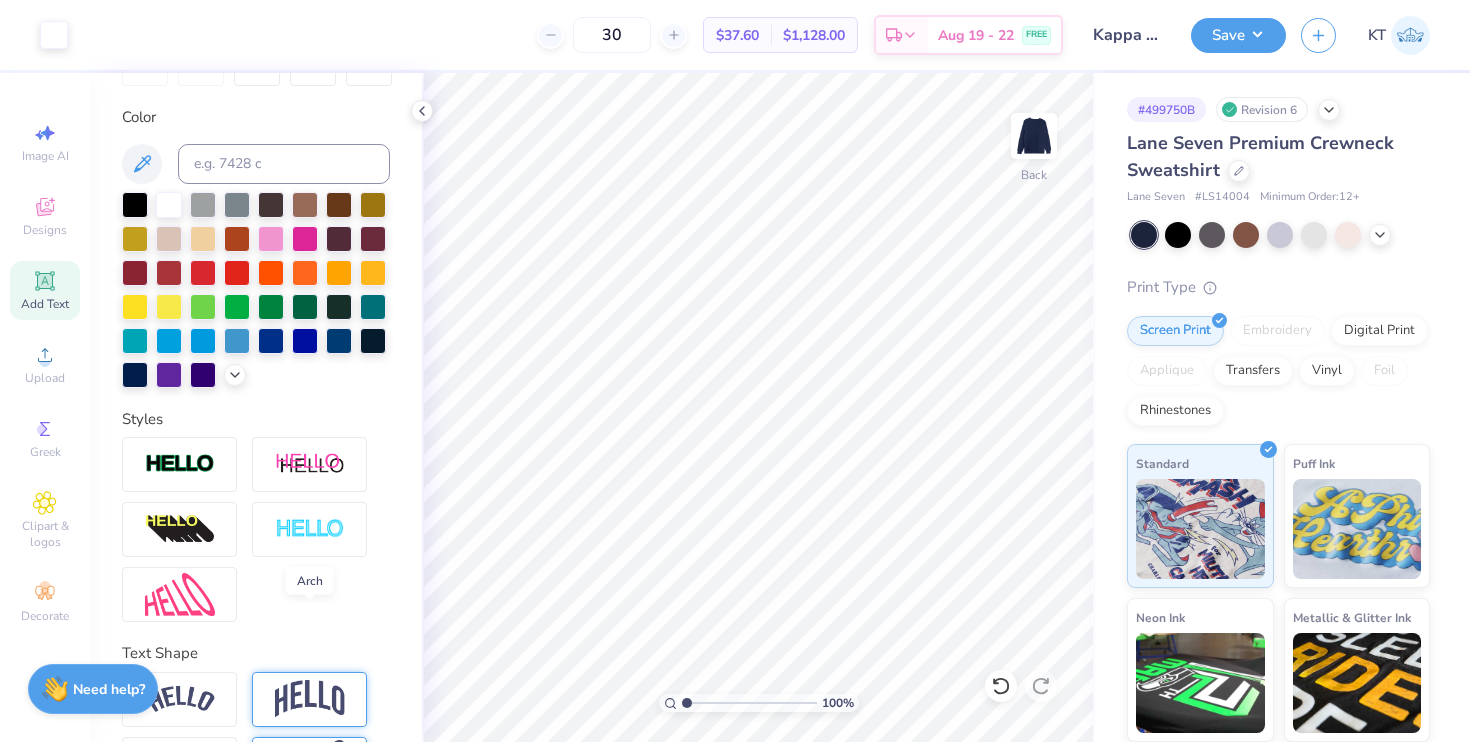 scroll, scrollTop: 420, scrollLeft: 0, axis: vertical 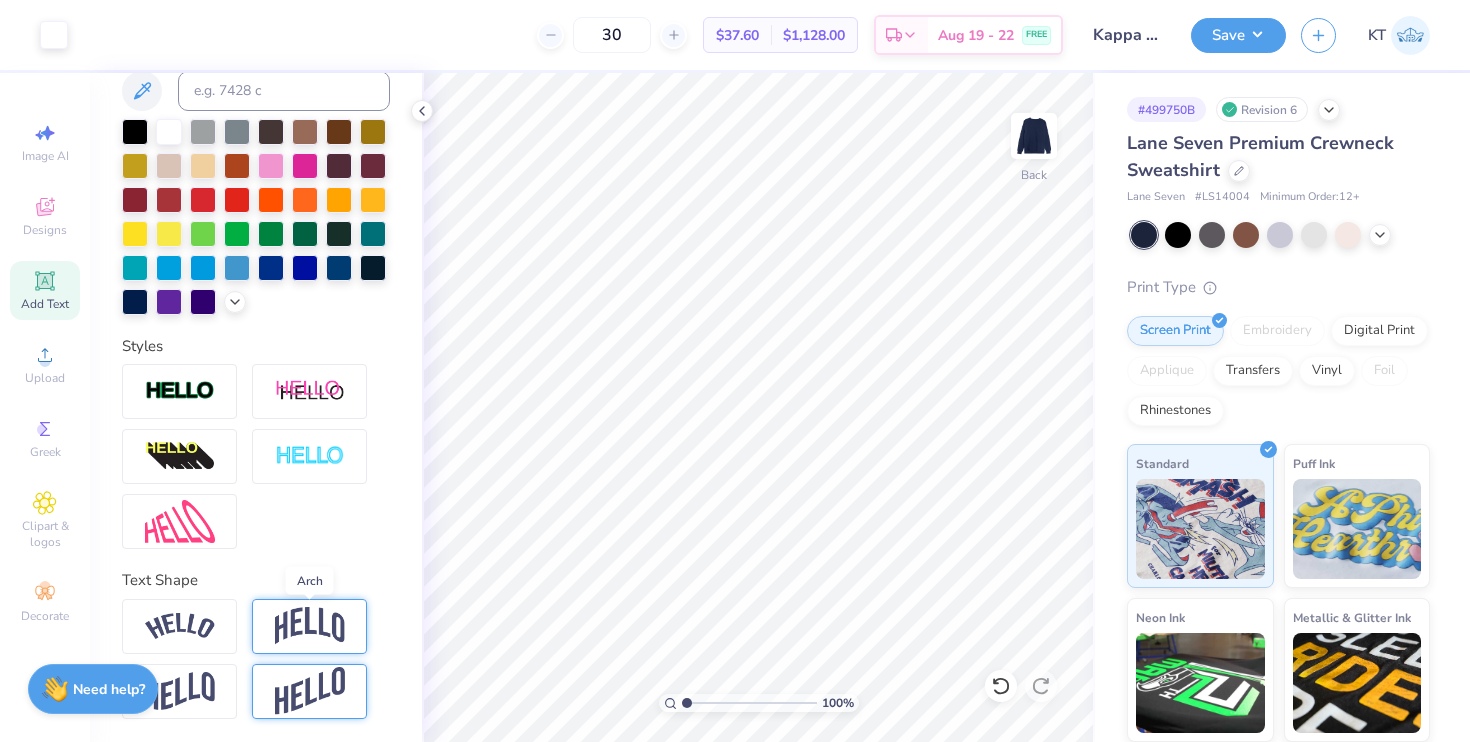 click at bounding box center [310, 626] 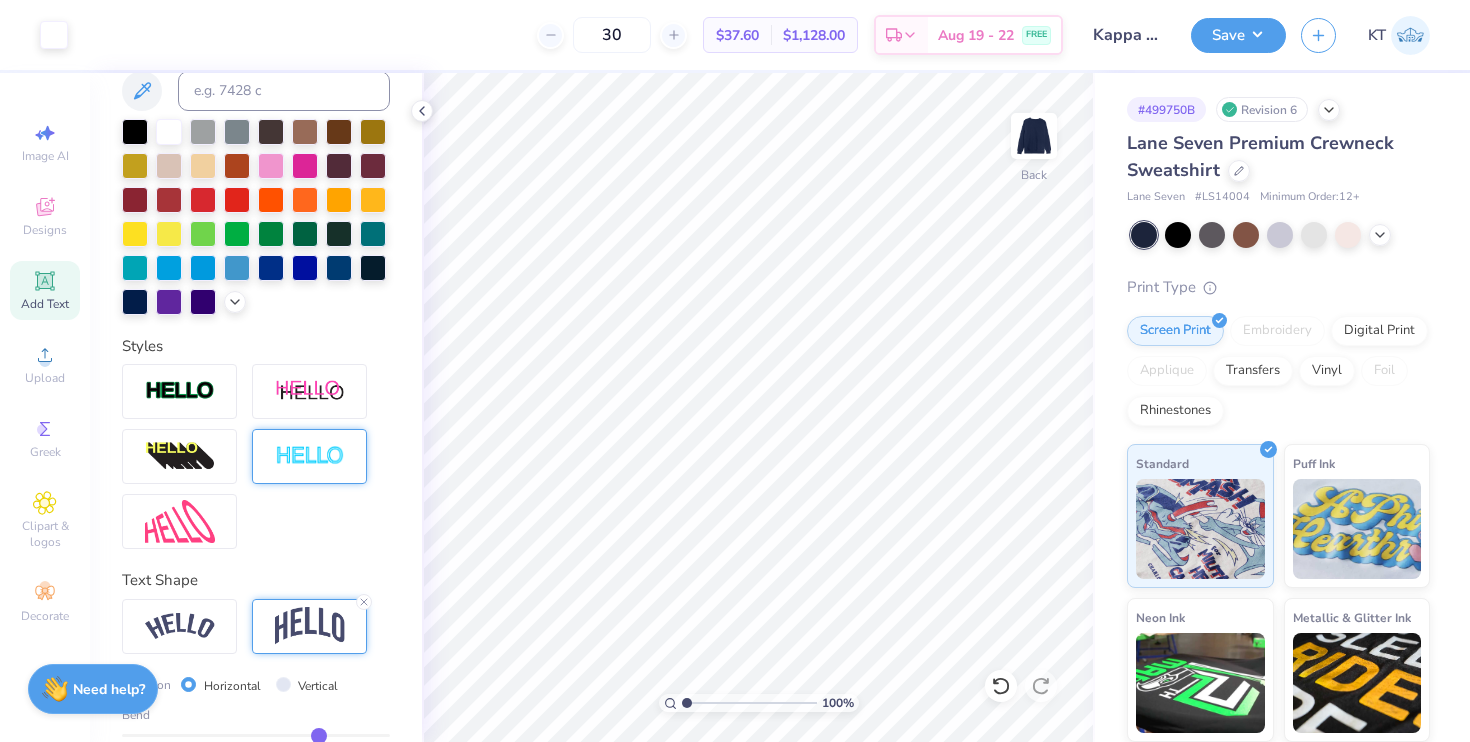 scroll, scrollTop: 537, scrollLeft: 0, axis: vertical 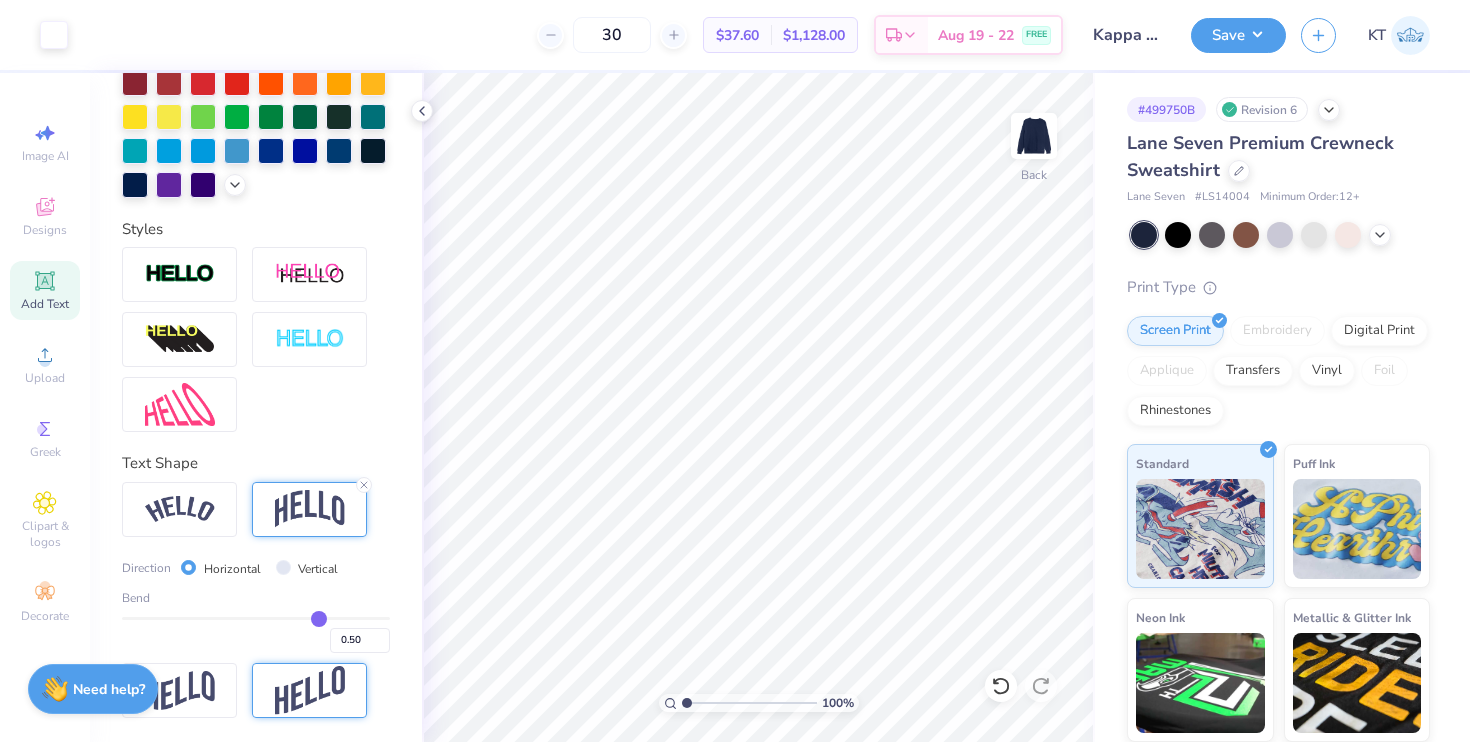 type on "0.48" 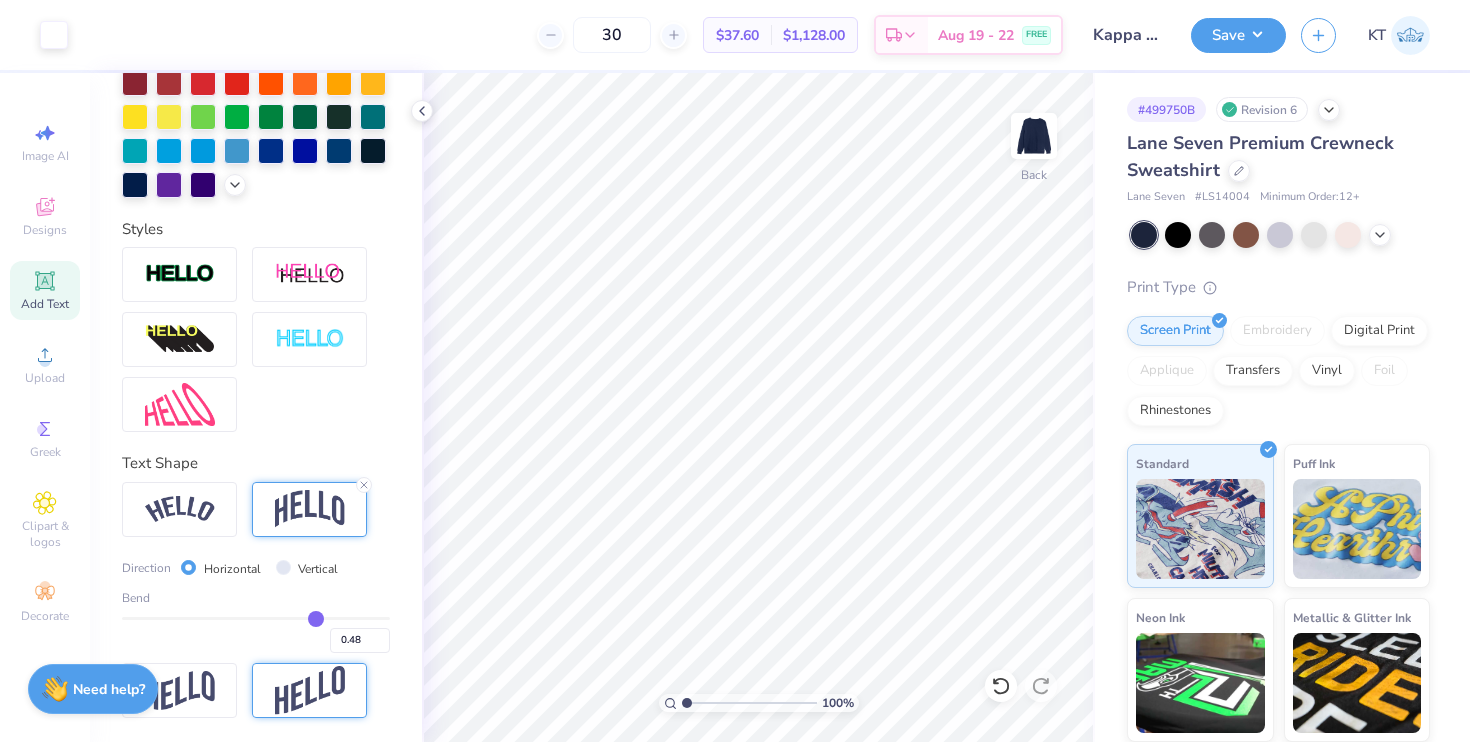 type on "0.47" 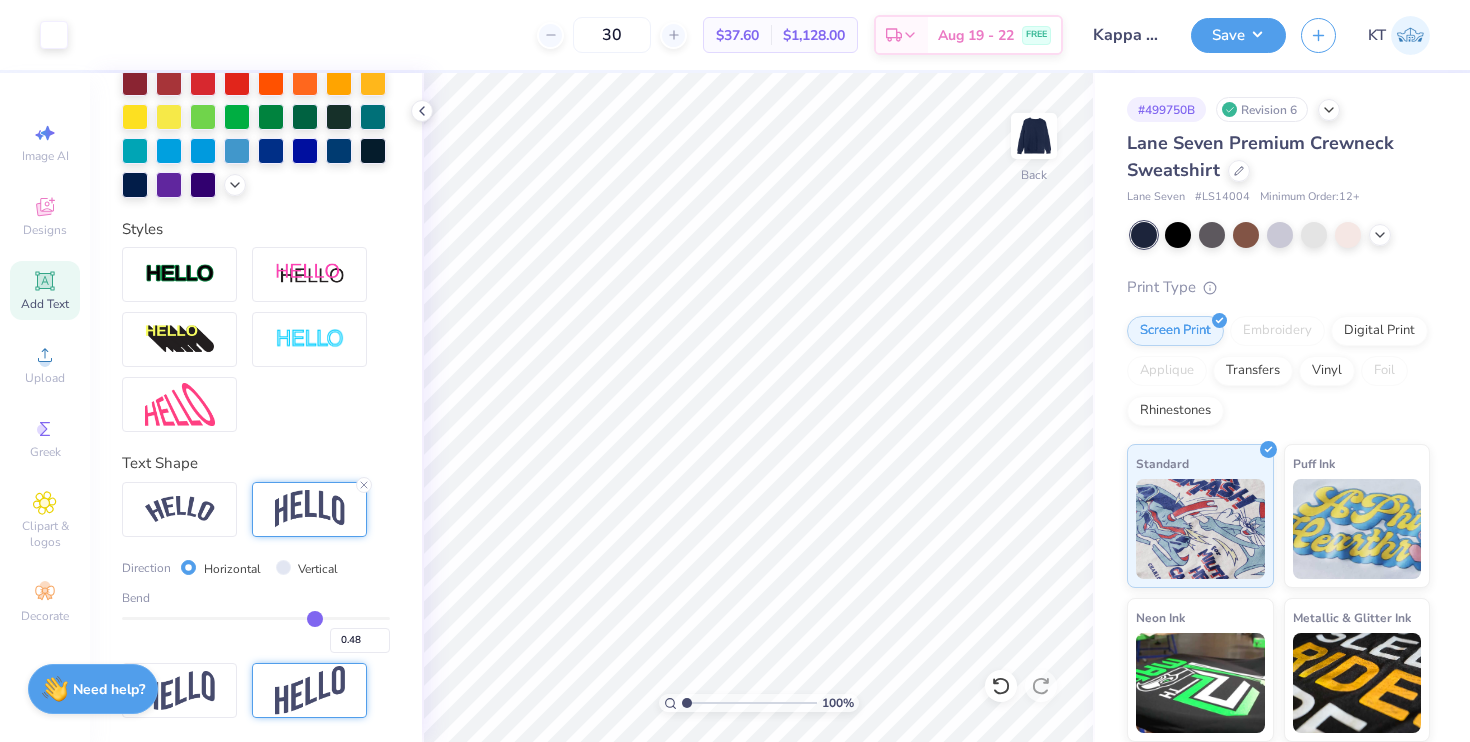 type on "0.47" 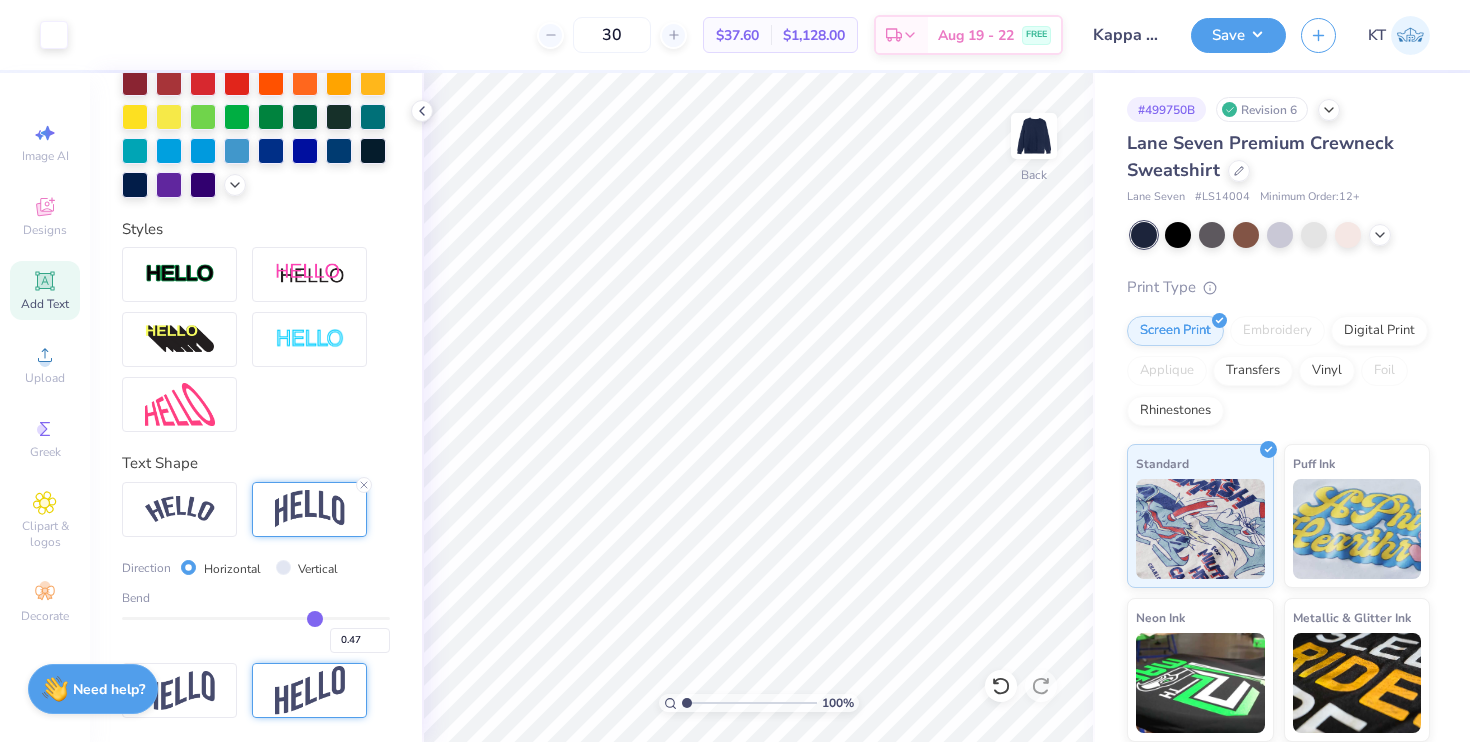 type on "0.46" 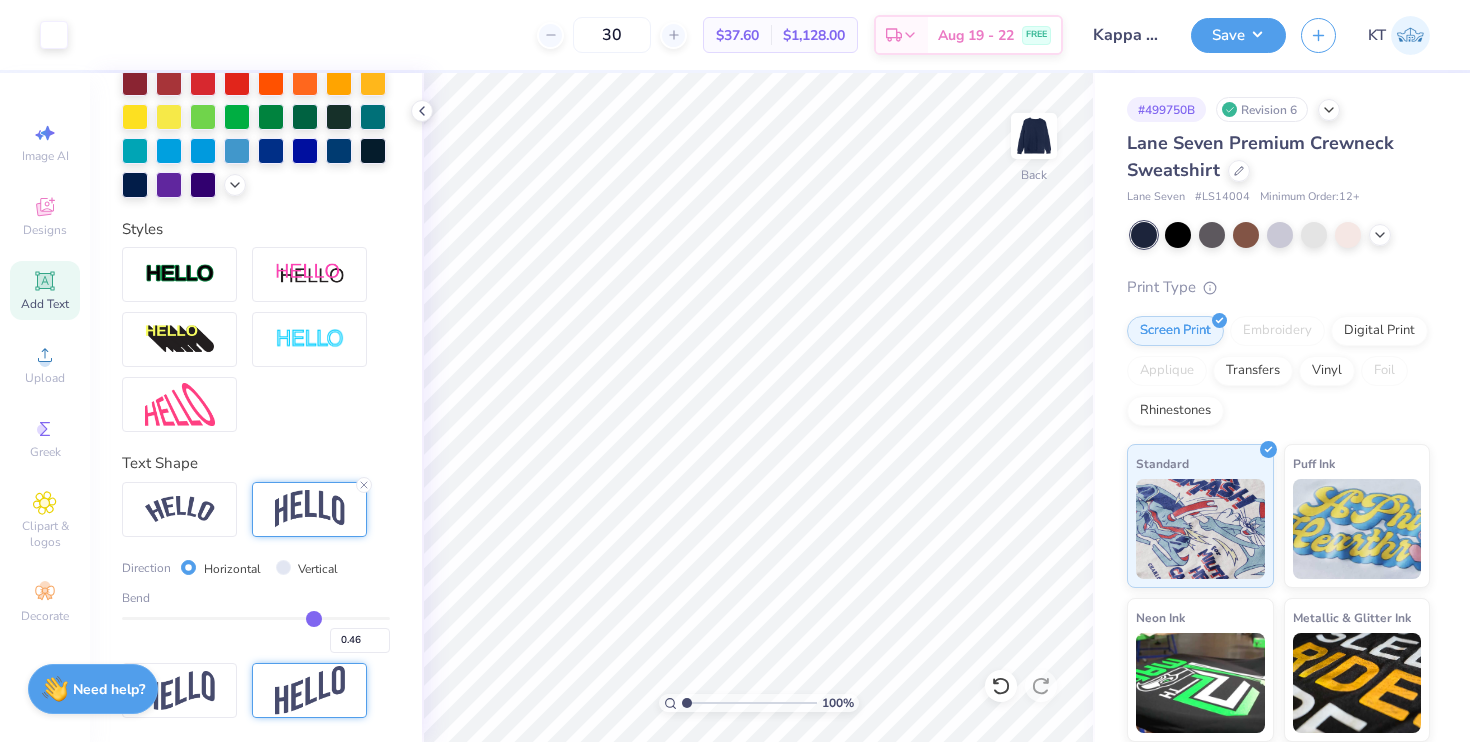 type on "0.45" 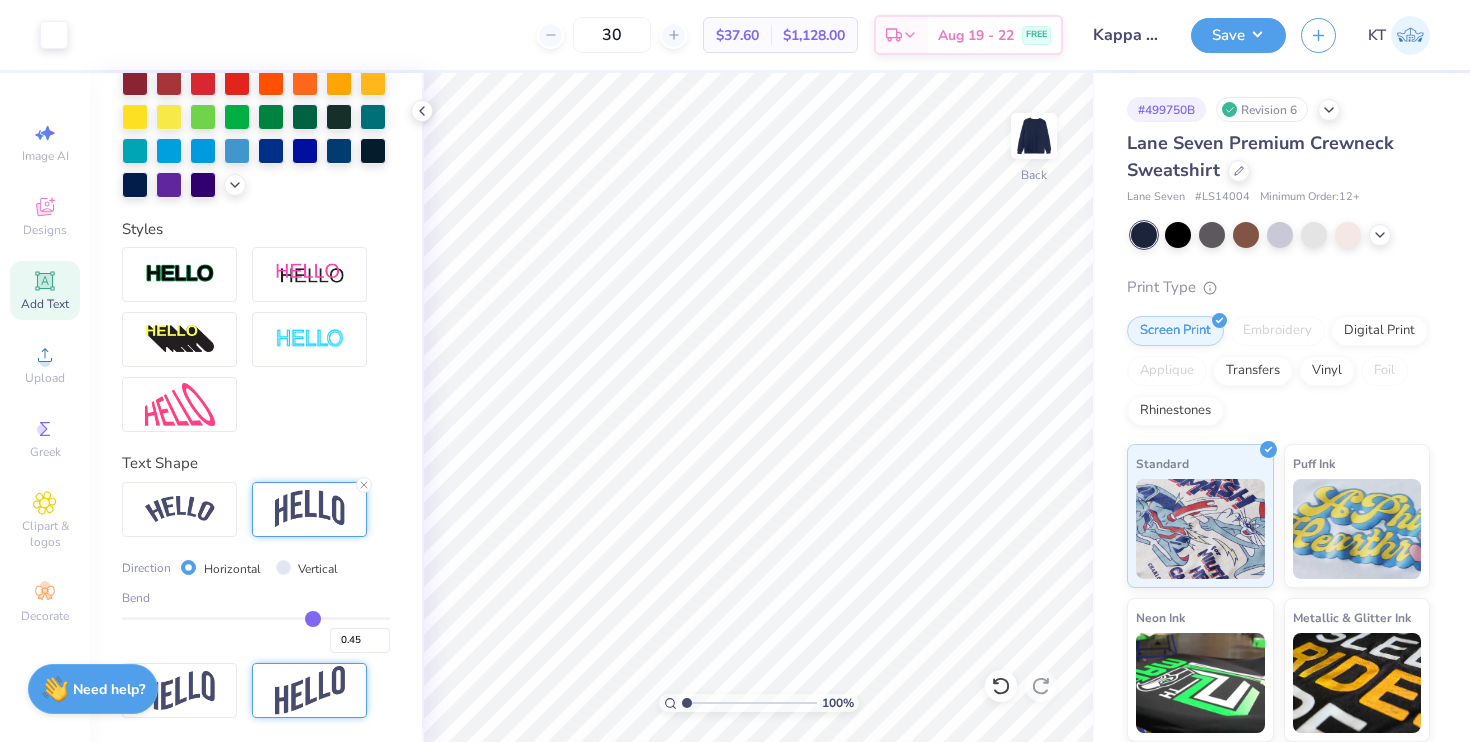 type on "0.44" 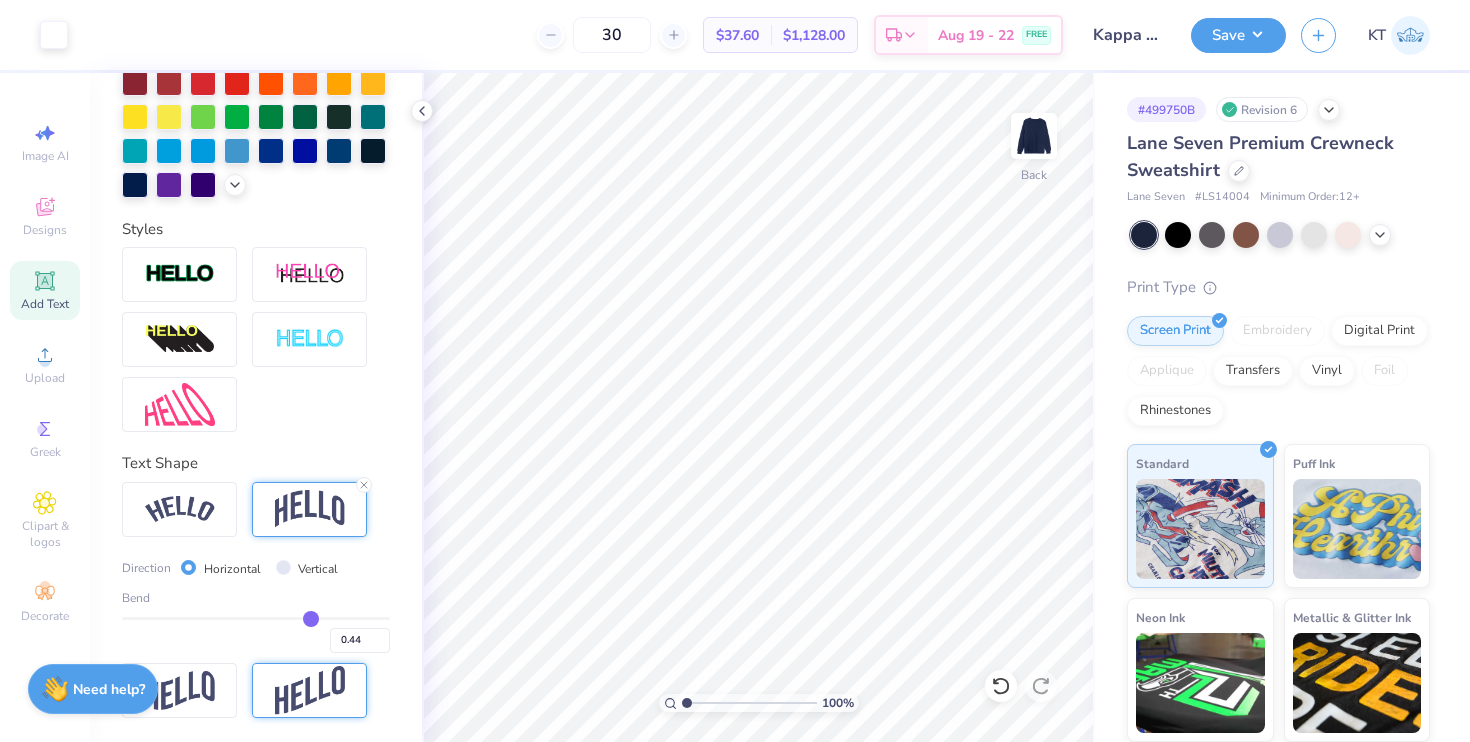 type on "0.43" 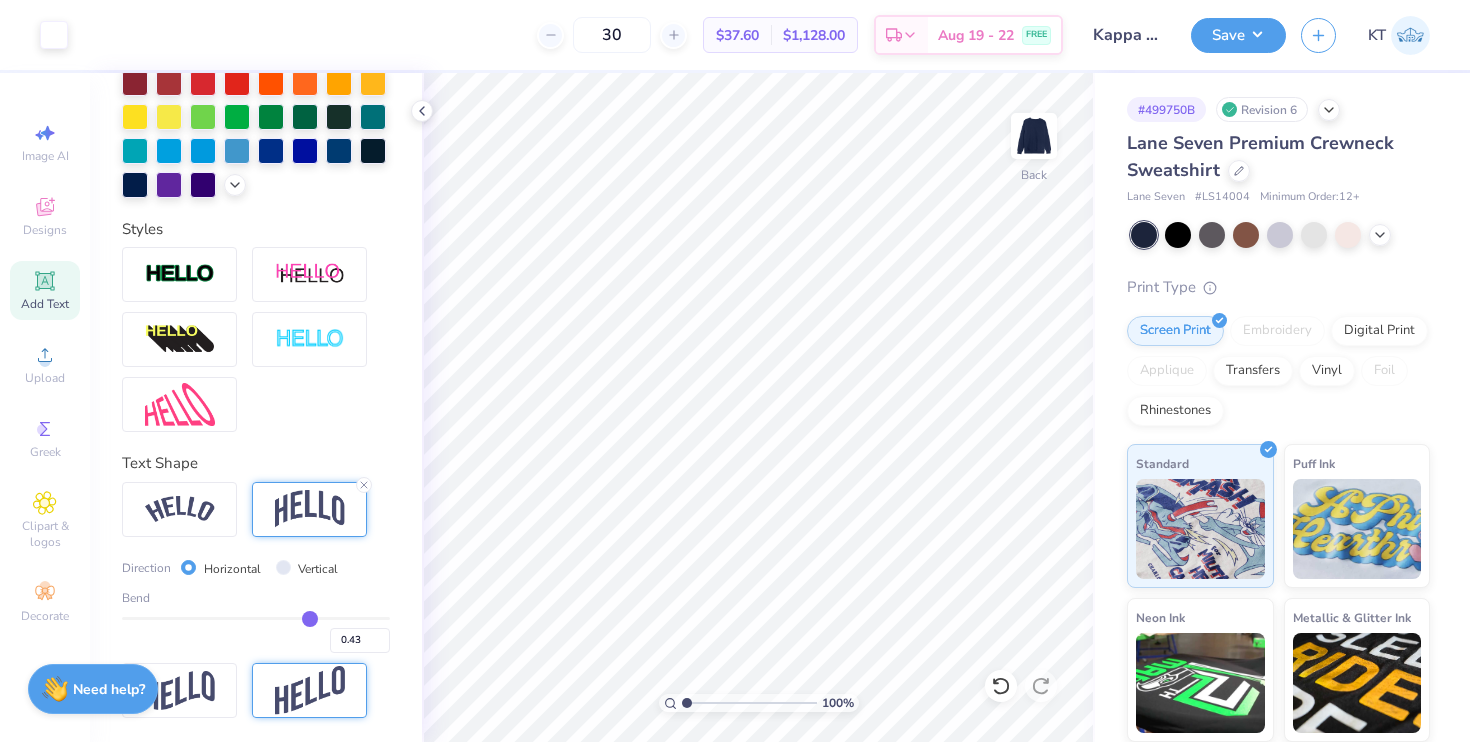 type on "0.42" 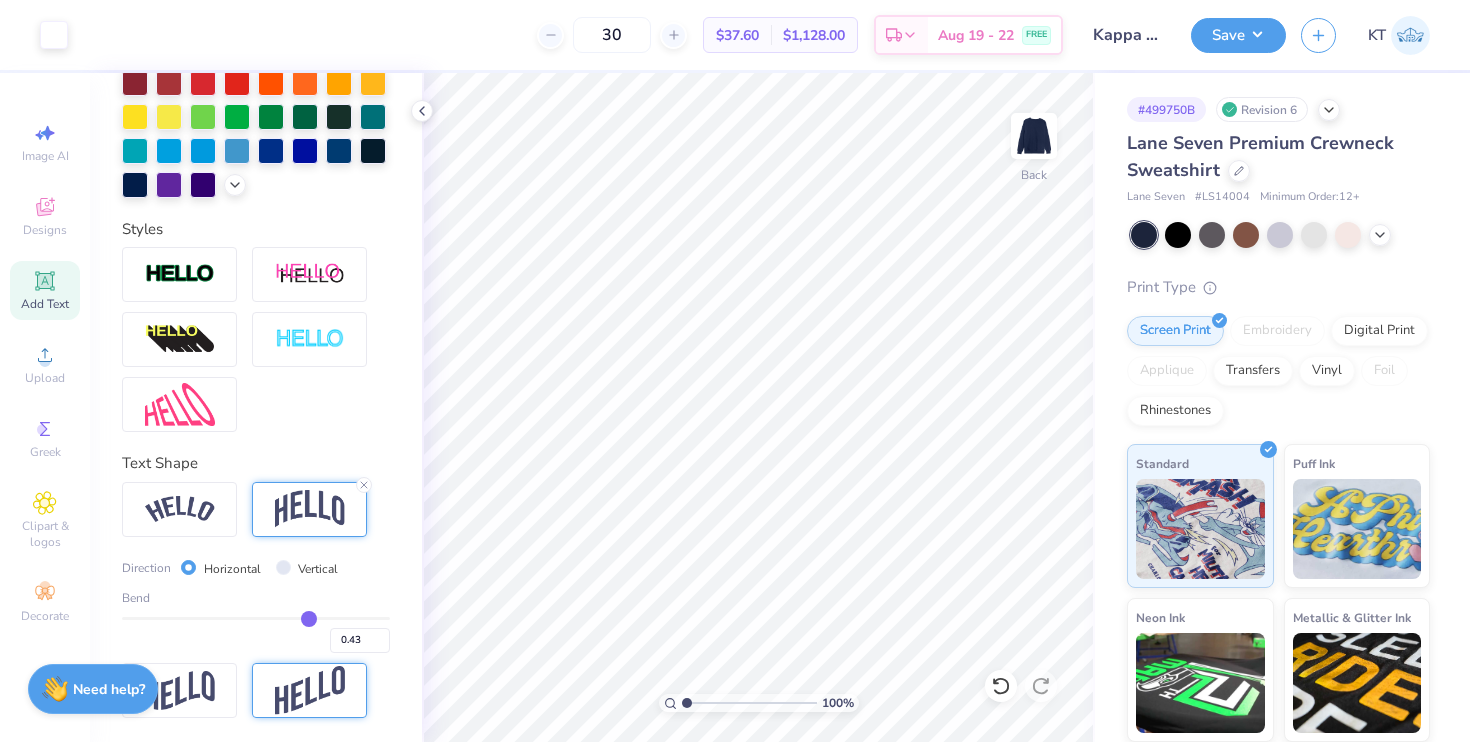 type on "0.42" 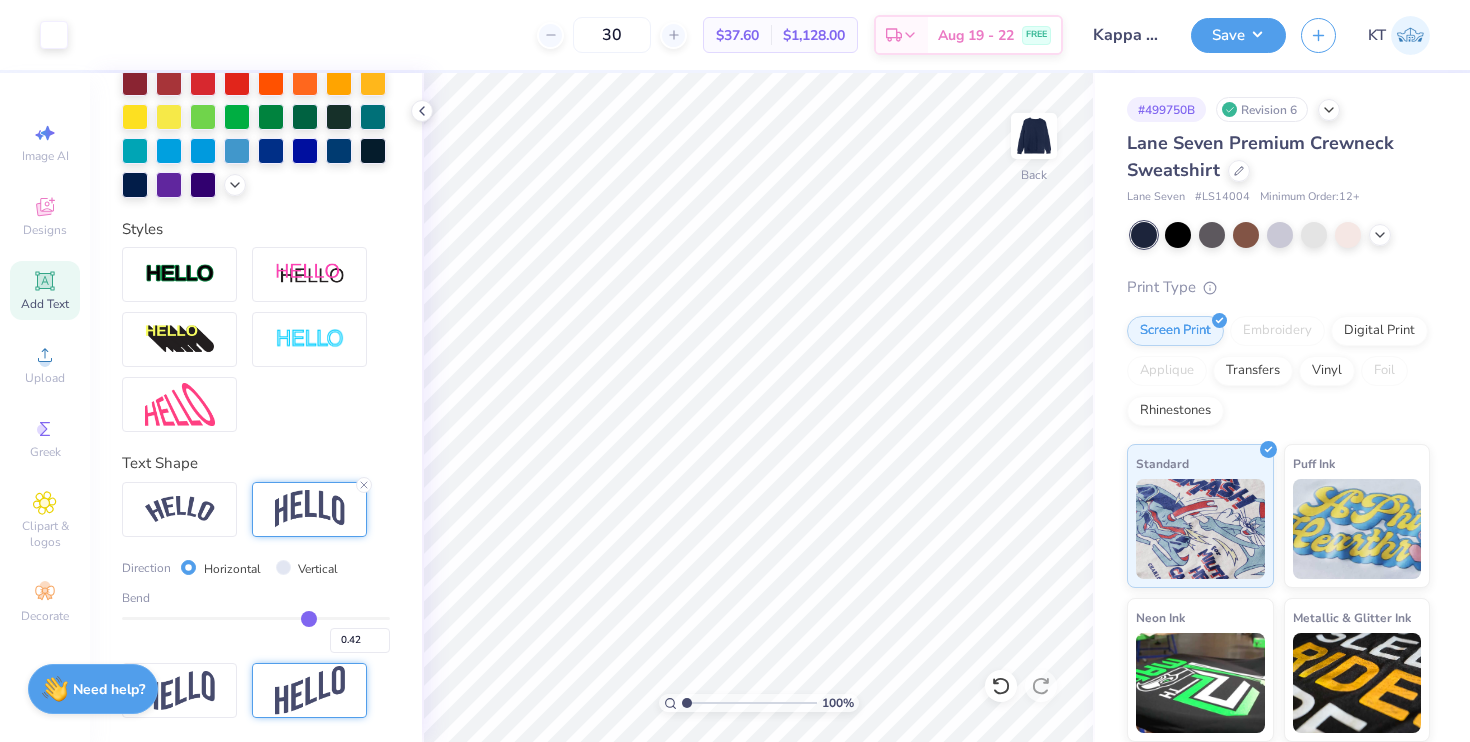 click at bounding box center (256, 618) 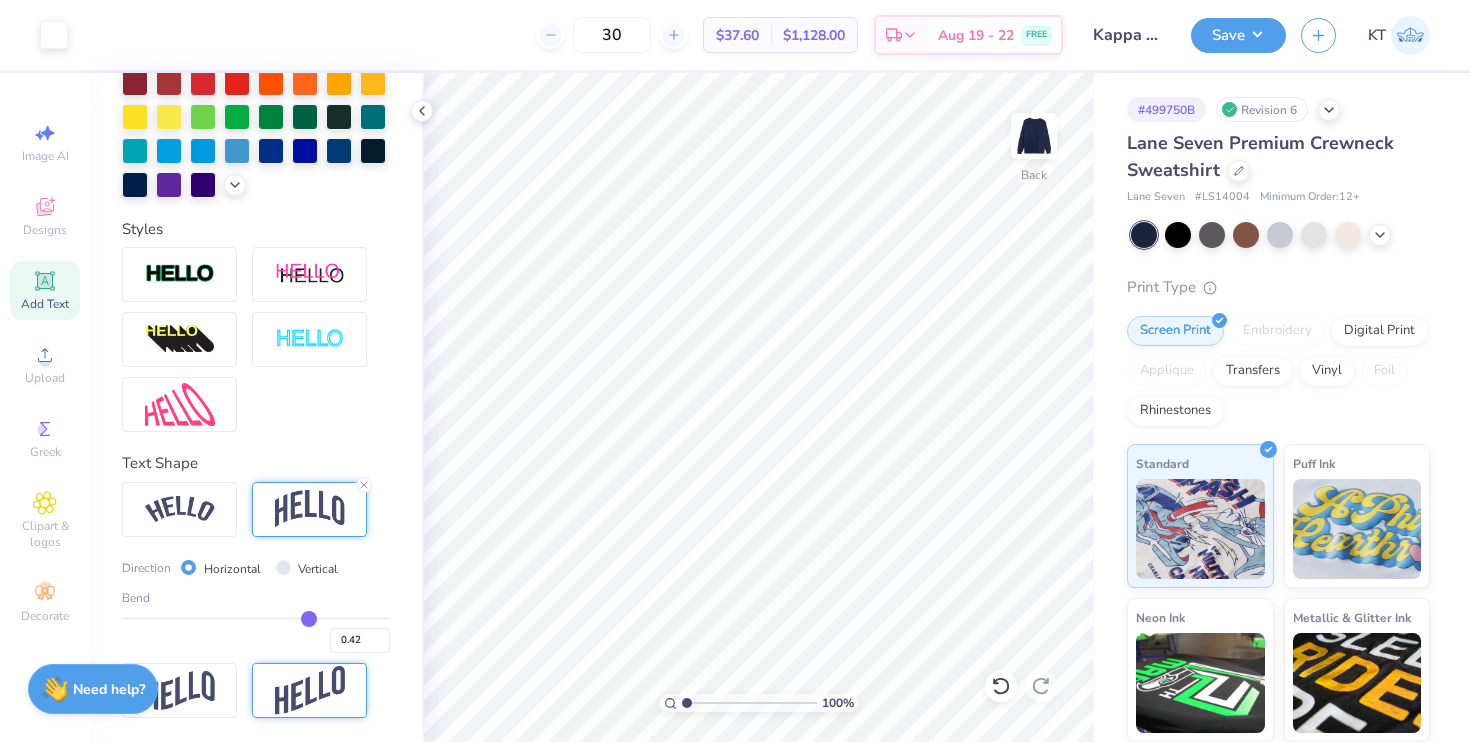 type on "0.41" 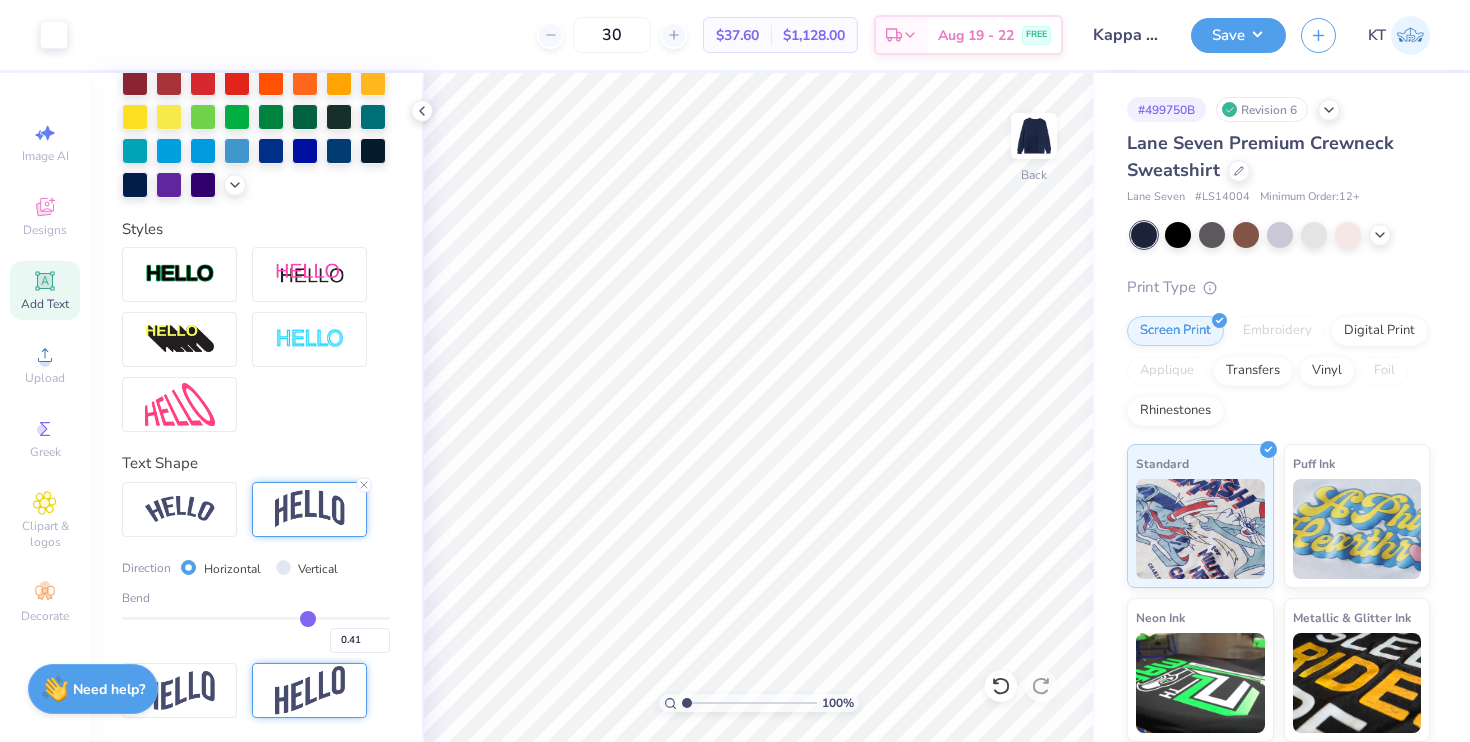 type on "0.4" 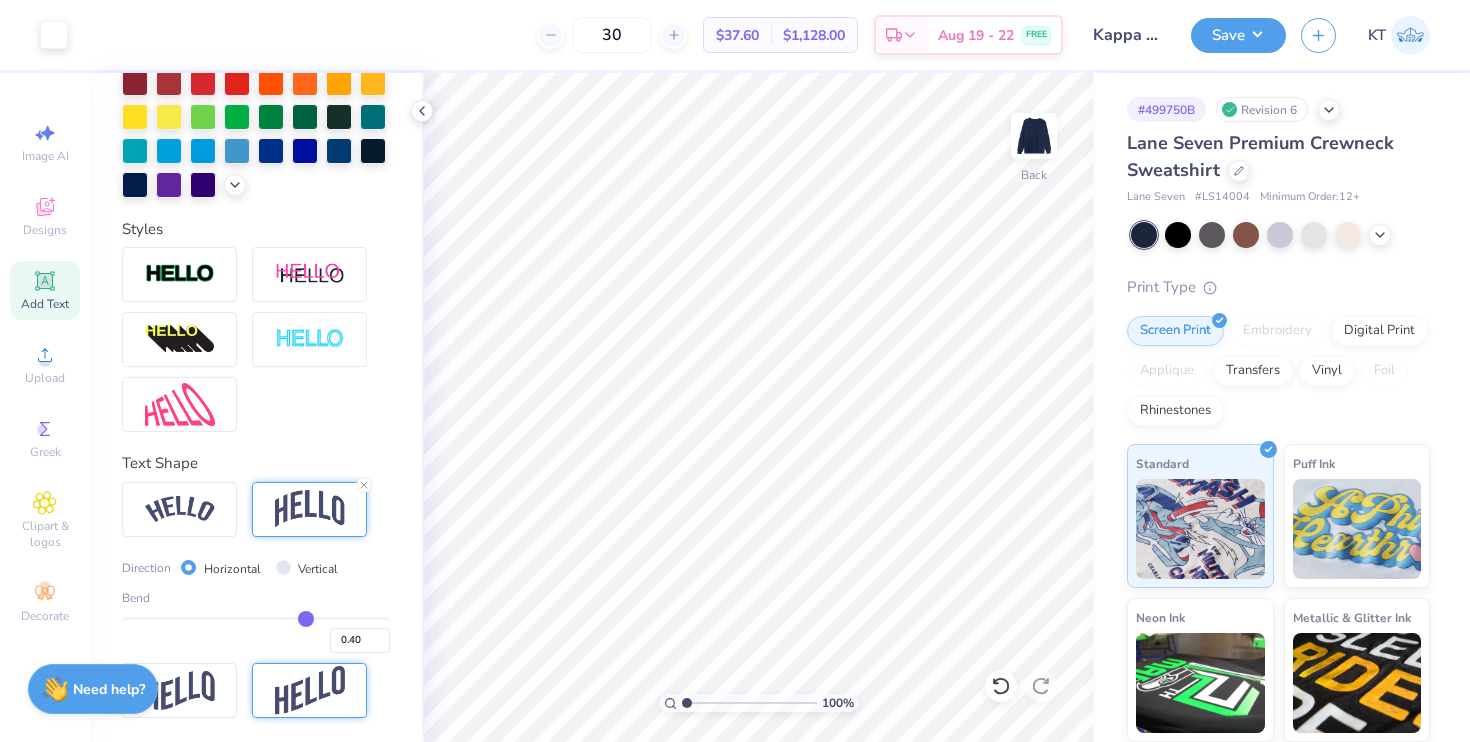 type on "0.39" 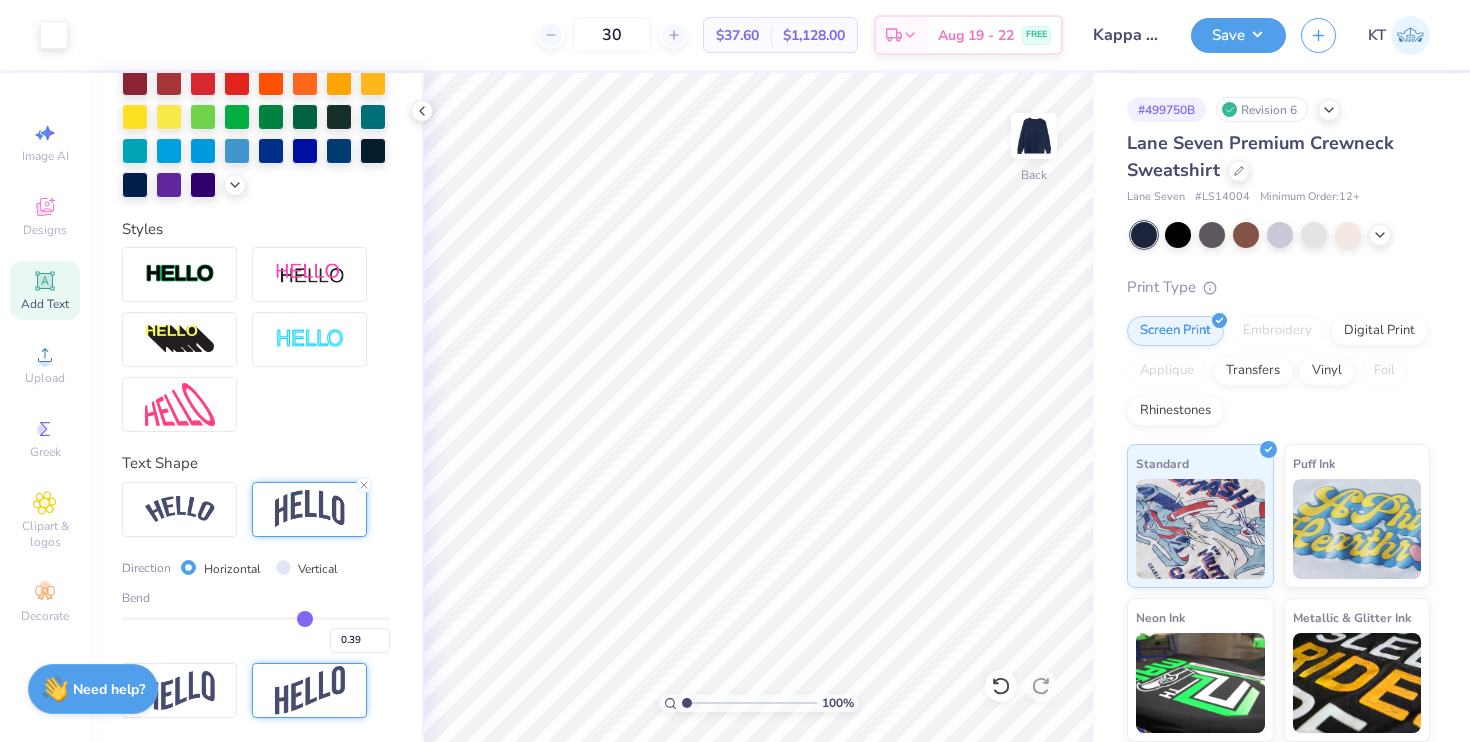 type on "0.39" 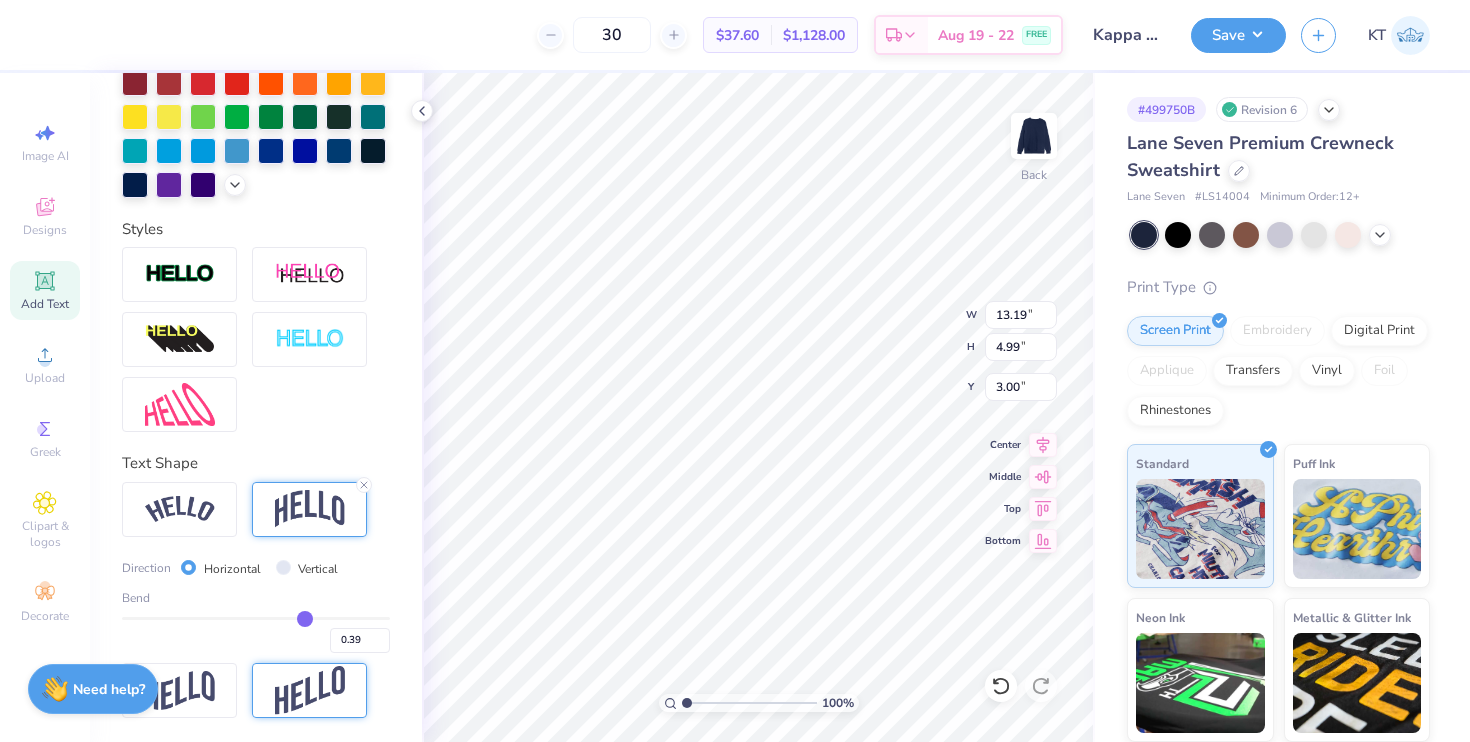 type on "3.00" 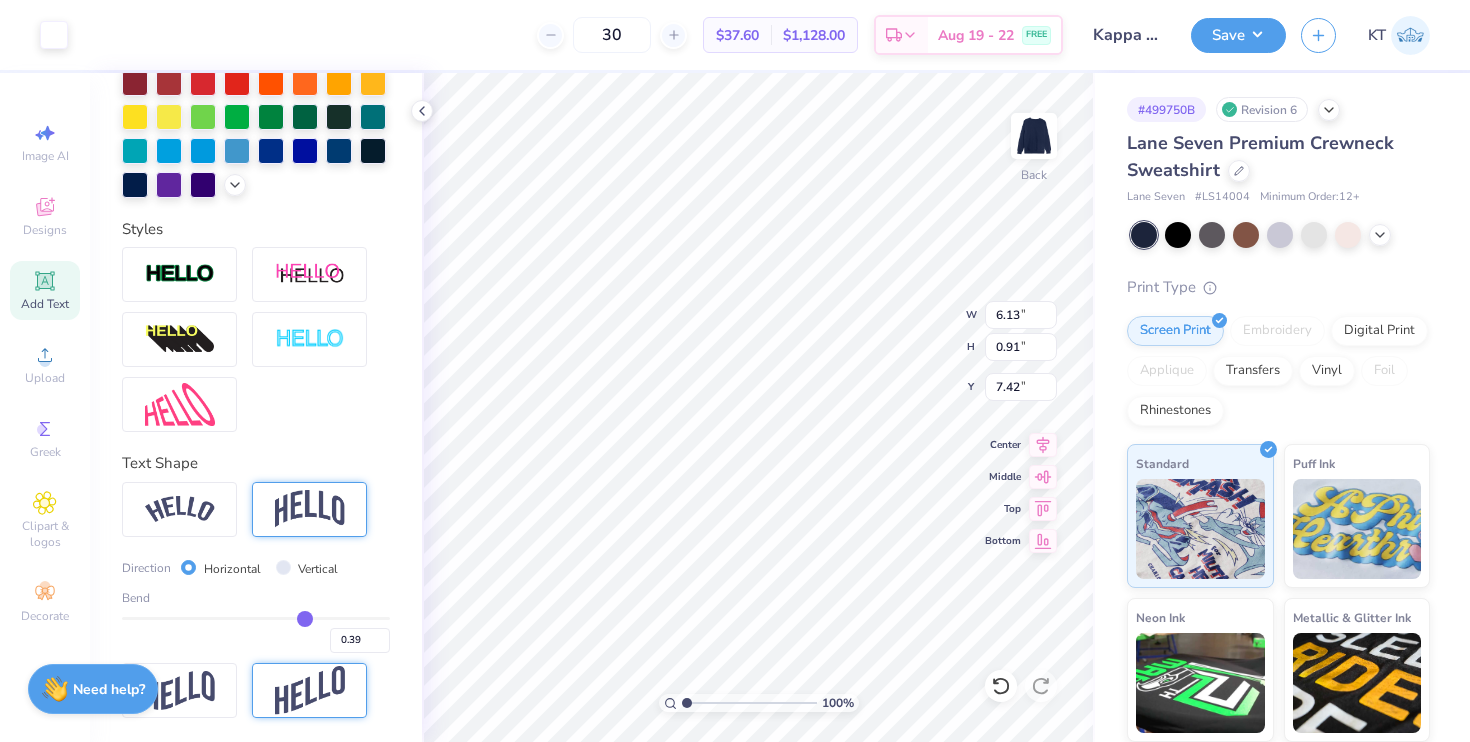 scroll, scrollTop: 420, scrollLeft: 0, axis: vertical 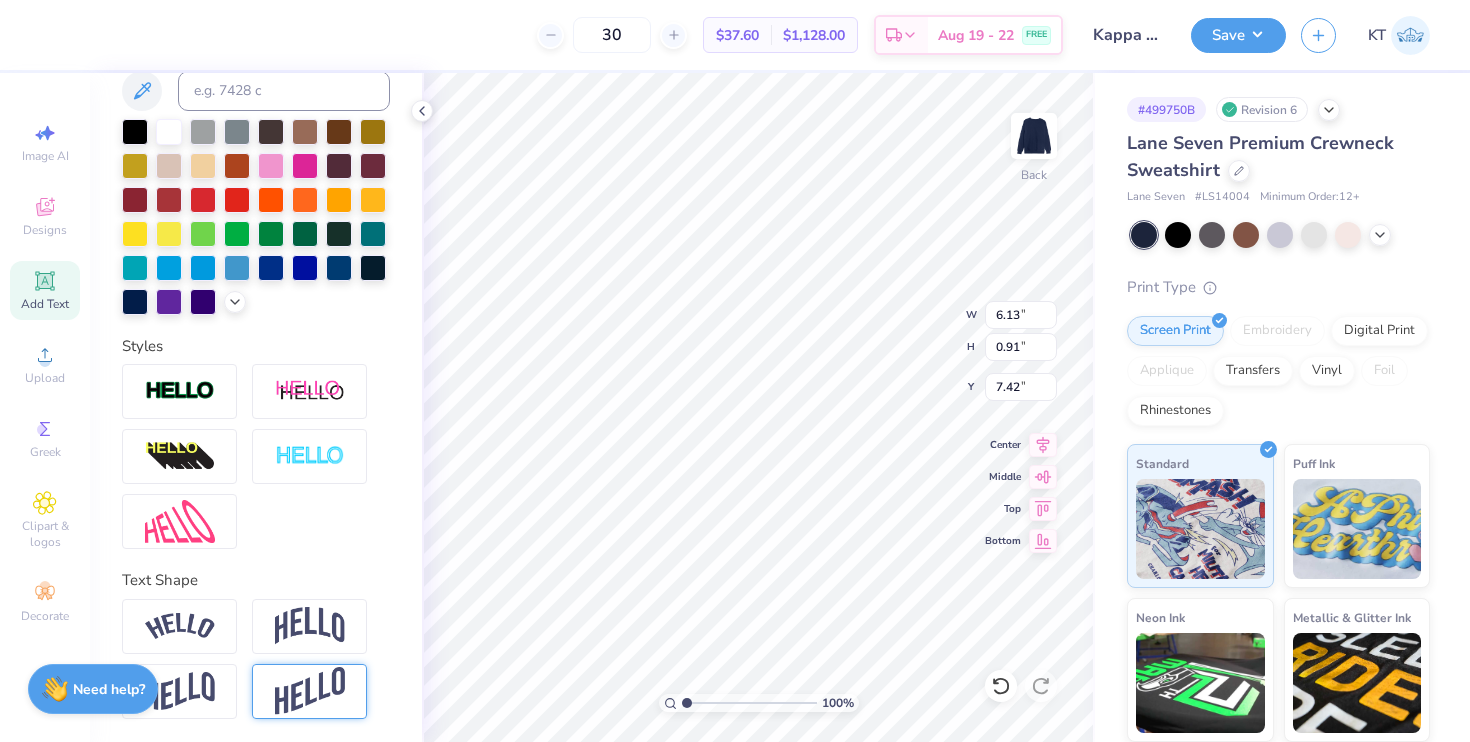 type on "7.08" 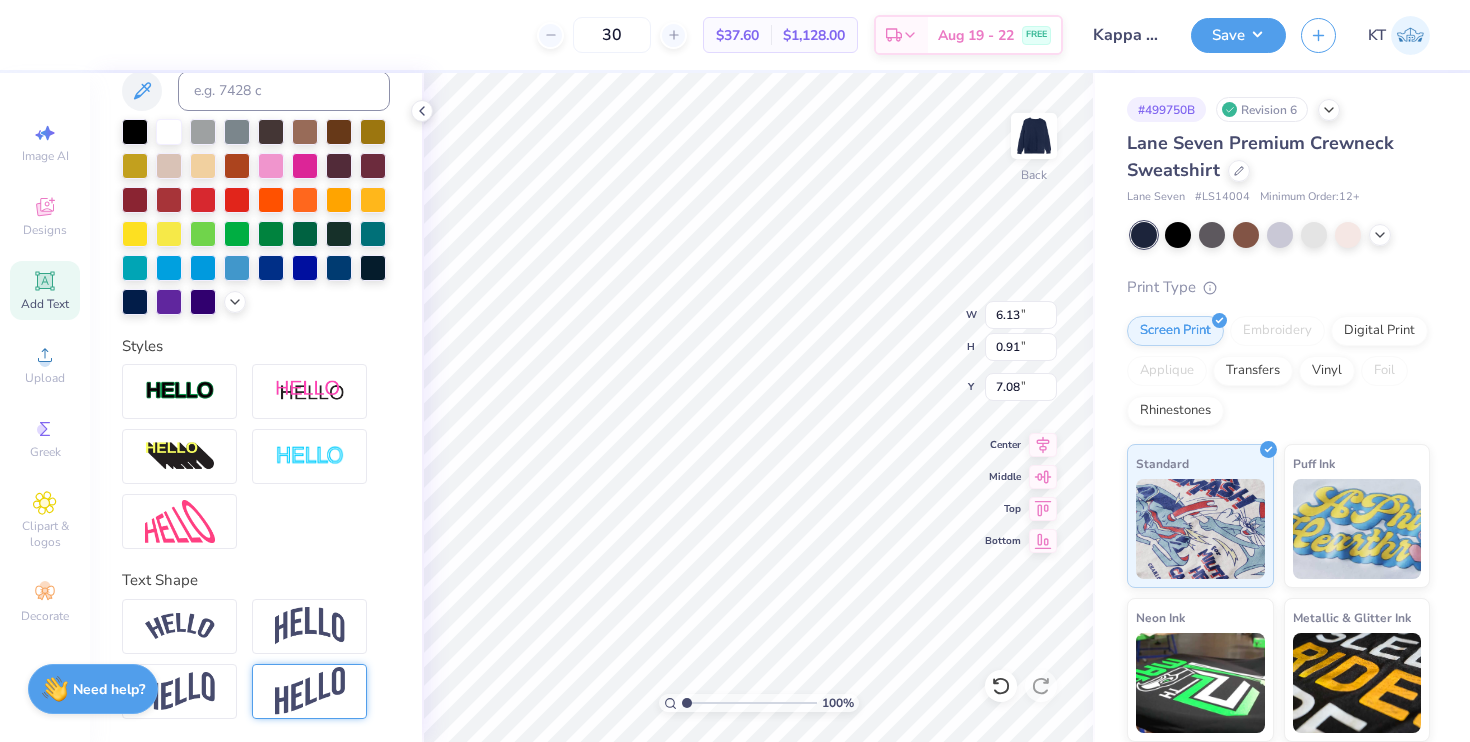 type on "13.19" 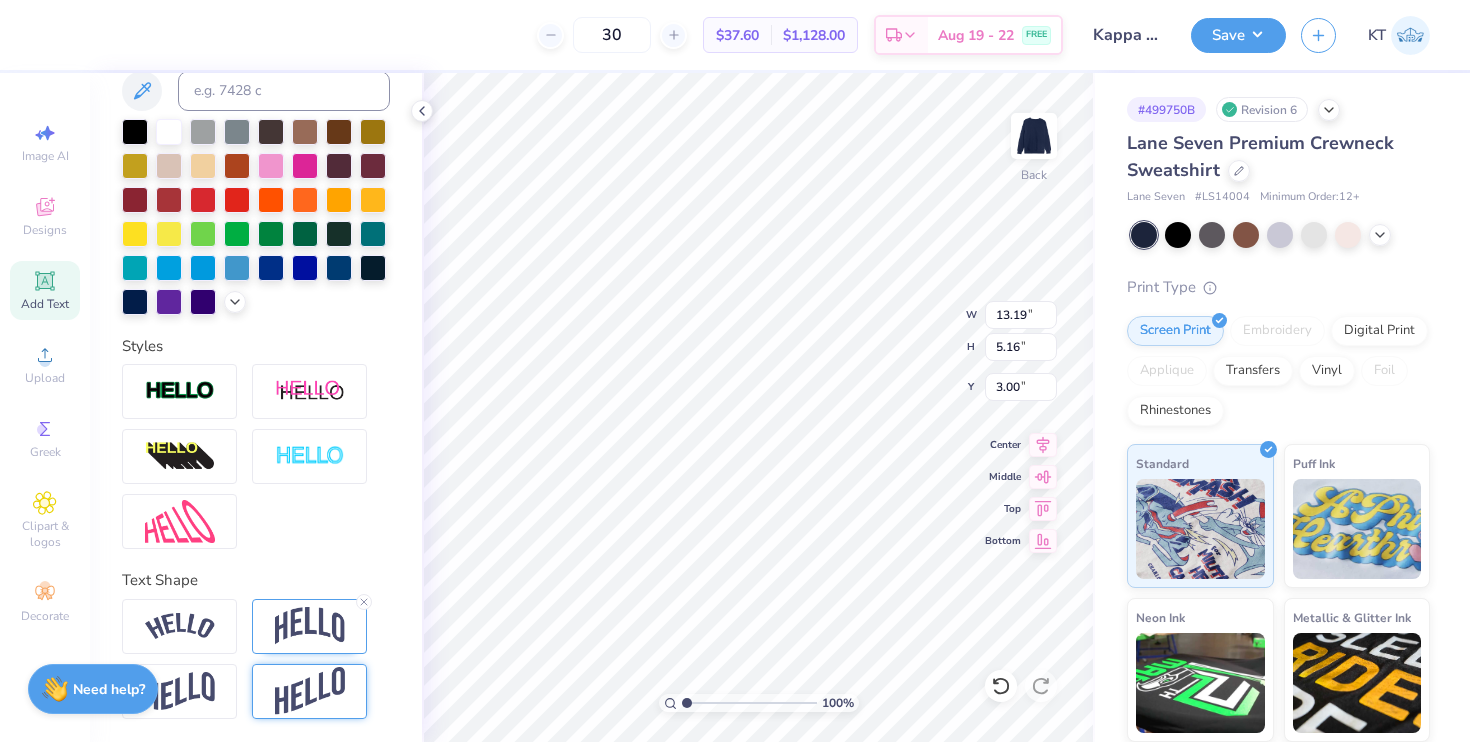 type on "5.16" 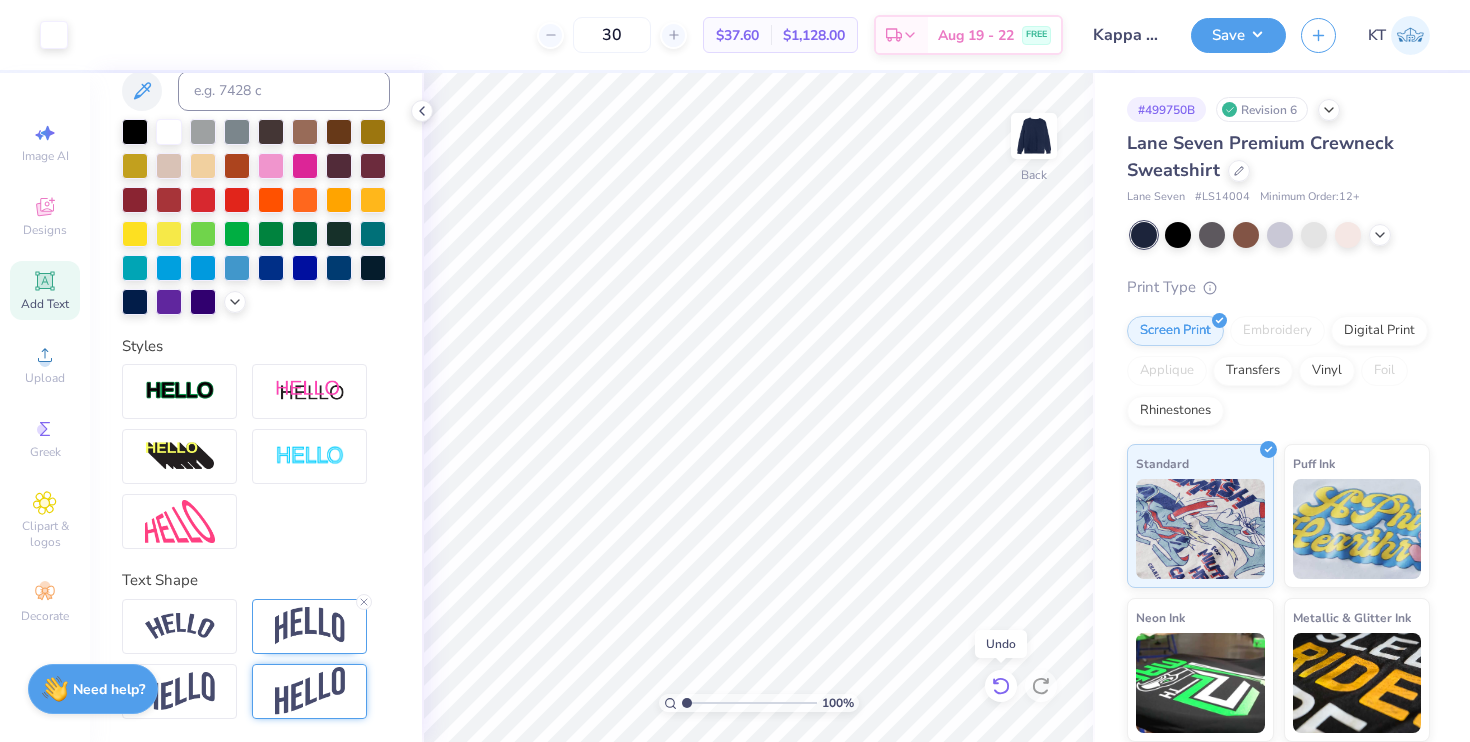 click 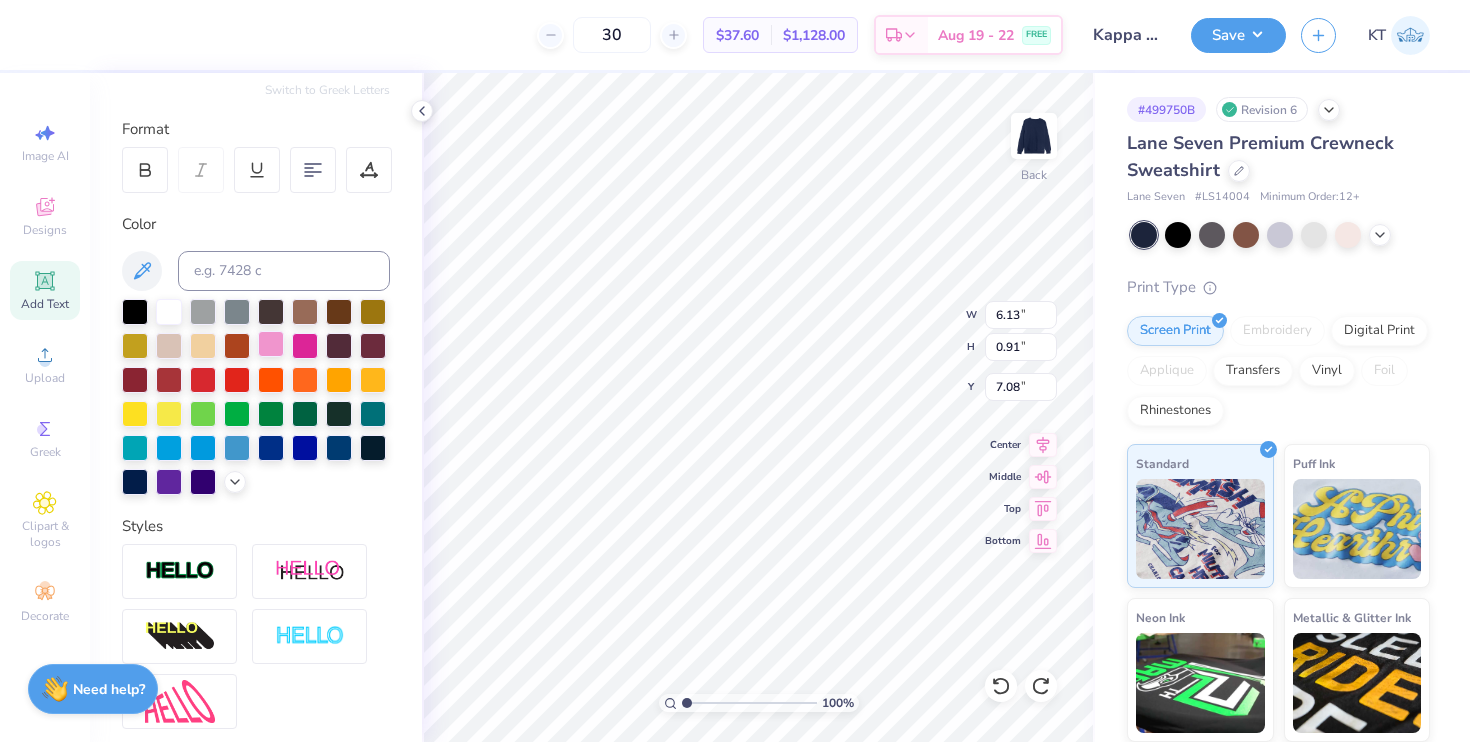 scroll, scrollTop: 182, scrollLeft: 0, axis: vertical 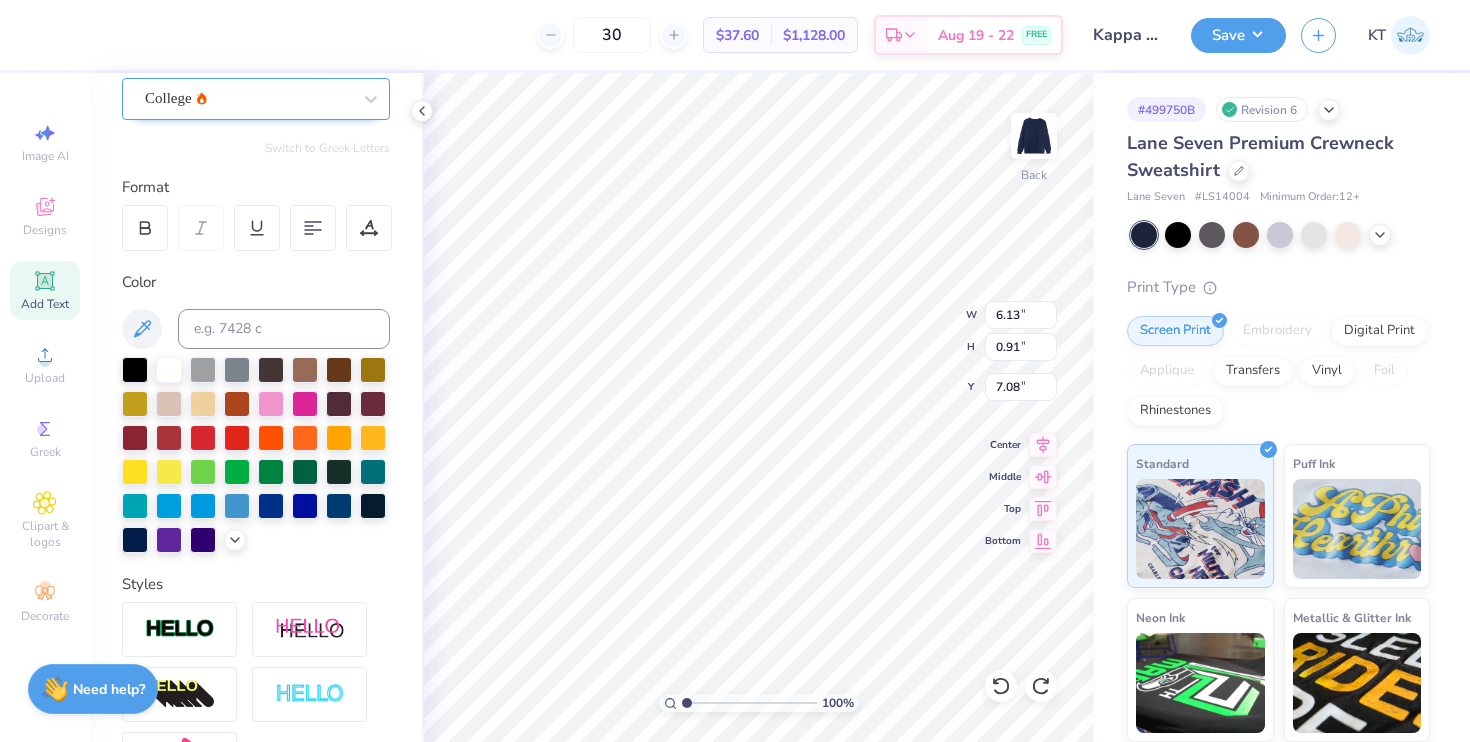 click on "College" at bounding box center [248, 98] 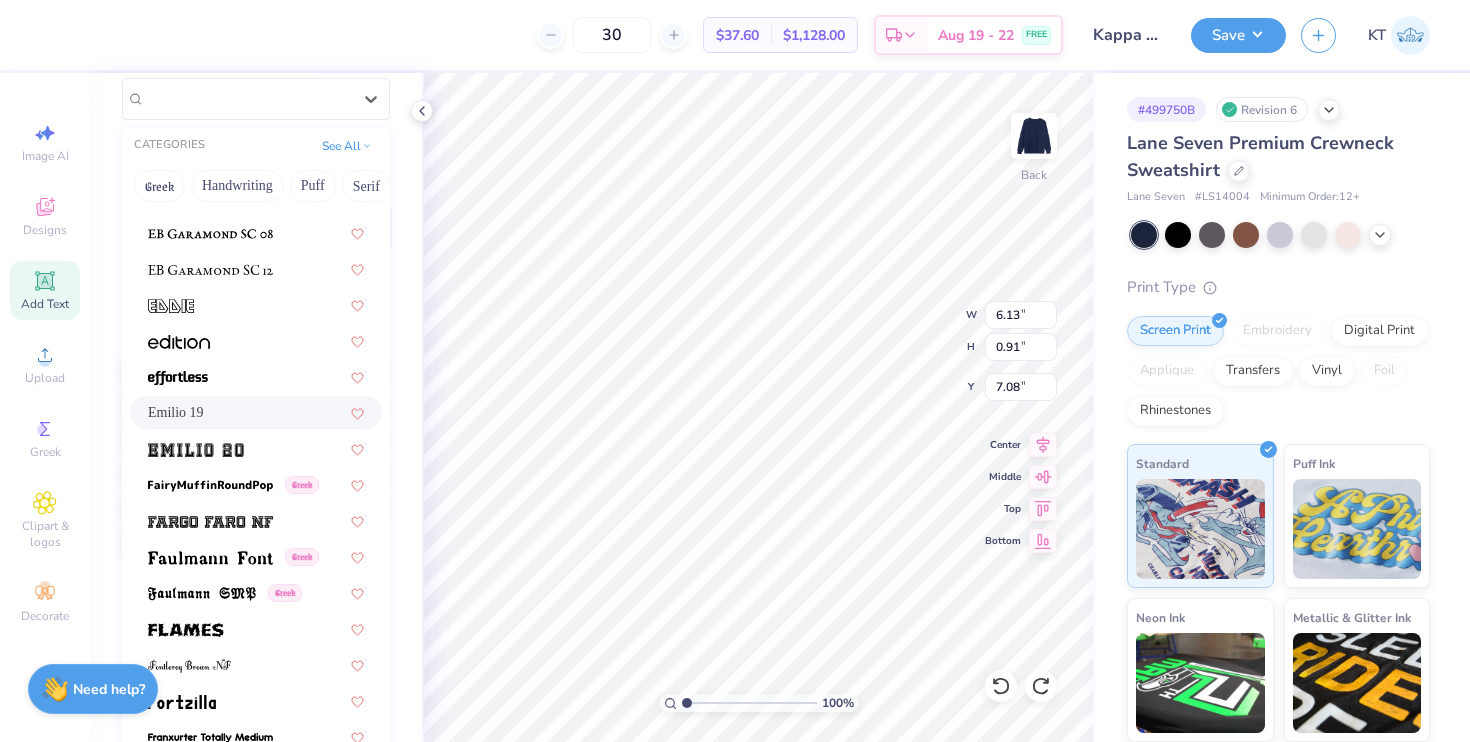 scroll, scrollTop: 3915, scrollLeft: 0, axis: vertical 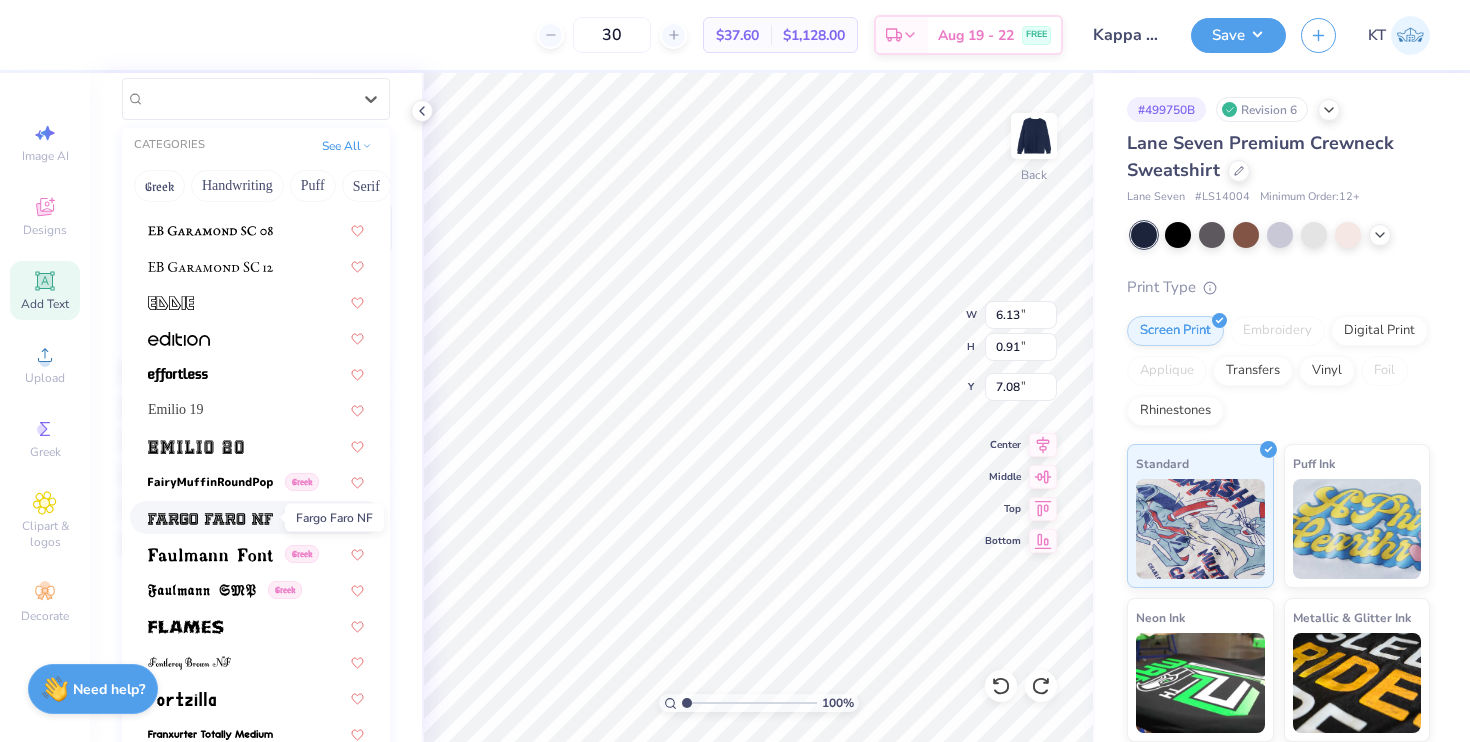 click at bounding box center [210, 519] 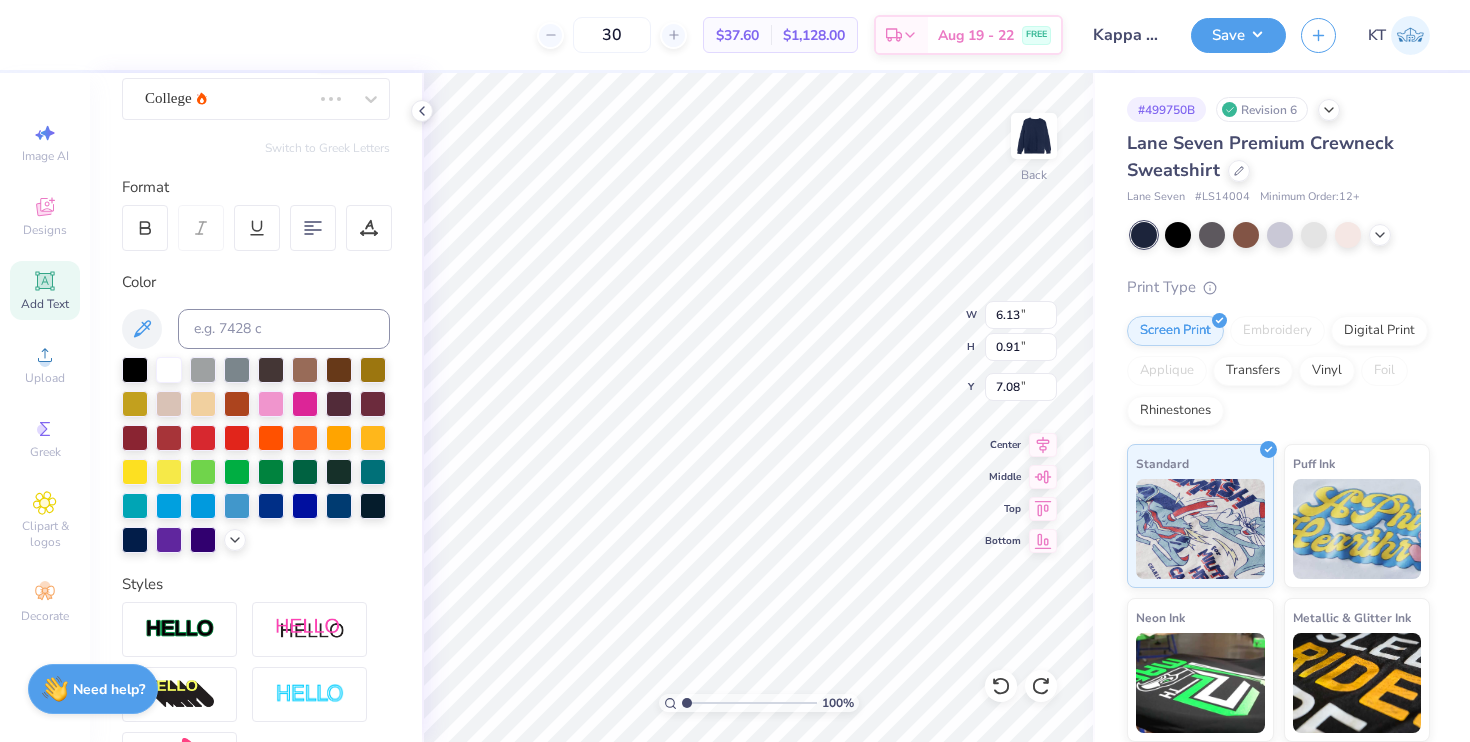 type on "13.19" 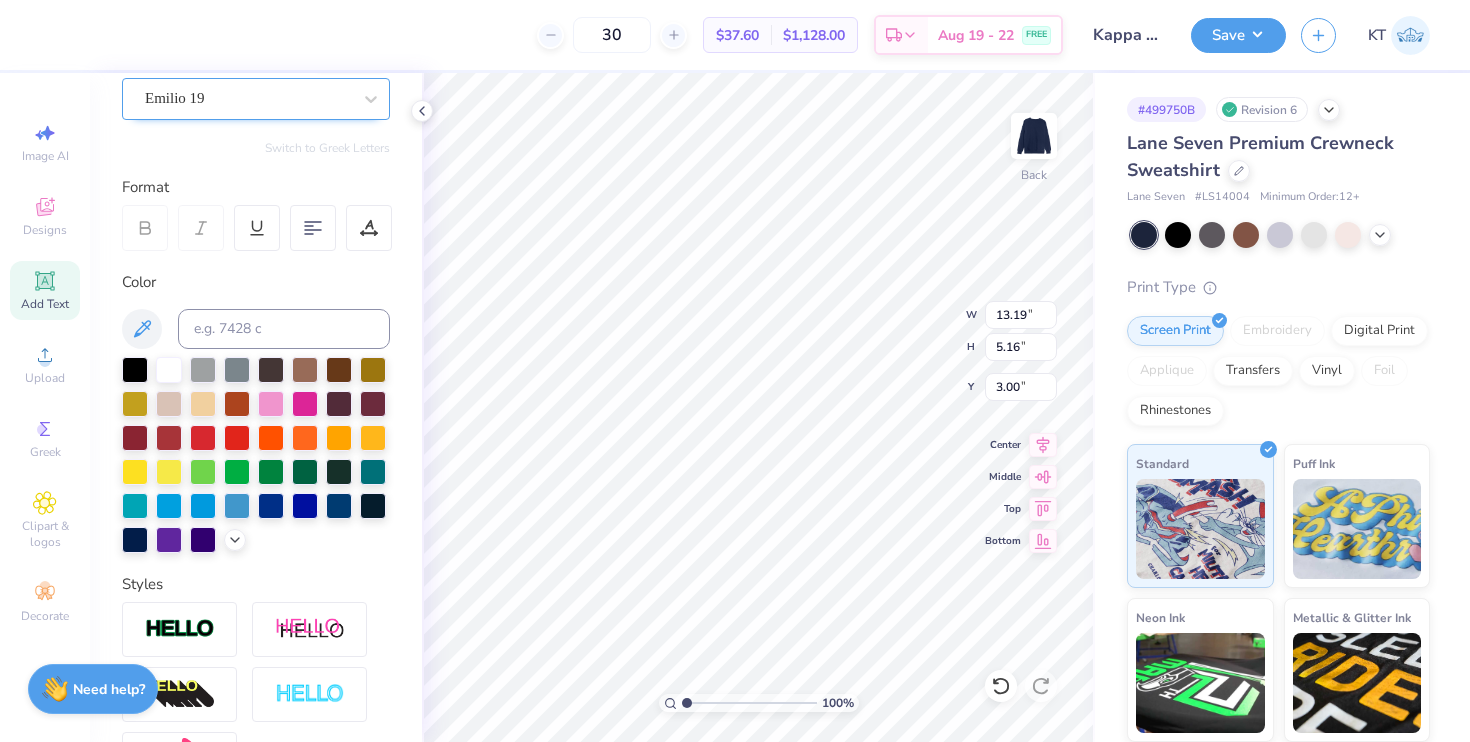click on "Emilio 19" at bounding box center (248, 98) 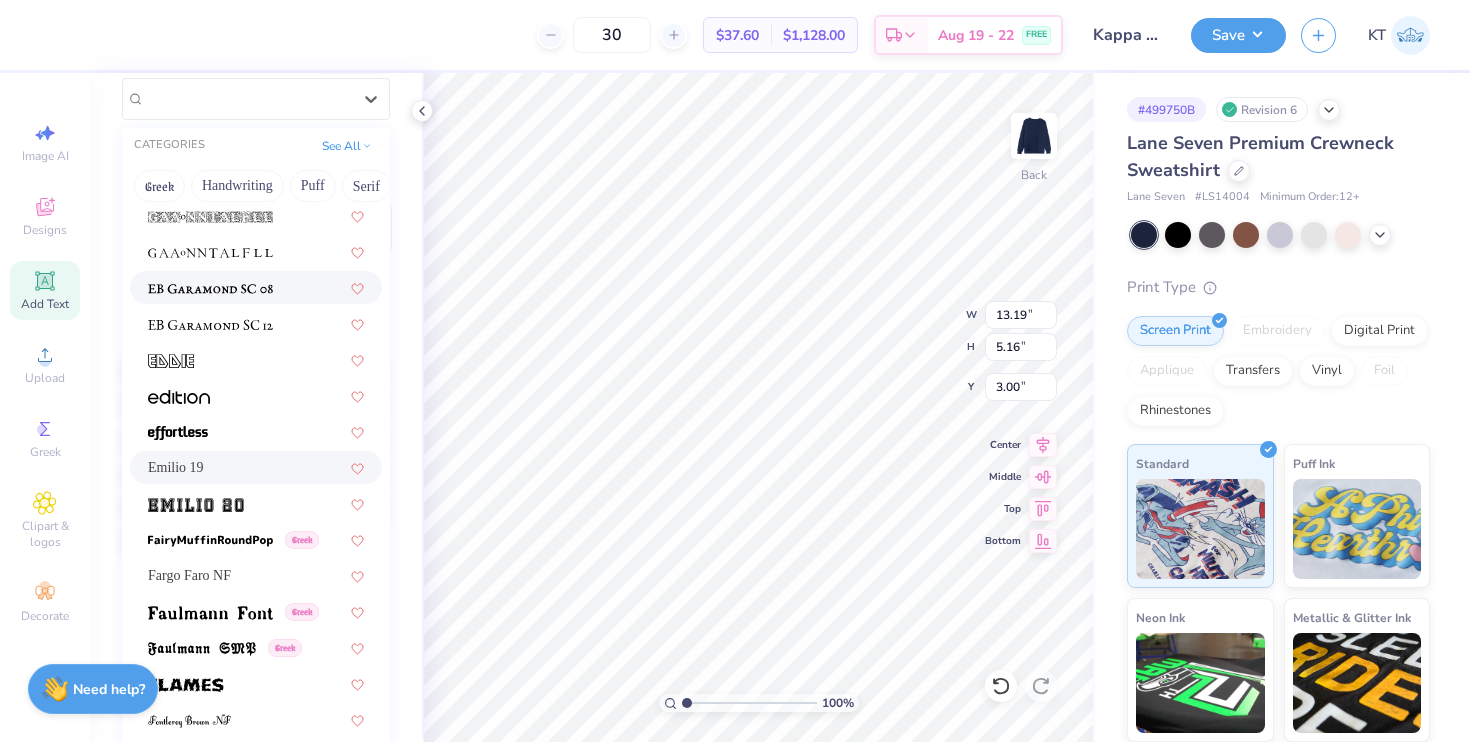scroll, scrollTop: 3882, scrollLeft: 0, axis: vertical 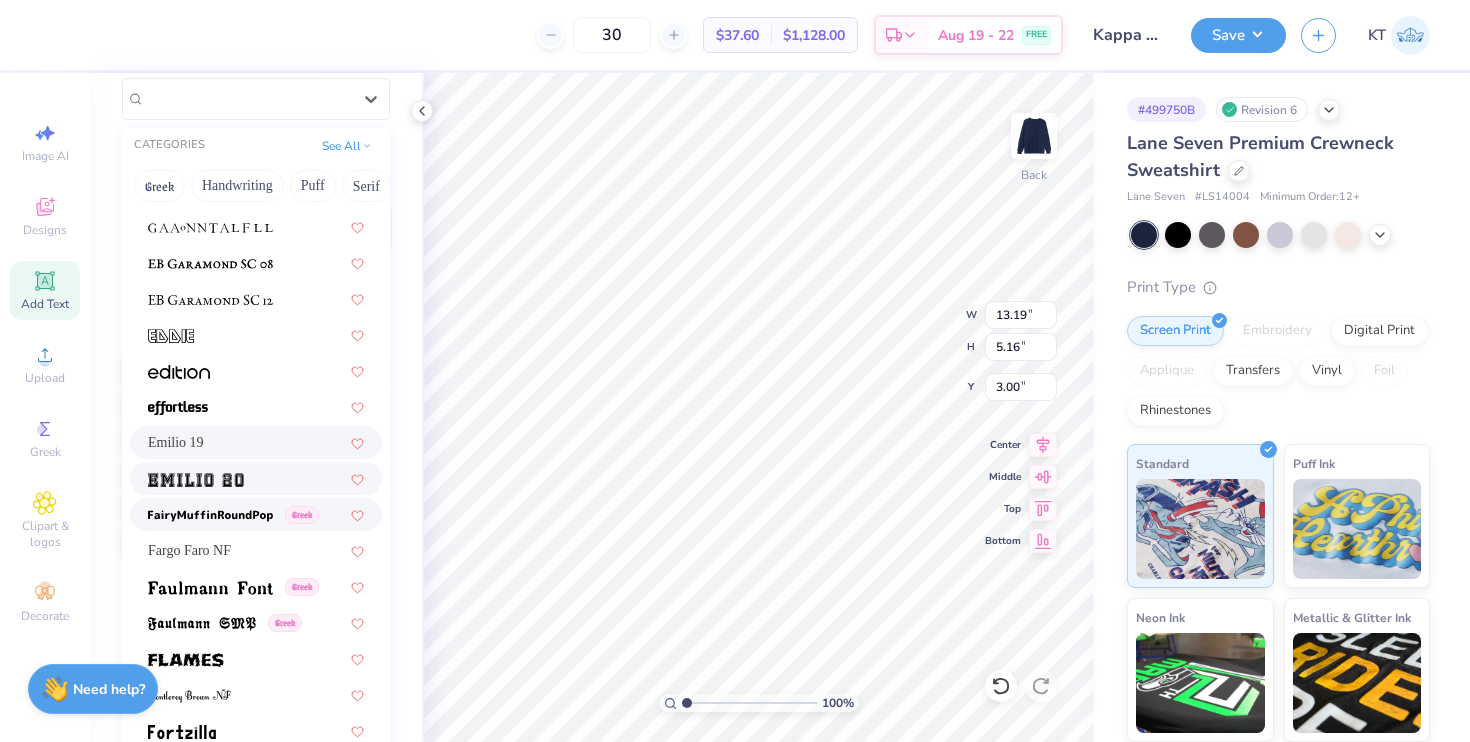 click at bounding box center (196, 478) 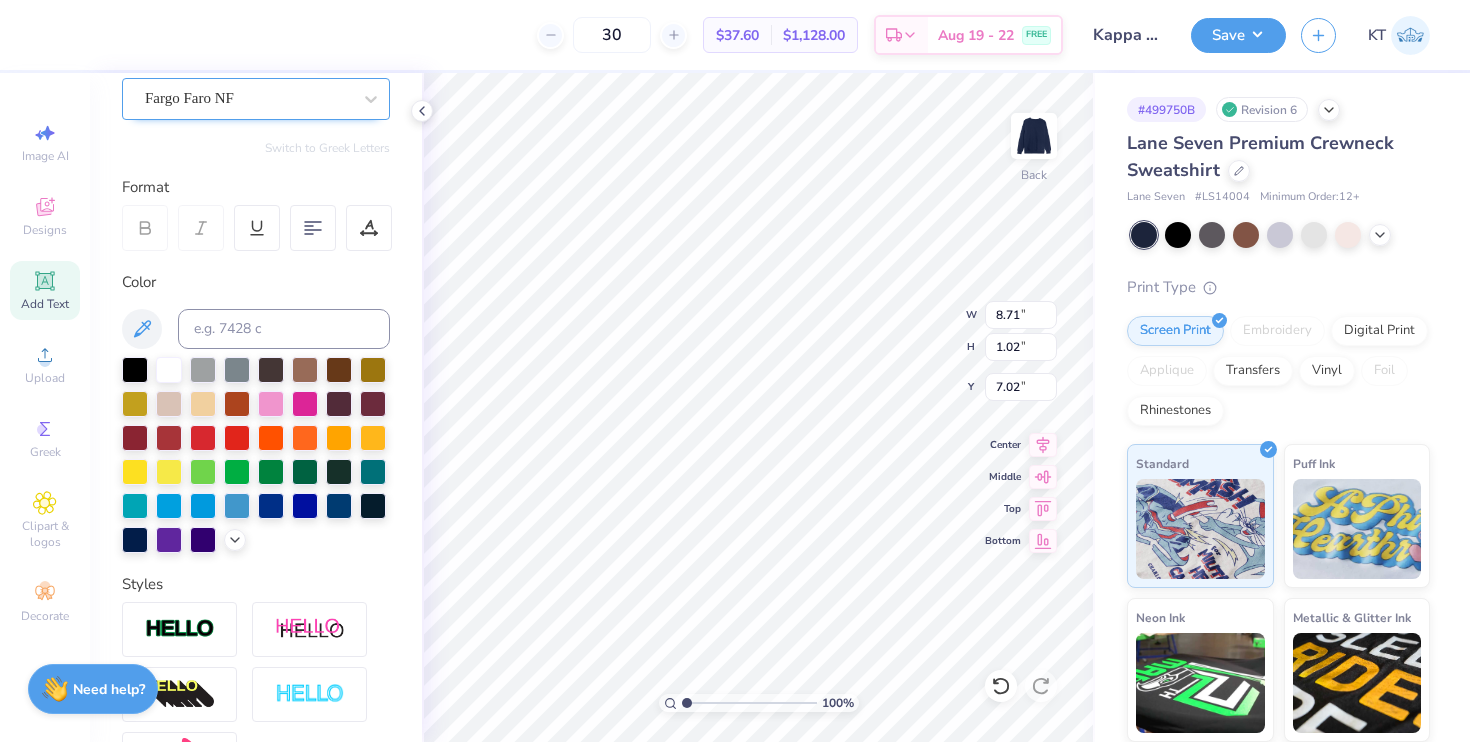 click on "Fargo Faro NF" at bounding box center (256, 99) 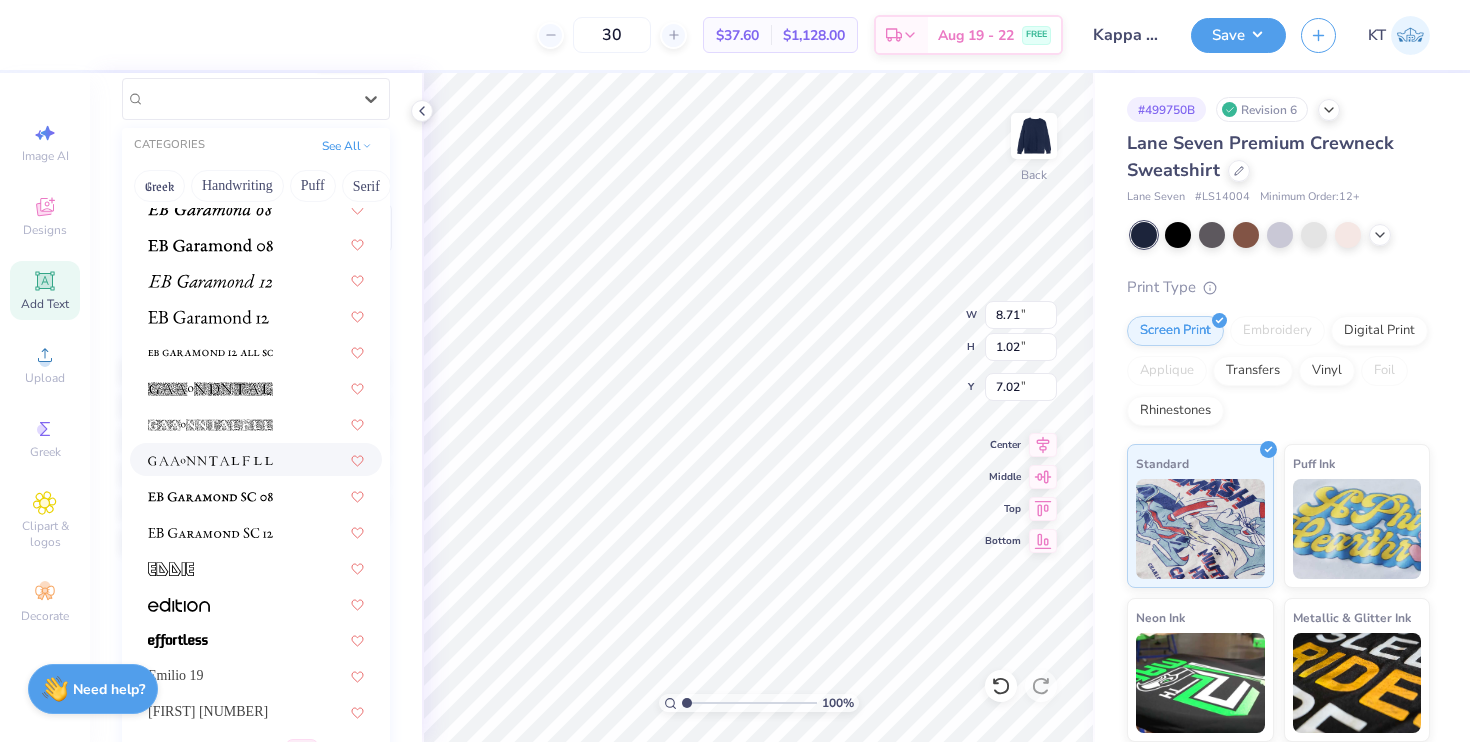 scroll, scrollTop: 3948, scrollLeft: 0, axis: vertical 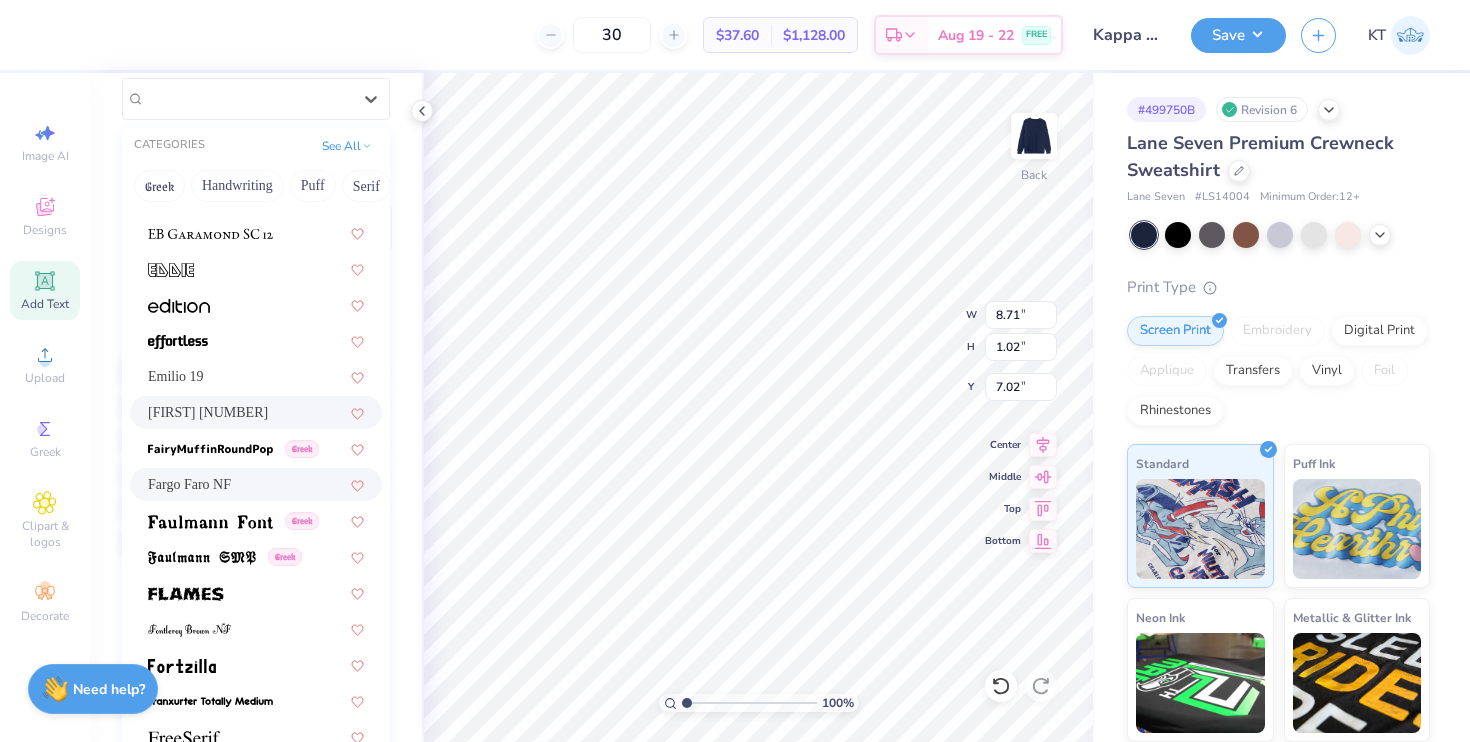 click on "Emilio 20" at bounding box center [256, 412] 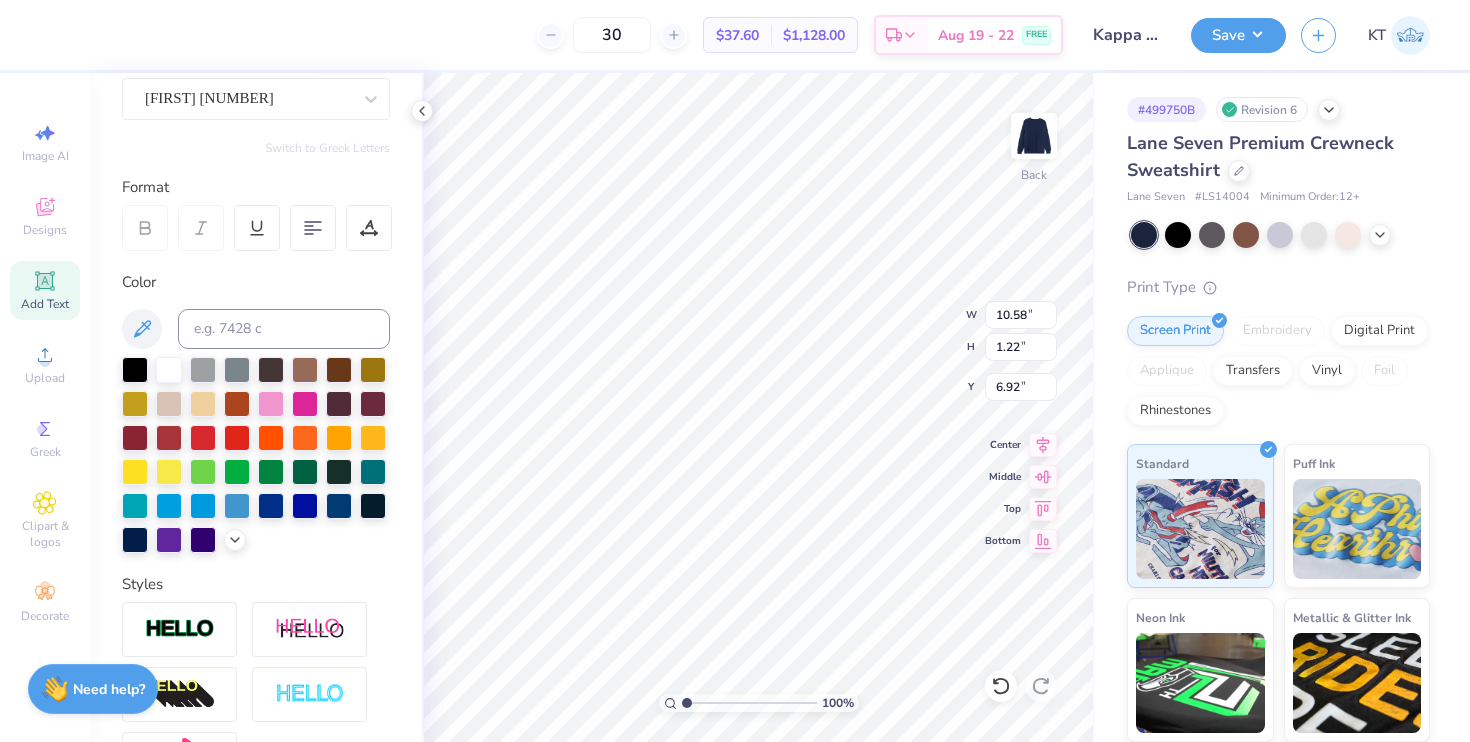 type on "10.58" 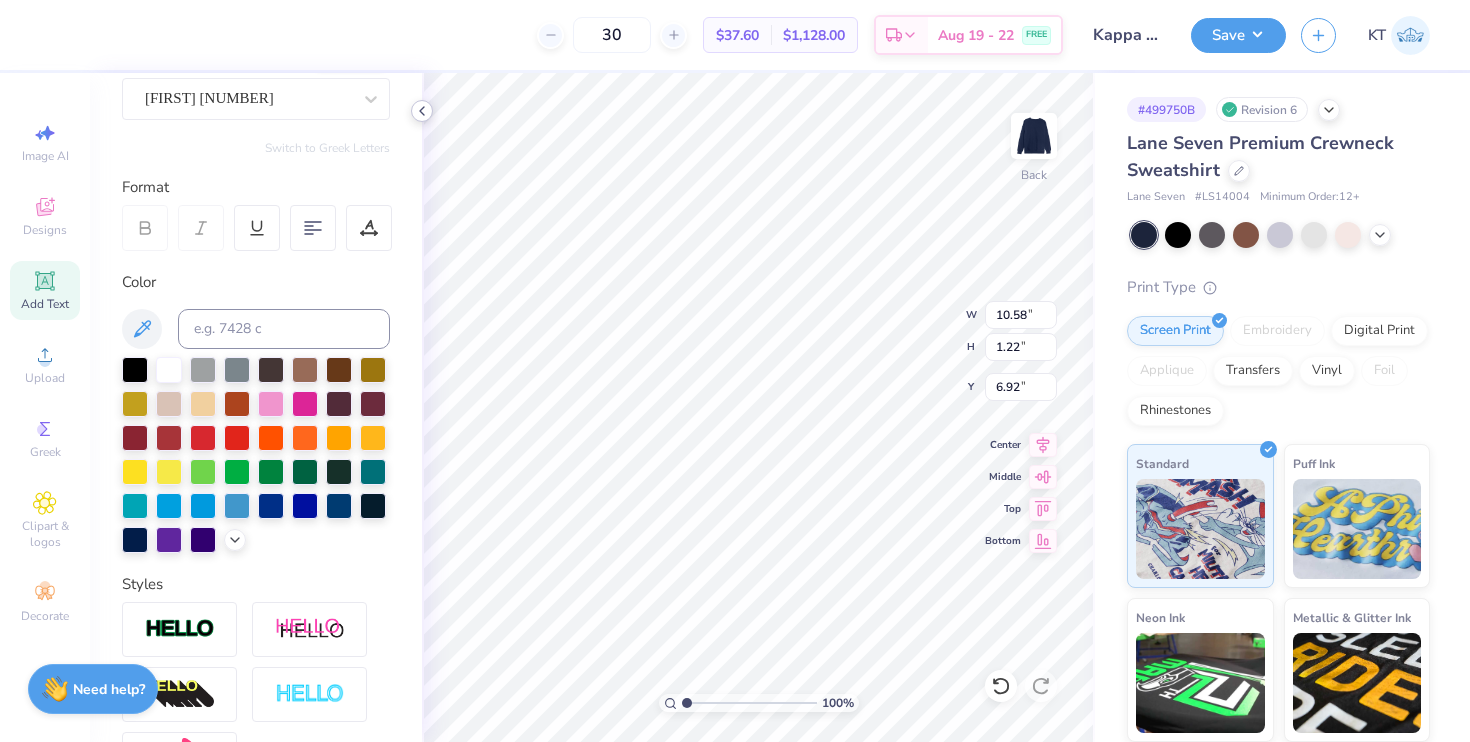 click at bounding box center [422, 111] 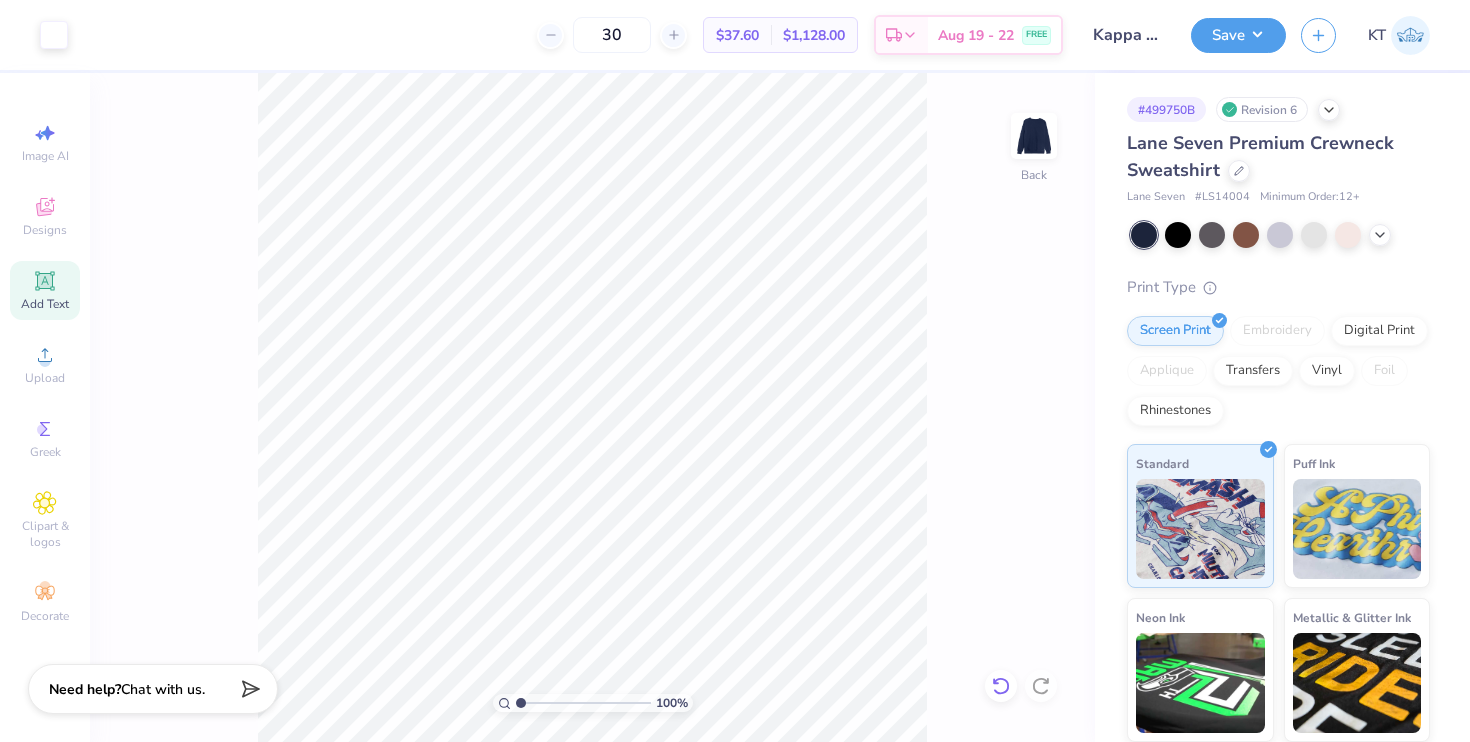 click 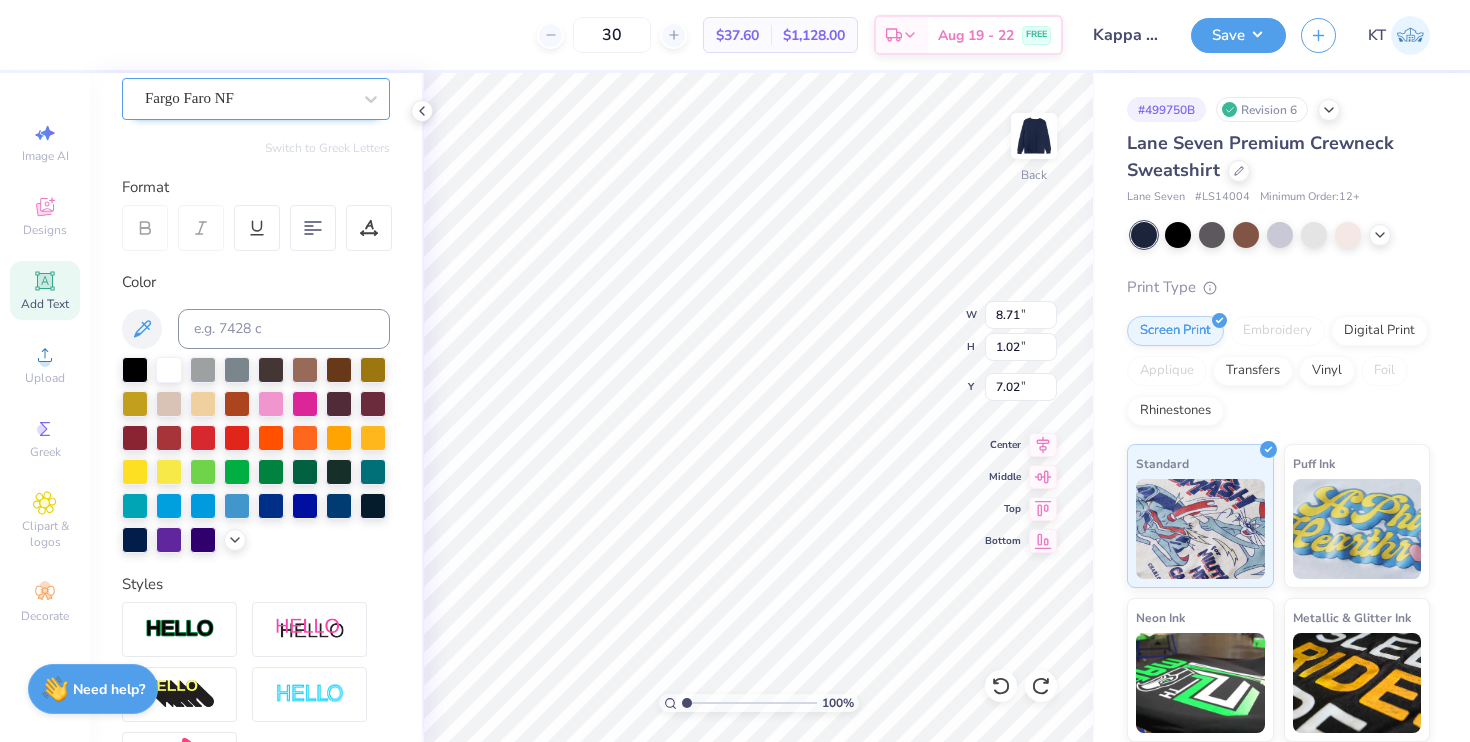 click on "Fargo Faro NF" at bounding box center [256, 99] 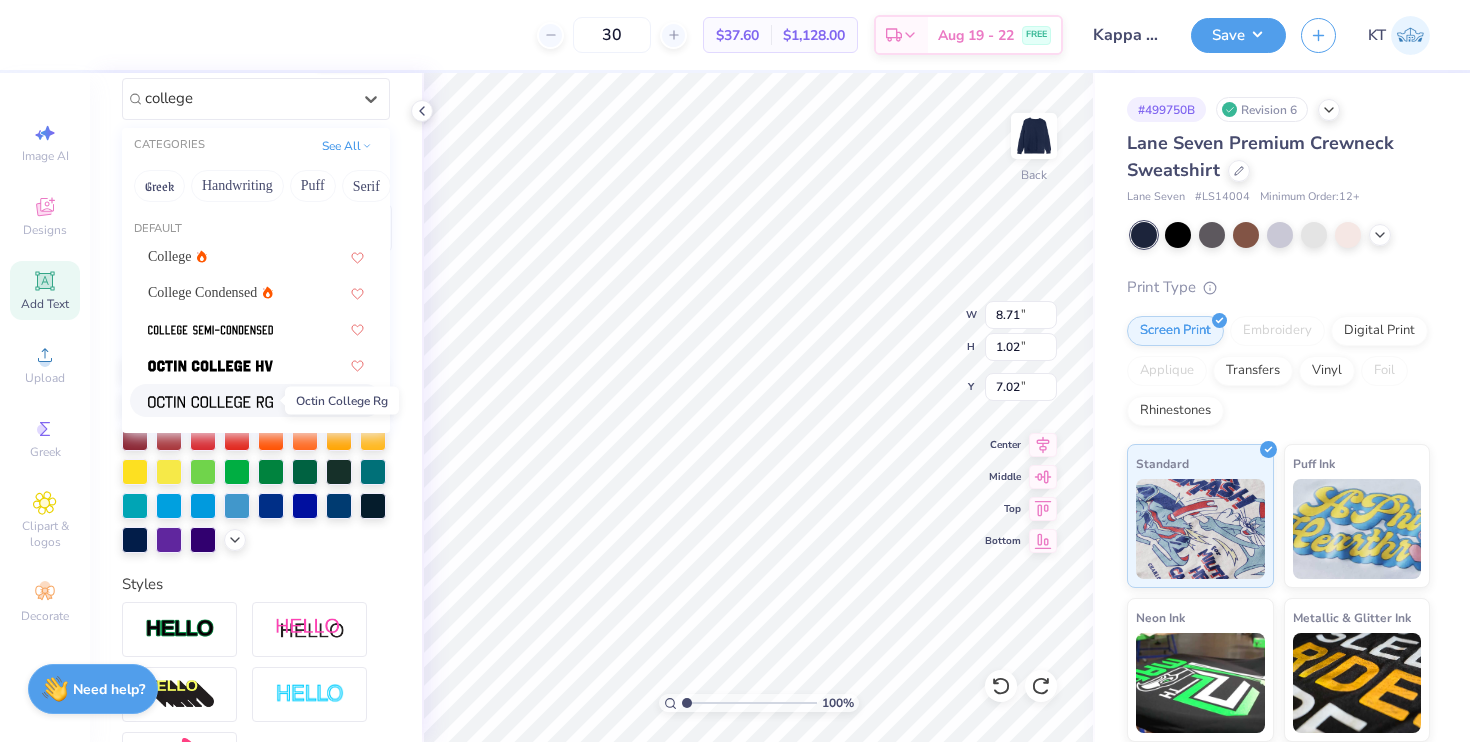click at bounding box center (210, 402) 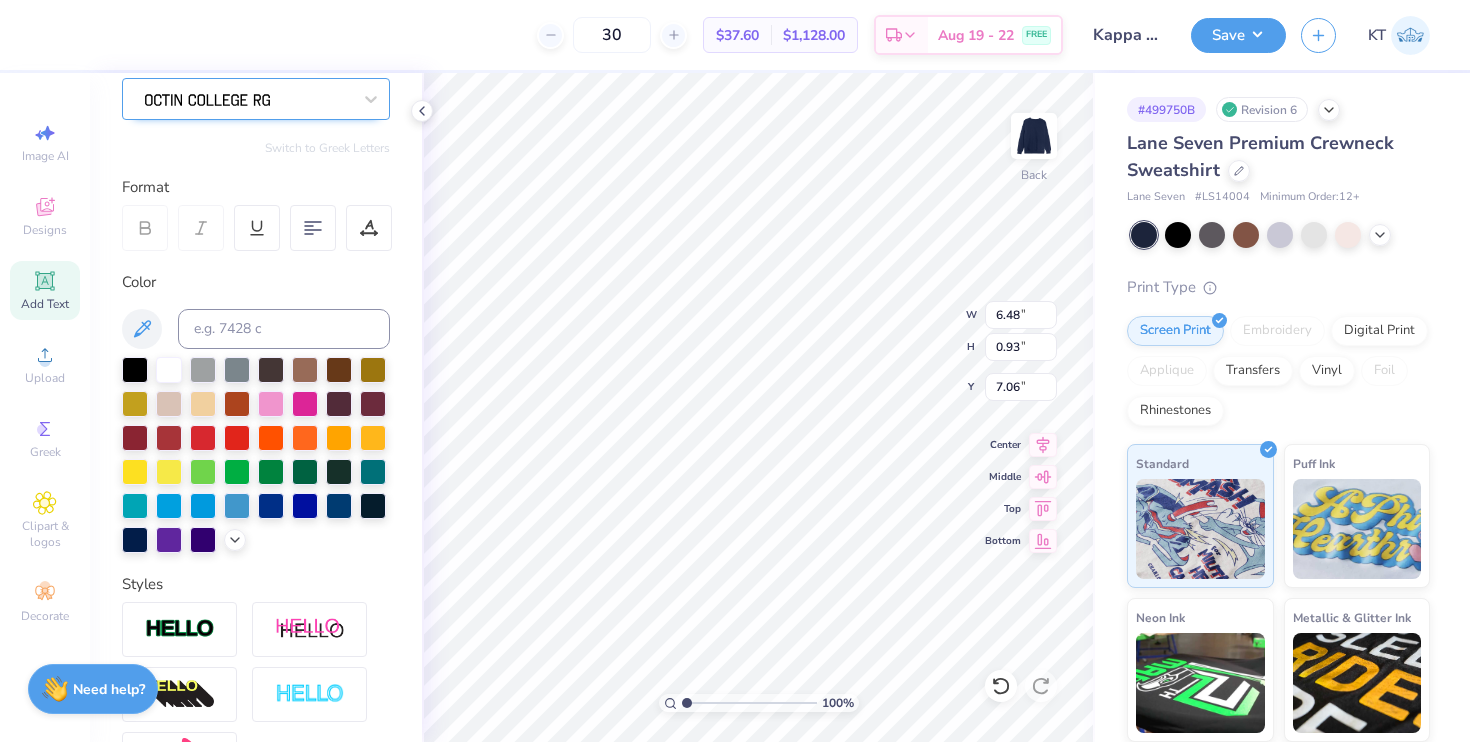 click at bounding box center (248, 98) 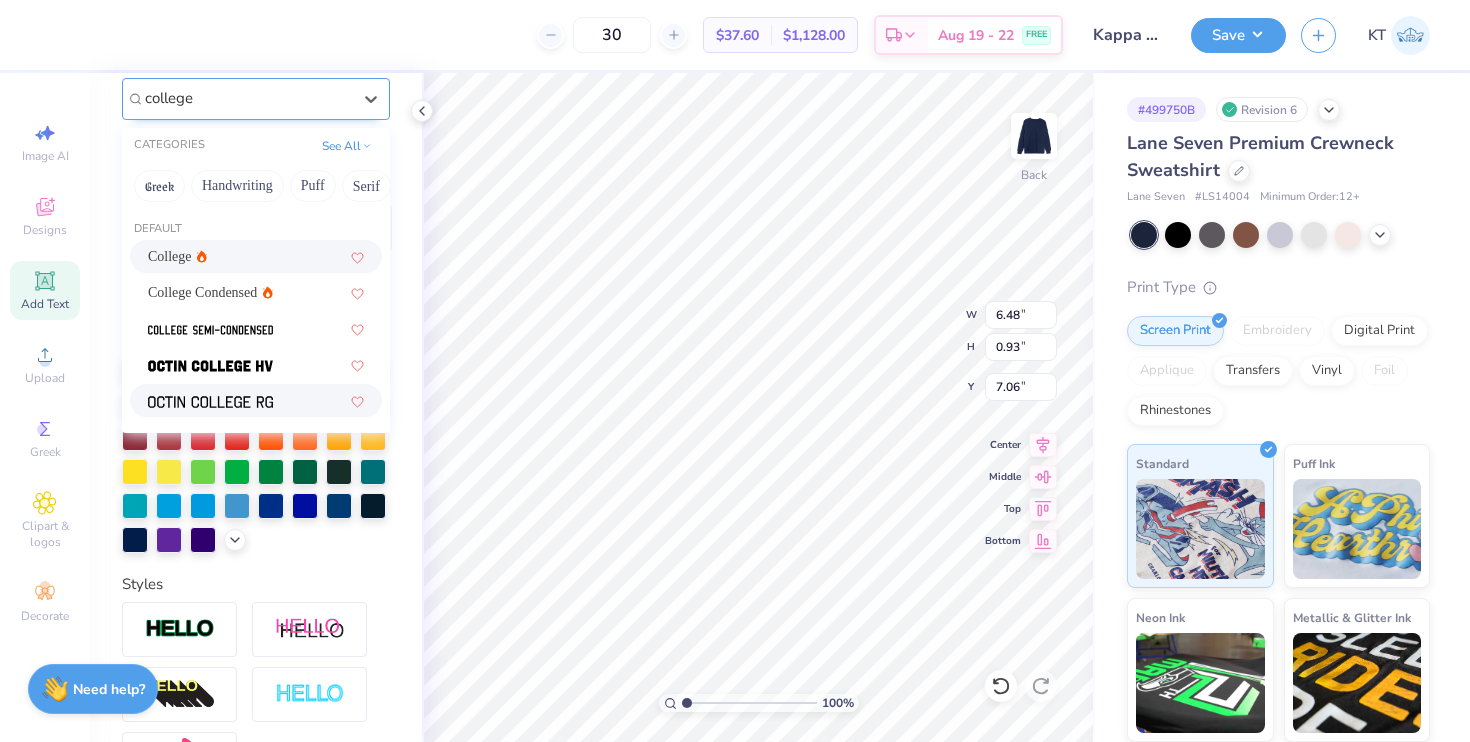 click on "College" at bounding box center (256, 256) 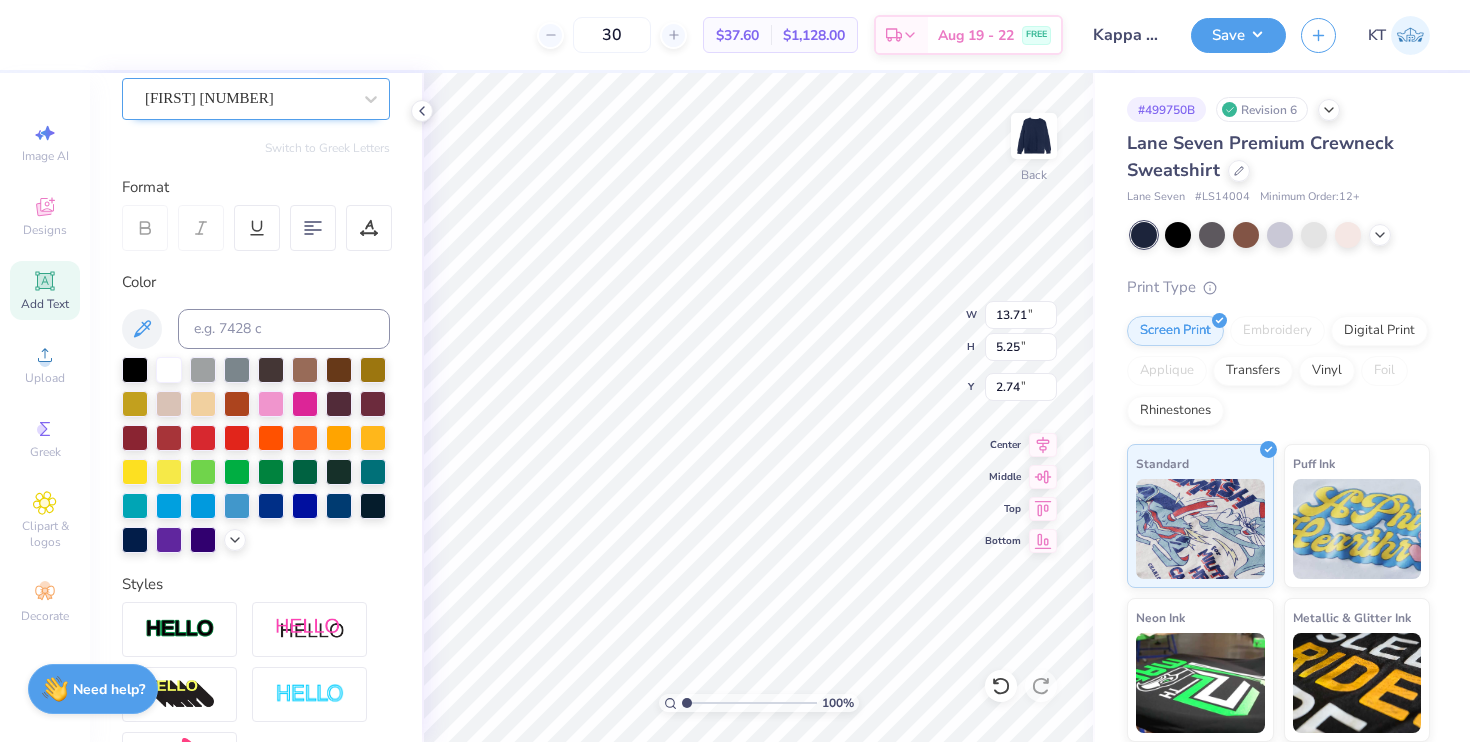 type on "2.74" 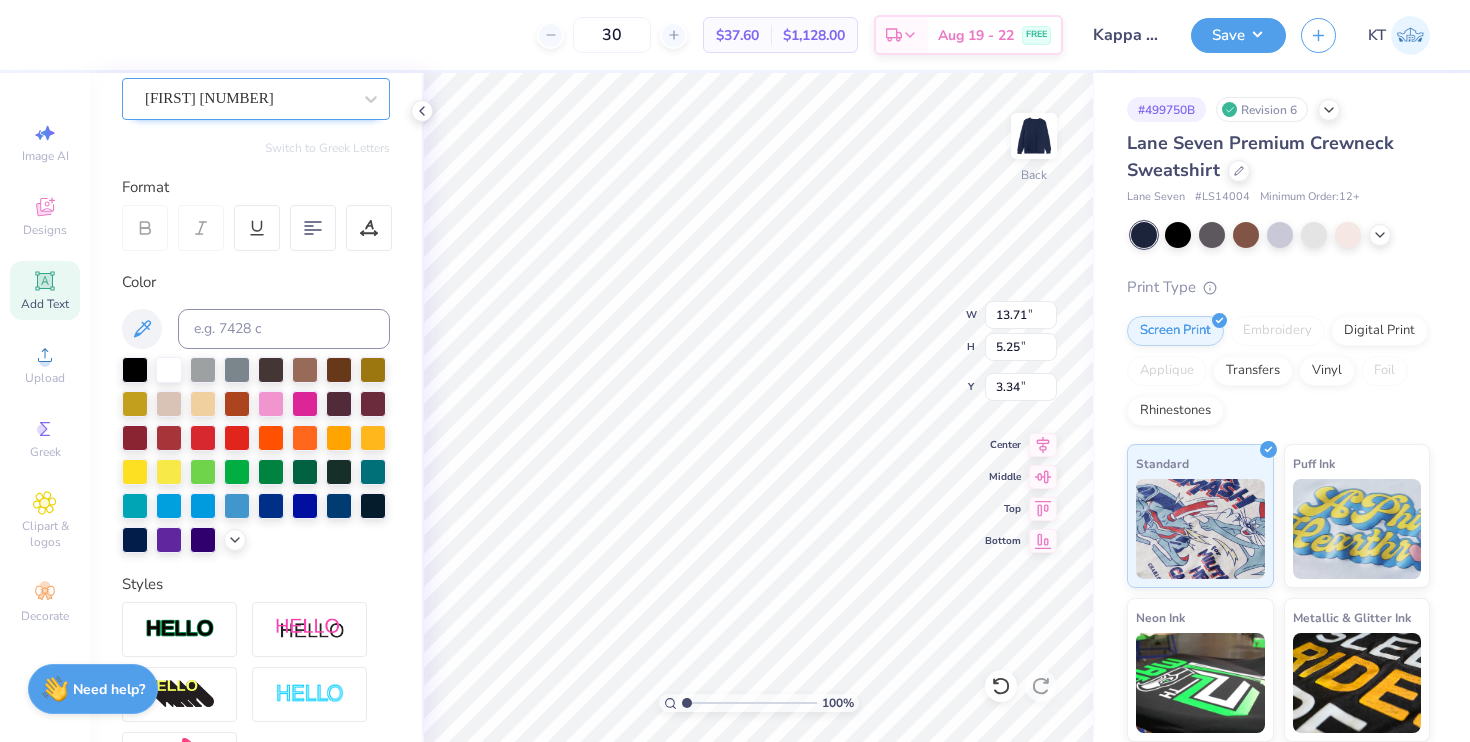 type on "3.34" 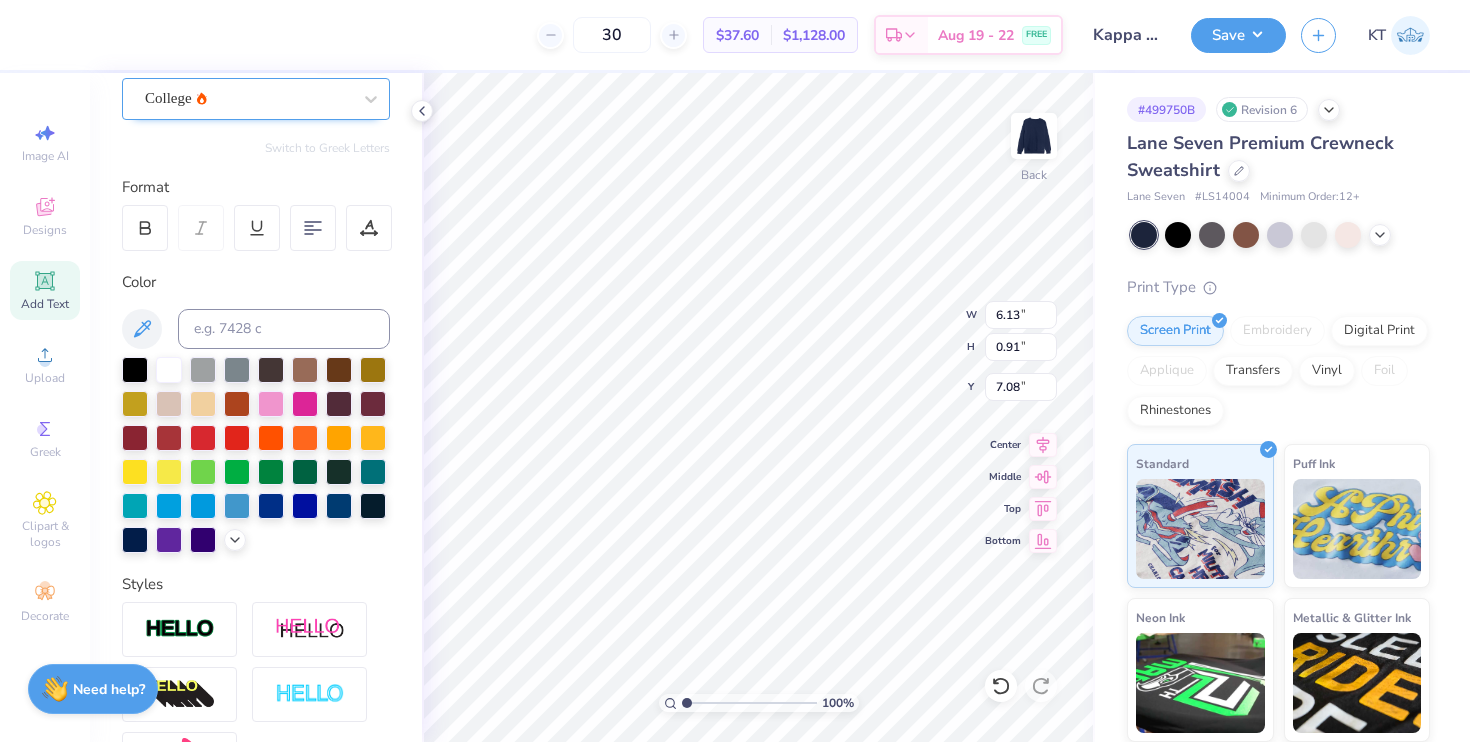 type on "7.30" 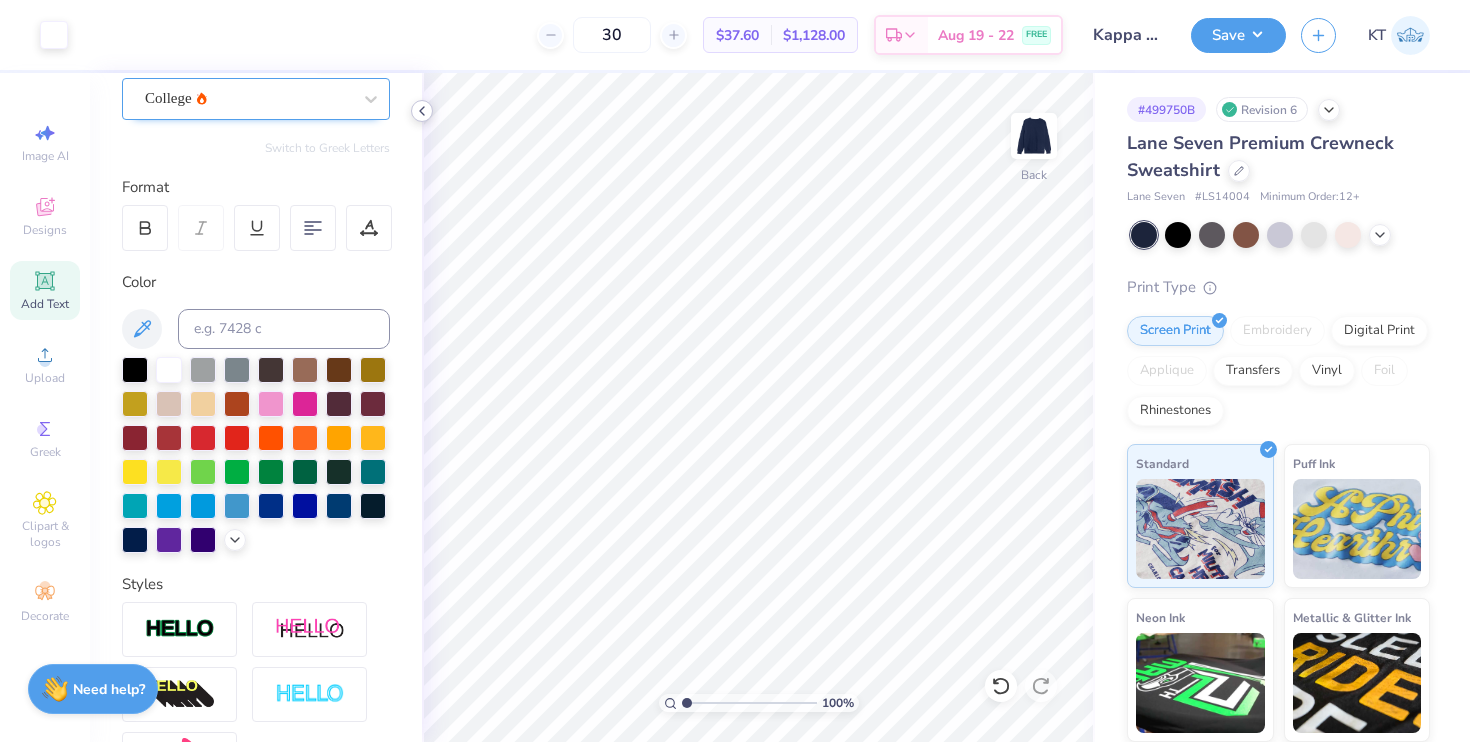 click 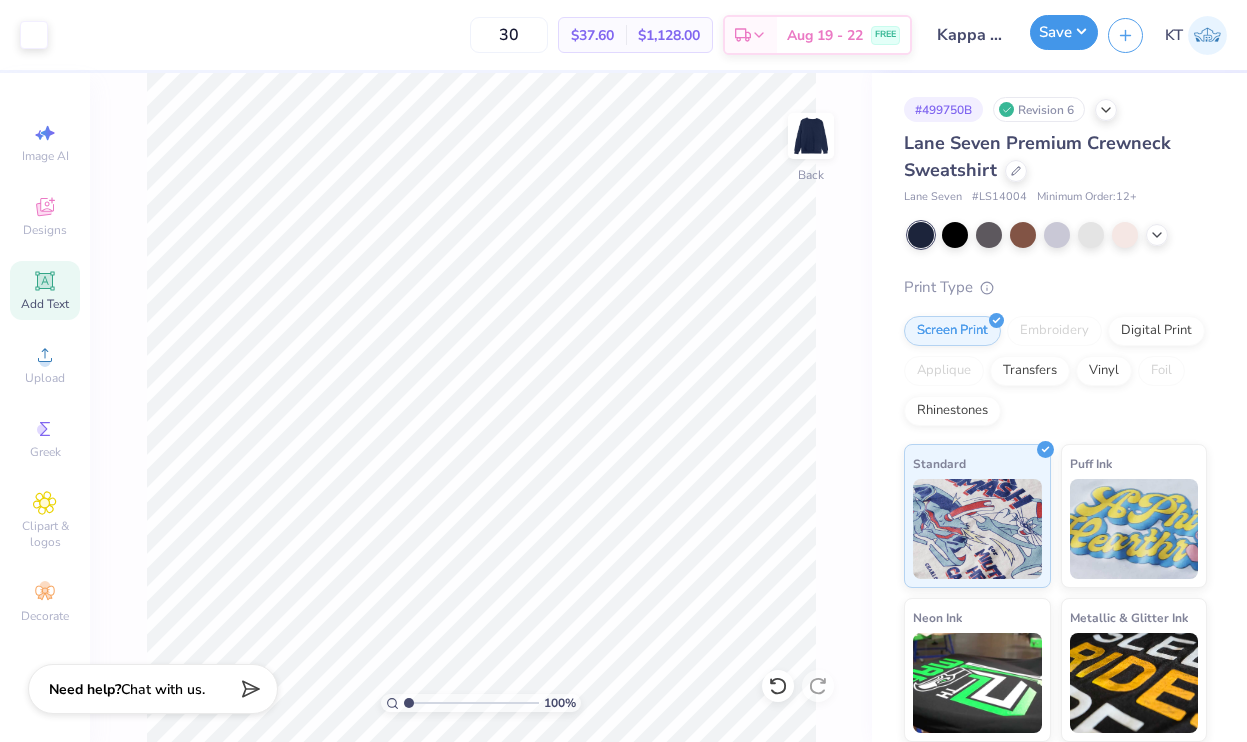 click on "Save" at bounding box center (1064, 32) 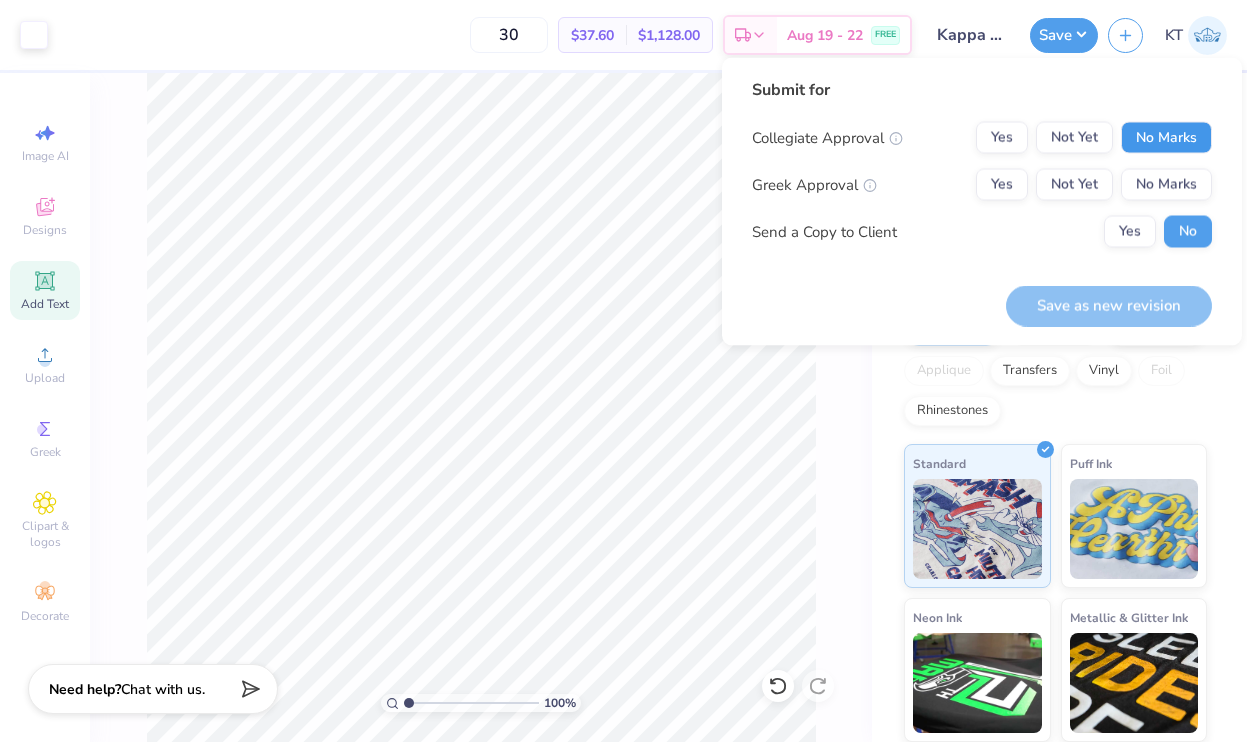 click on "No Marks" at bounding box center [1166, 138] 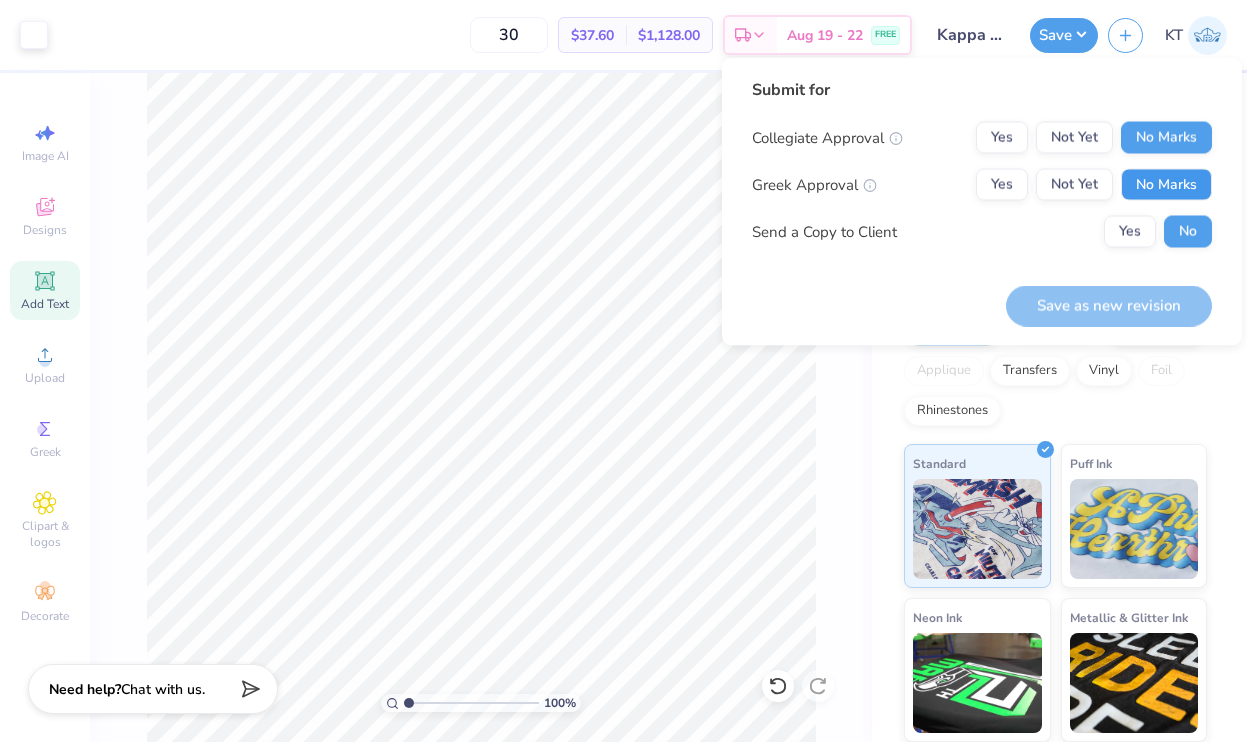 click on "No Marks" at bounding box center (1166, 185) 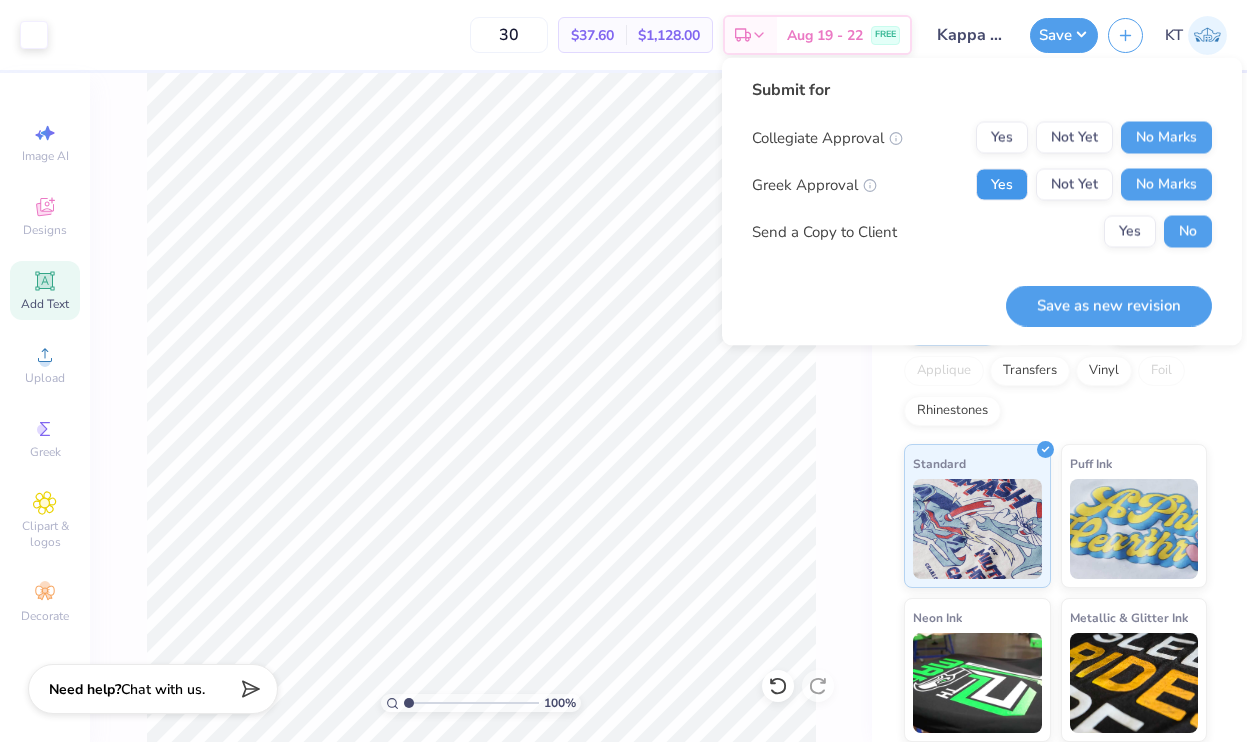 click on "Yes" at bounding box center (1002, 185) 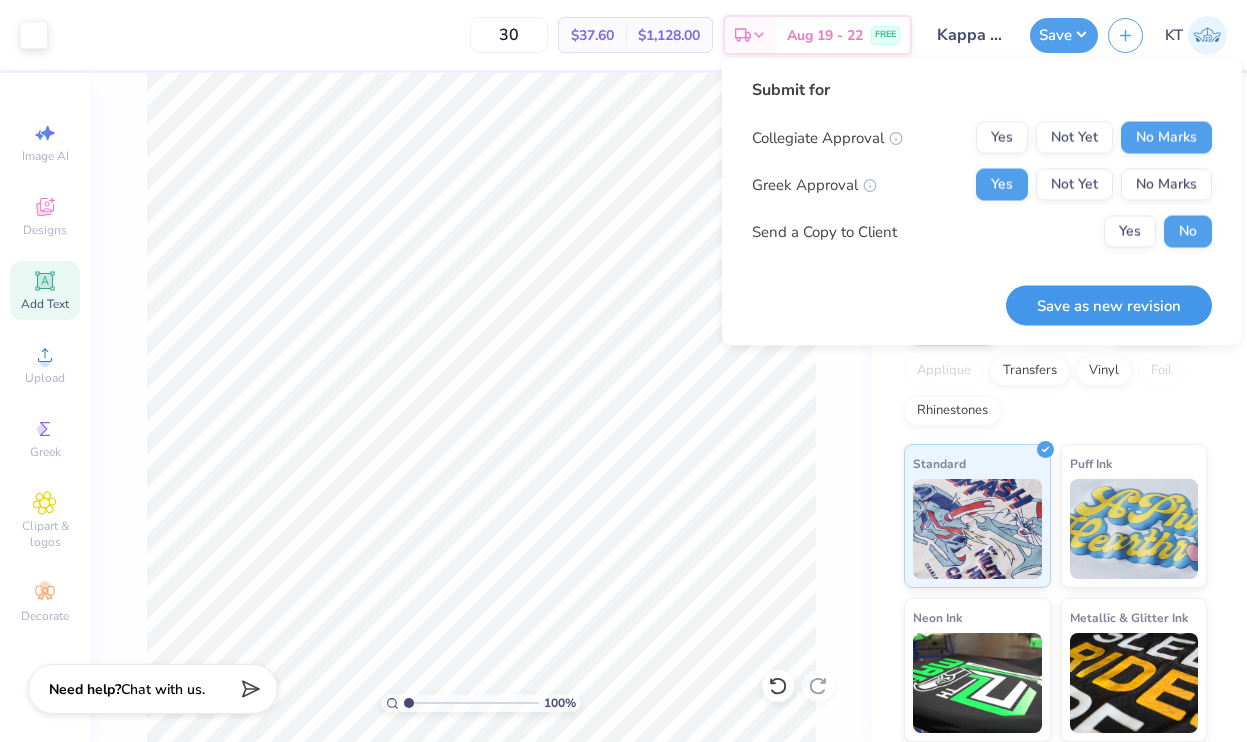 click on "Save as new revision" at bounding box center [1109, 305] 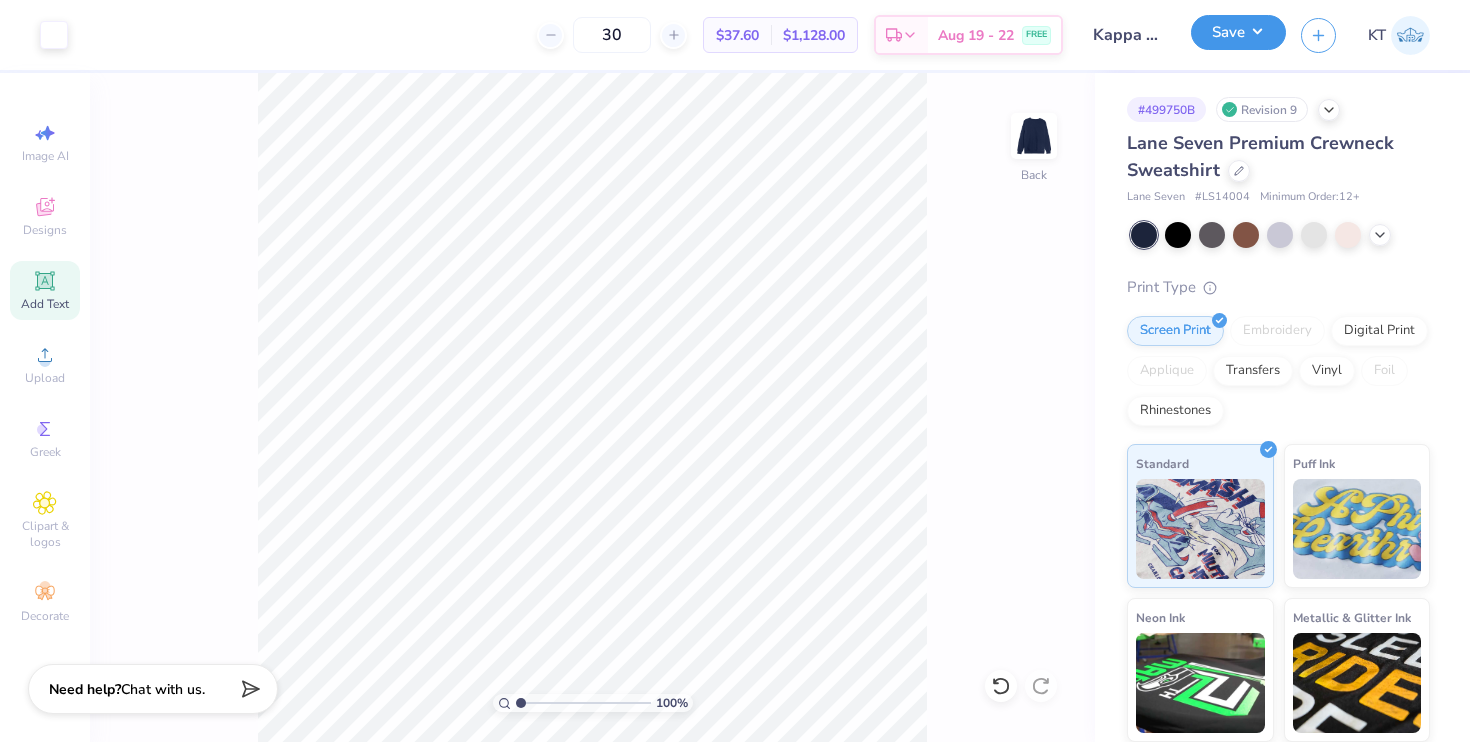 click on "Save" at bounding box center [1238, 32] 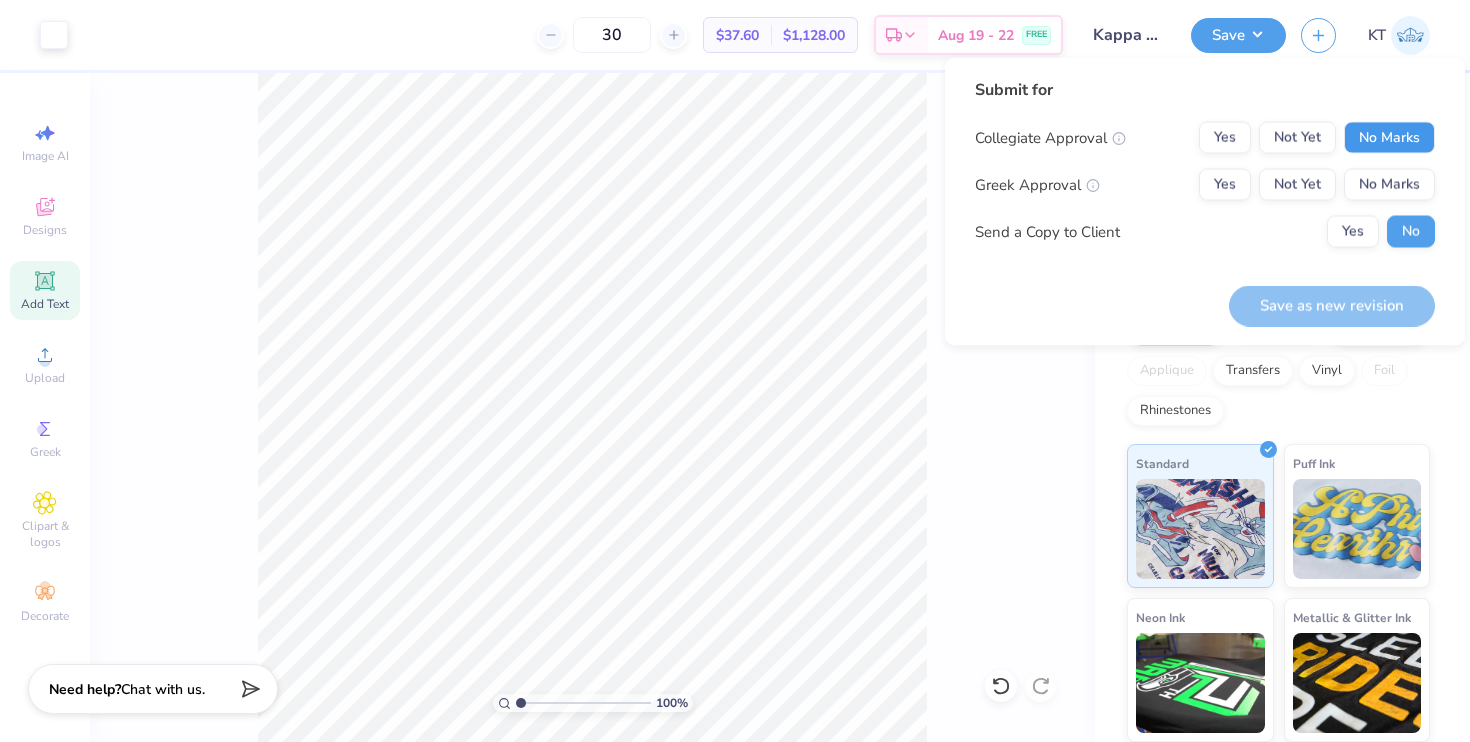 click on "No Marks" at bounding box center (1389, 138) 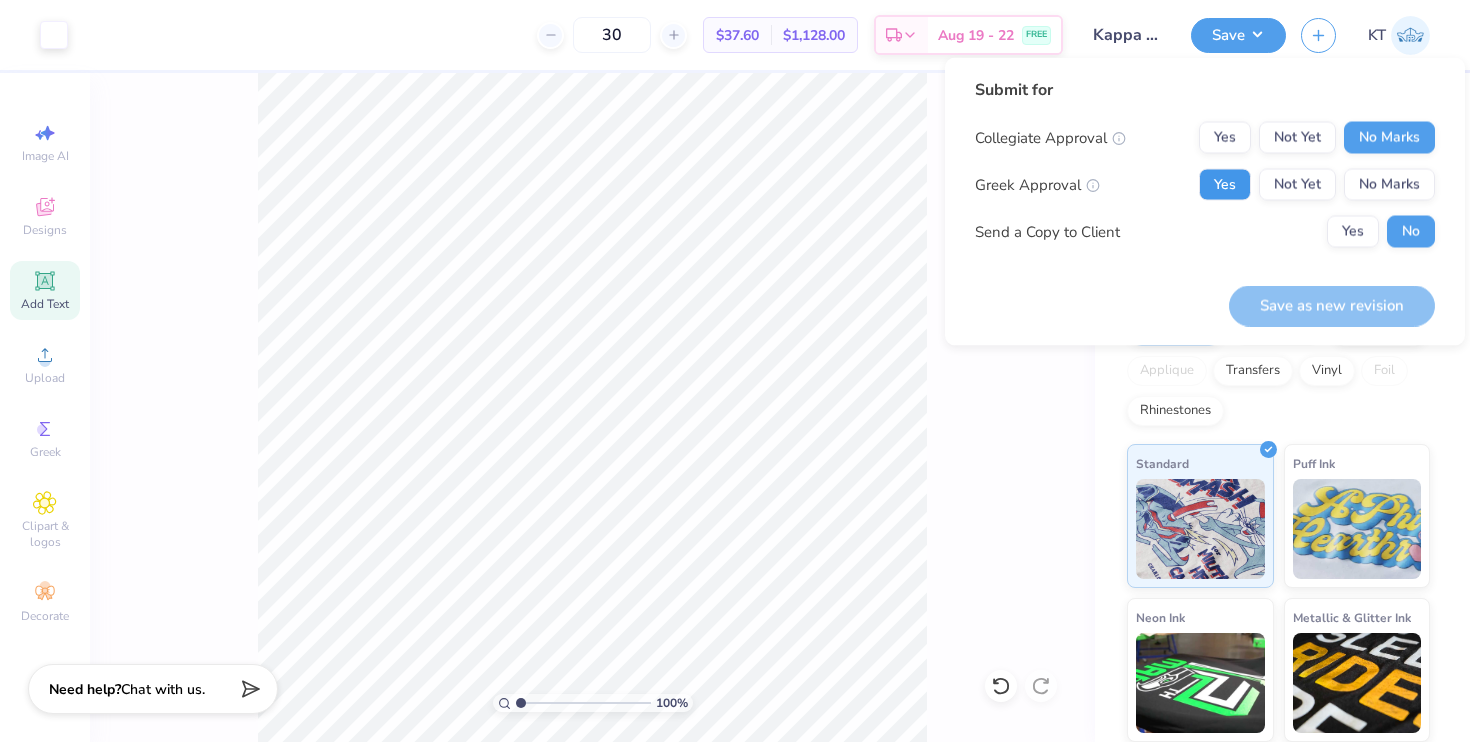 click on "Yes" at bounding box center [1225, 185] 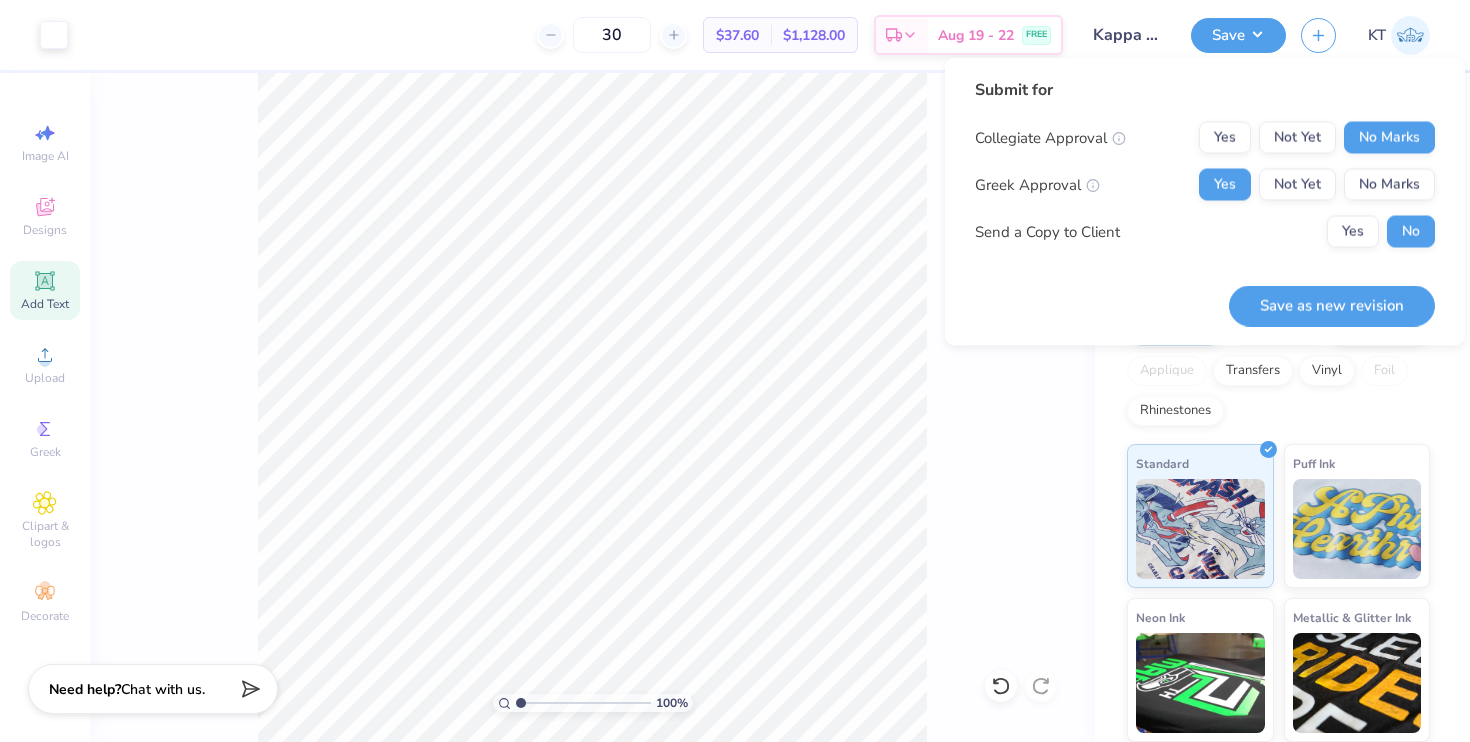 drag, startPoint x: 1266, startPoint y: 304, endPoint x: 1118, endPoint y: 265, distance: 153.05228 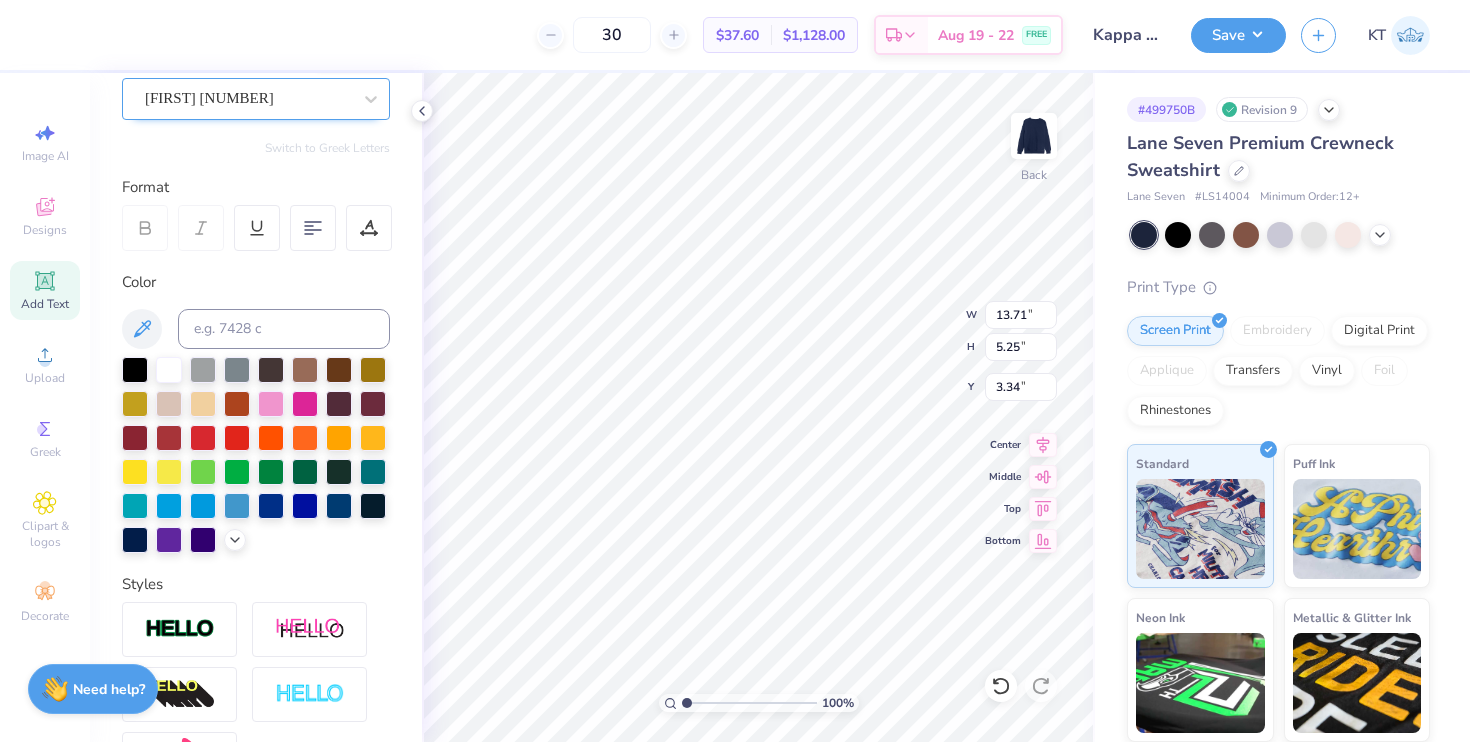 click on "Emilio 20" at bounding box center (248, 98) 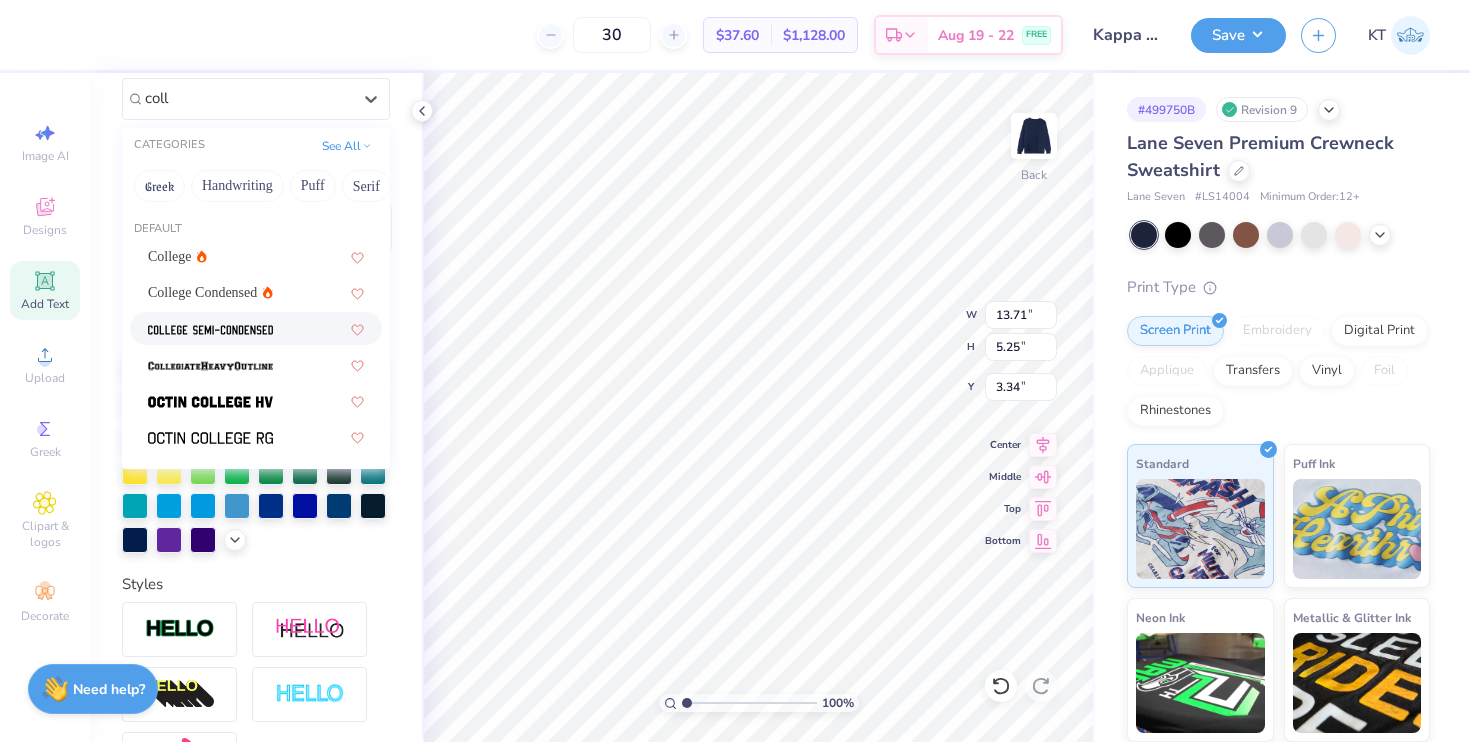 click at bounding box center [210, 330] 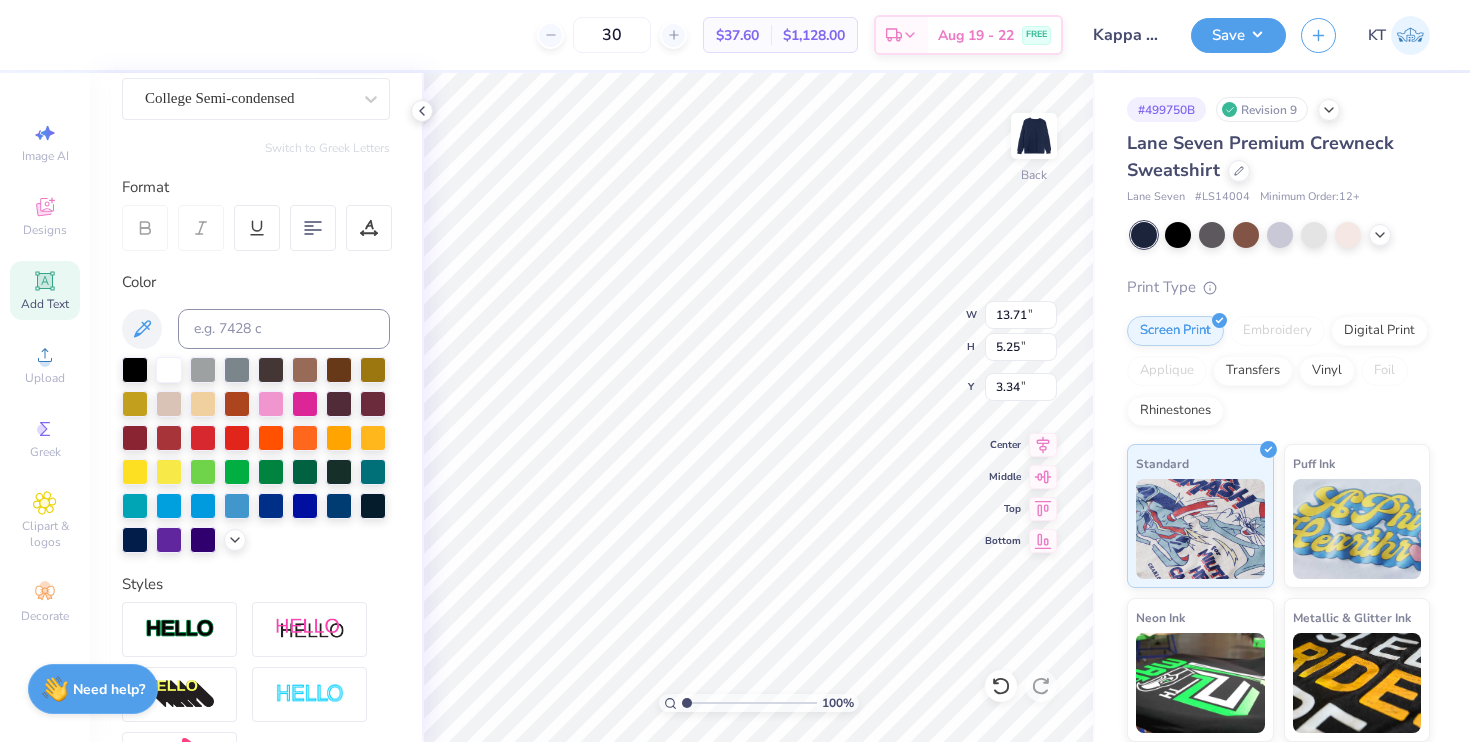 type on "8.02" 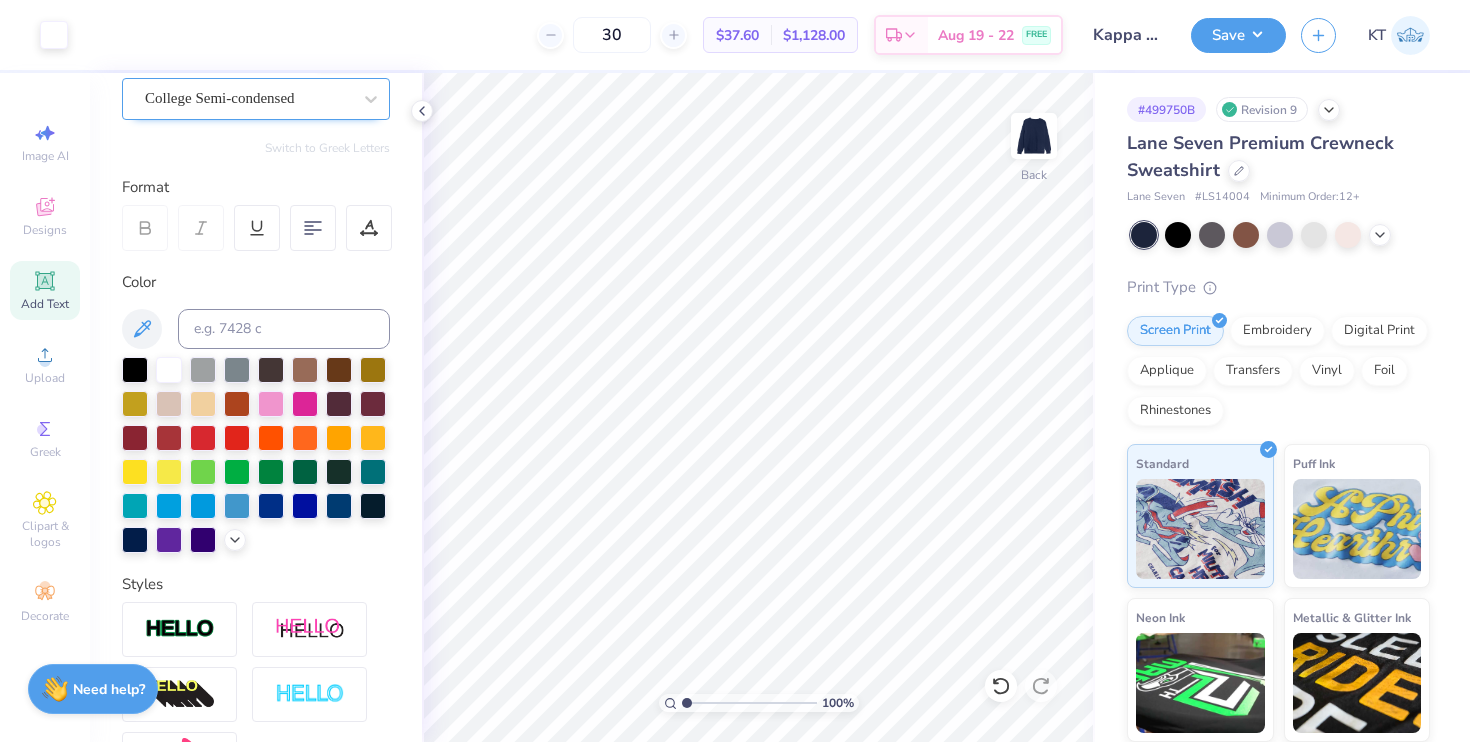 click on "College Semi-condensed" at bounding box center [248, 98] 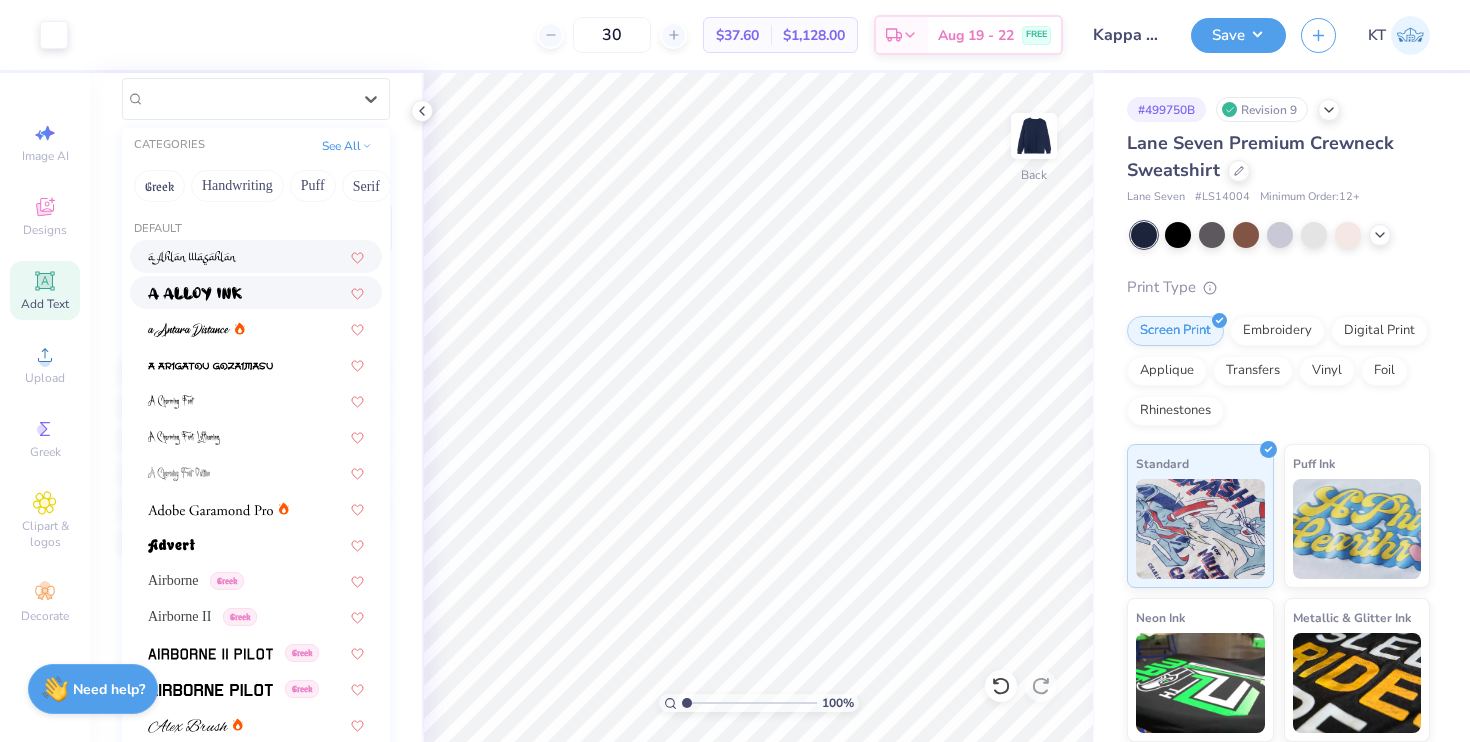 scroll, scrollTop: 0, scrollLeft: 0, axis: both 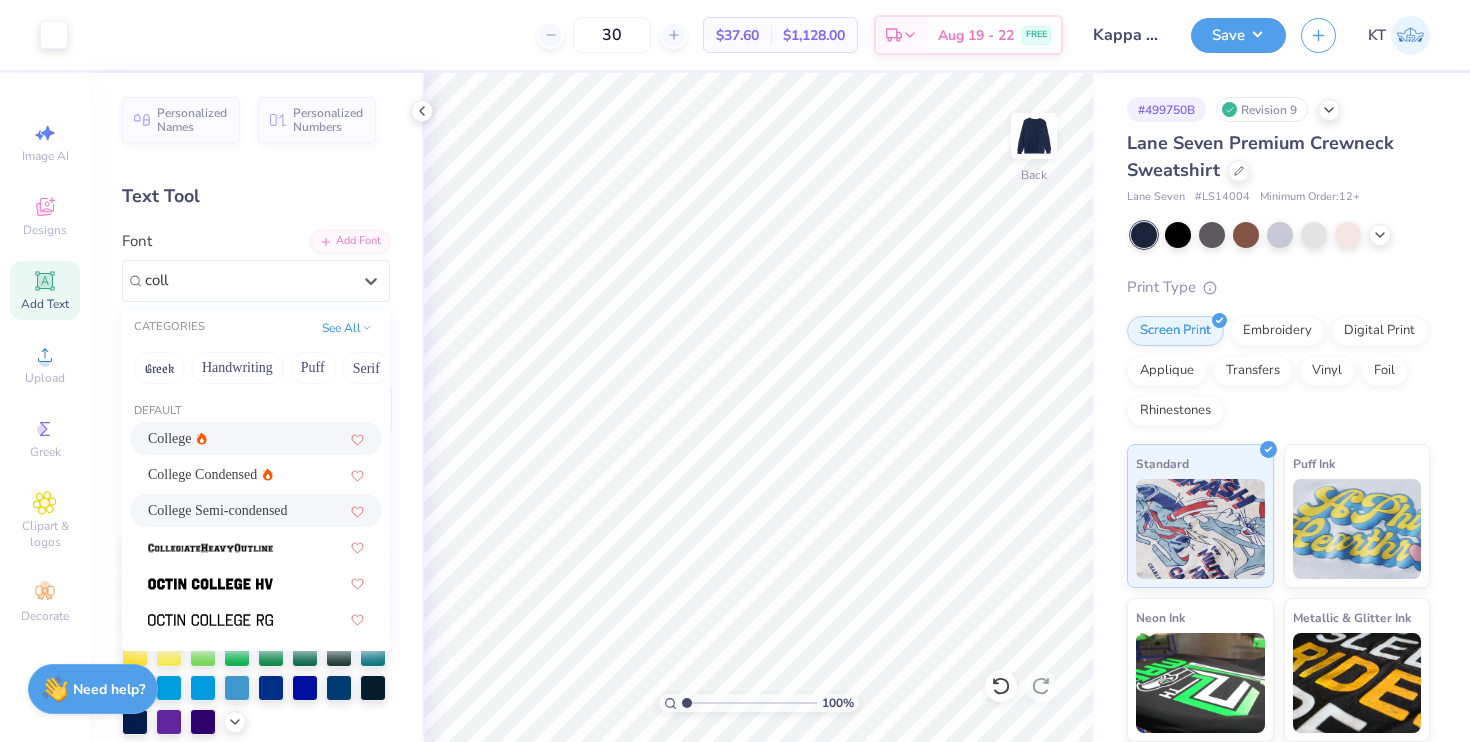 click on "College" at bounding box center (256, 438) 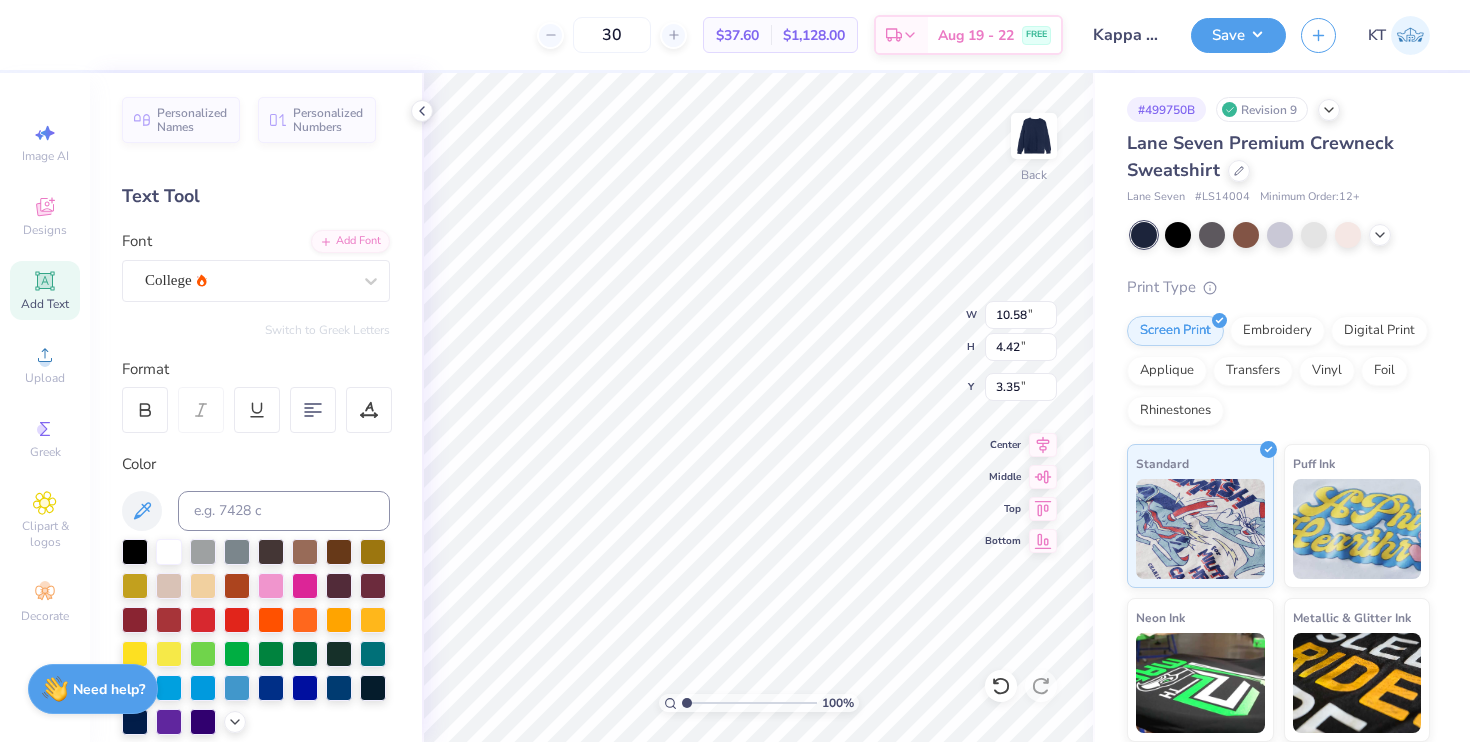 type on "10.58" 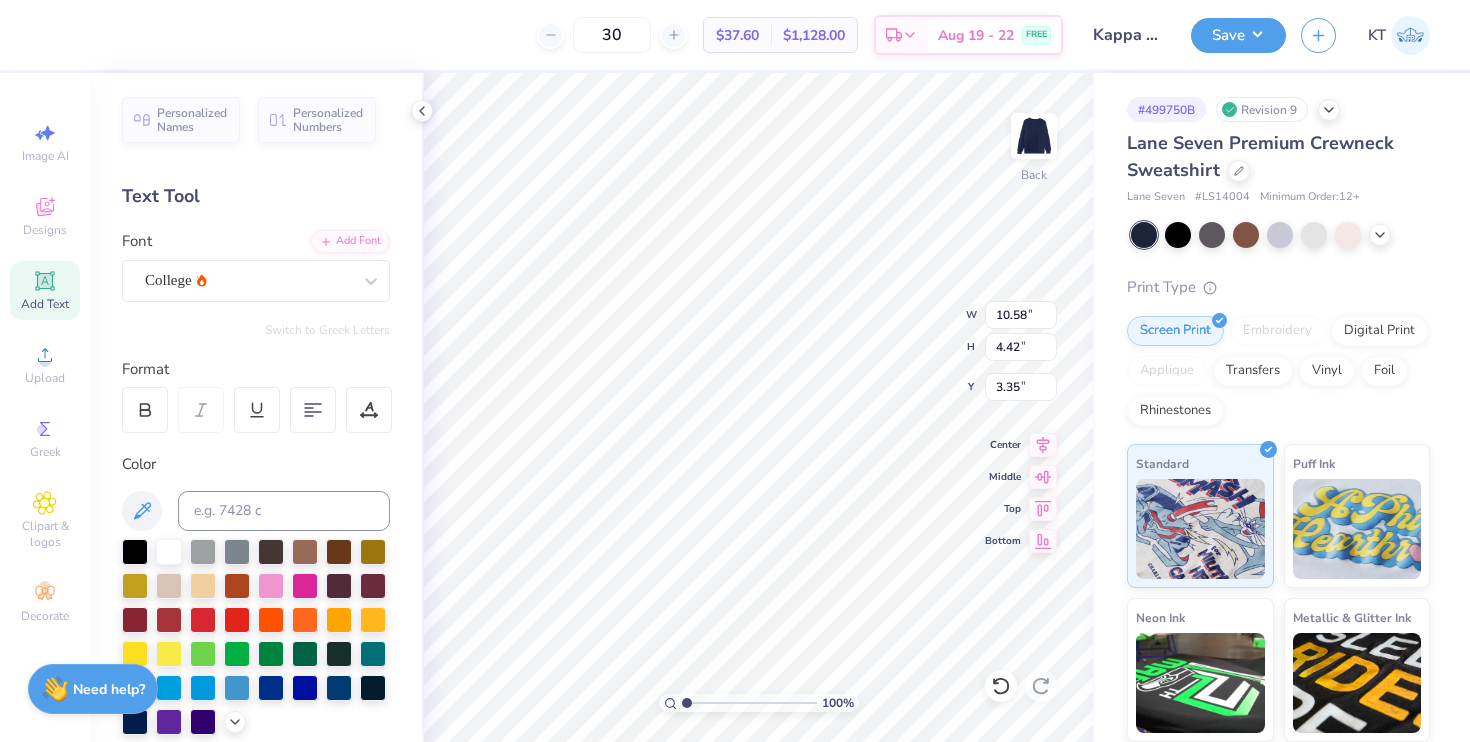 type 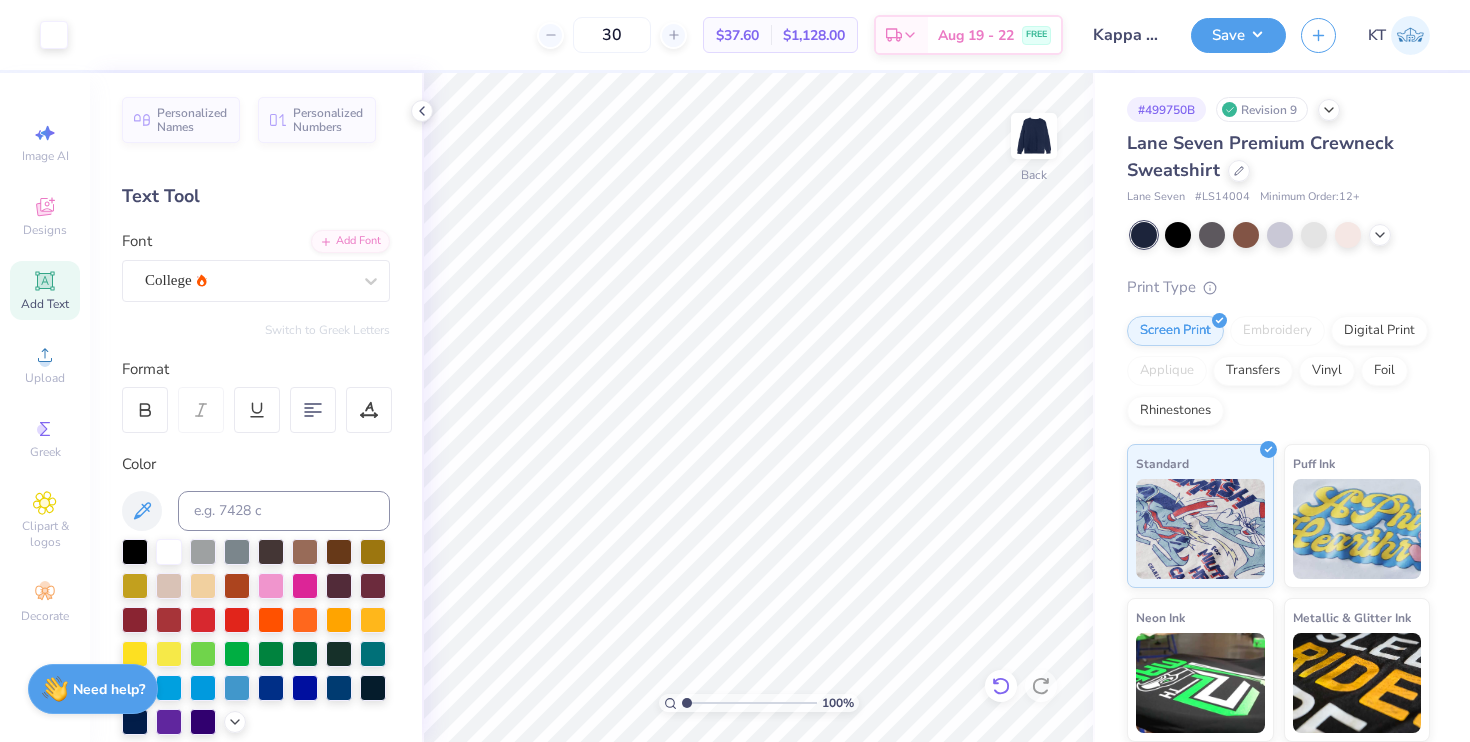 click 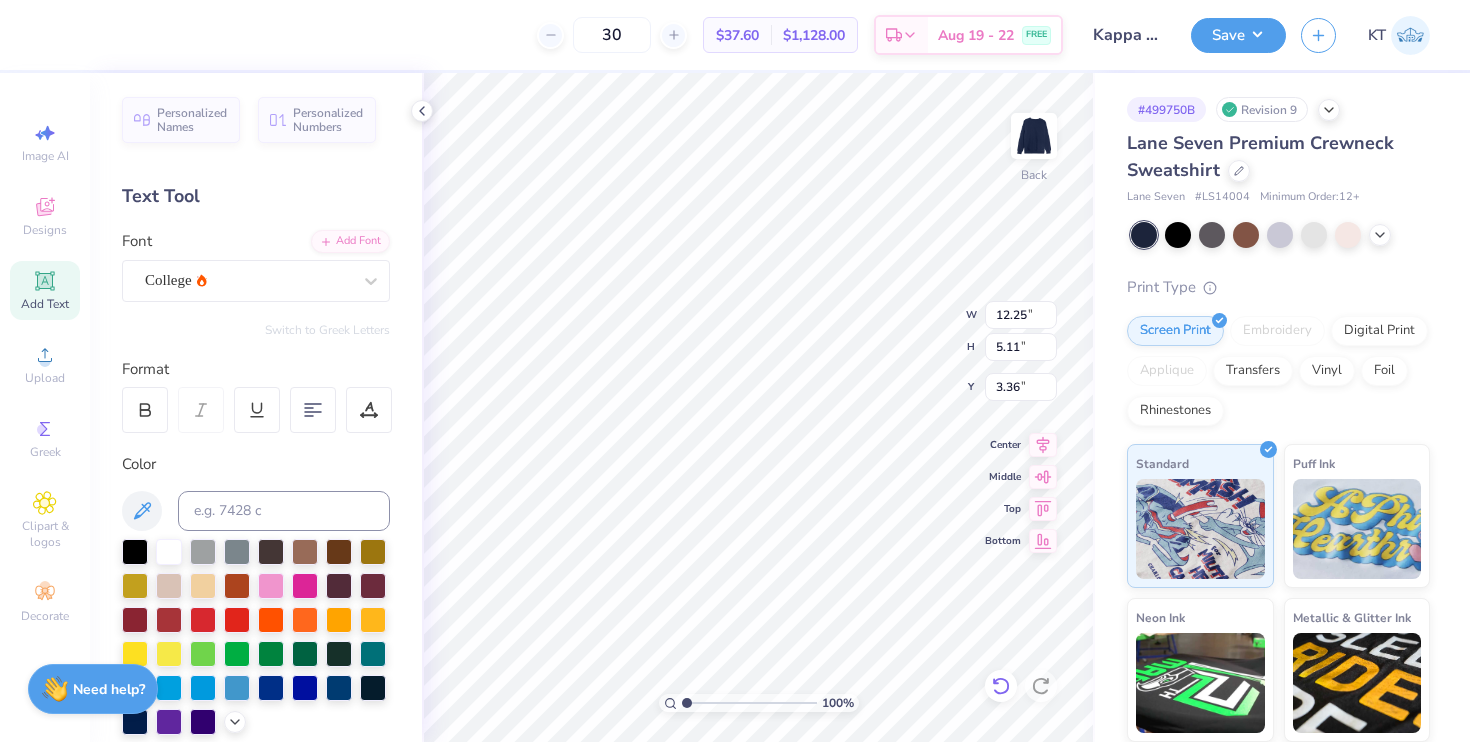 click 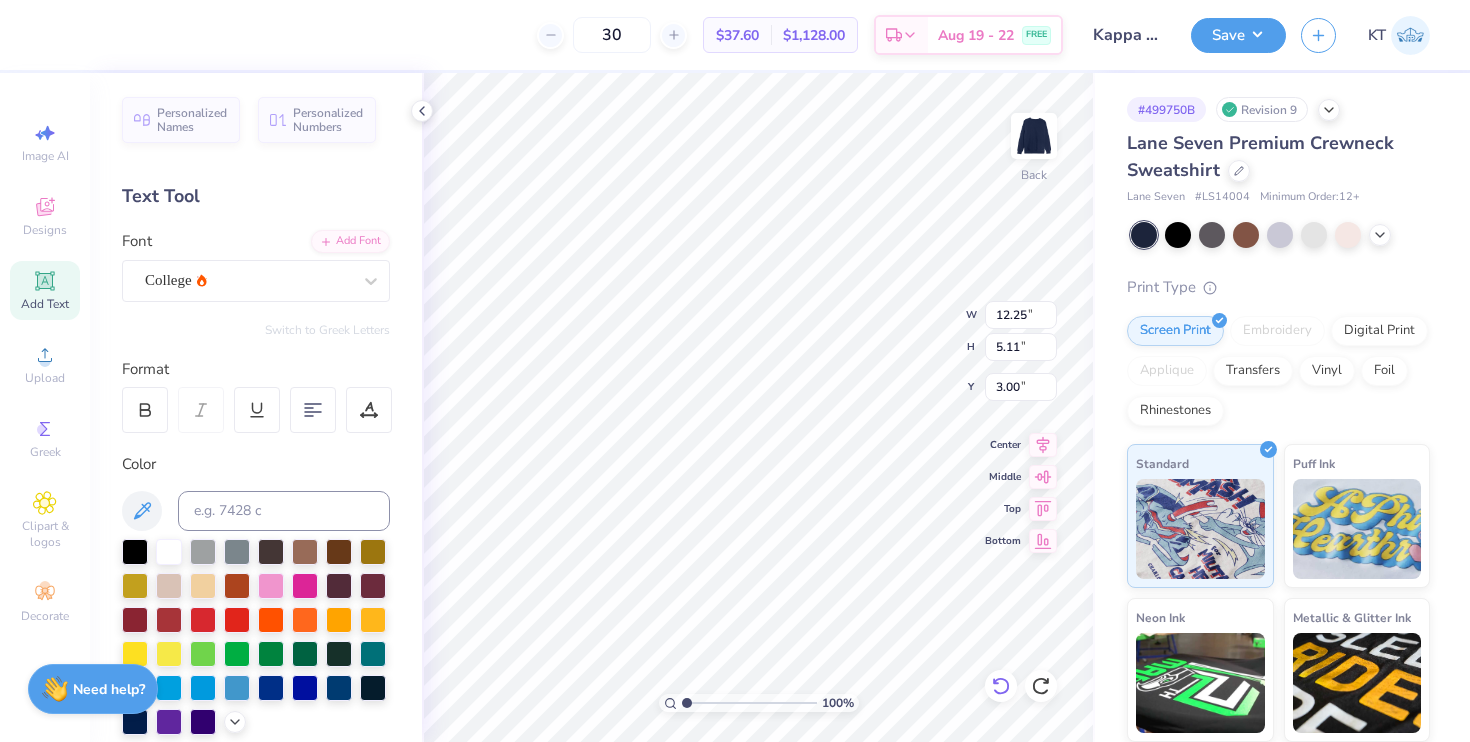 click 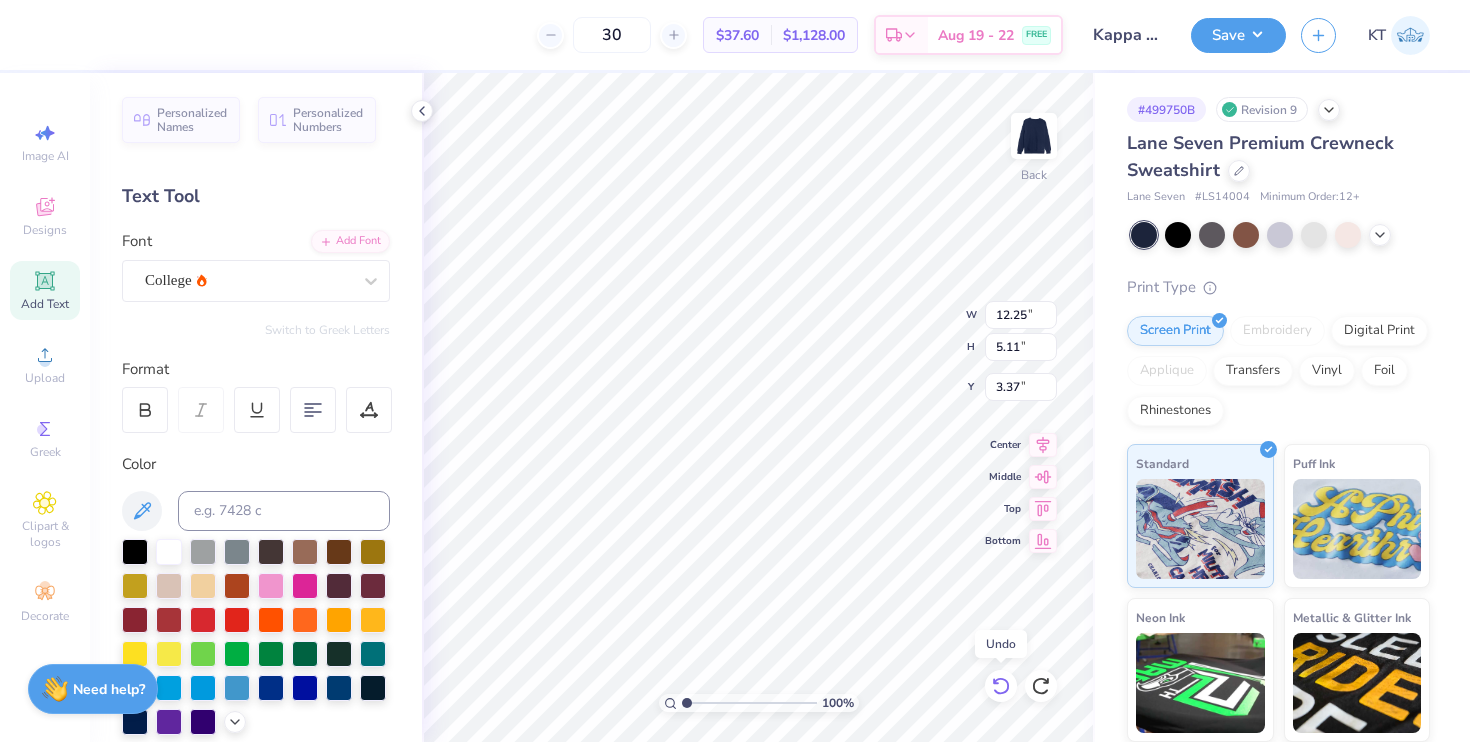 click 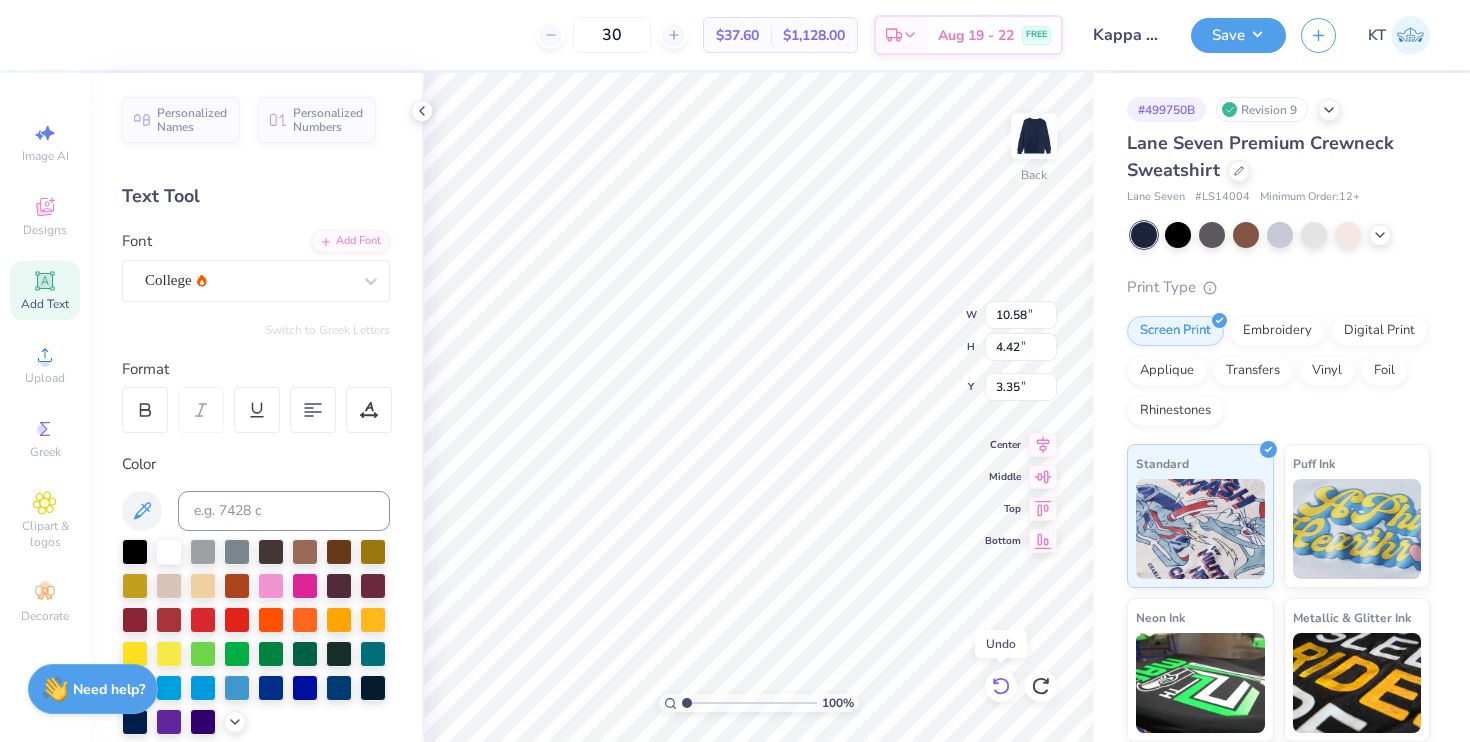 click 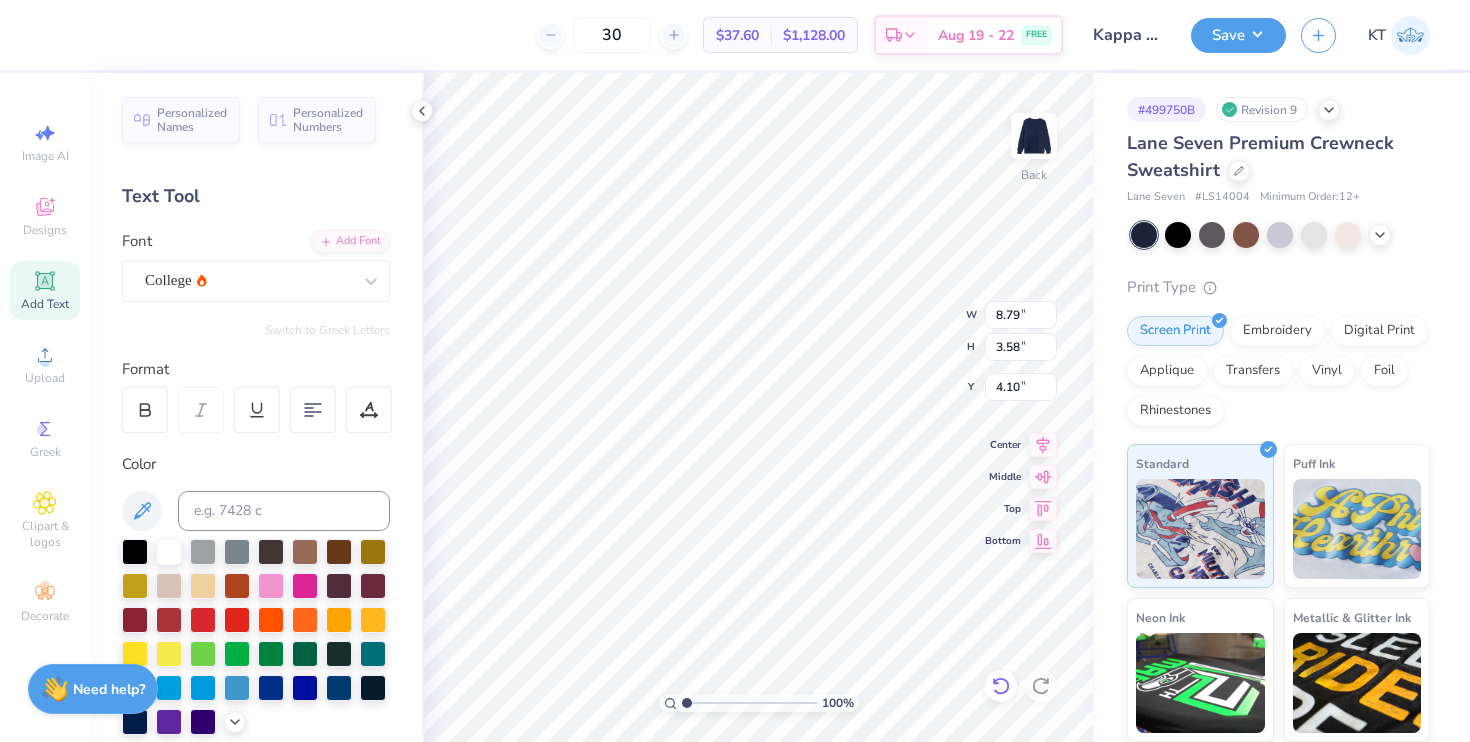 click 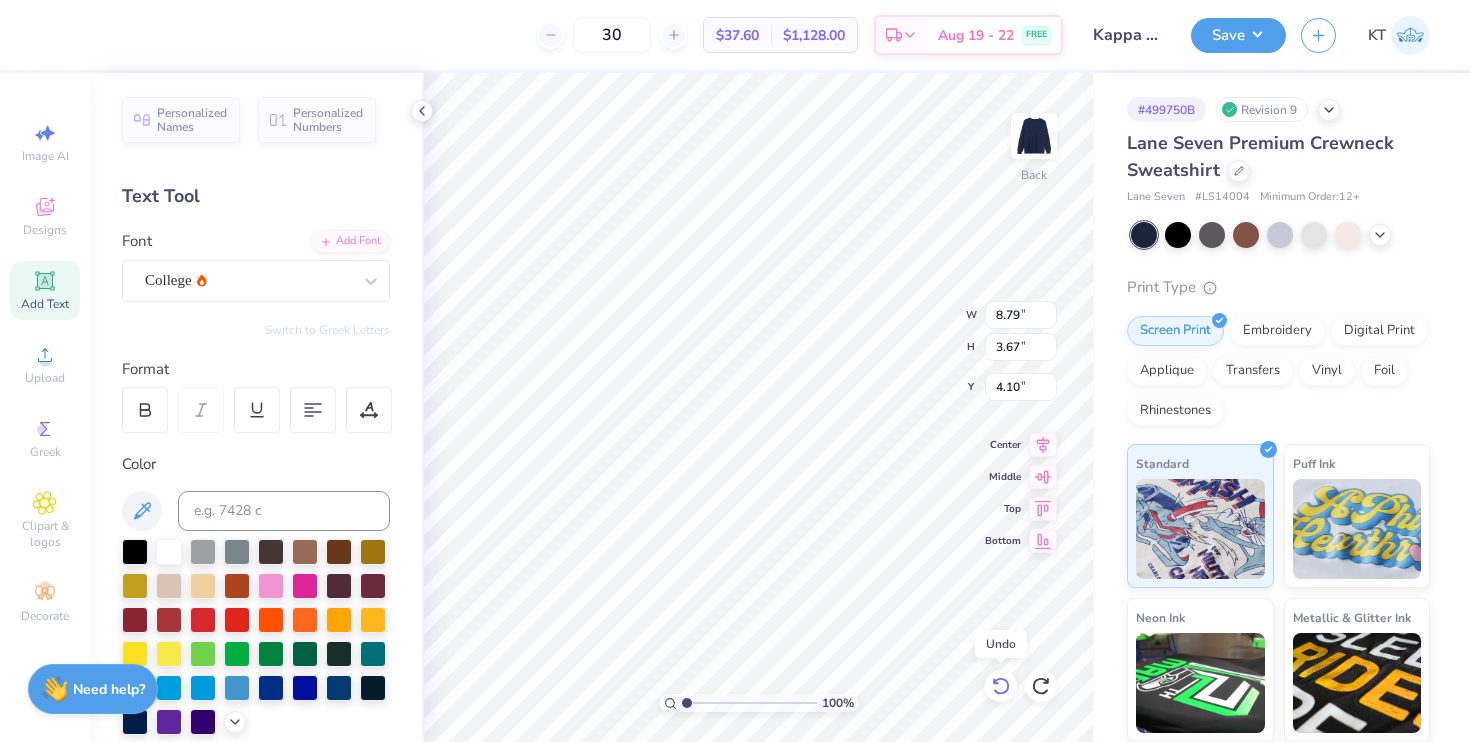 click 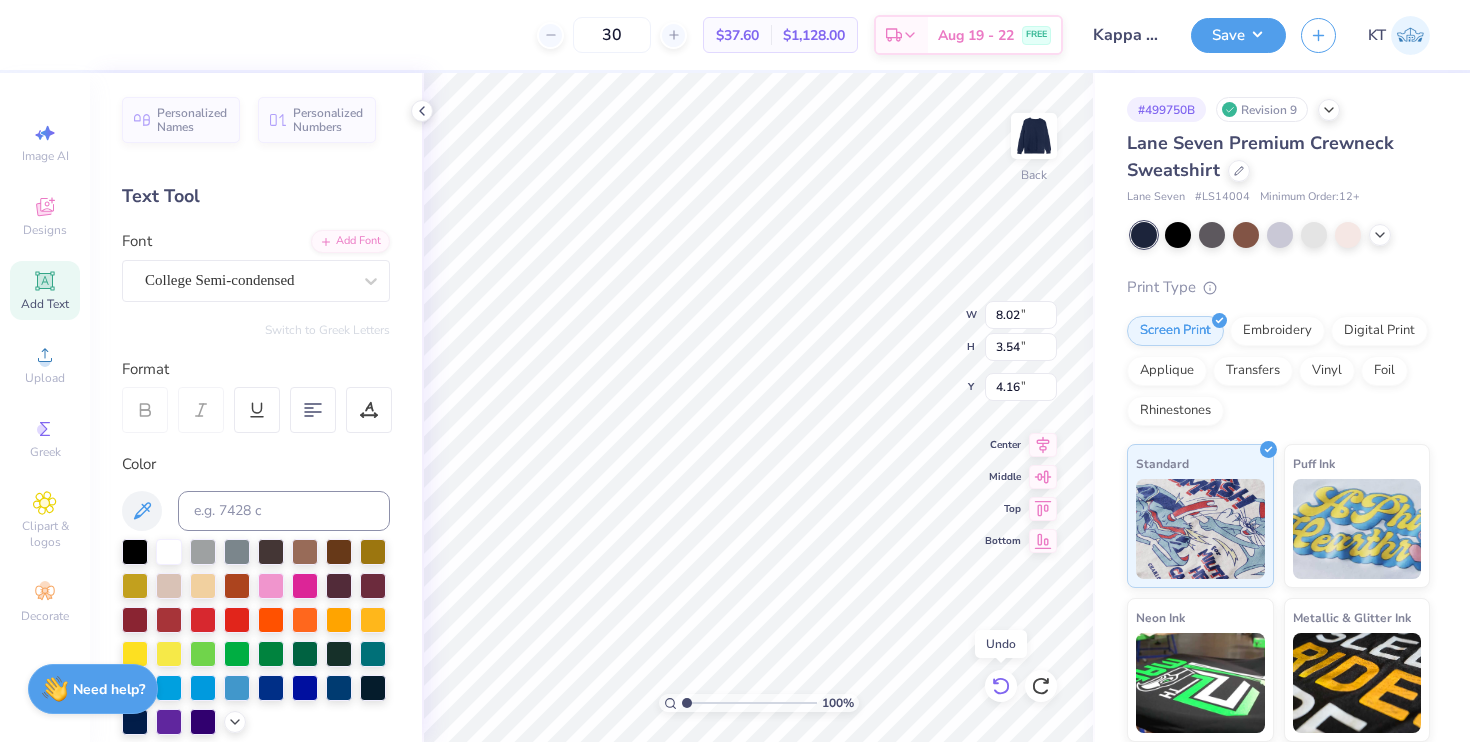 click 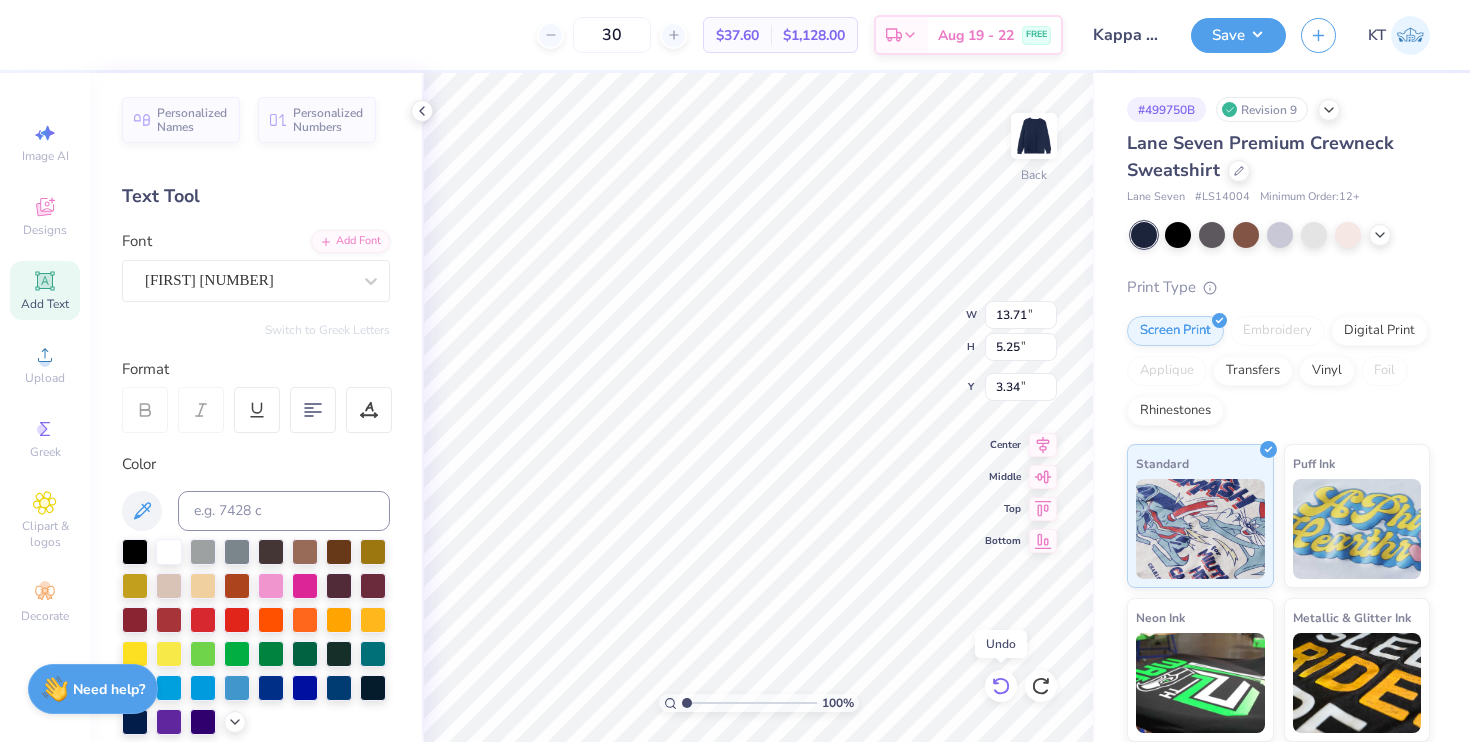 click 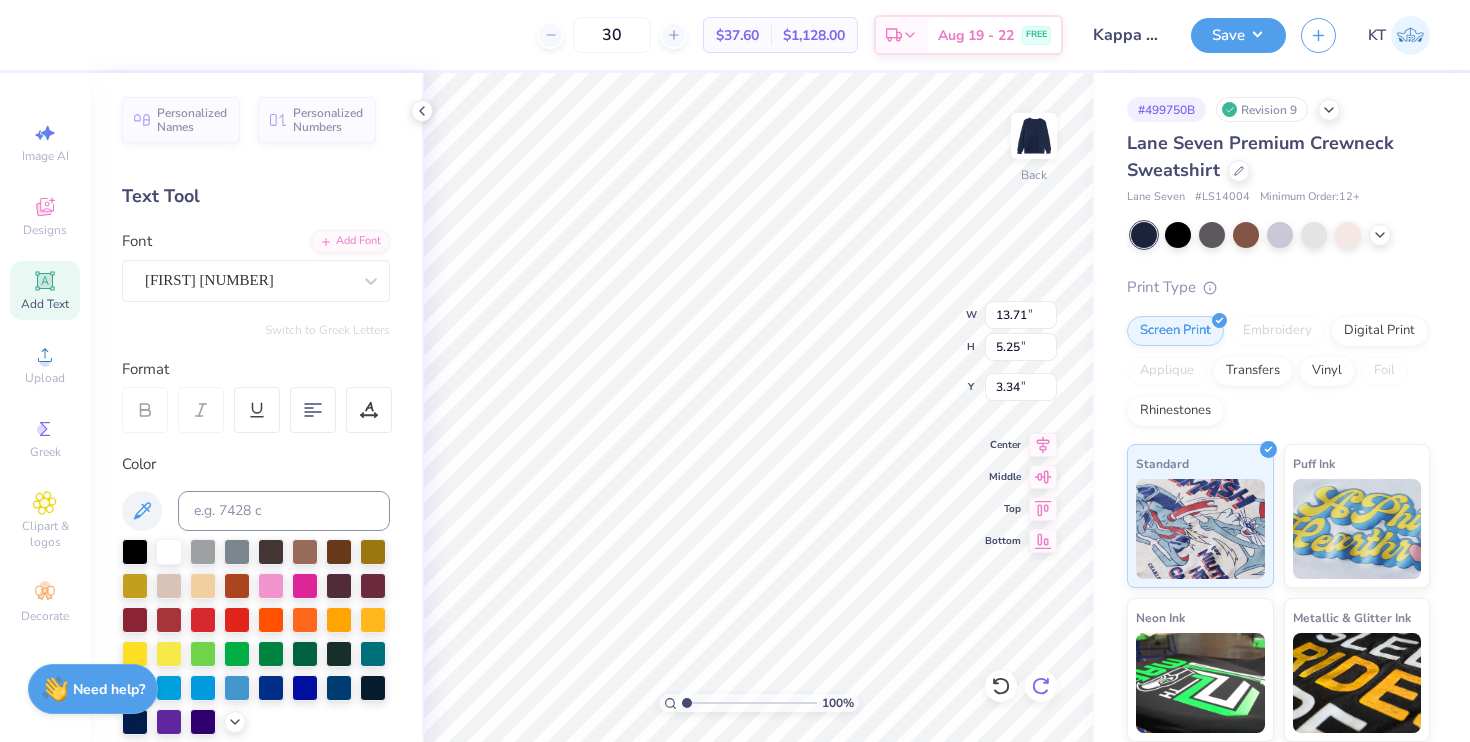 click at bounding box center [1041, 686] 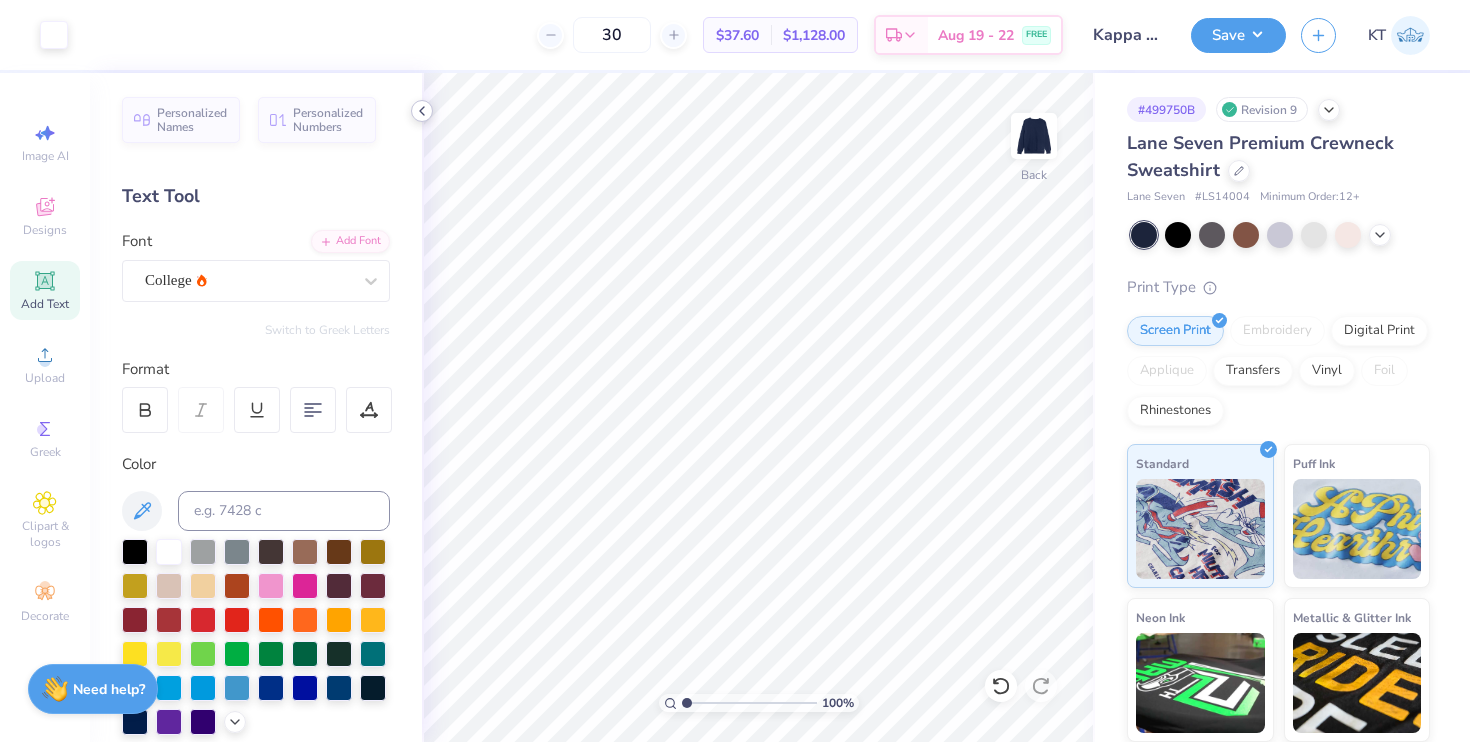 click 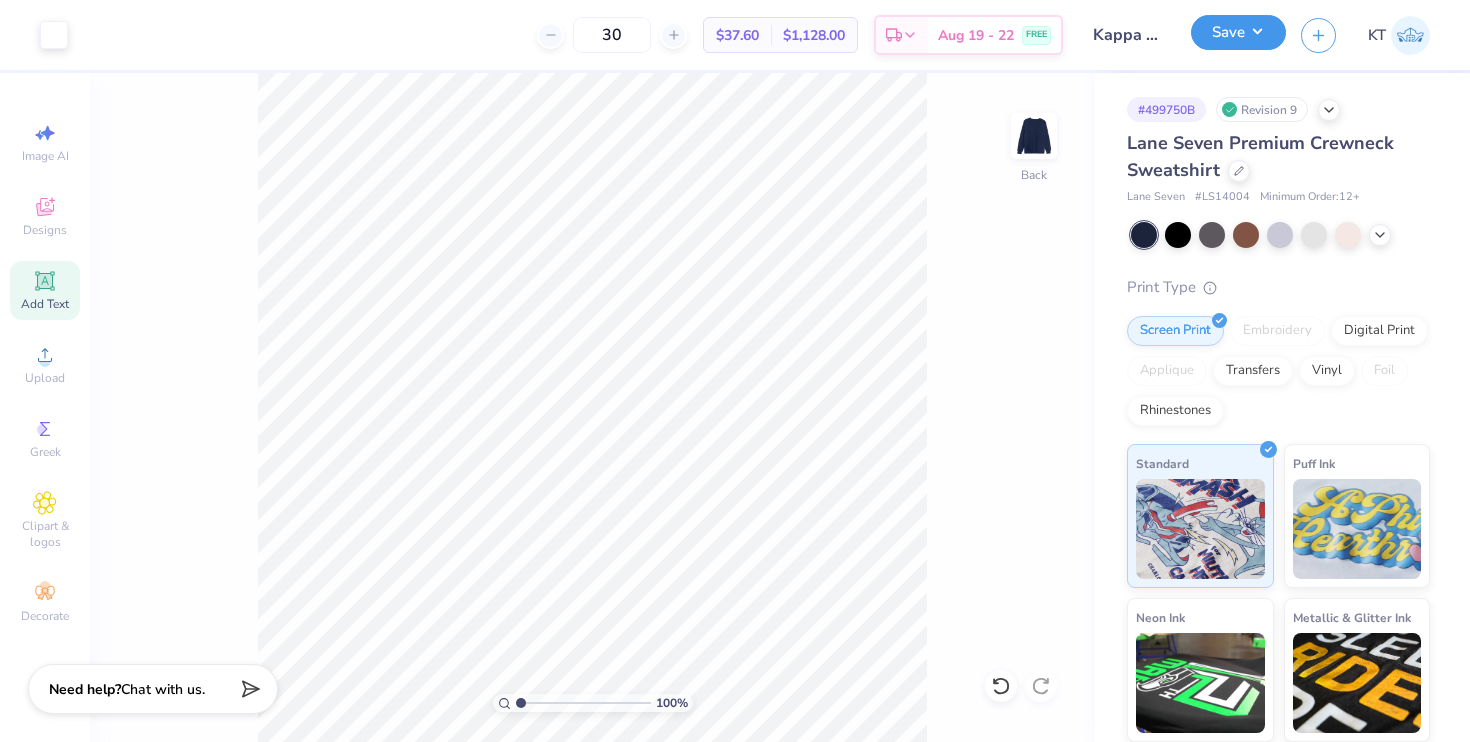 click on "Save" at bounding box center (1238, 32) 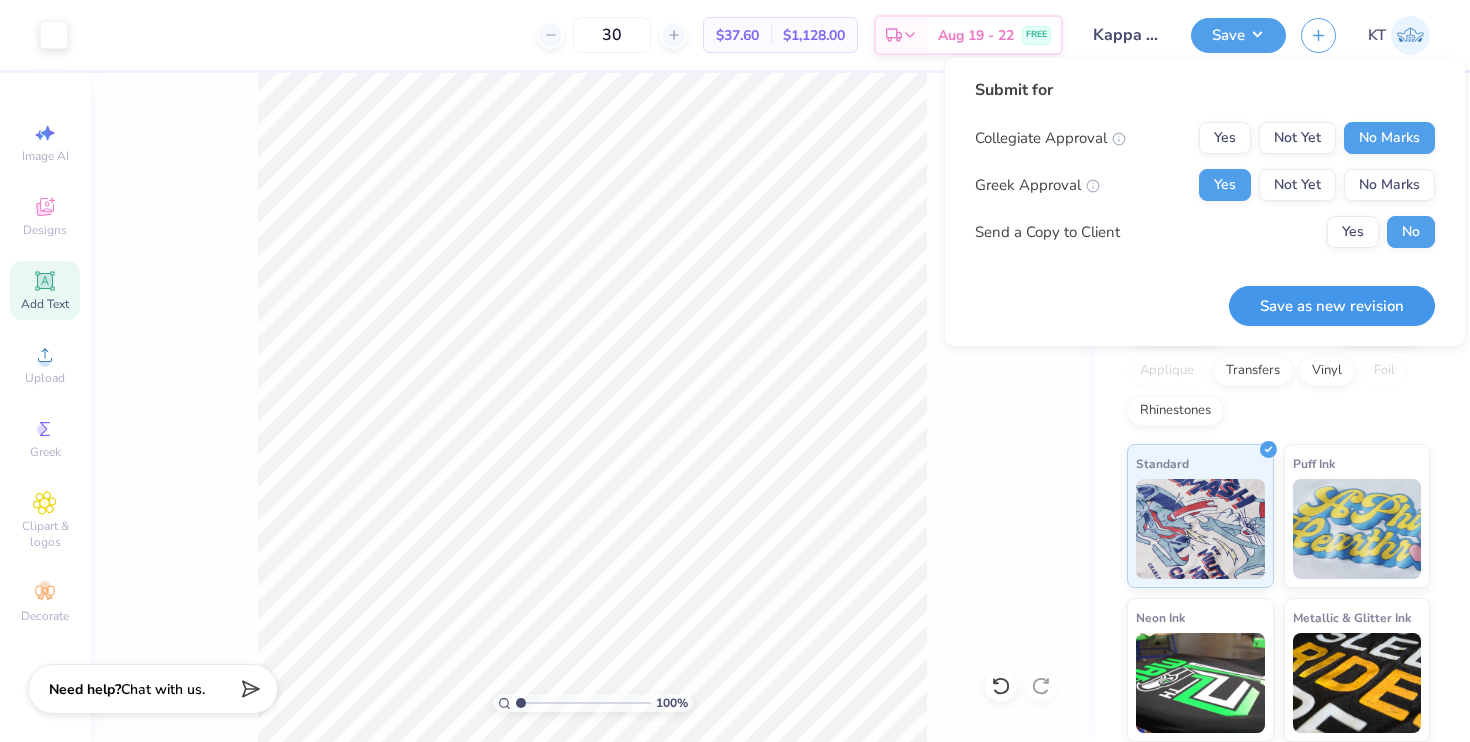 click on "Save as new revision" at bounding box center [1332, 306] 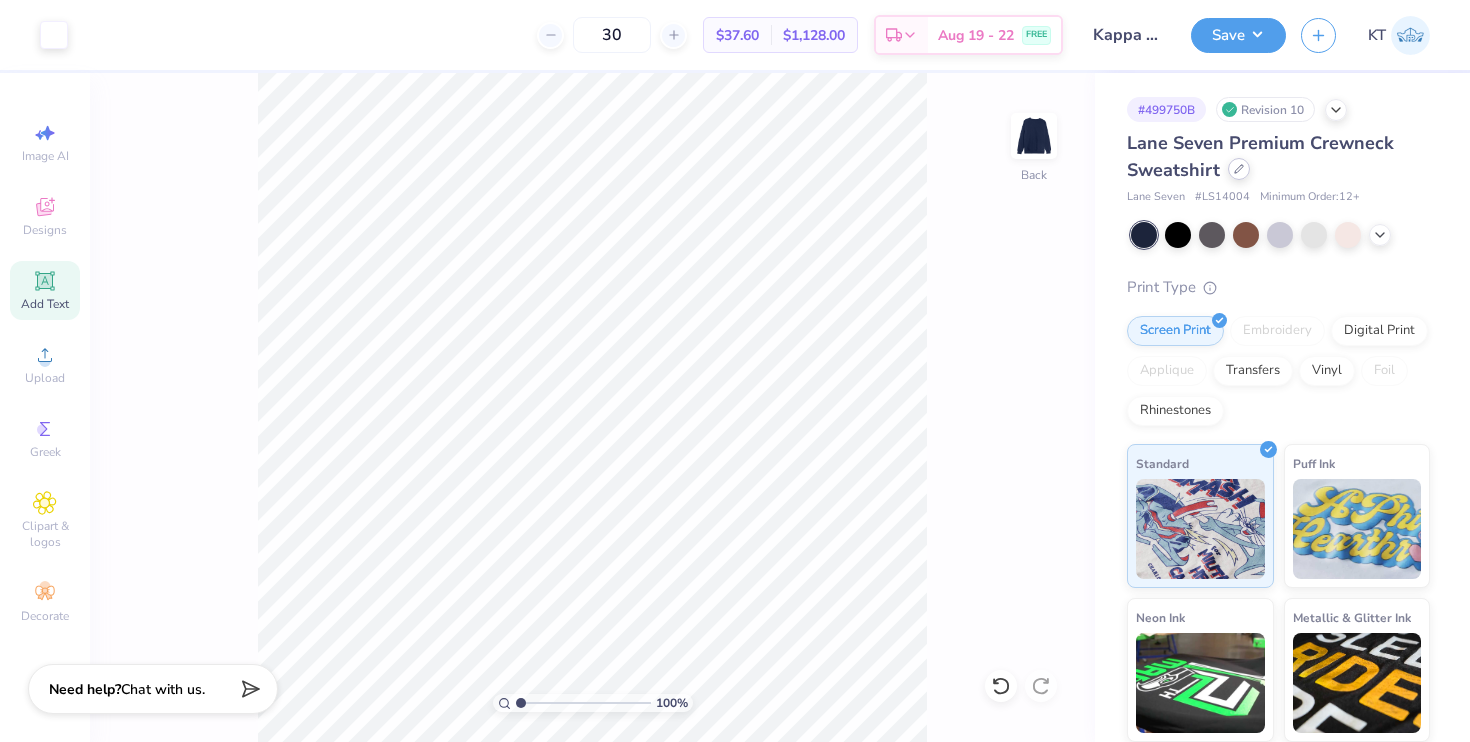 click 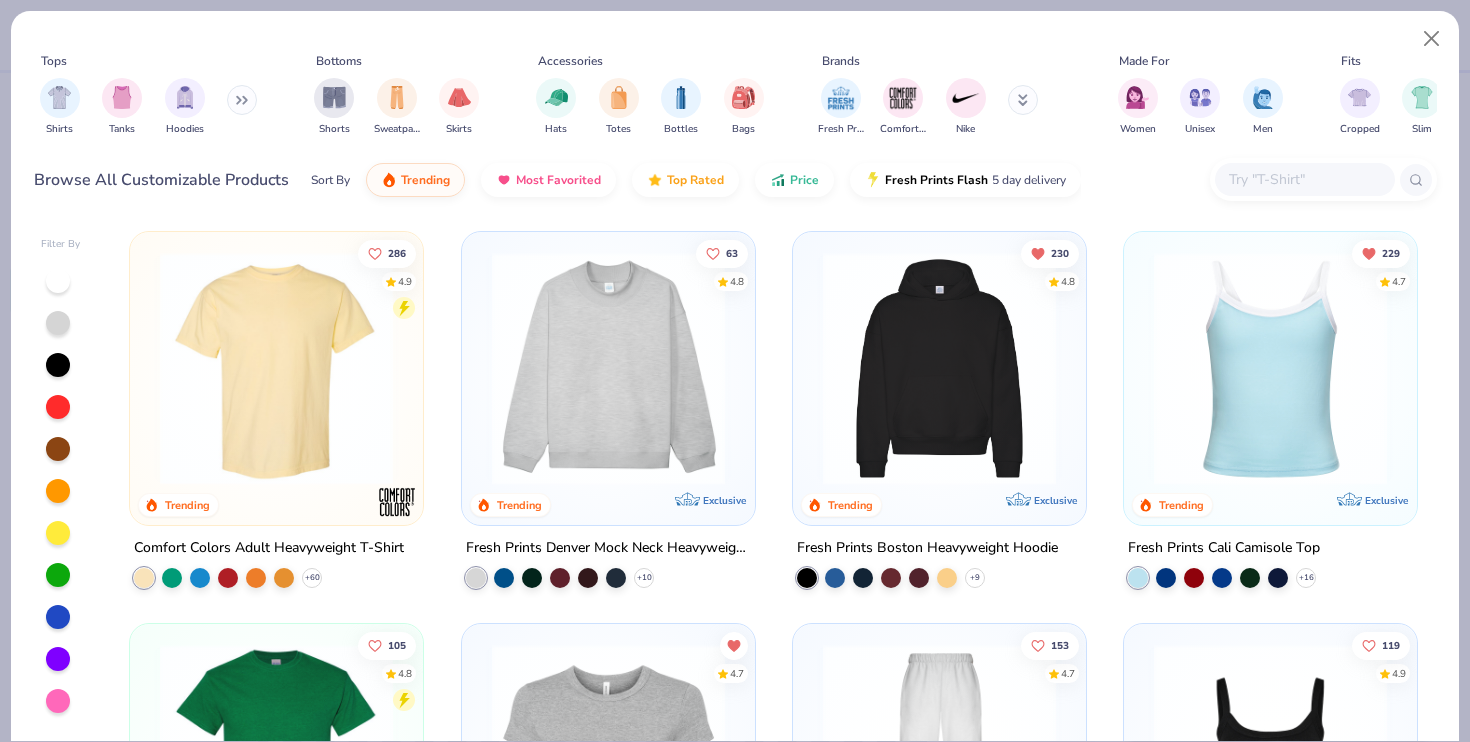 click at bounding box center [608, 368] 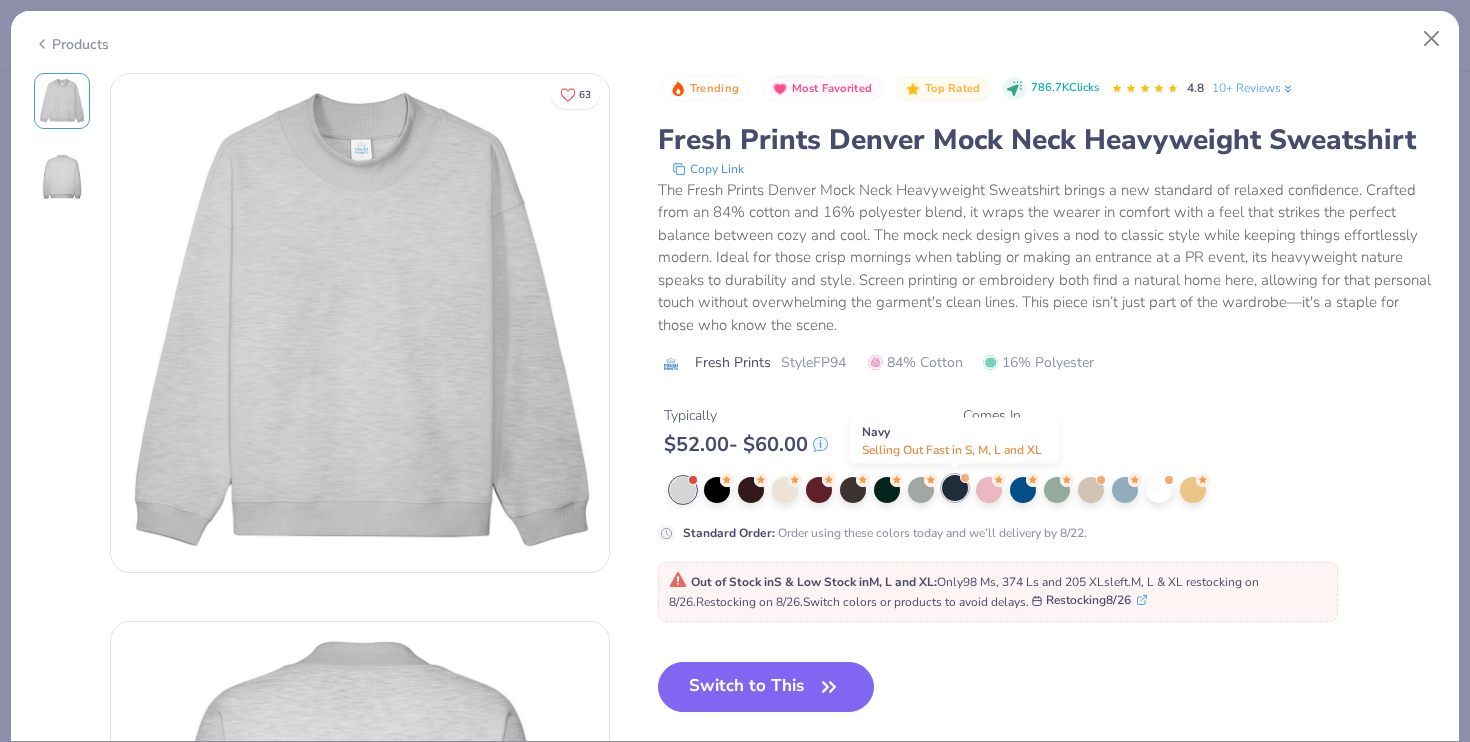 click at bounding box center (955, 488) 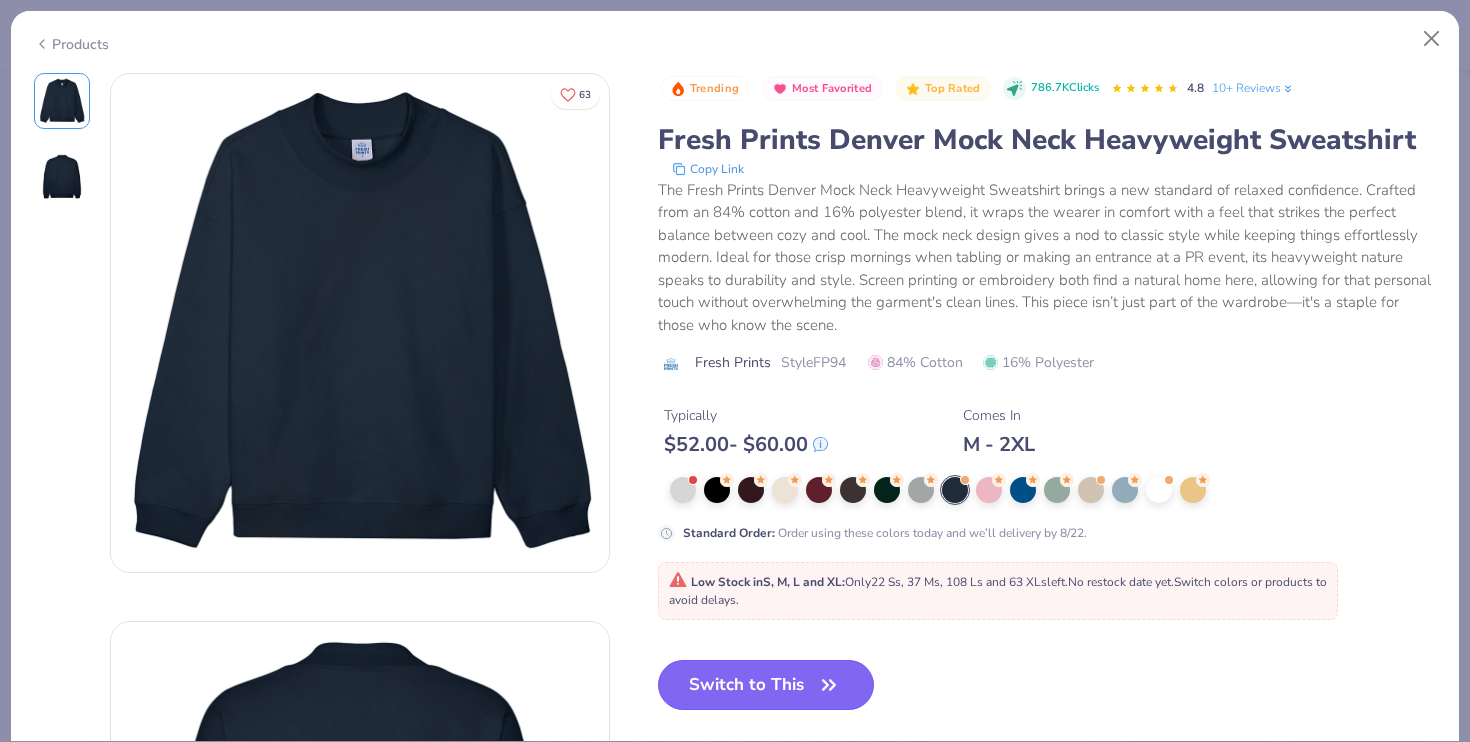 click on "Switch to This" at bounding box center (766, 685) 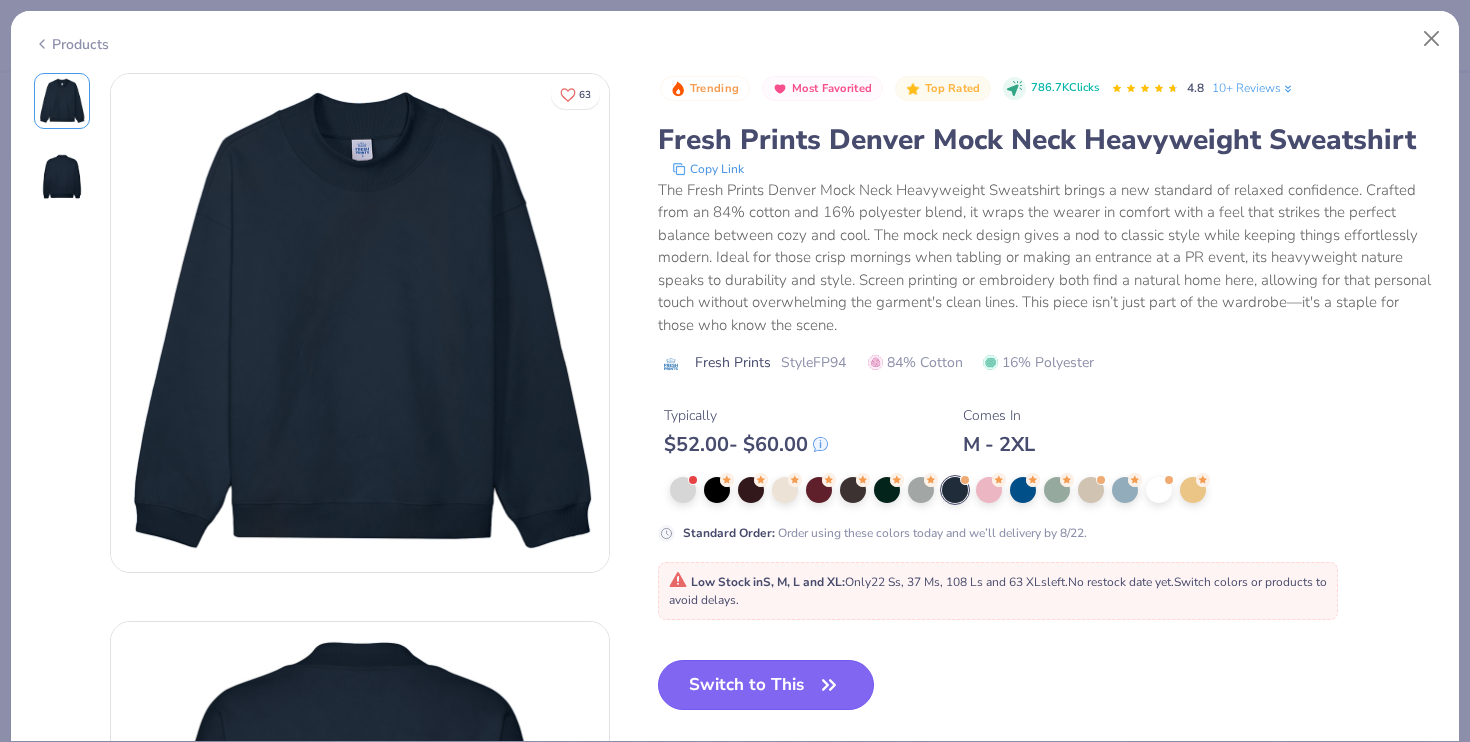 scroll, scrollTop: 139, scrollLeft: 0, axis: vertical 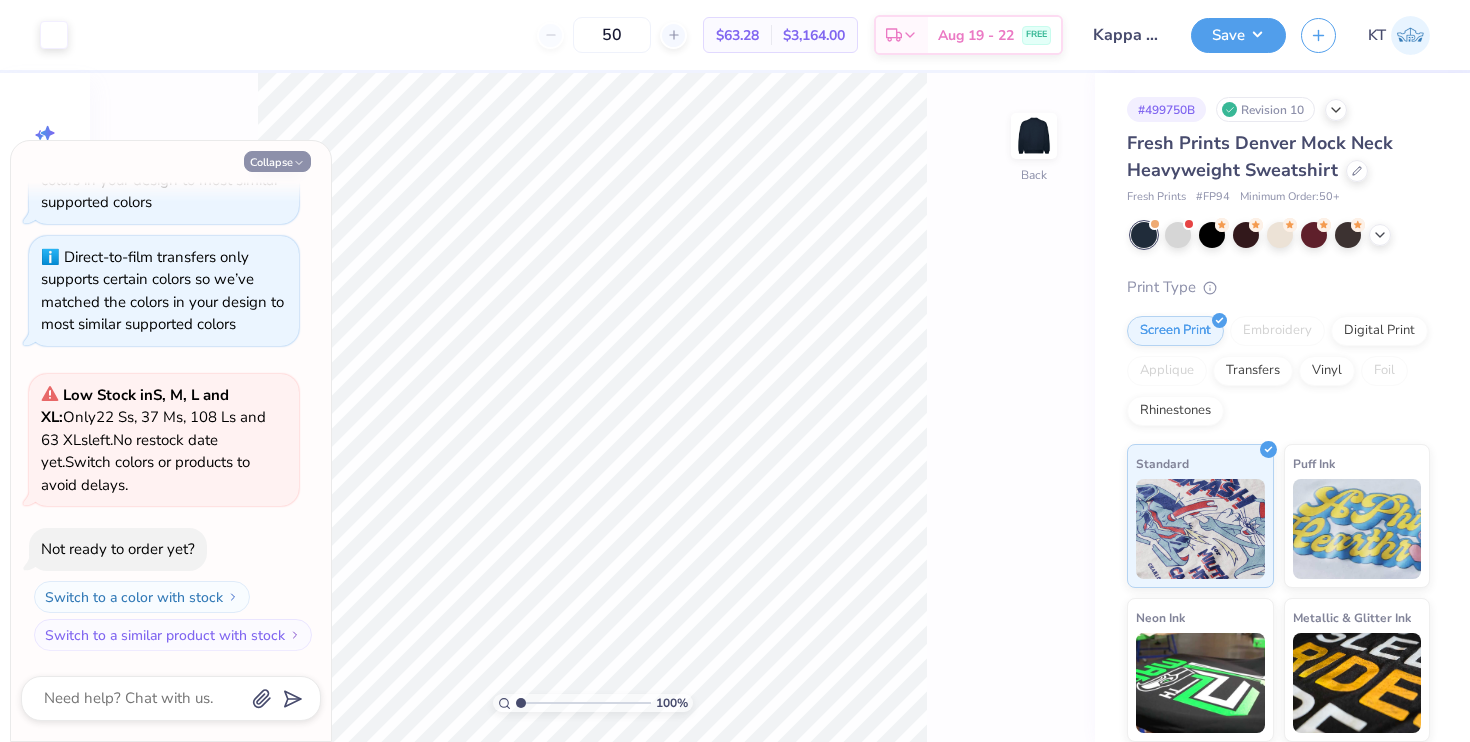 click on "Collapse" at bounding box center [277, 161] 